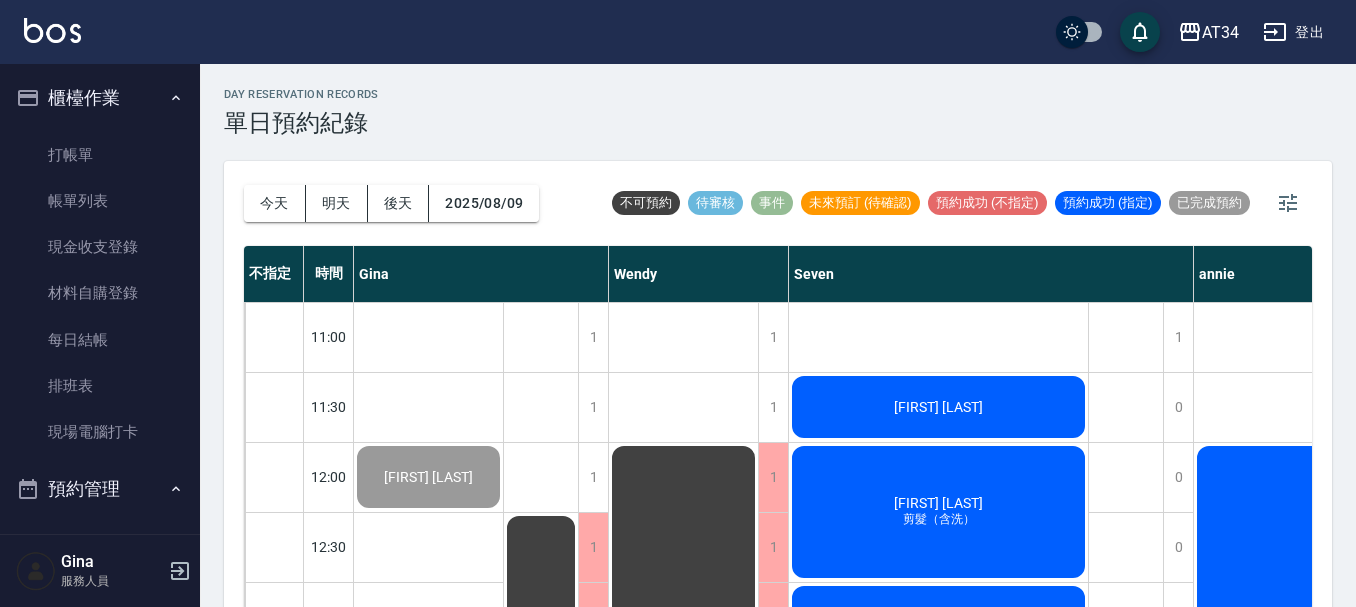 scroll, scrollTop: 0, scrollLeft: 0, axis: both 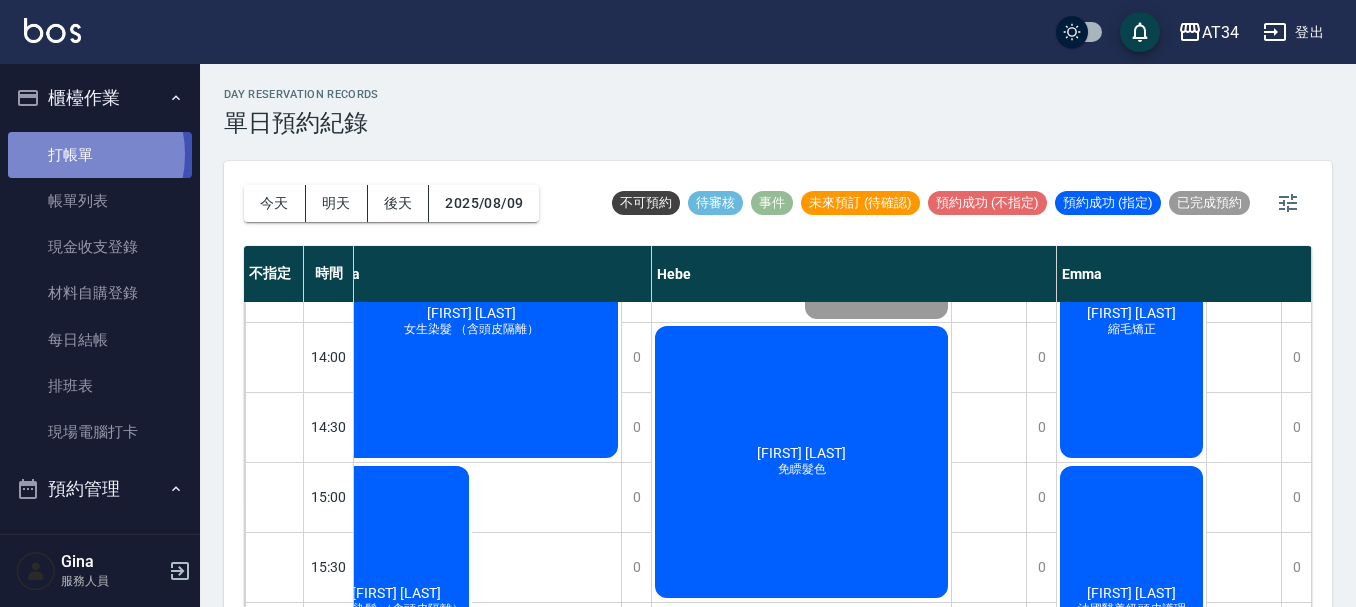 click on "打帳單" at bounding box center (100, 155) 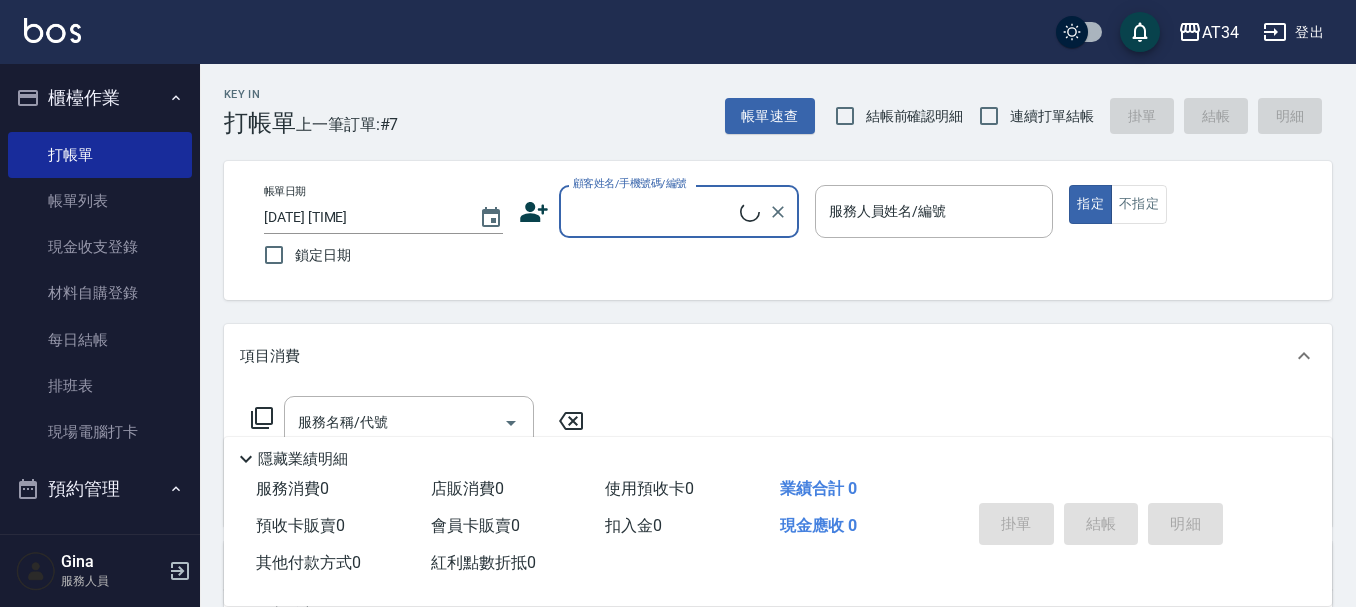 click on "顧客姓名/手機號碼/編號" at bounding box center [654, 211] 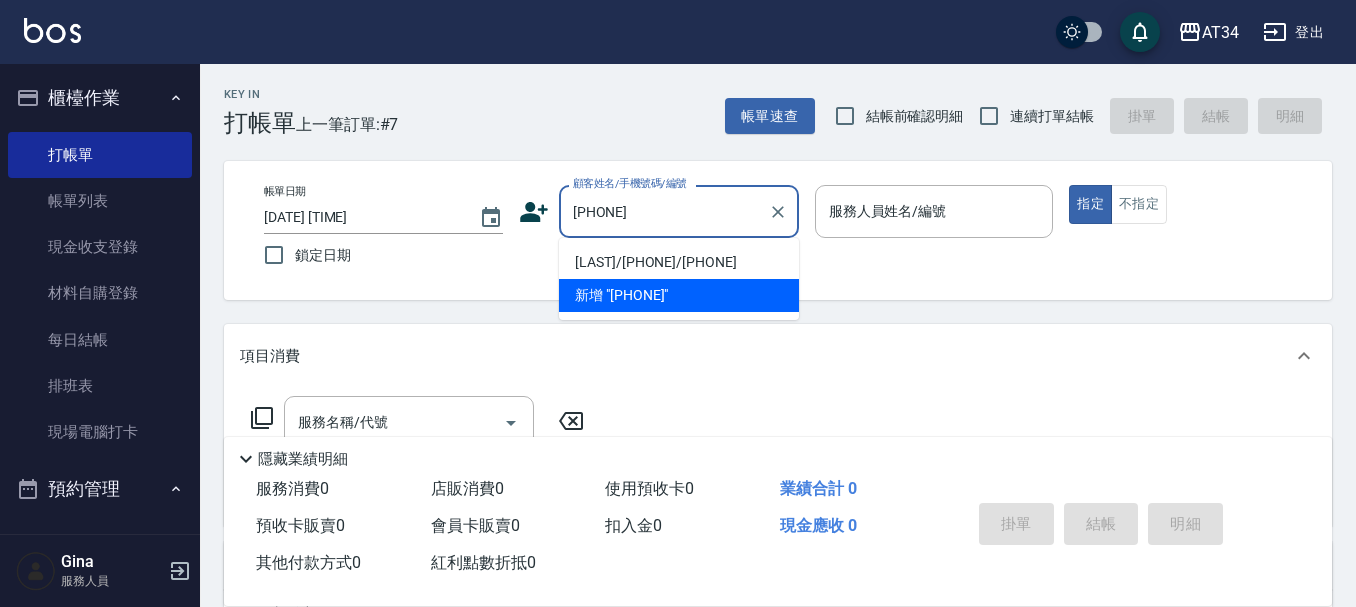click on "蔡士良/0911554440/0911554440" at bounding box center (679, 262) 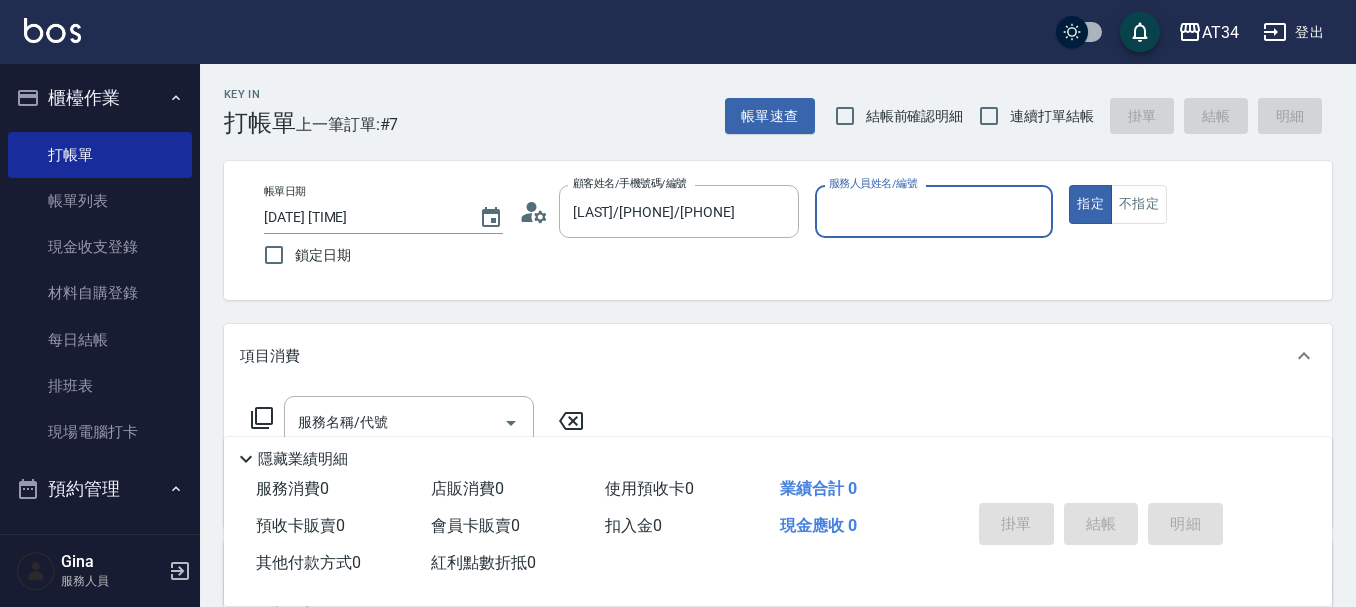 type on "Gina-04" 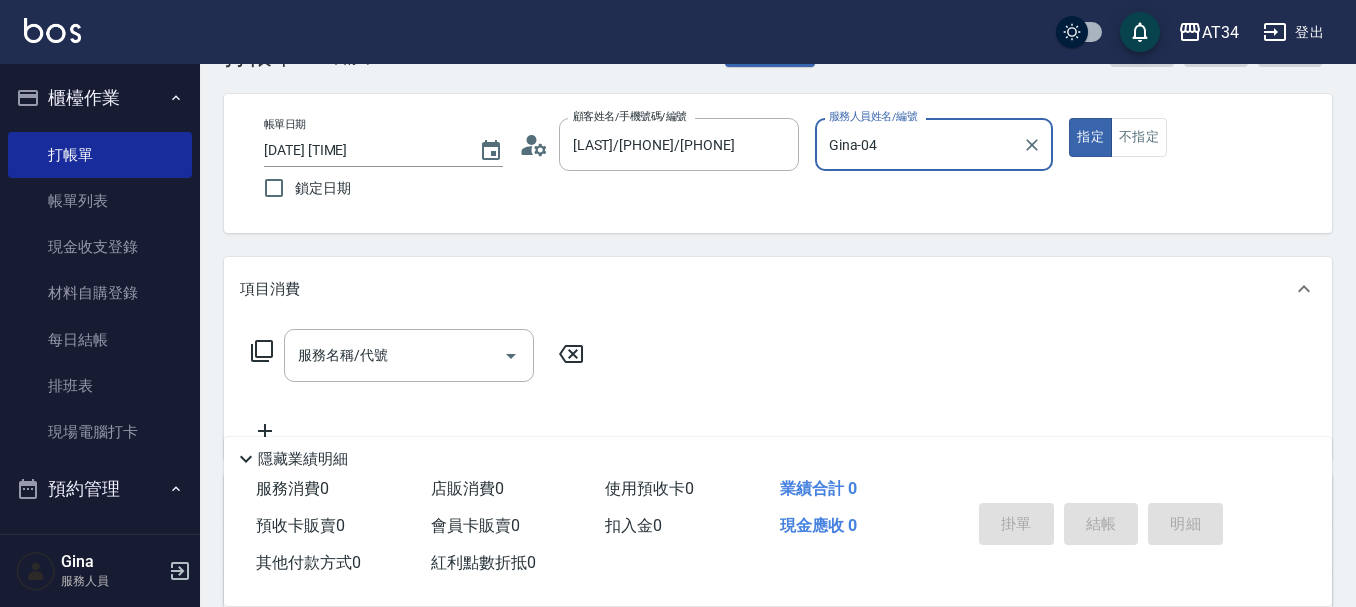 scroll, scrollTop: 100, scrollLeft: 0, axis: vertical 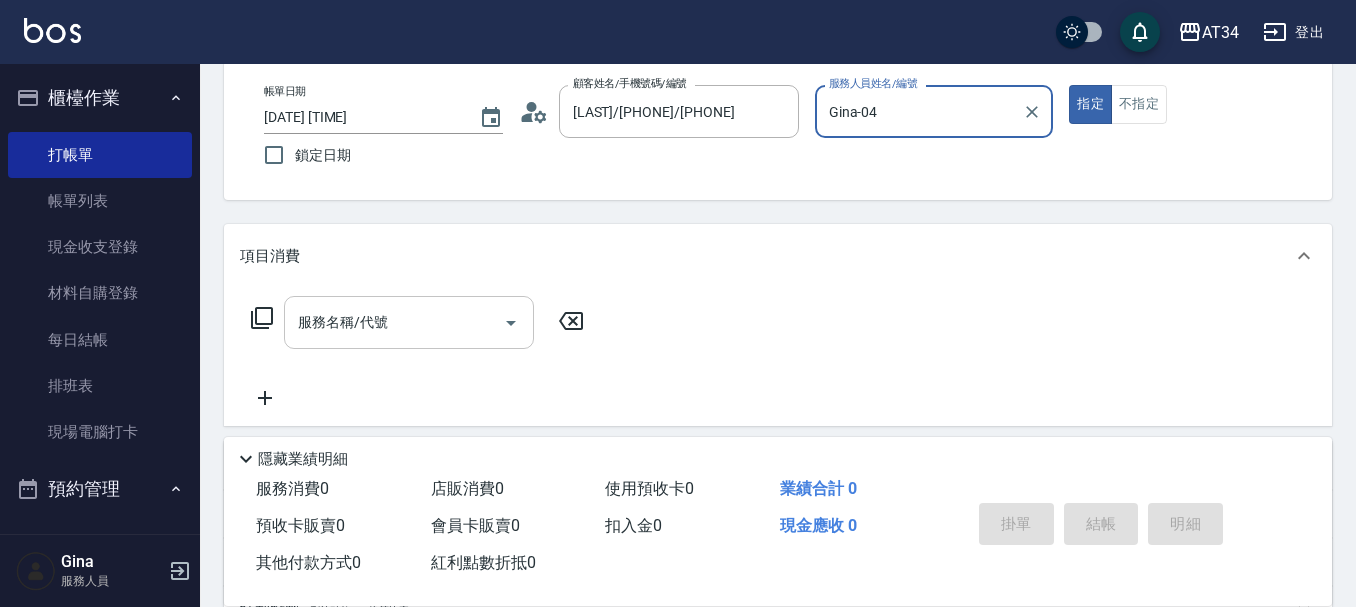 click on "服務名稱/代號 服務名稱/代號" at bounding box center (409, 322) 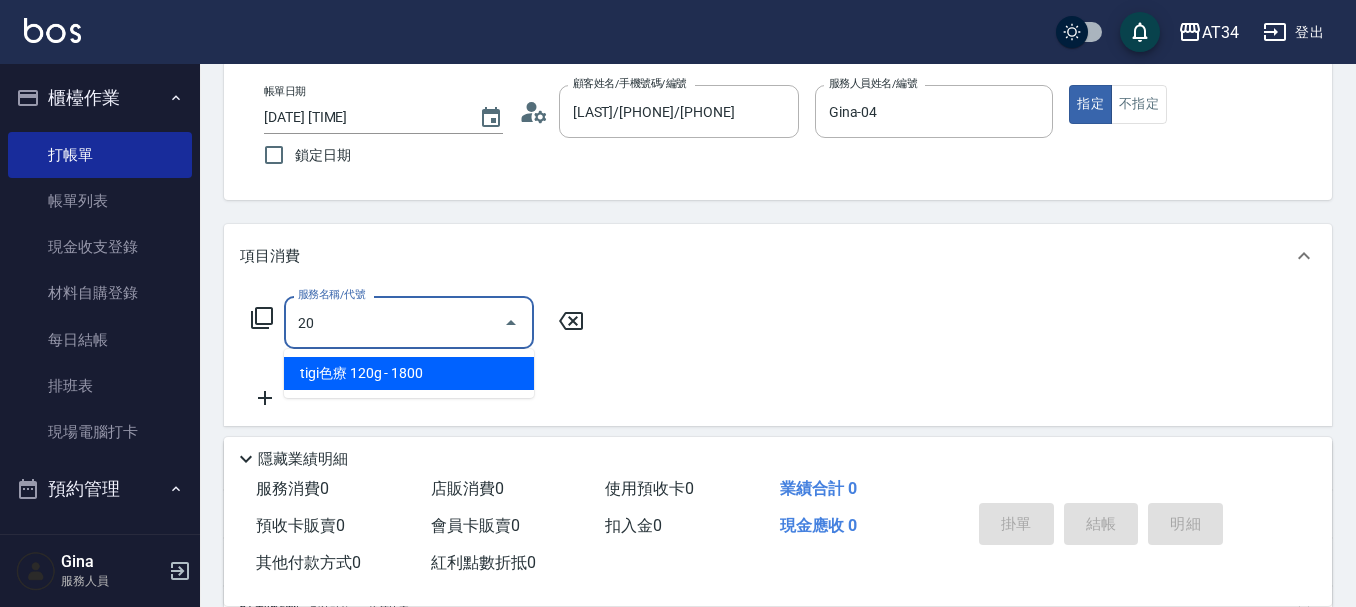 type on "201" 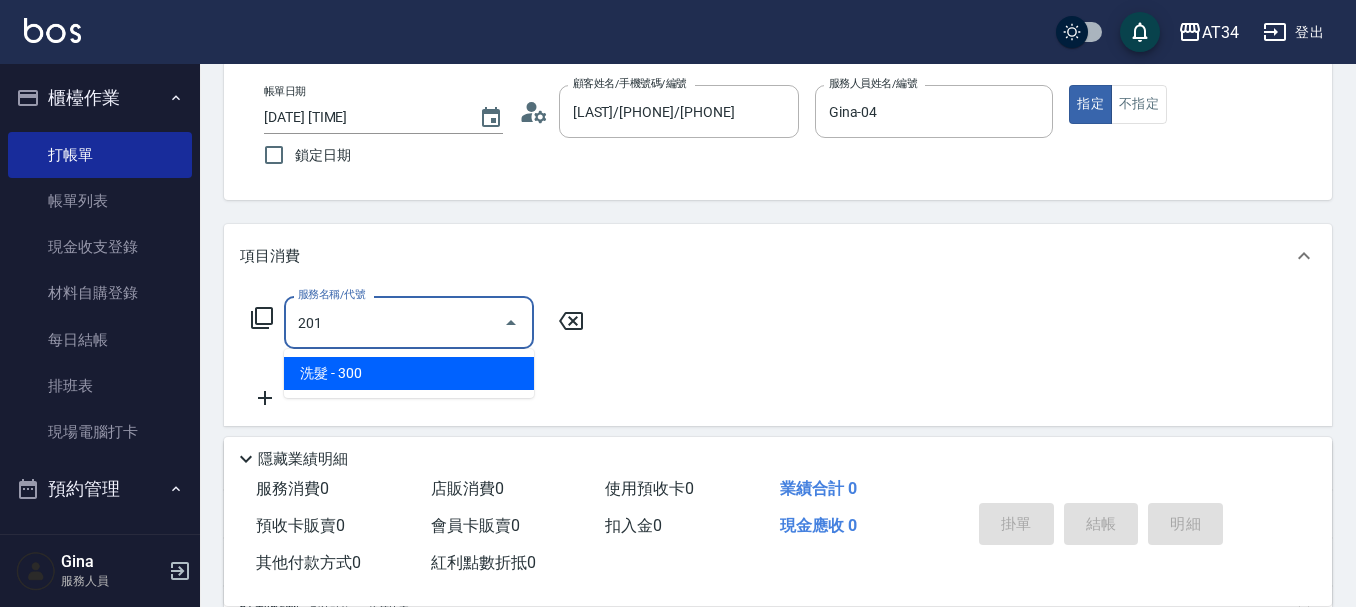 type on "30" 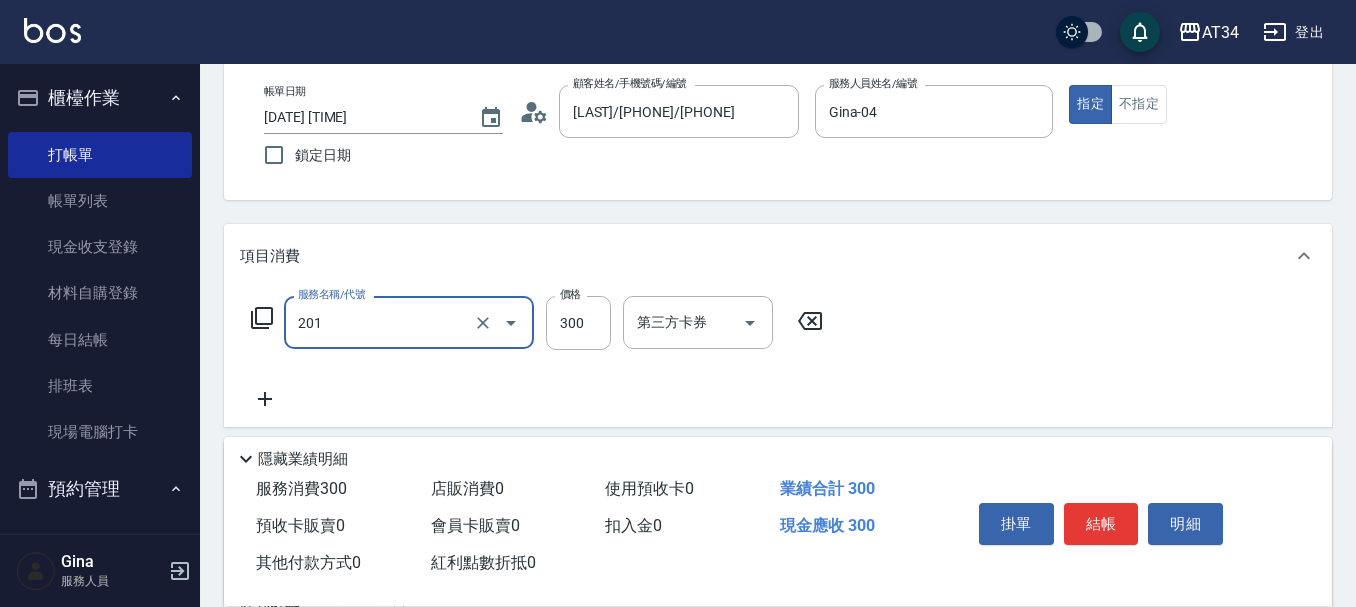 type on "洗髮(201)" 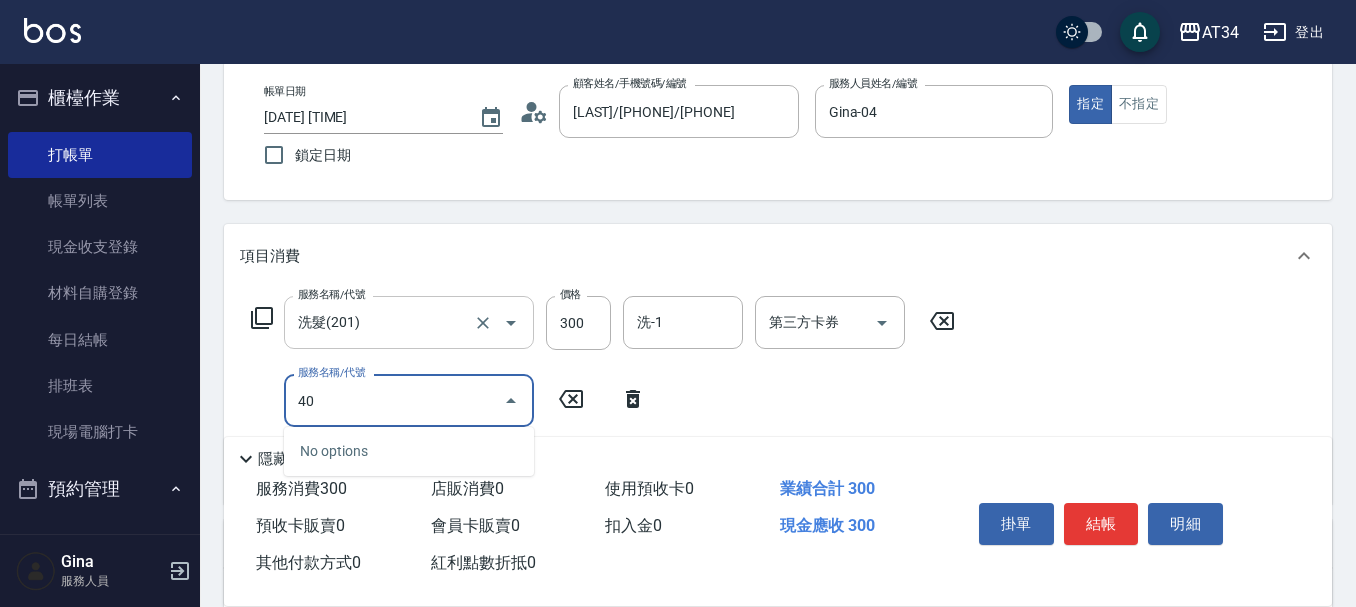 type on "401" 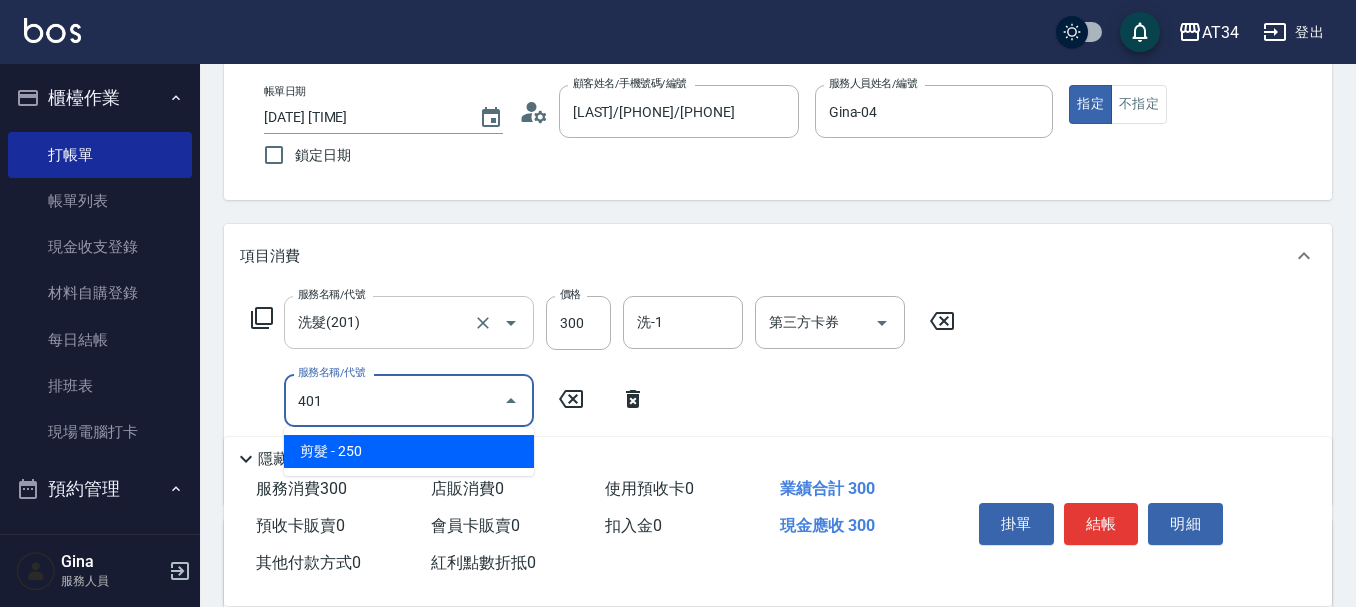 type on "50" 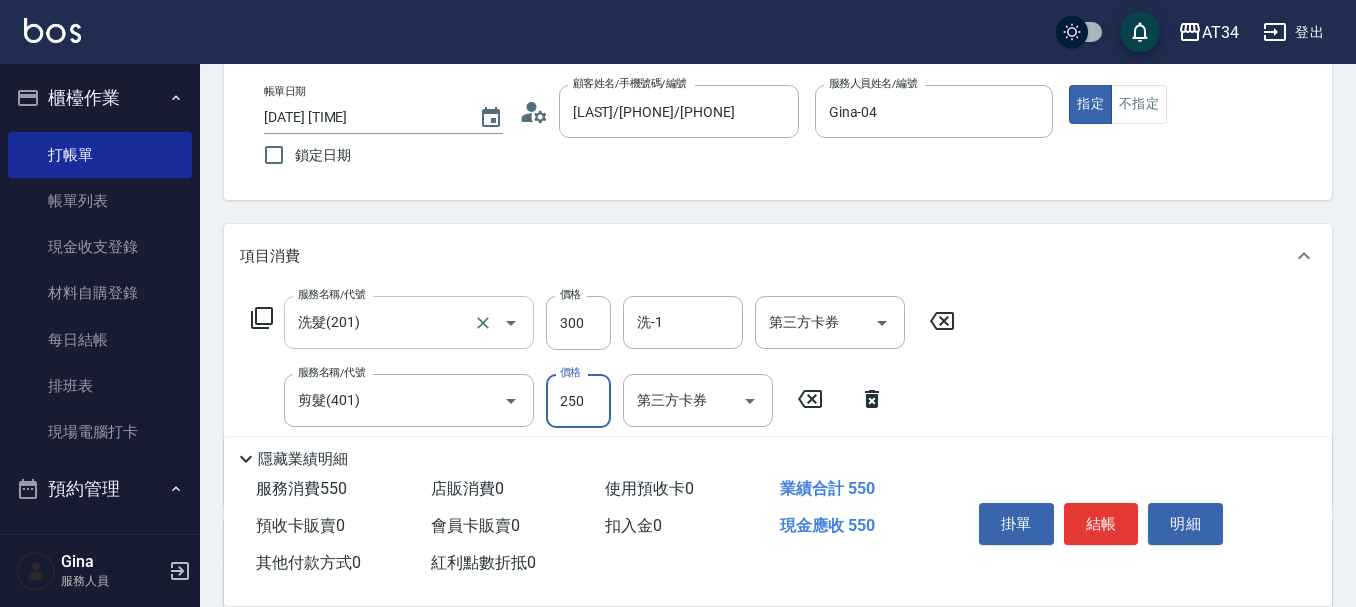 type on "2" 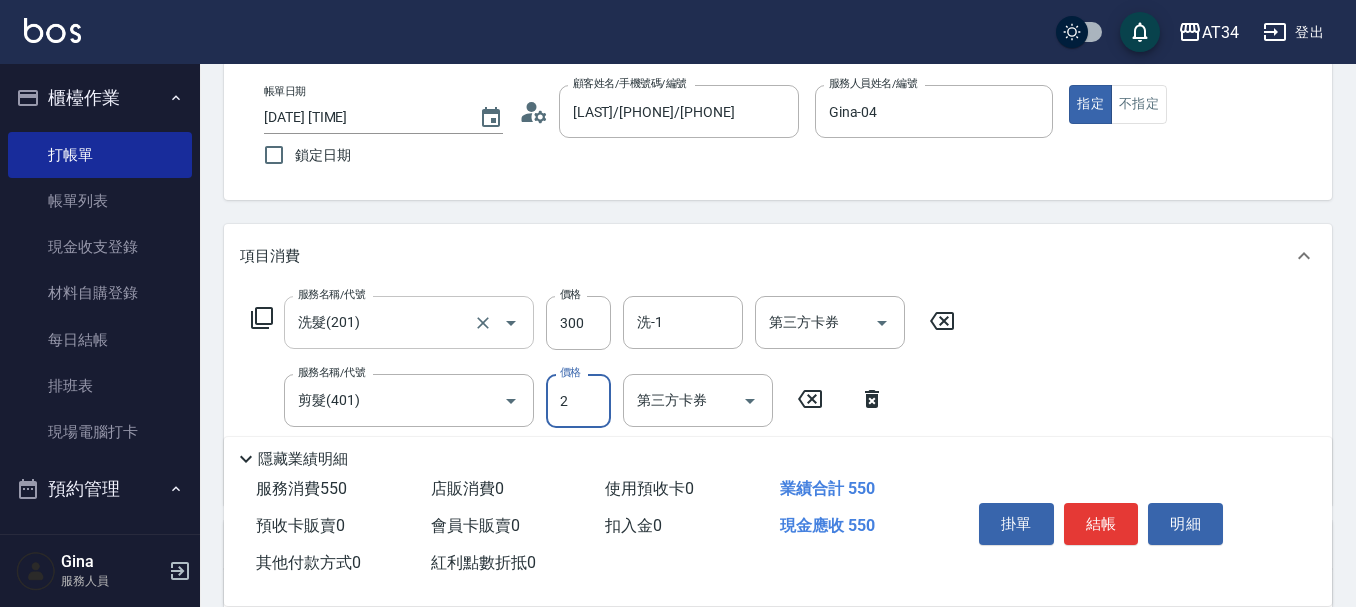type on "30" 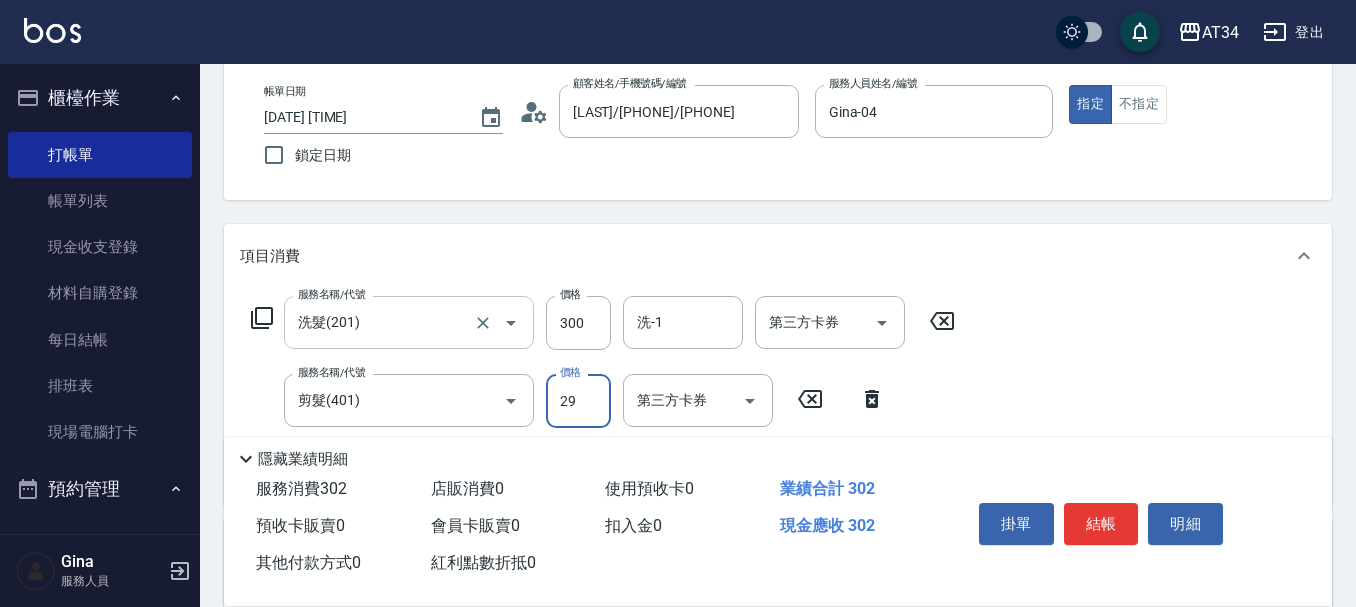 type on "299" 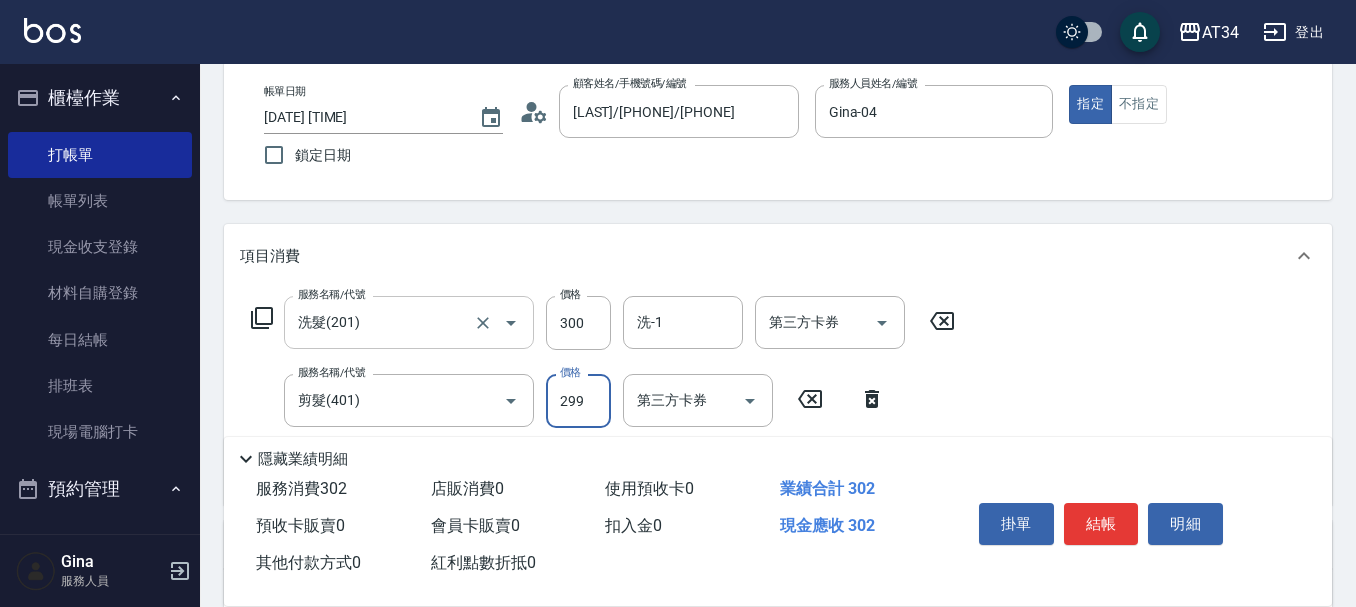 type on "50" 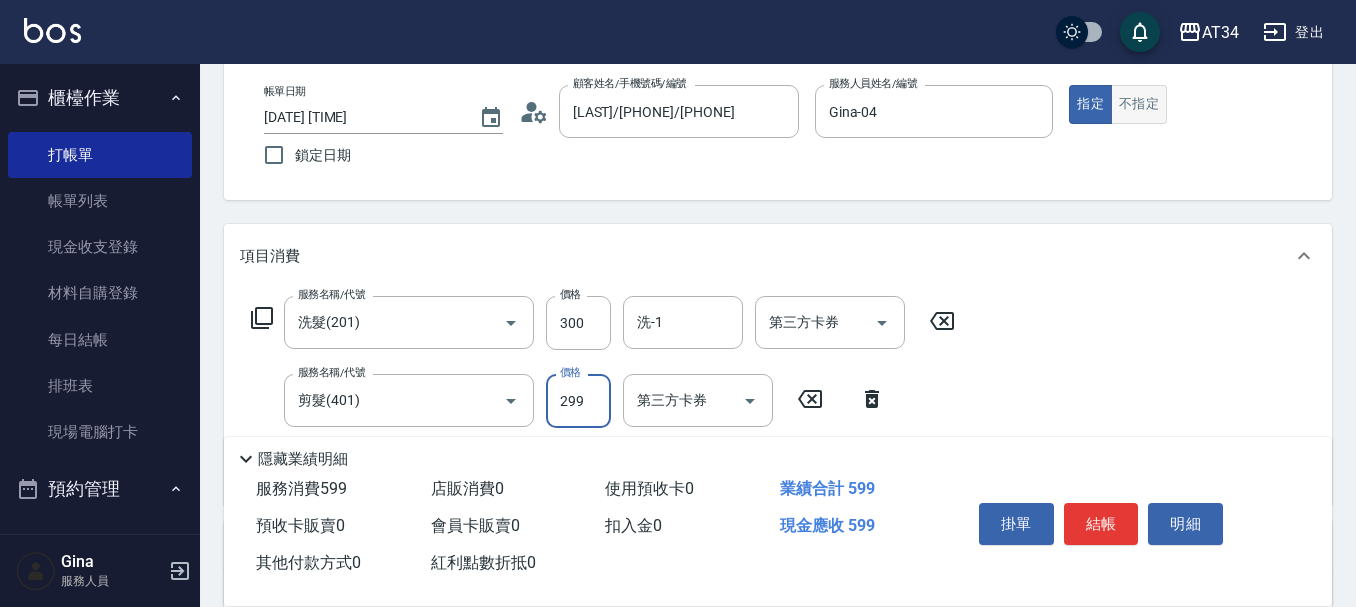 type on "299" 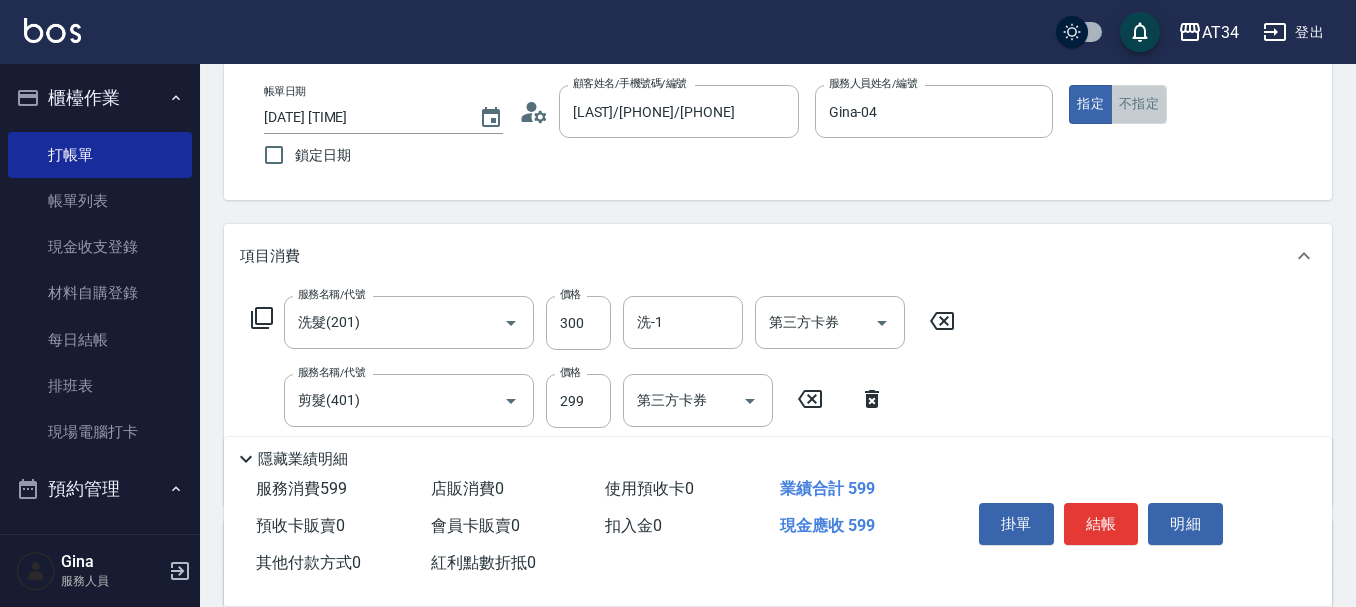 click on "不指定" at bounding box center (1139, 104) 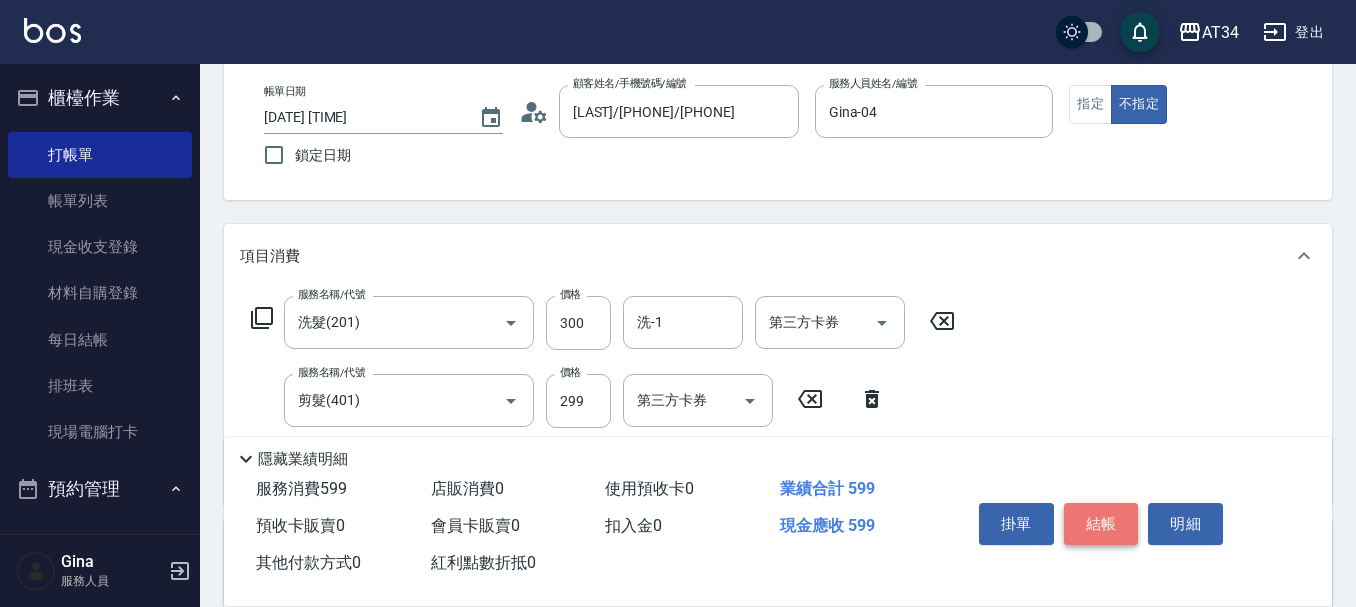 click on "結帳" at bounding box center [1101, 524] 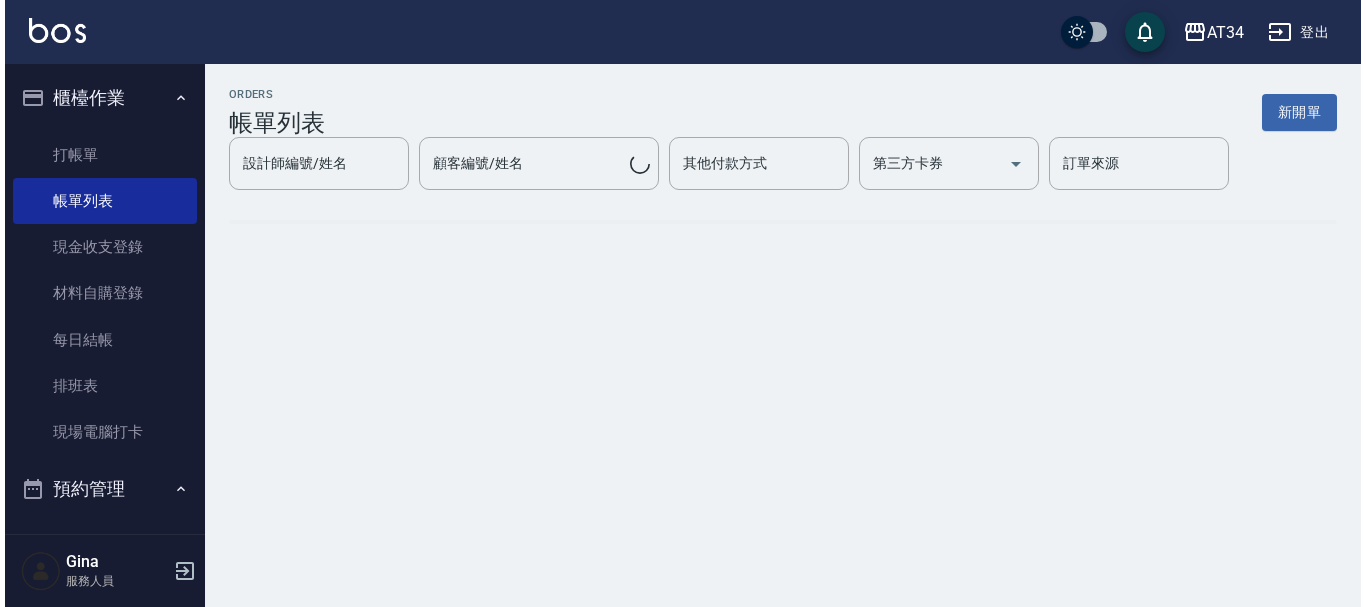scroll, scrollTop: 0, scrollLeft: 0, axis: both 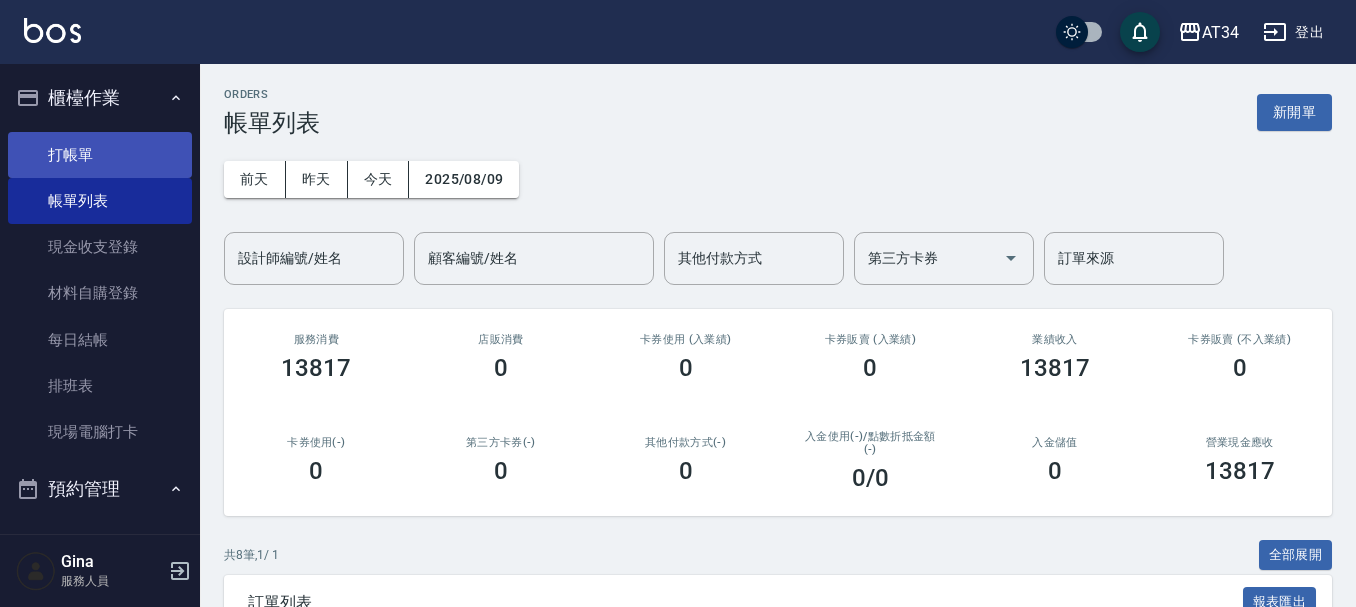 click on "打帳單" at bounding box center (100, 155) 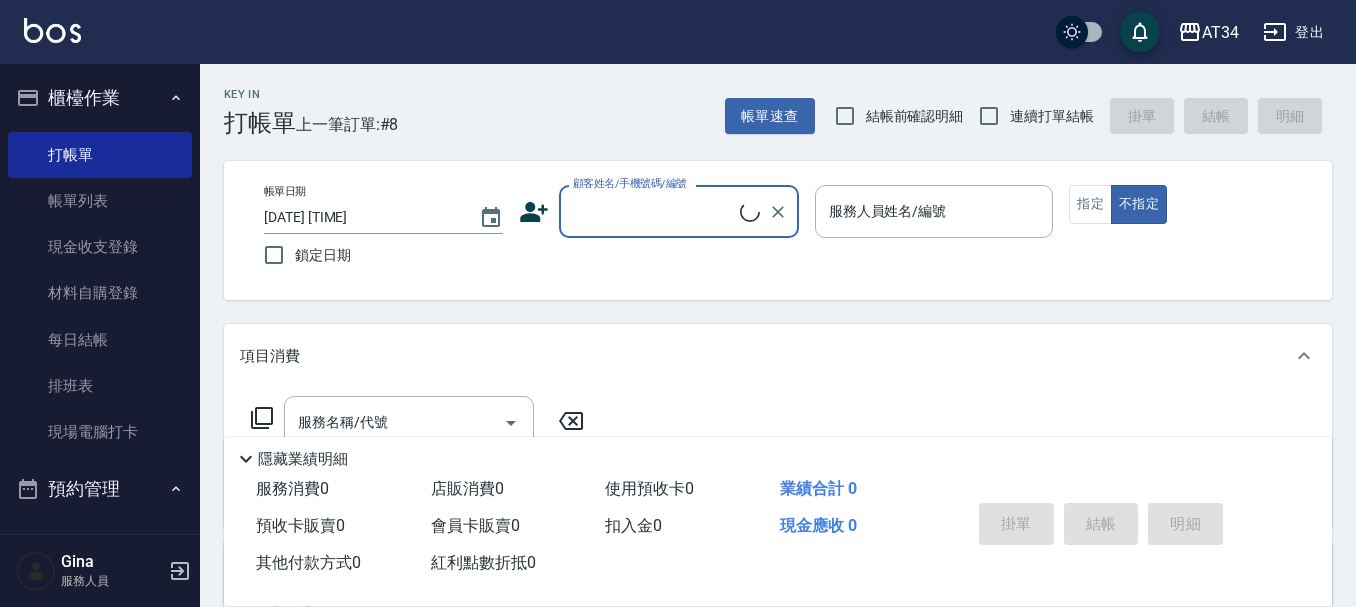 click on "顧客姓名/手機號碼/編號" at bounding box center (679, 211) 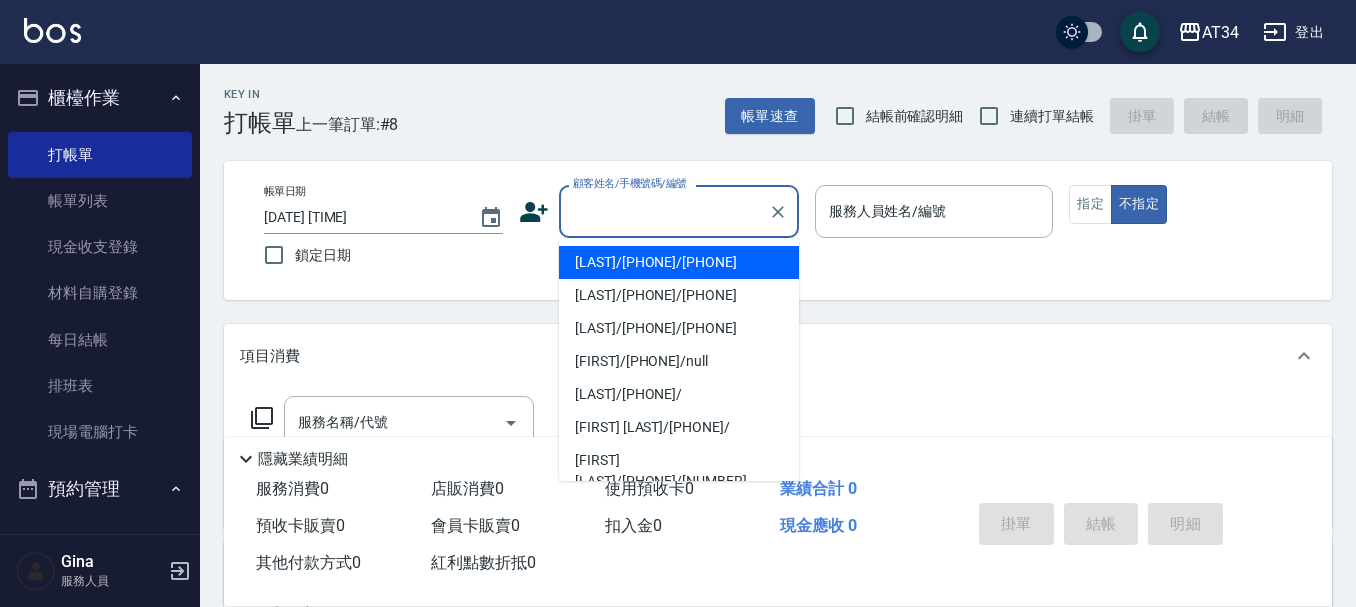 click on "蔡士良/0911554440/0911554440" at bounding box center (679, 262) 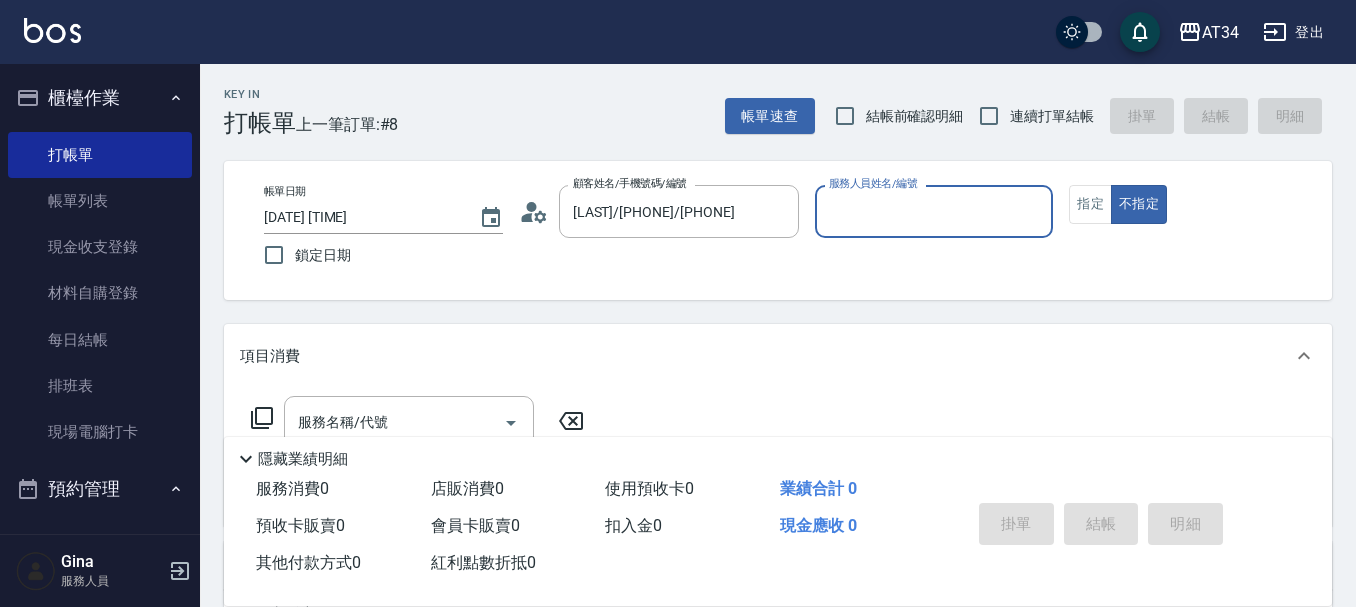 type on "Gina-04" 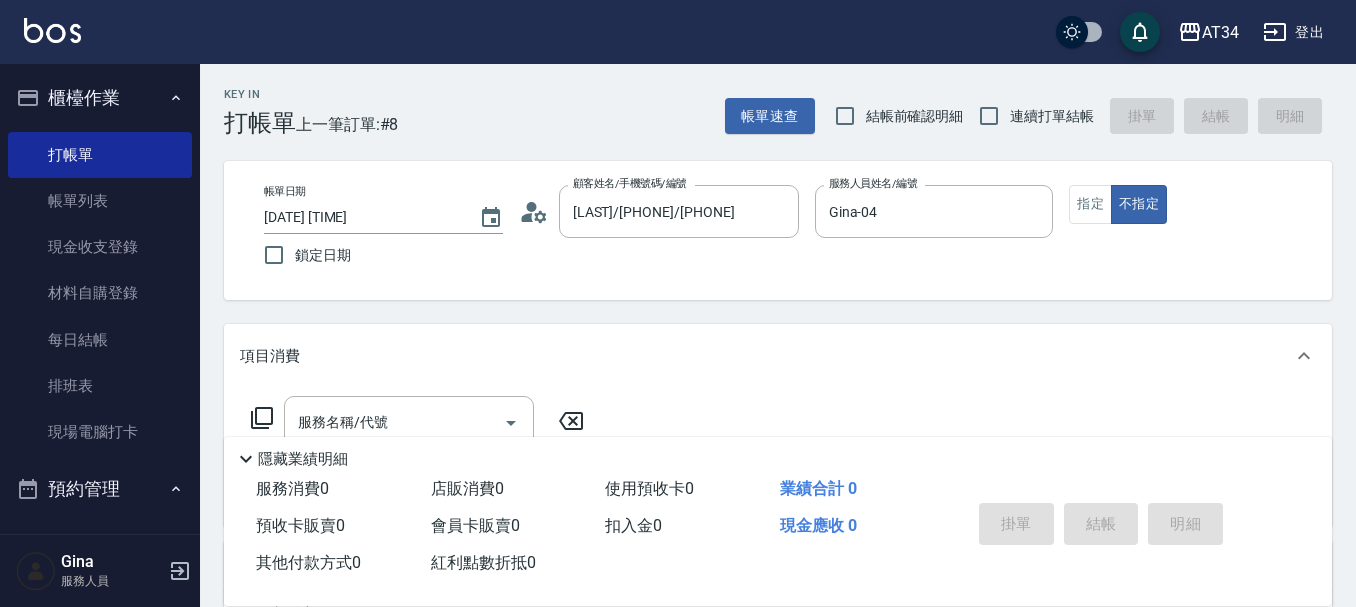 click 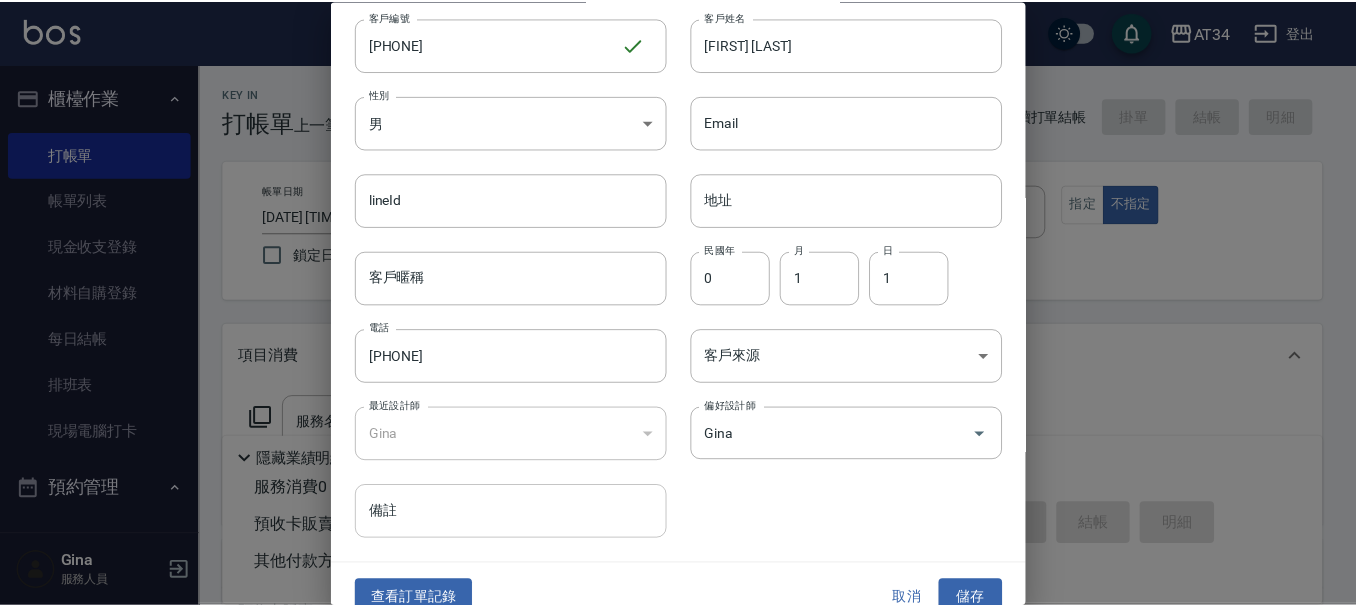 scroll, scrollTop: 86, scrollLeft: 0, axis: vertical 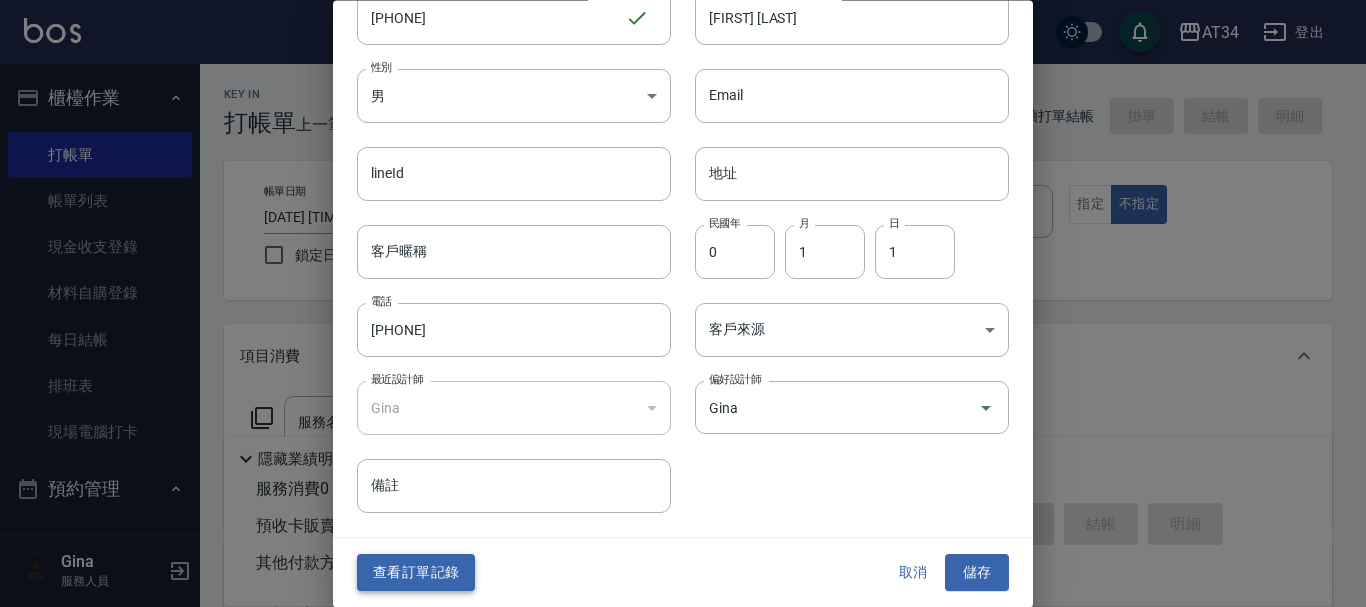click on "查看訂單記錄" at bounding box center (416, 573) 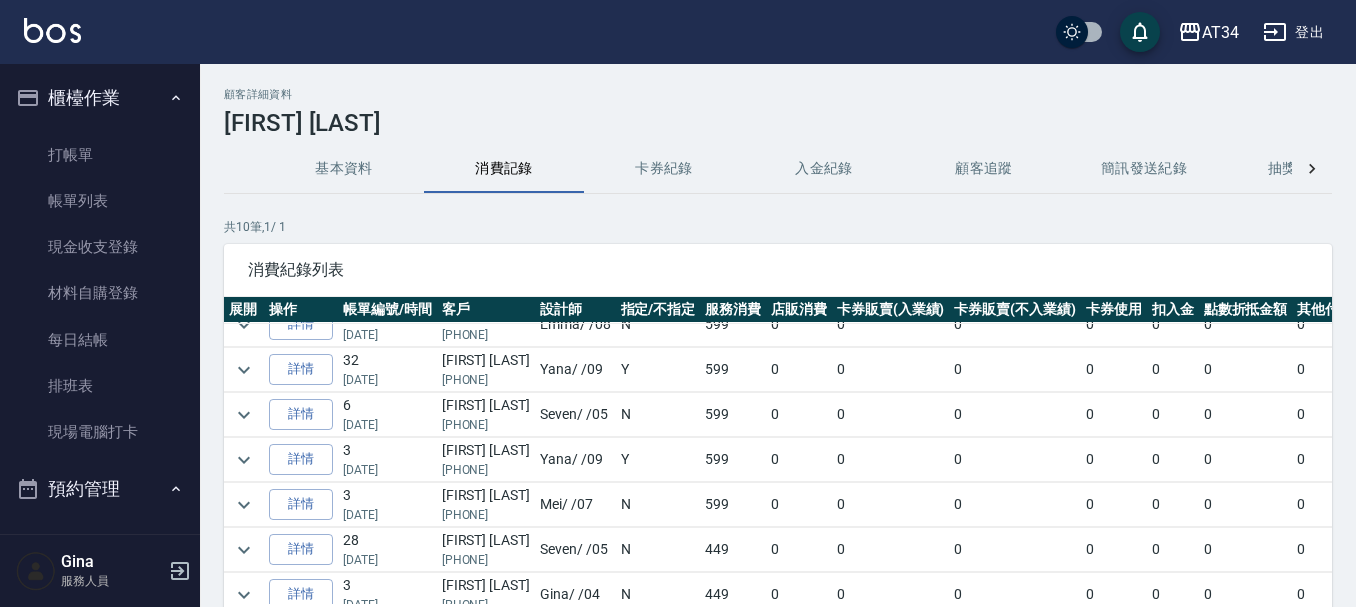 scroll, scrollTop: 184, scrollLeft: 0, axis: vertical 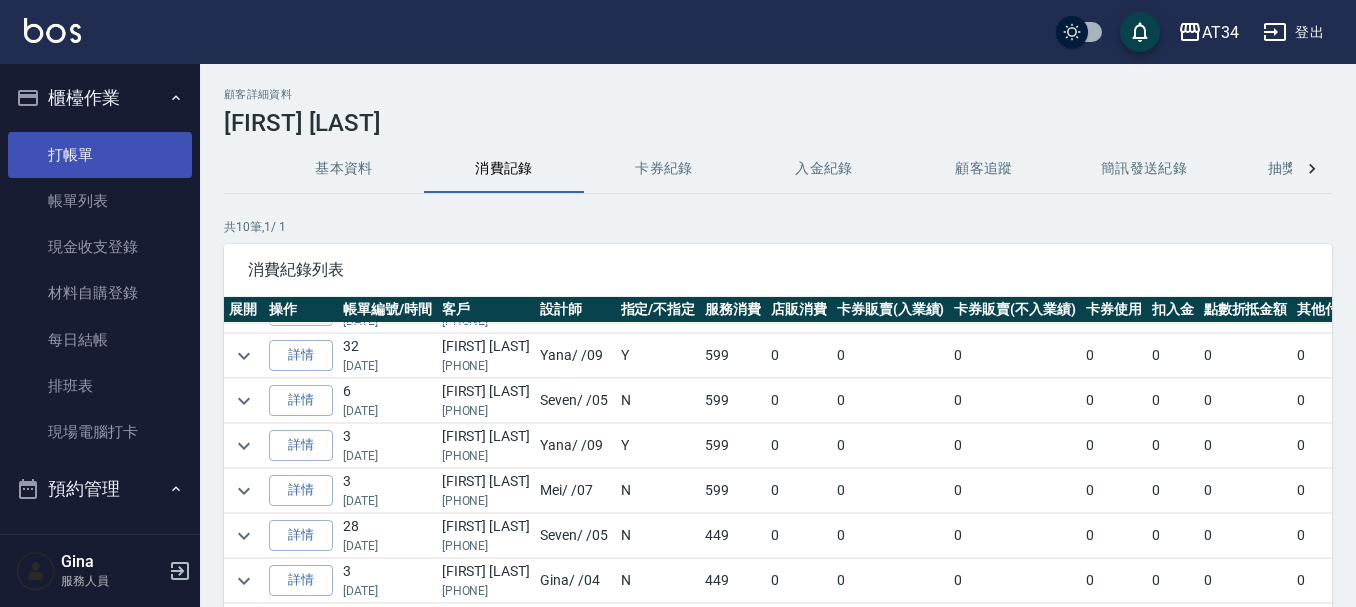 click on "打帳單" at bounding box center [100, 155] 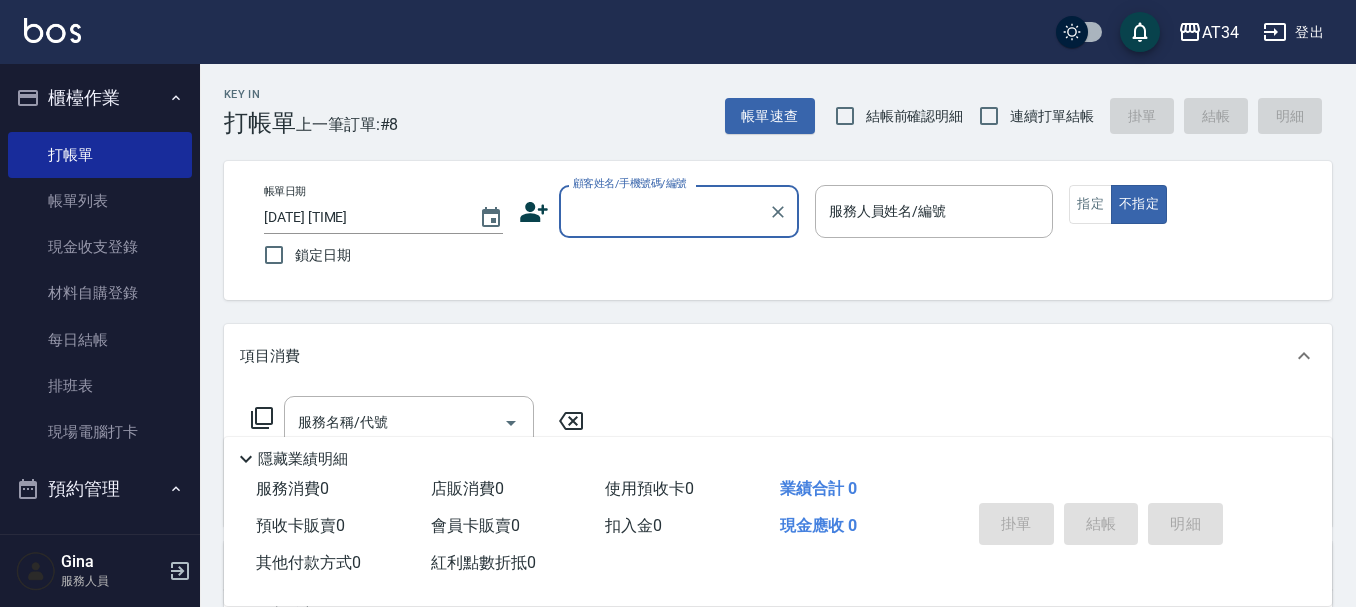 click on "顧客姓名/手機號碼/編號" at bounding box center (664, 211) 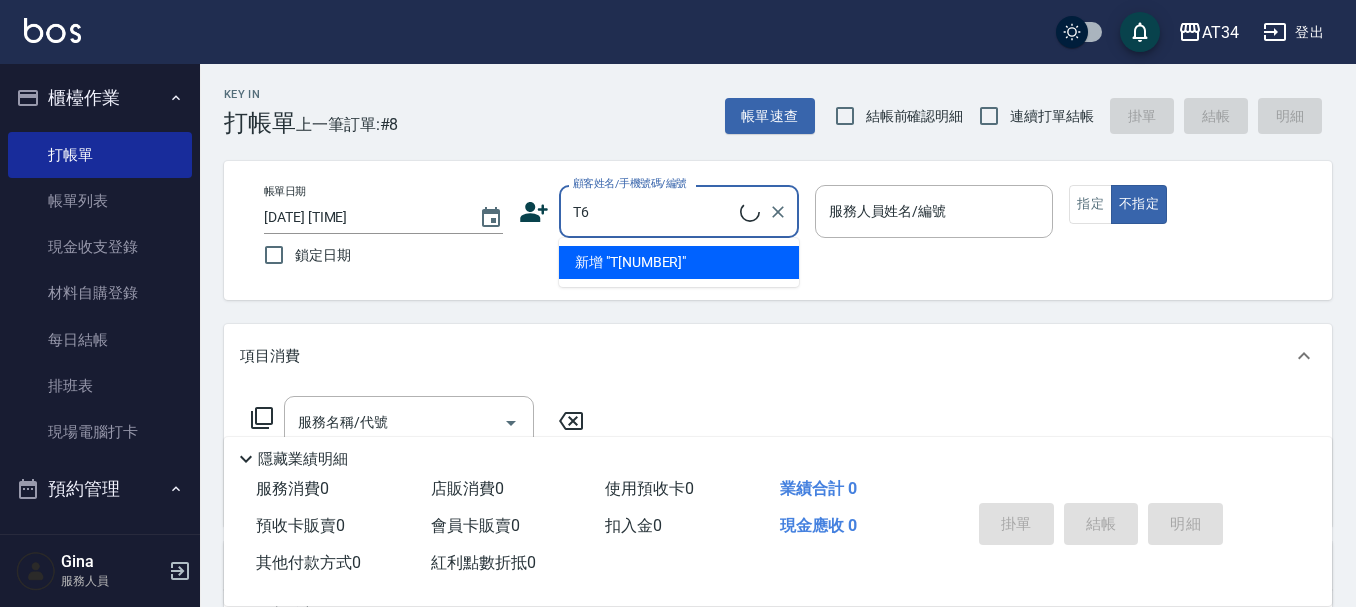 type on "T" 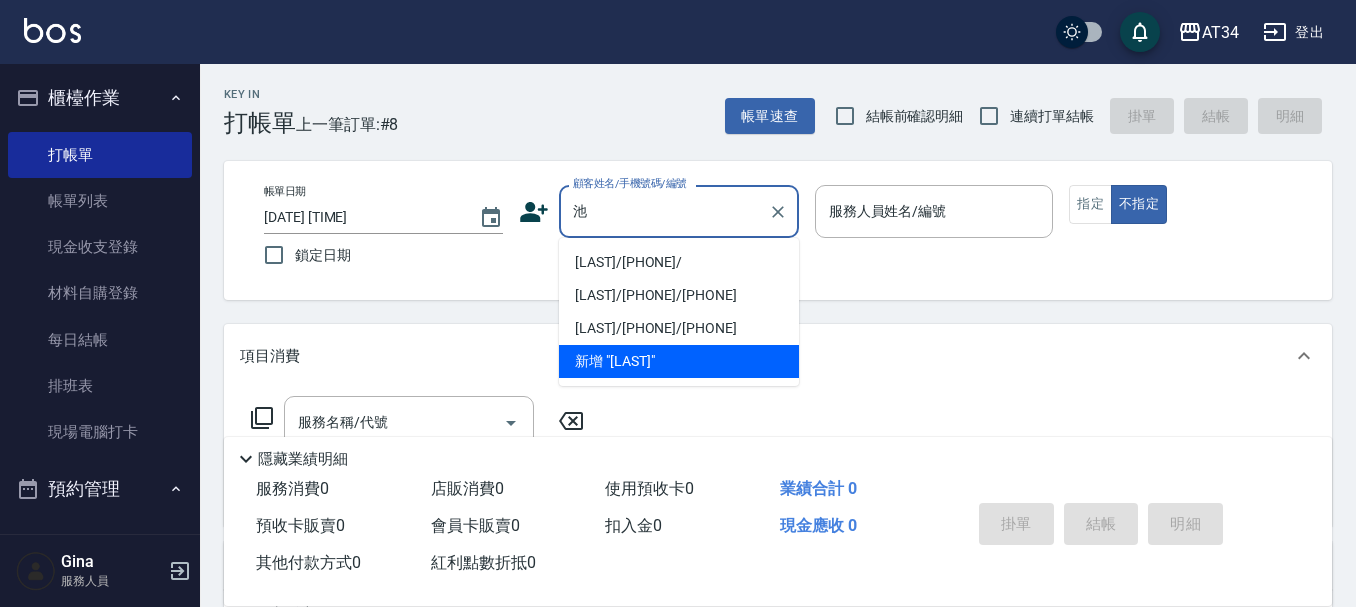 click on "池均柔/0970829718/" at bounding box center [679, 262] 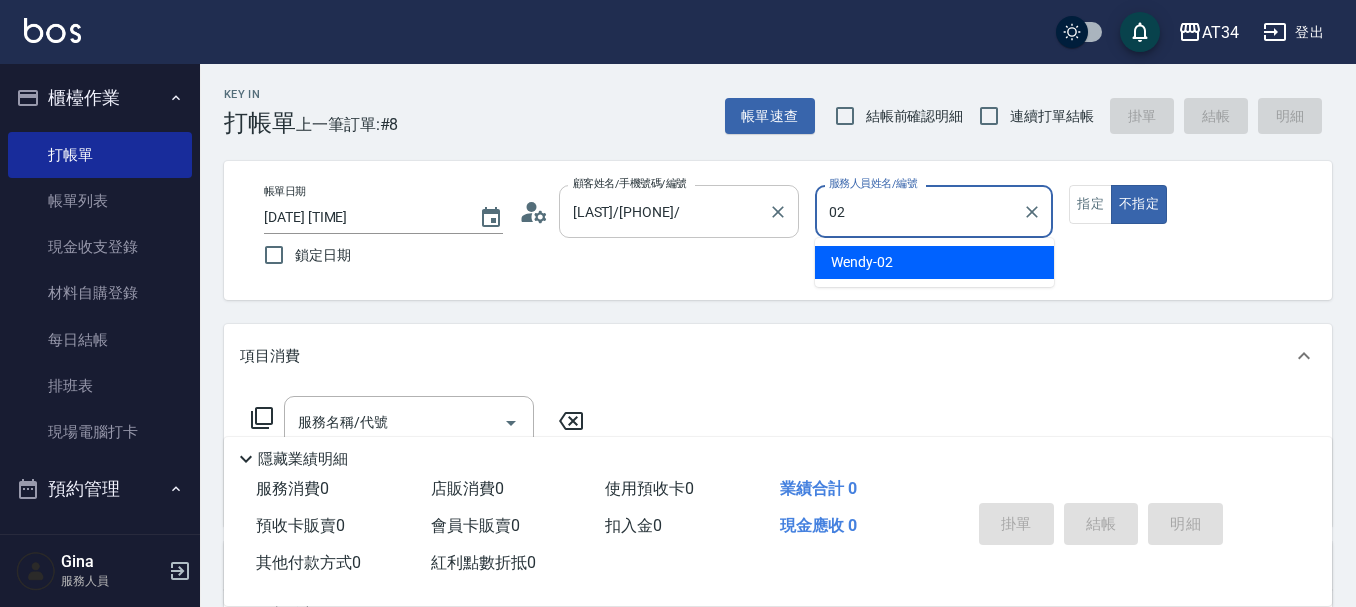 type on "Wendy-02" 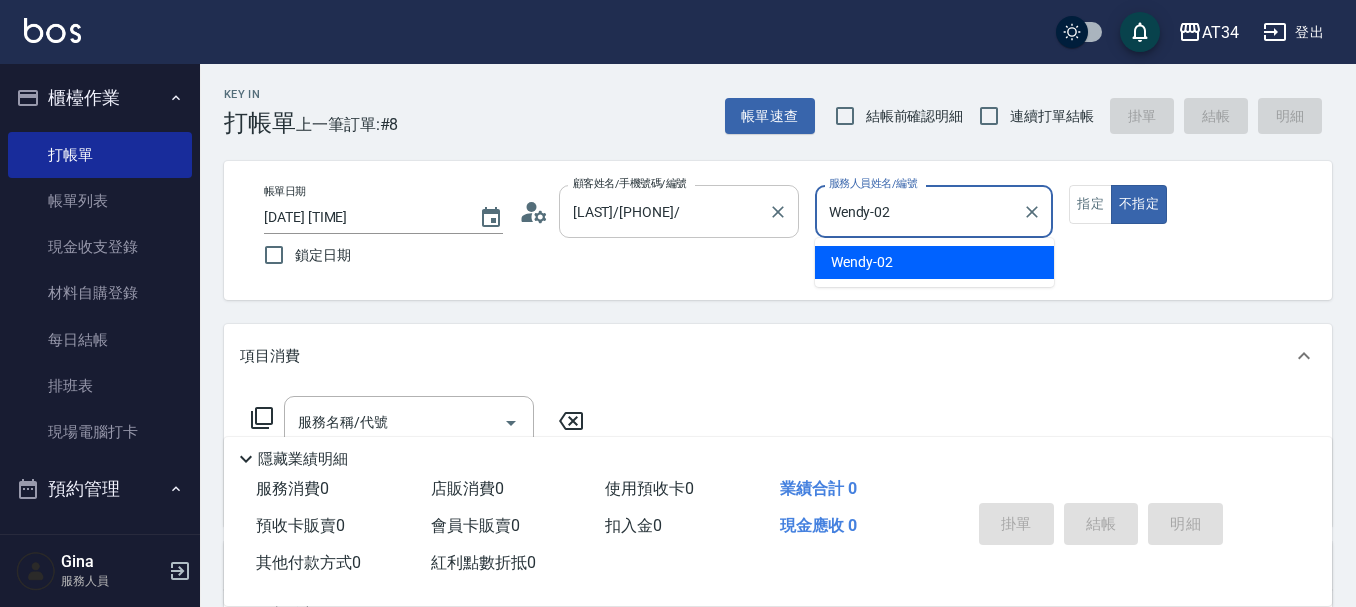 type on "false" 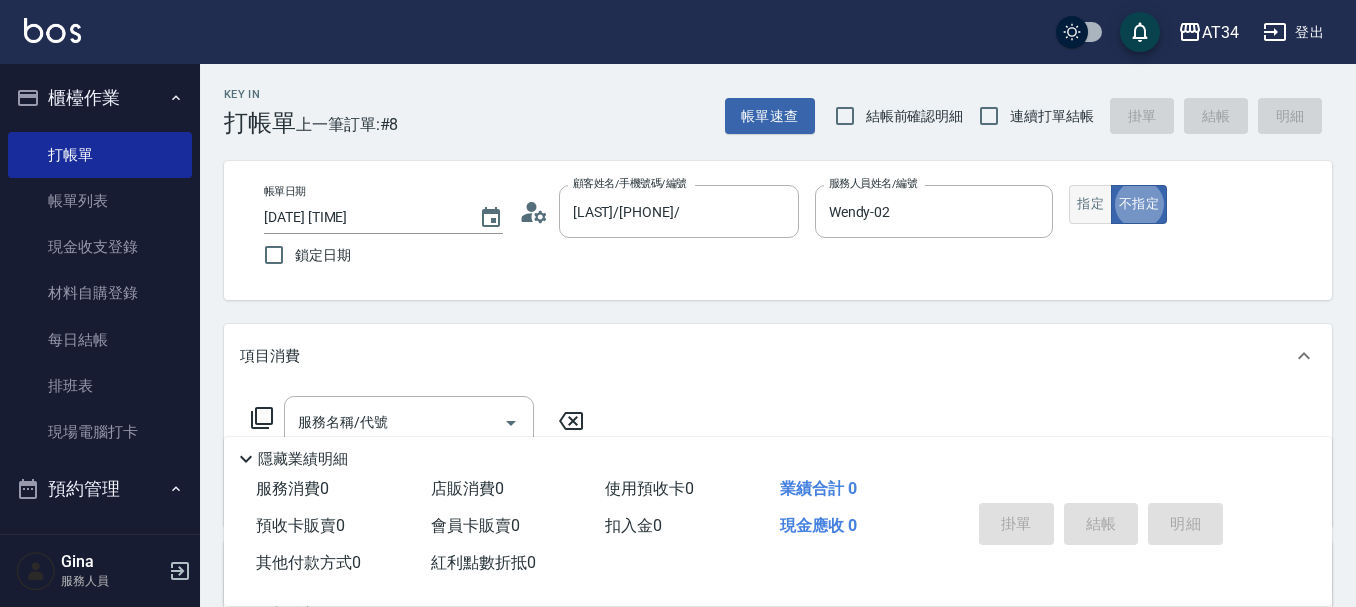 click on "指定" at bounding box center (1090, 204) 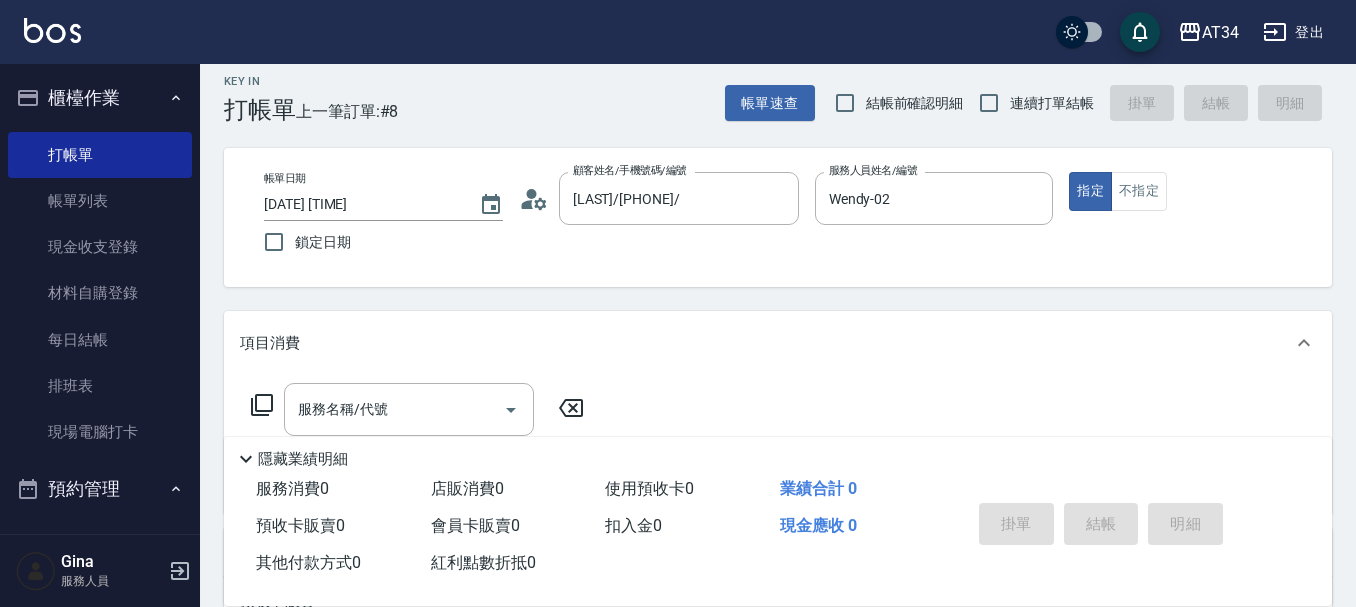 scroll, scrollTop: 100, scrollLeft: 0, axis: vertical 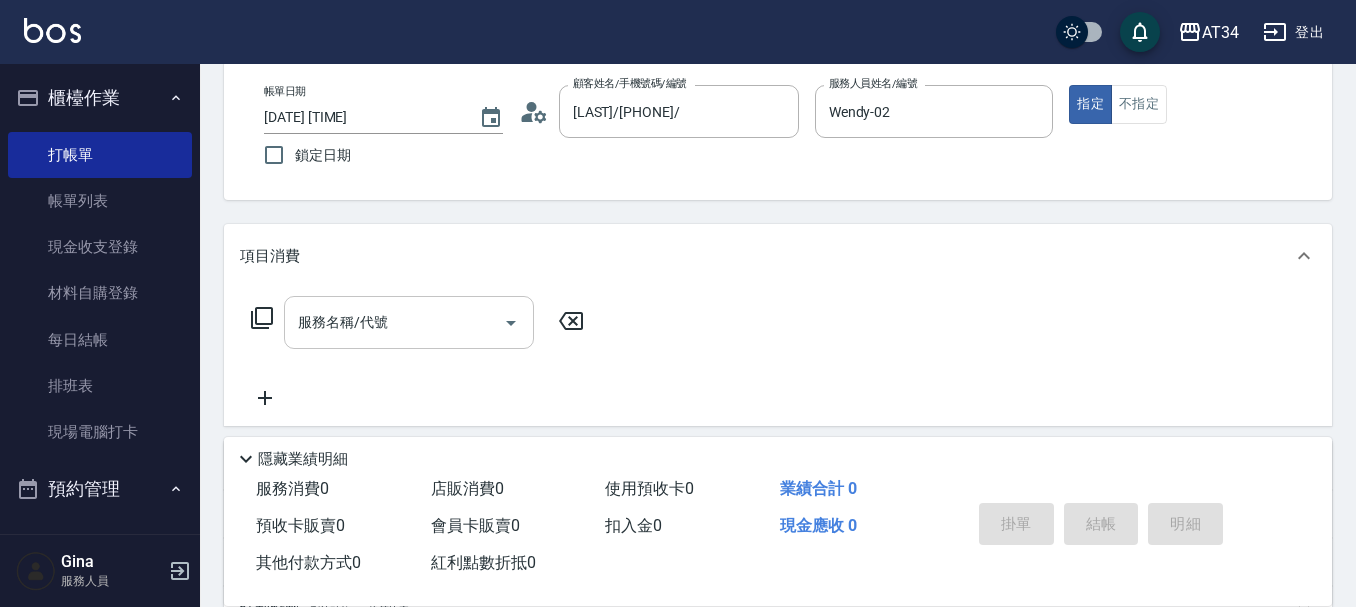click on "服務名稱/代號 服務名稱/代號" at bounding box center [409, 322] 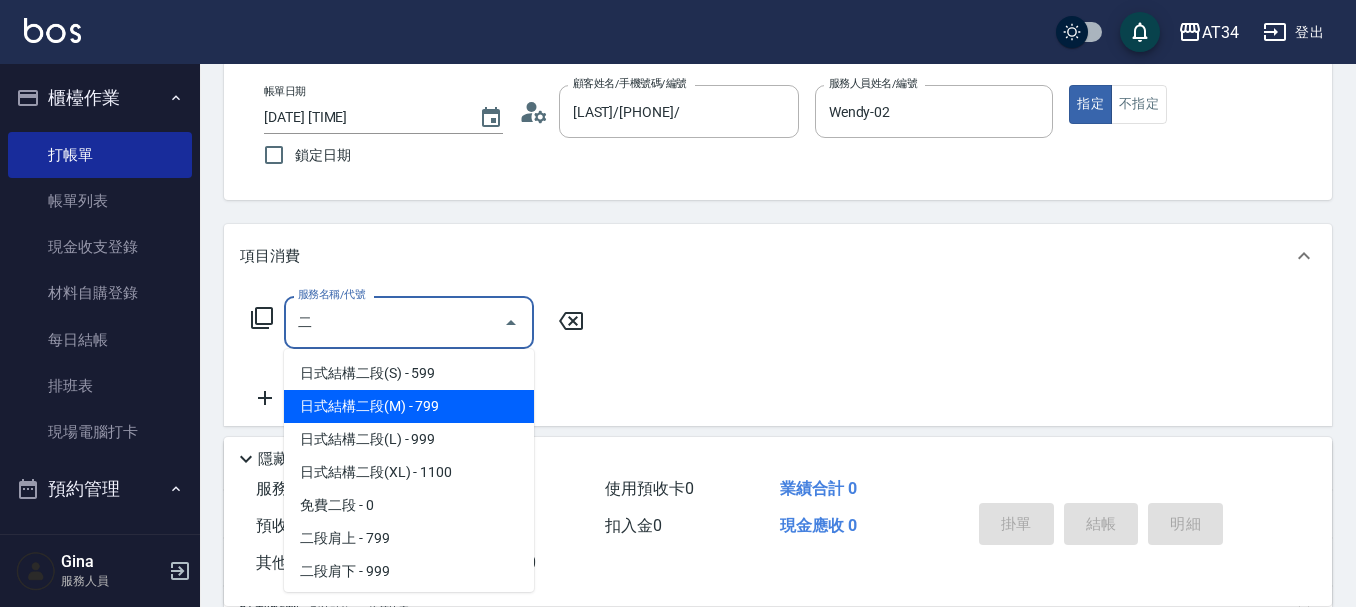 drag, startPoint x: 433, startPoint y: 407, endPoint x: 508, endPoint y: 369, distance: 84.07735 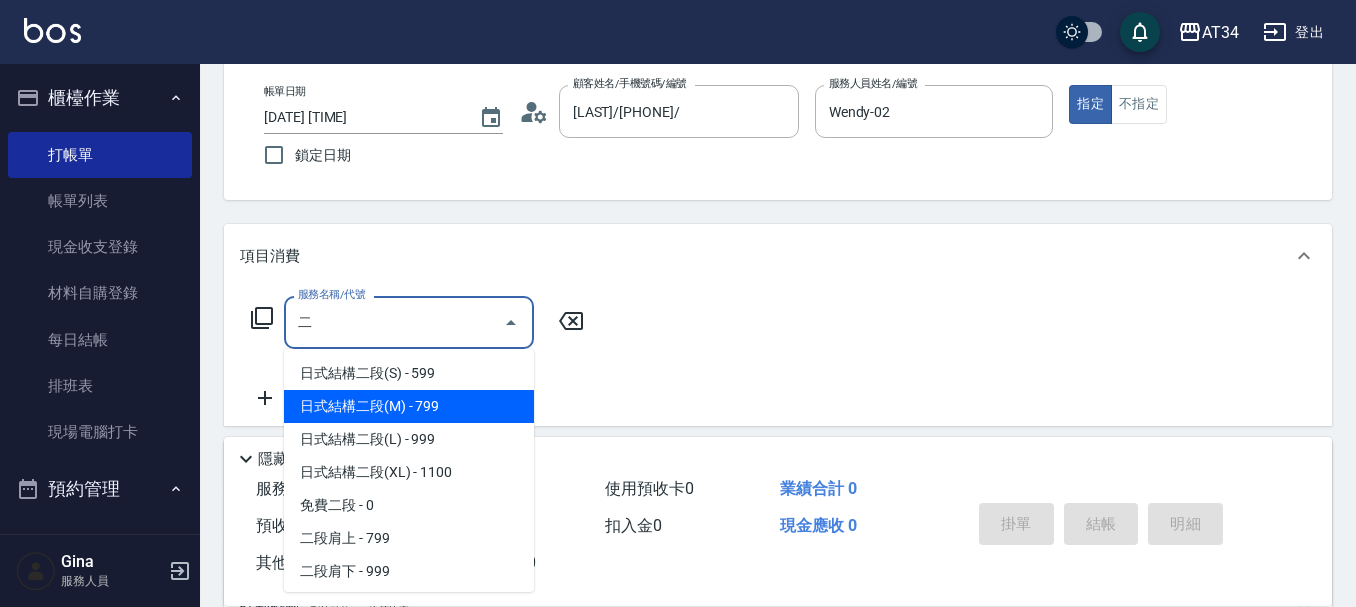type on "70" 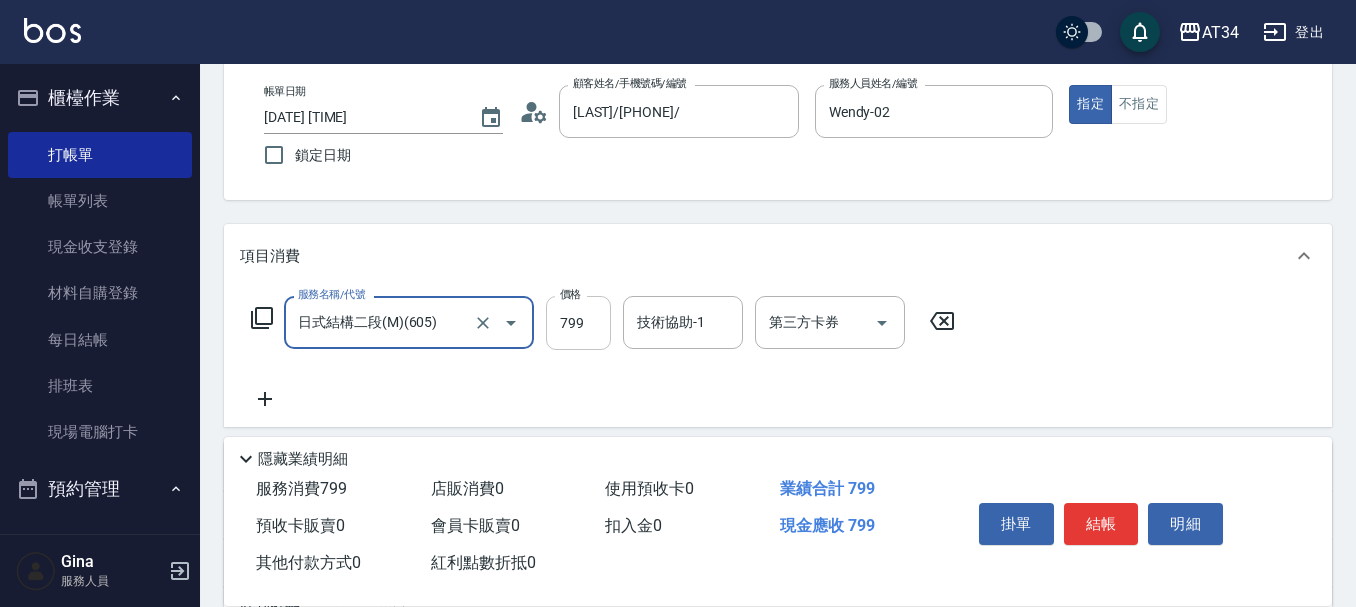 type on "日式結構二段(M)(605)" 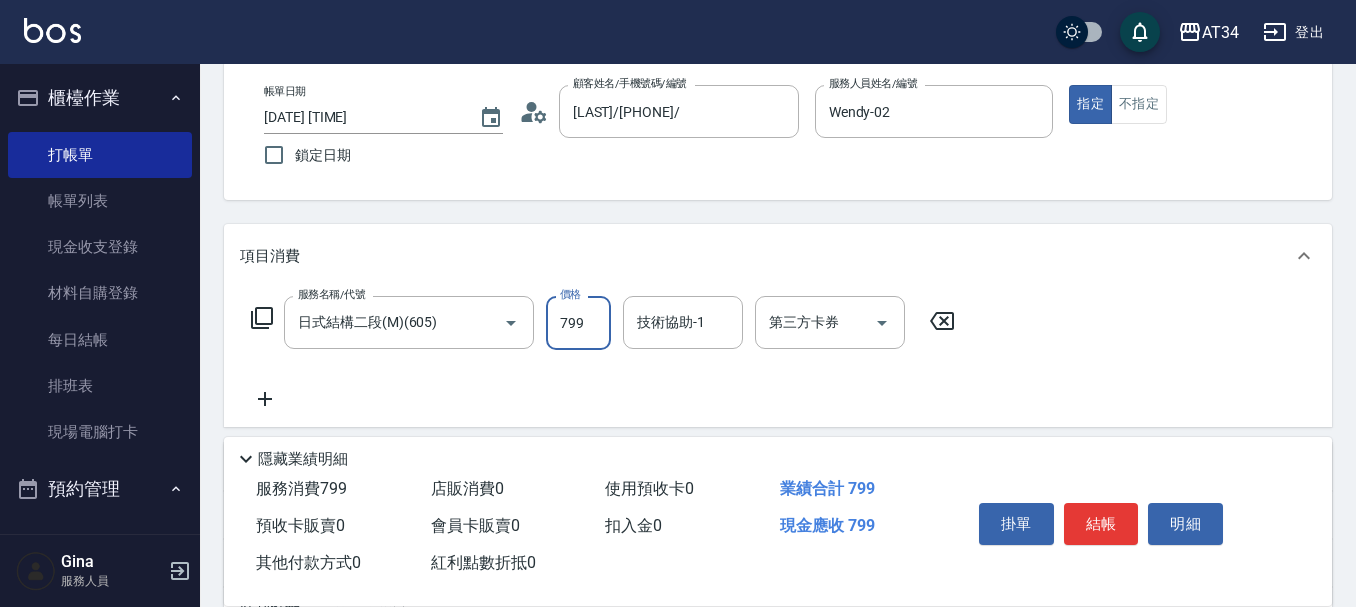 type on "9" 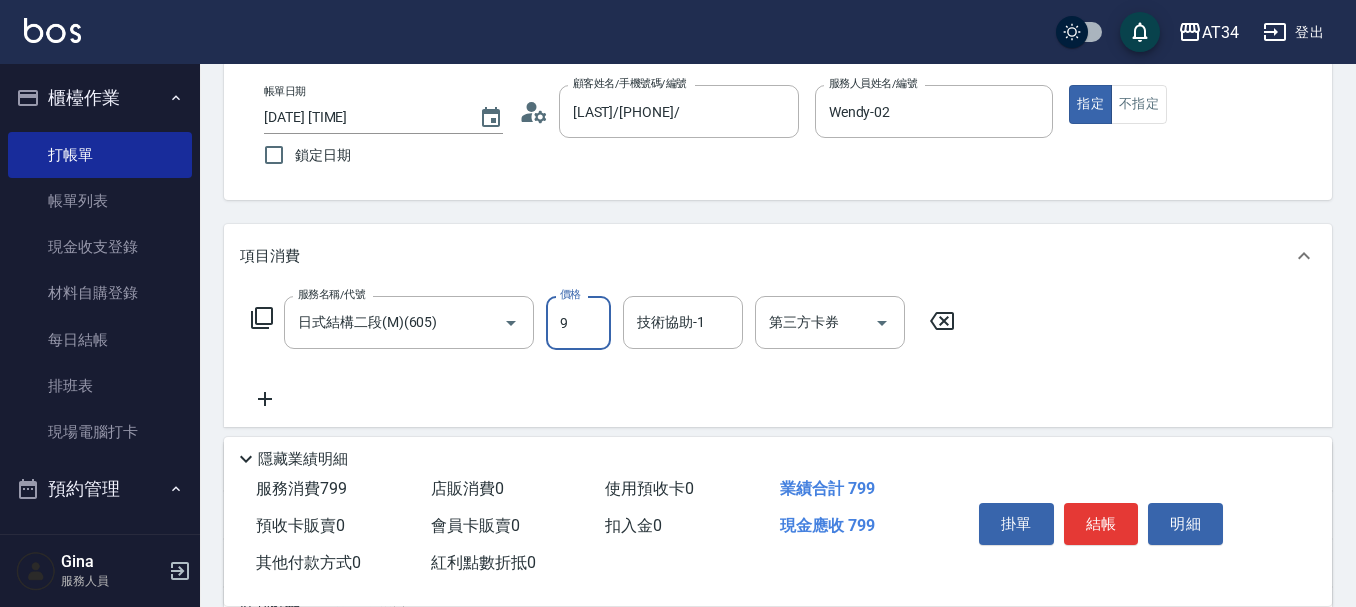 type on "0" 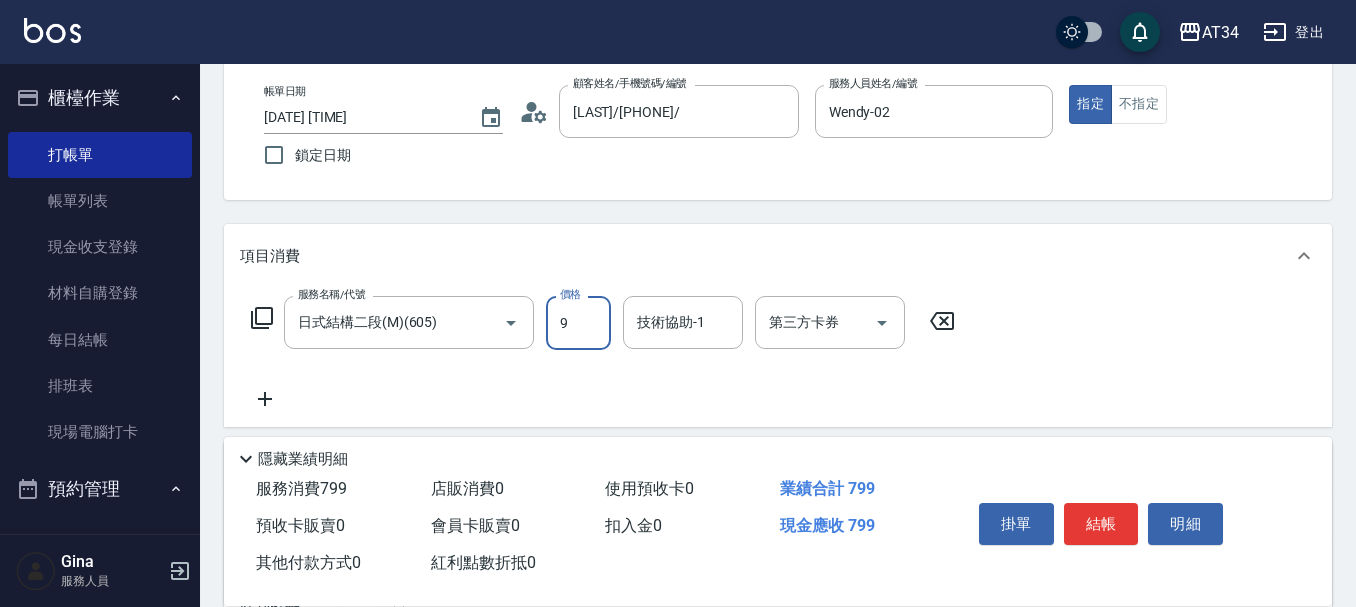 type on "99" 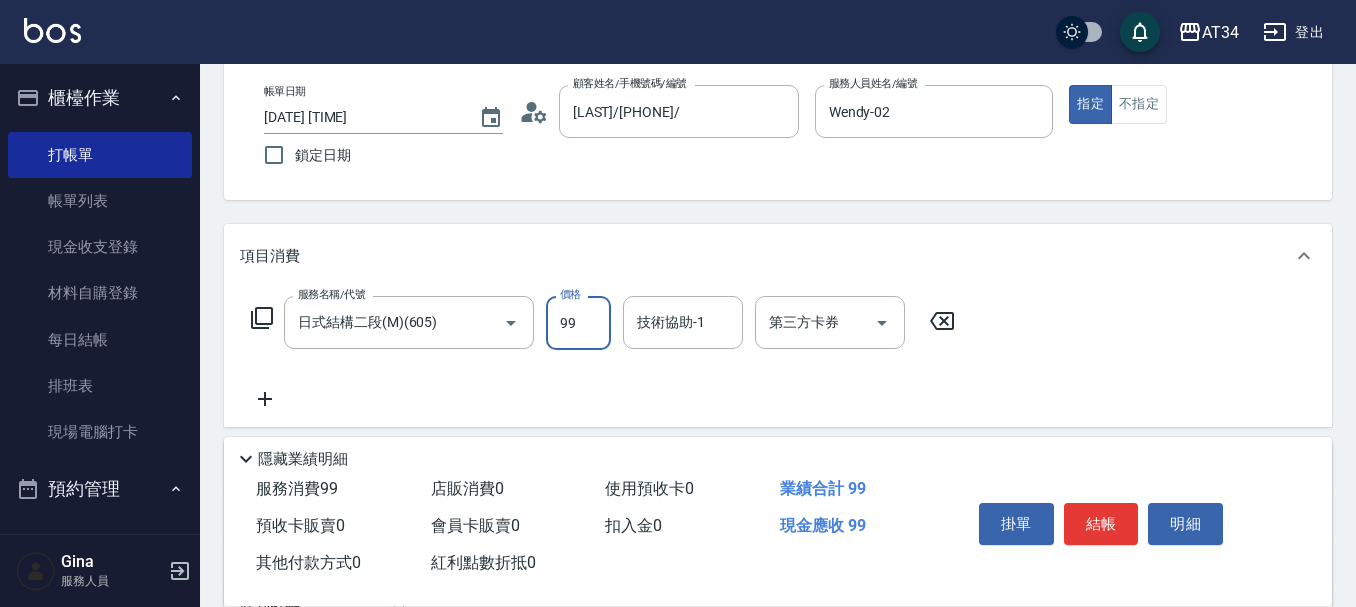 type on "90" 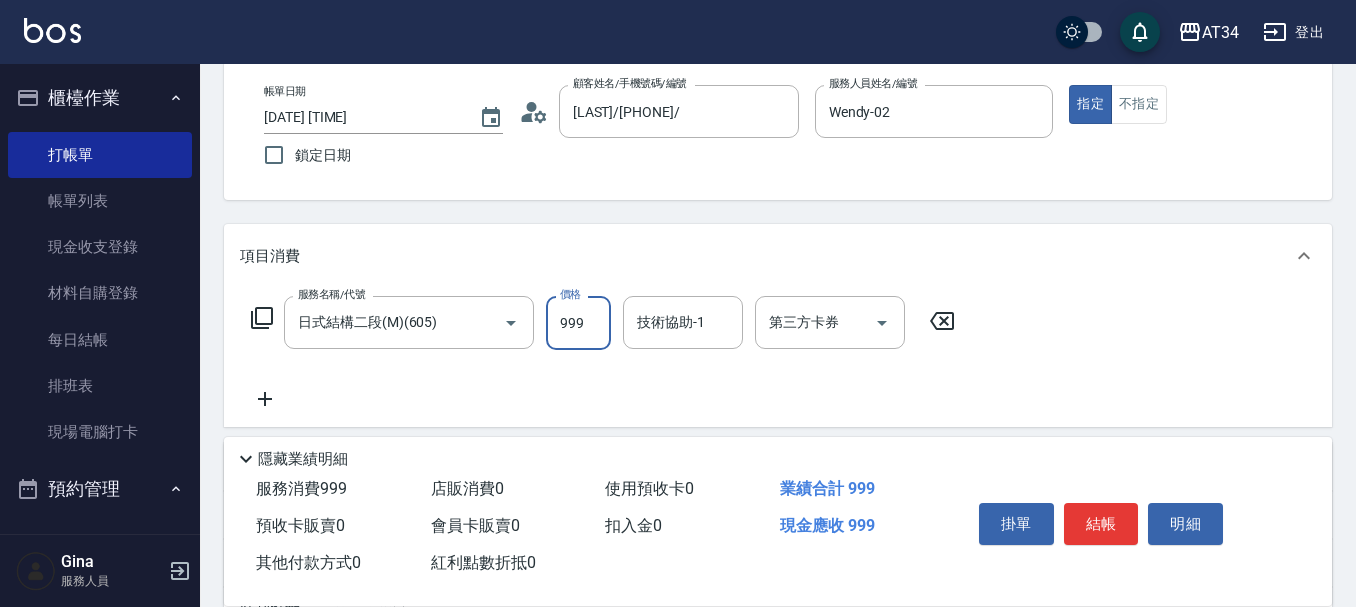 type on "999" 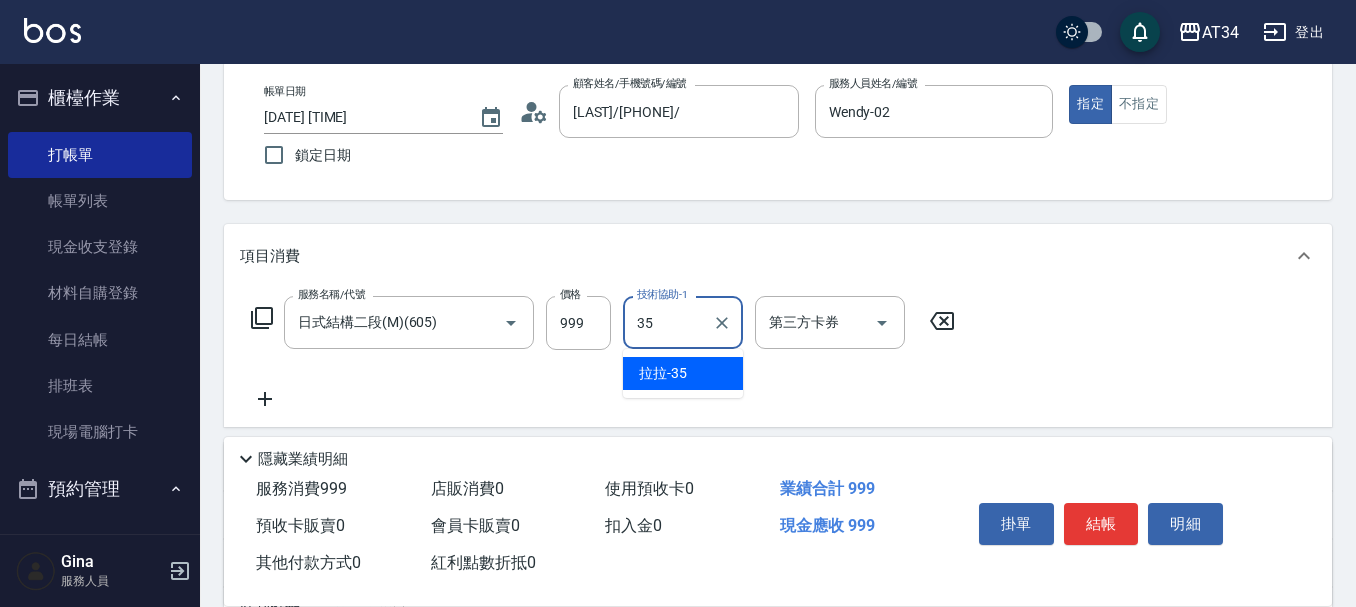 type on "拉拉-35" 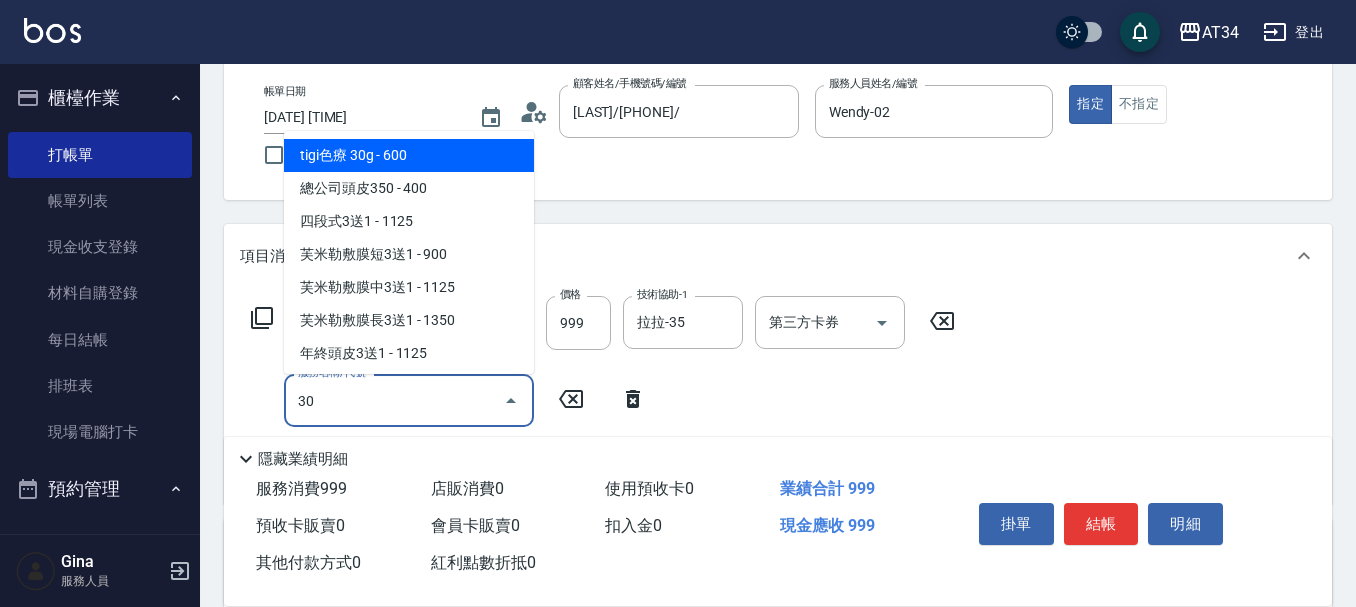 type on "301" 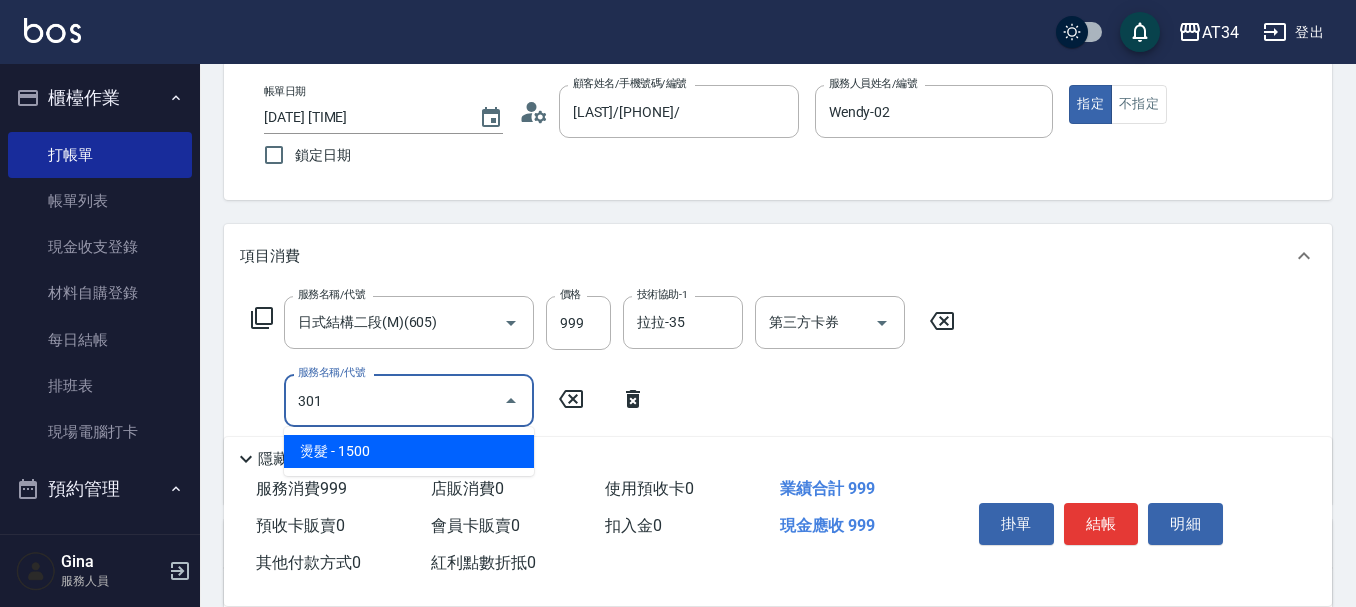 type on "240" 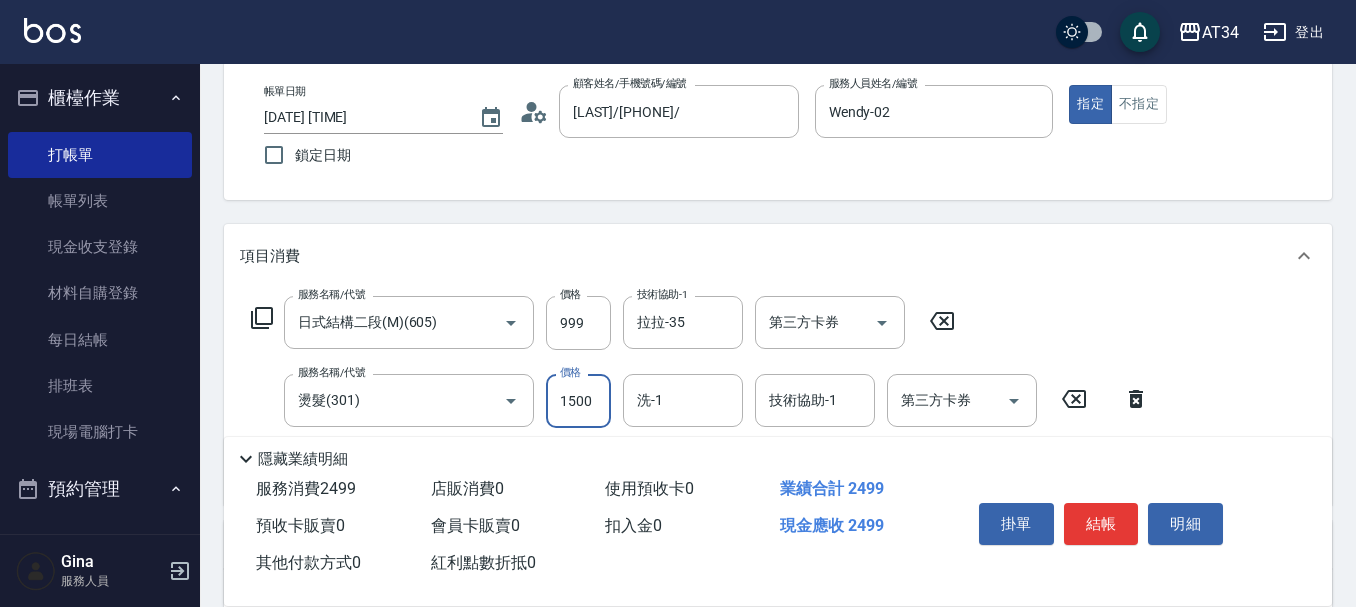 type on "100" 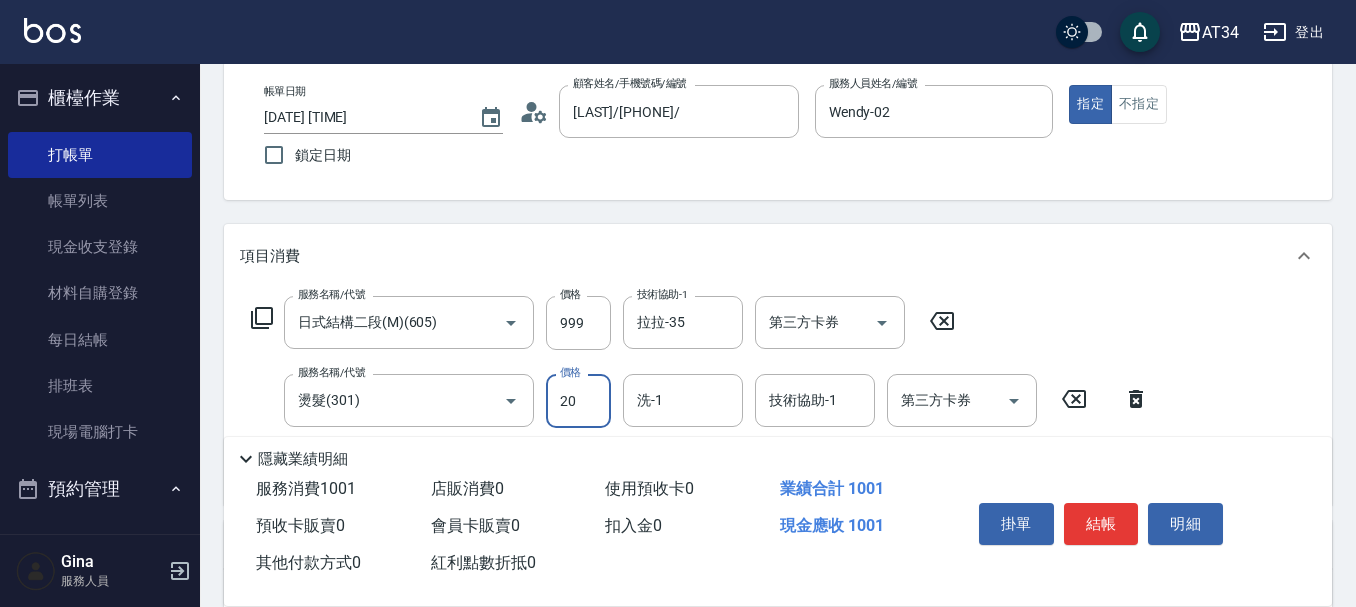 type on "209" 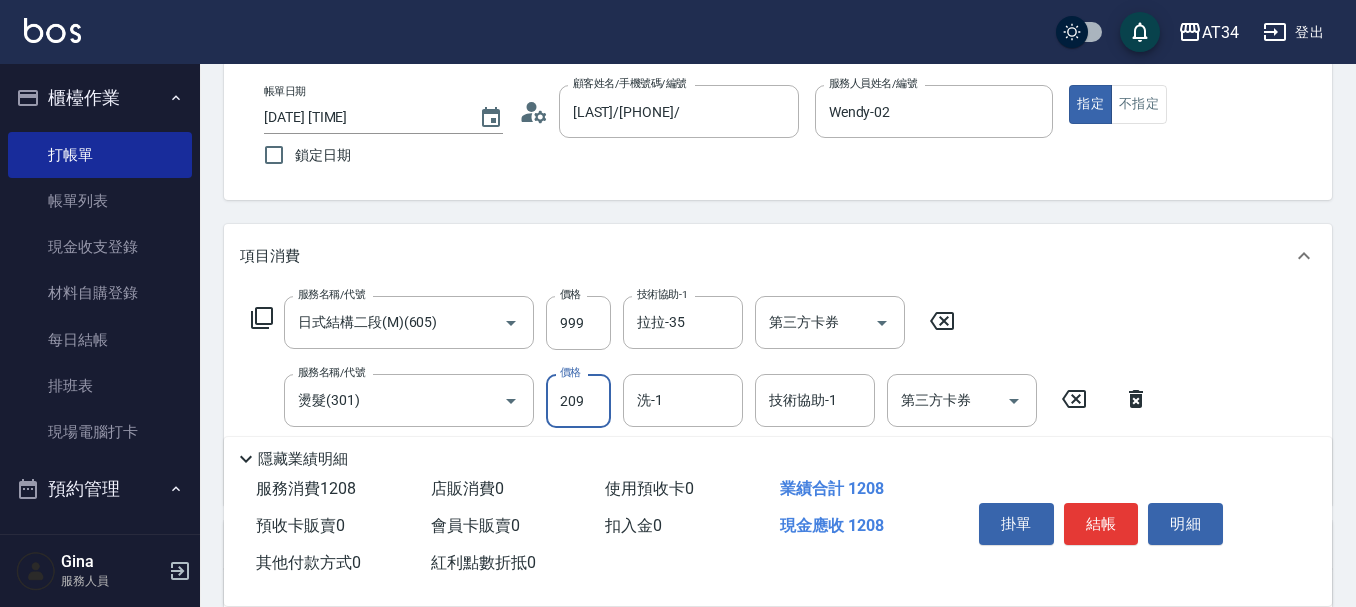 type on "300" 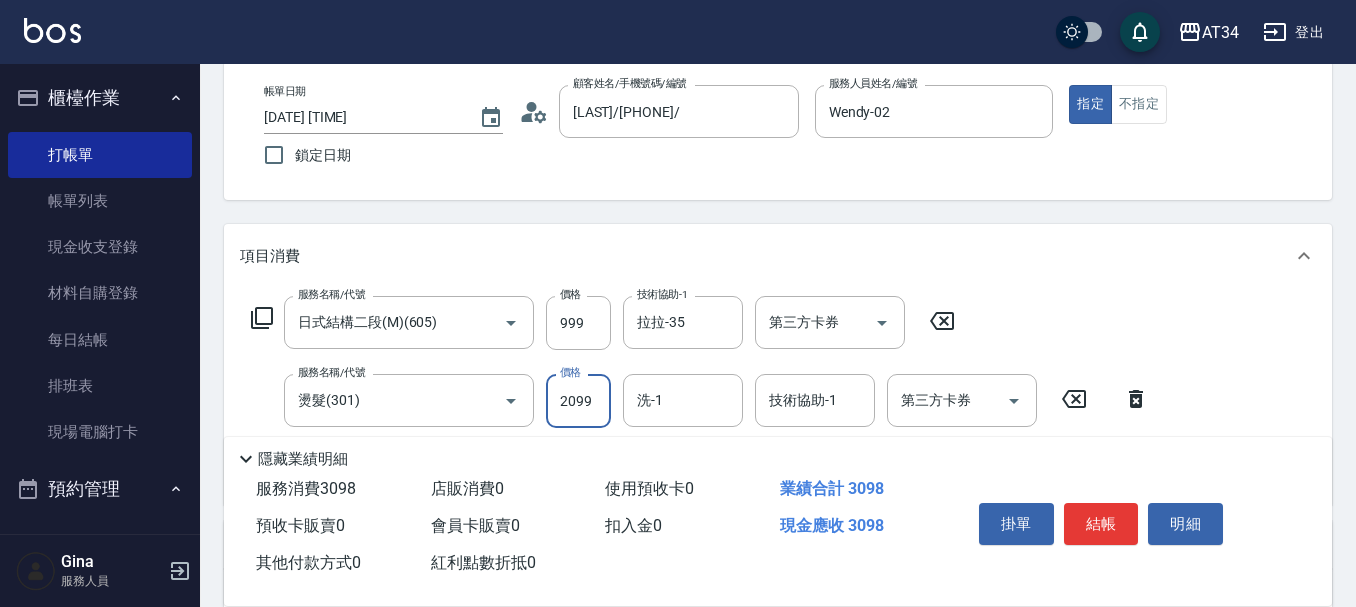 type on "2099" 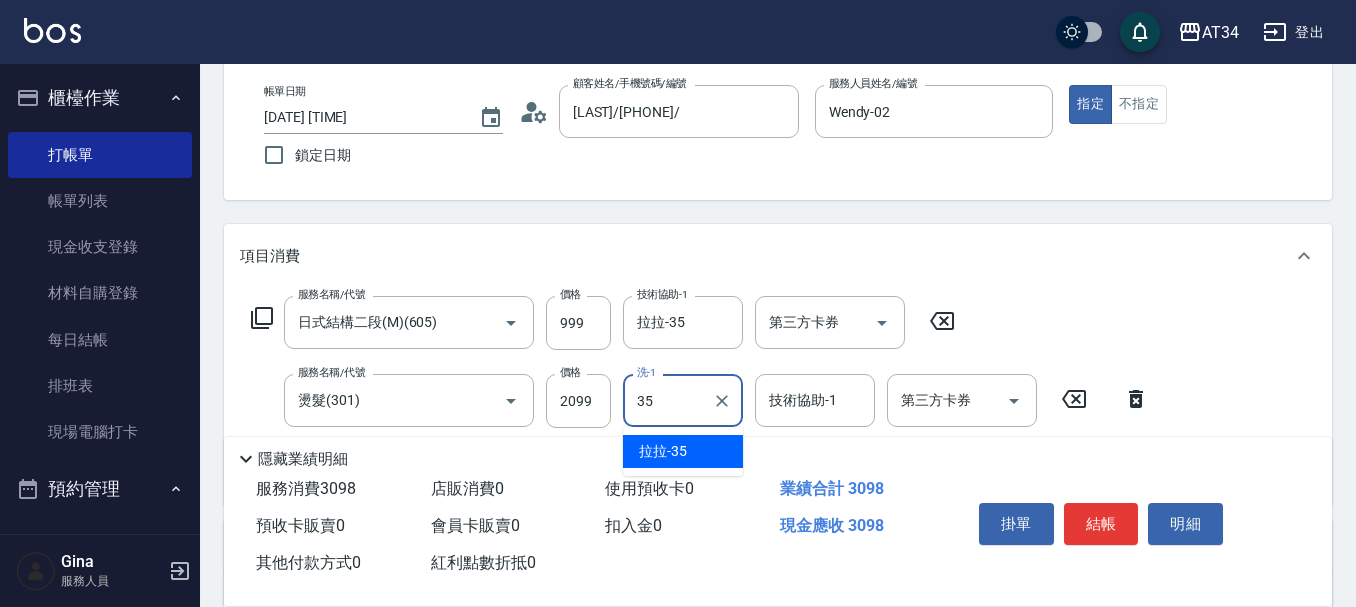 type on "拉拉-35" 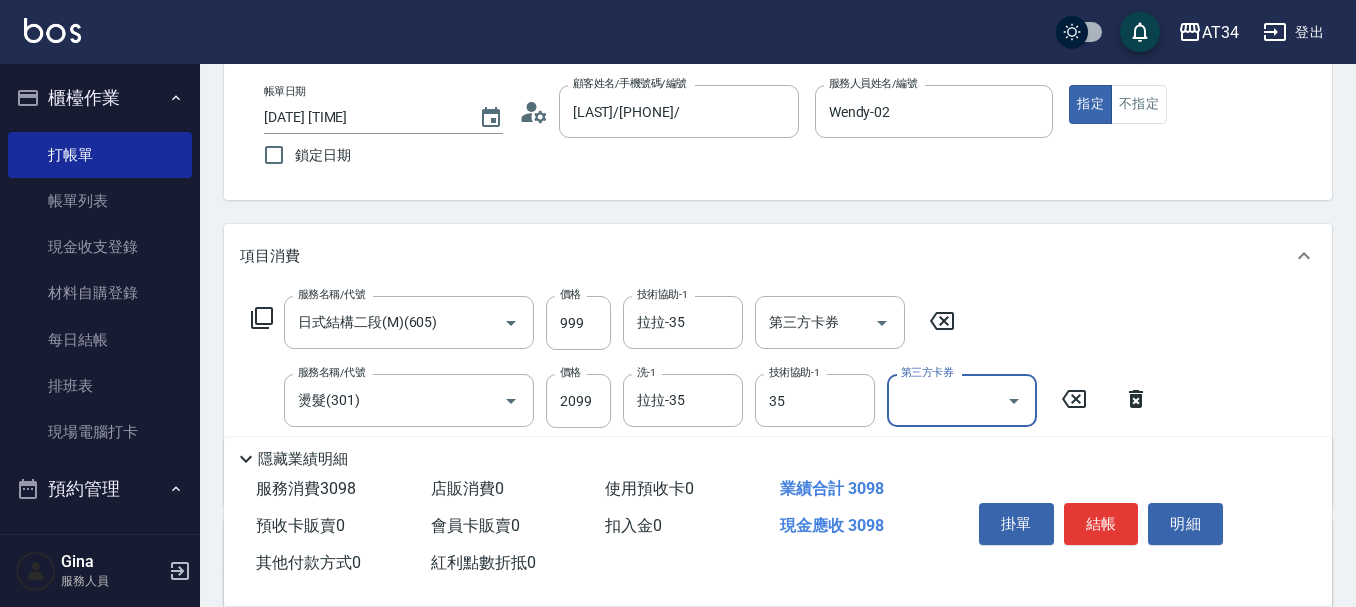 type on "拉拉-35" 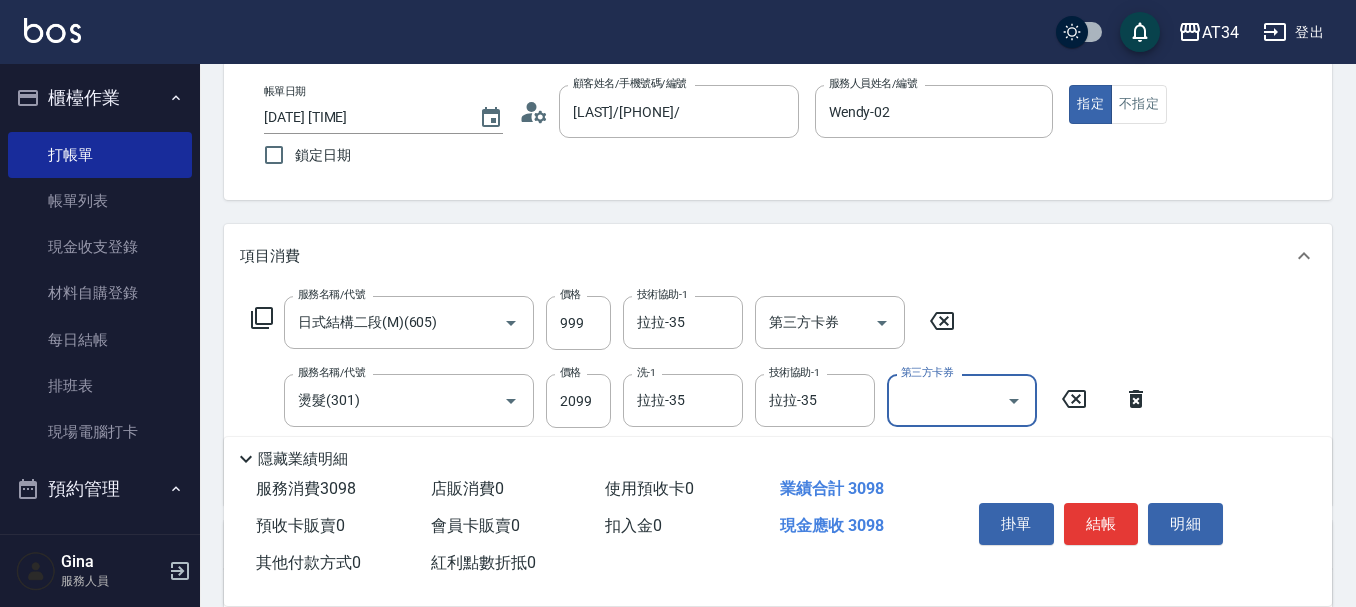 scroll, scrollTop: 200, scrollLeft: 0, axis: vertical 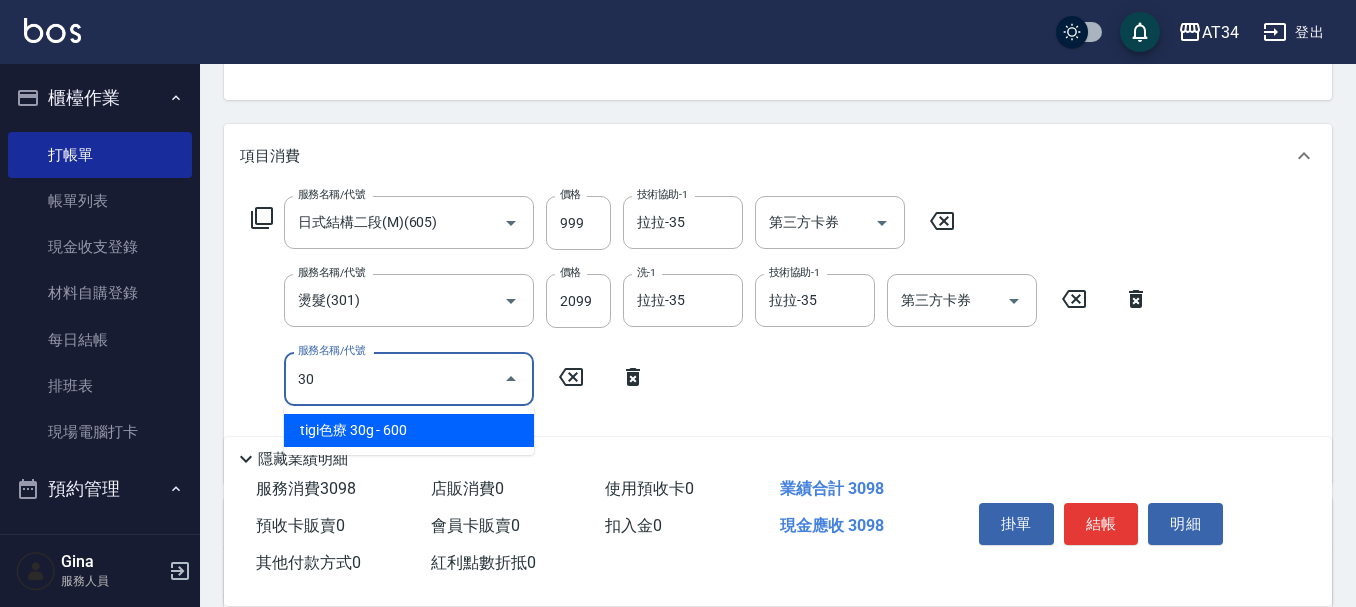 type on "301" 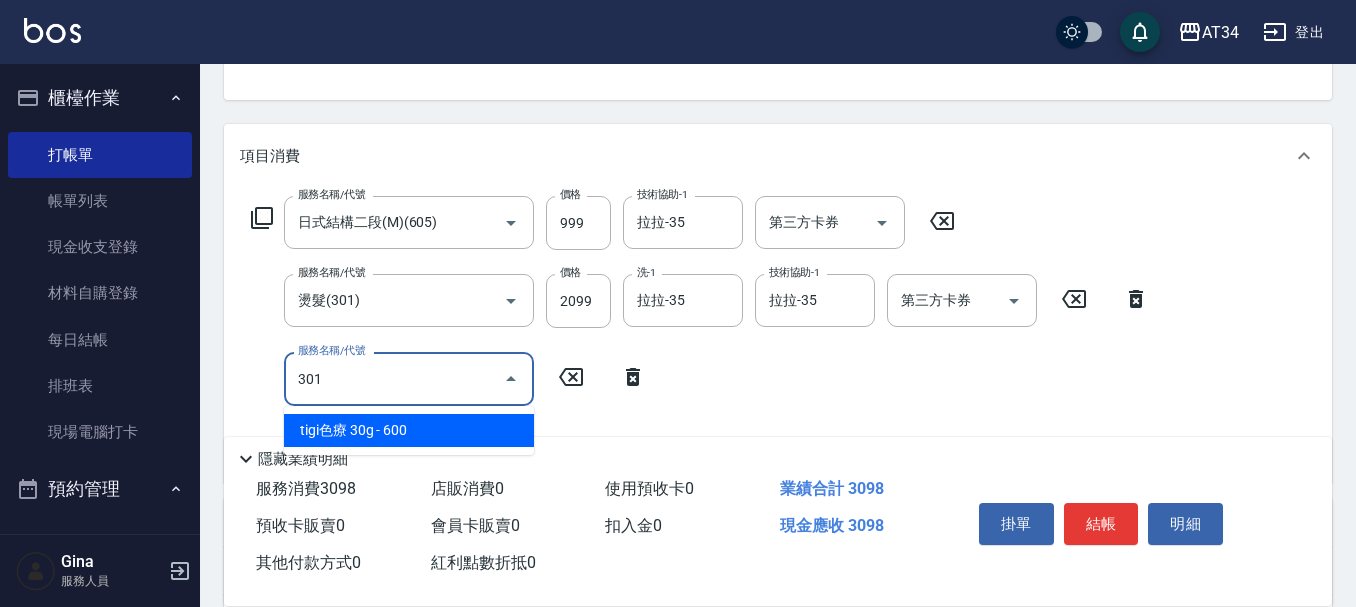 type on "450" 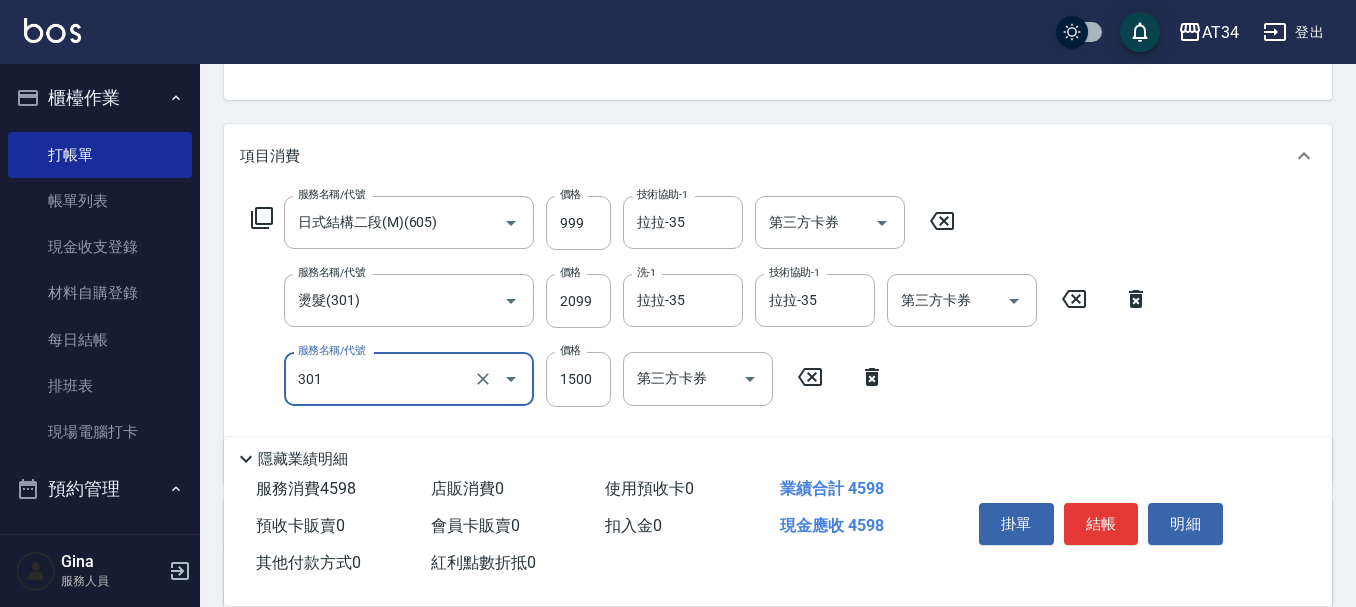 type on "燙髮(301)" 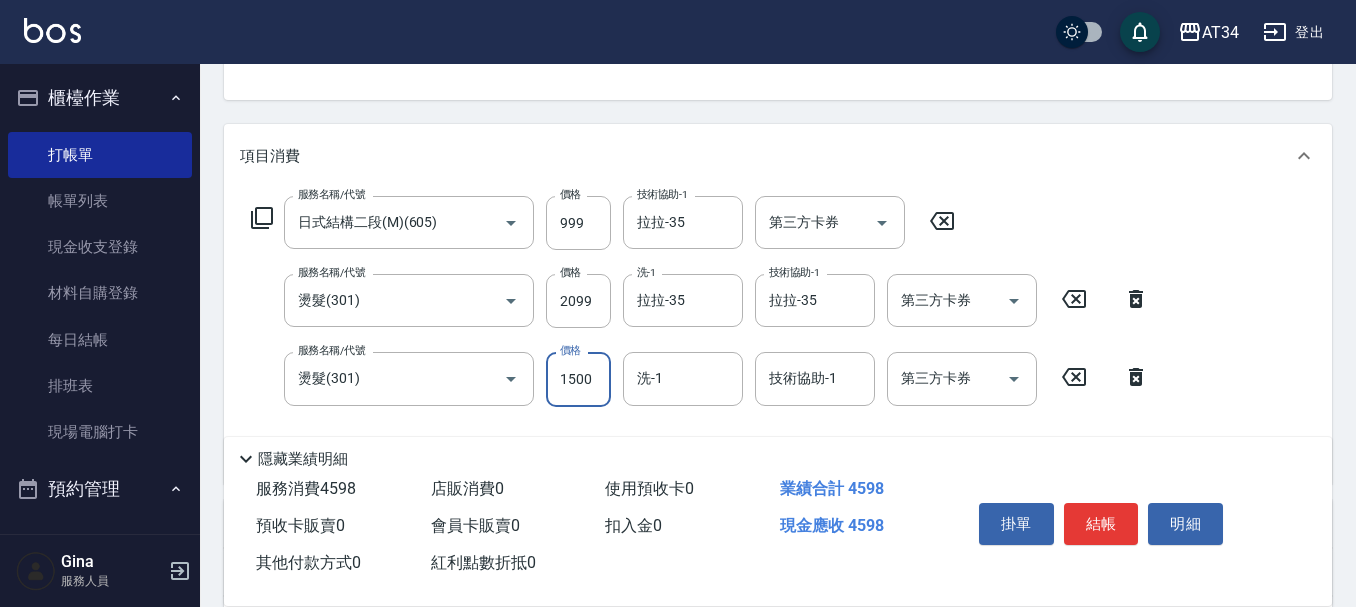 type on "1" 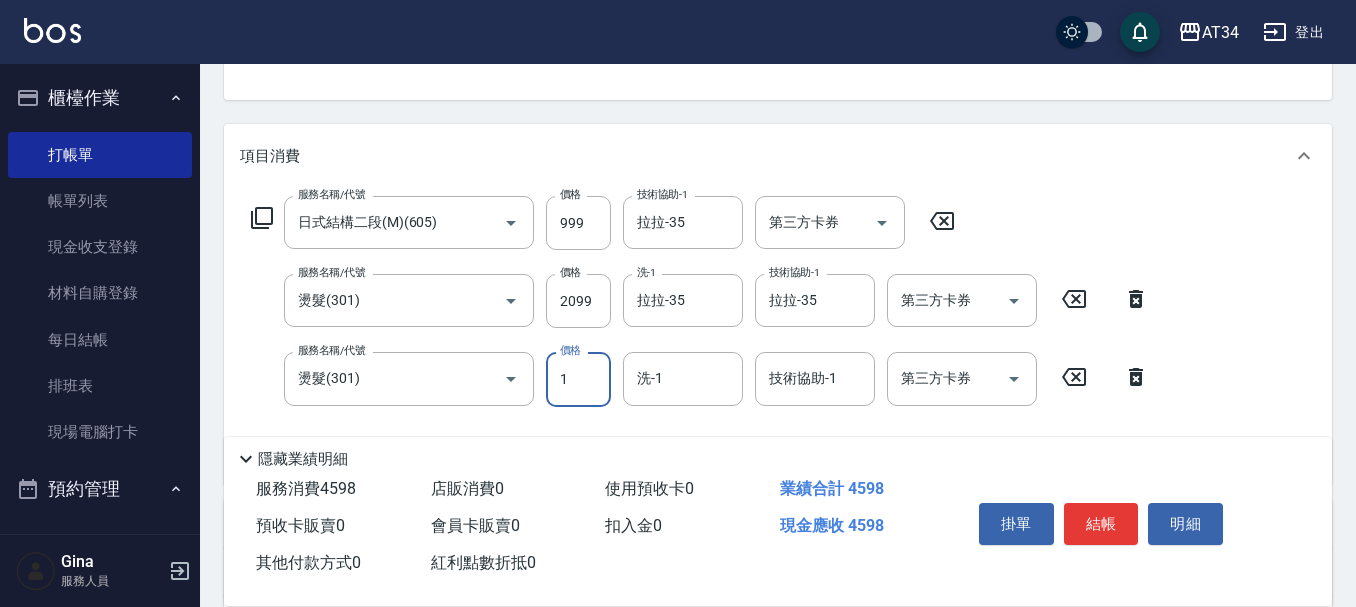 type on "300" 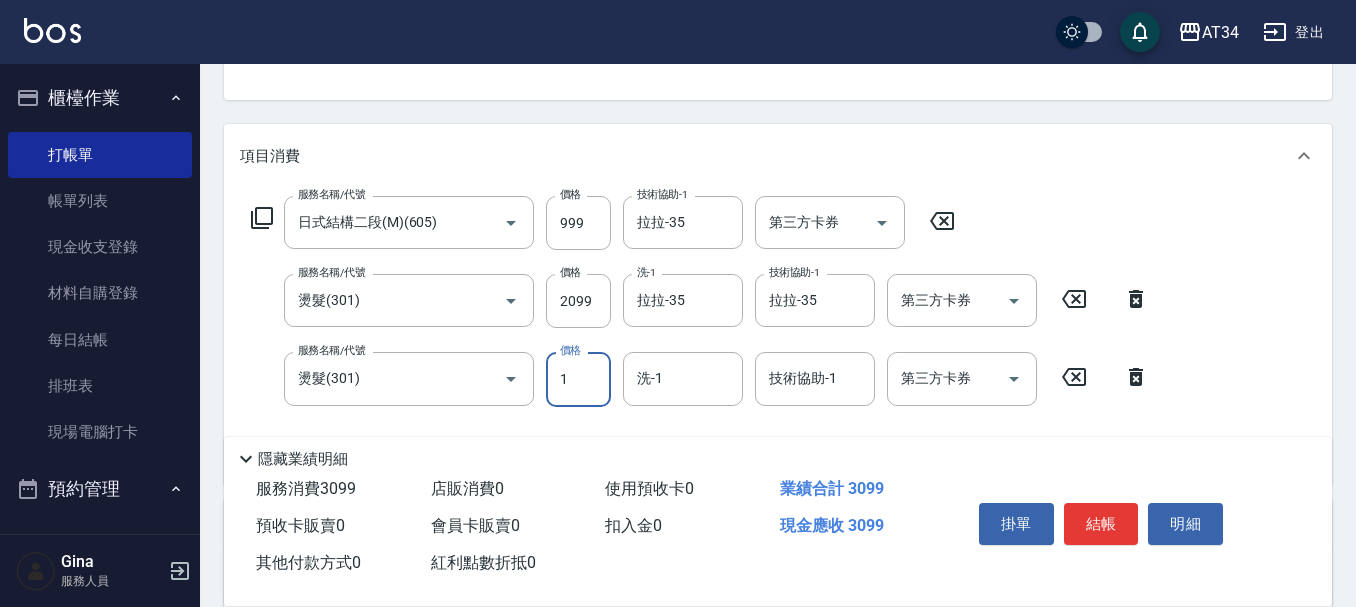 type on "19" 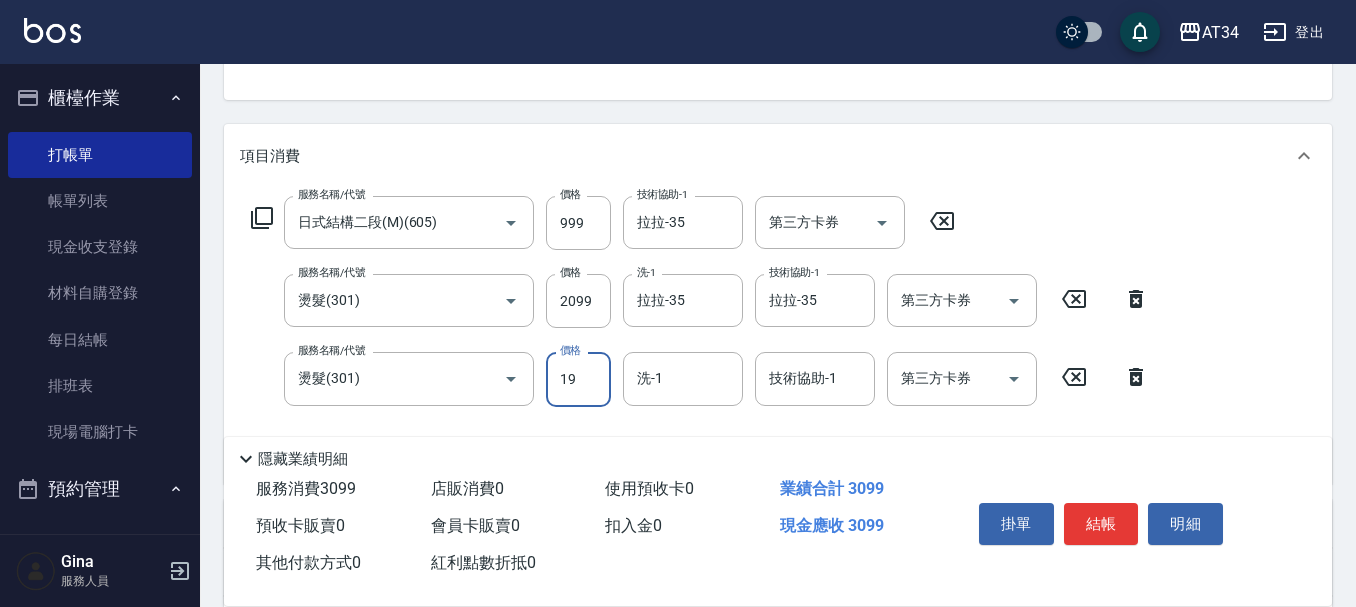 type on "320" 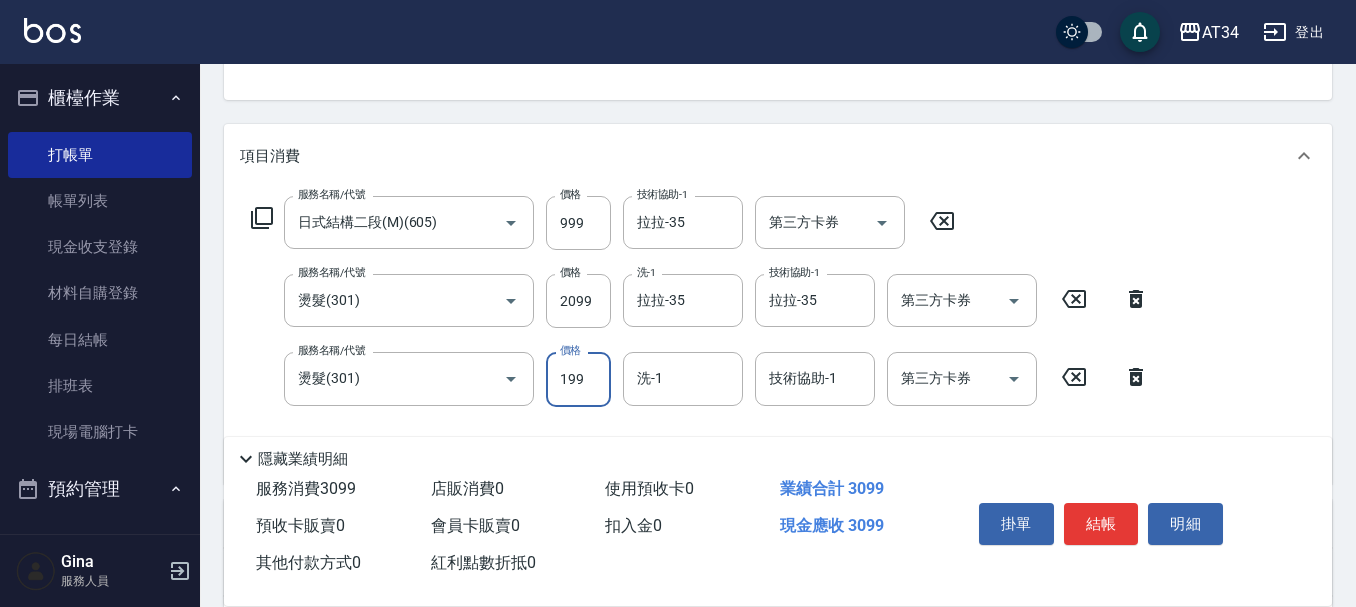 type on "1999" 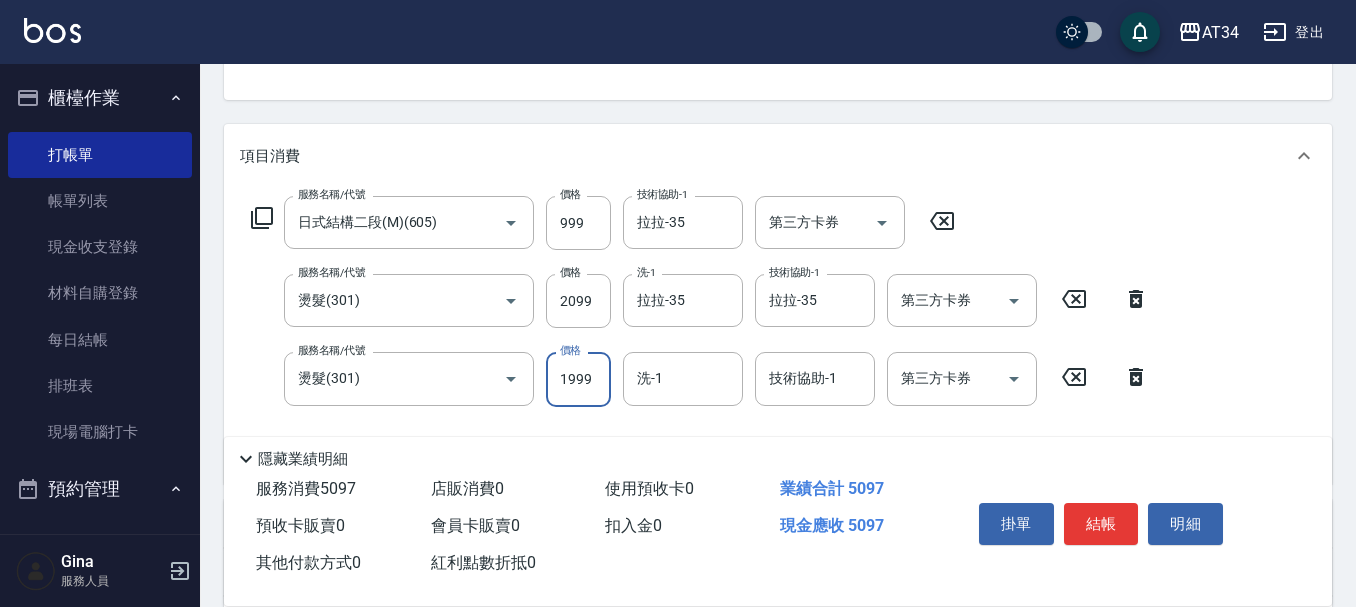 type on "500" 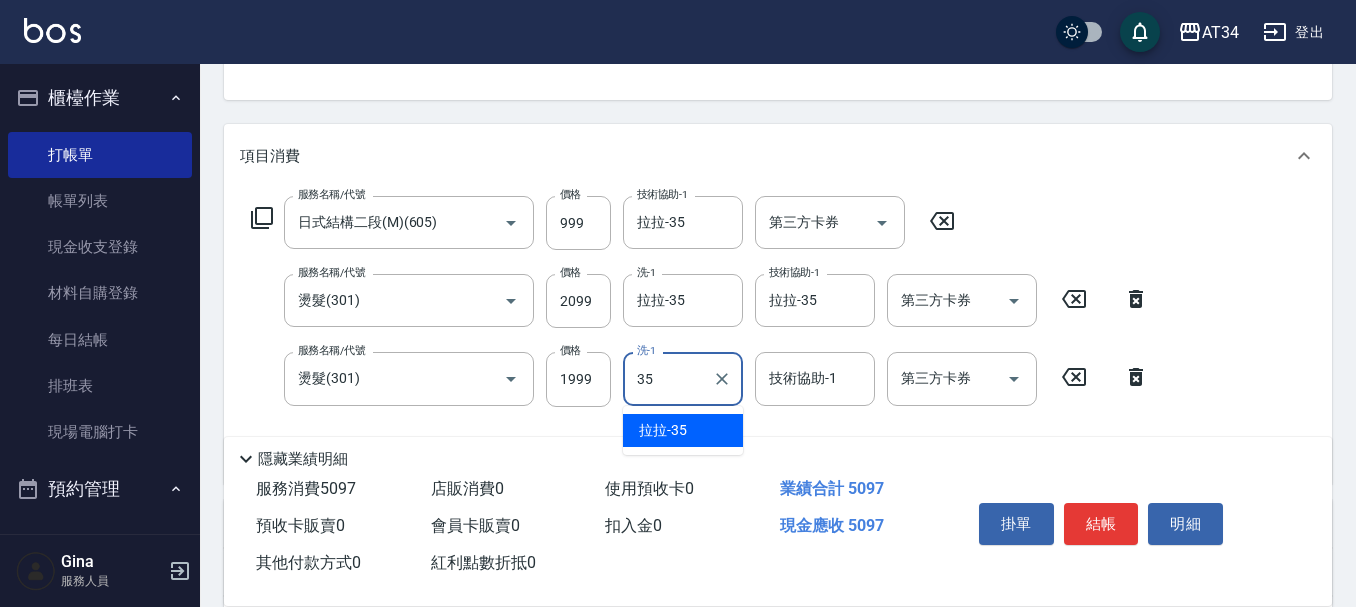 type on "拉拉-35" 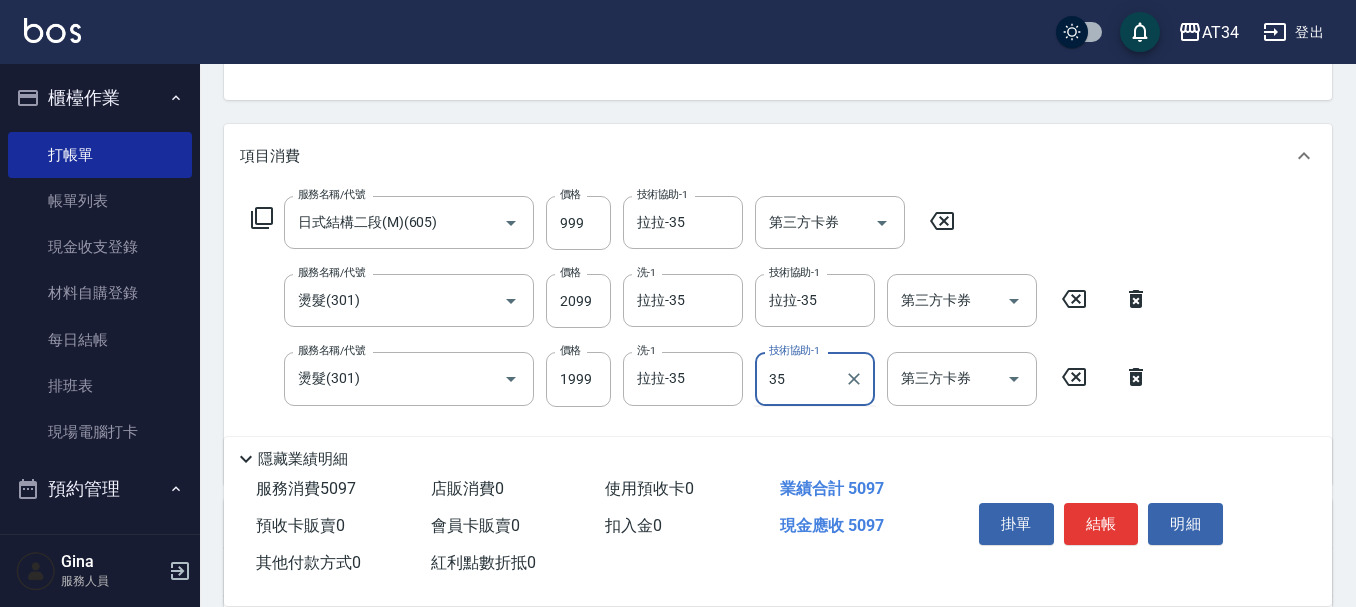 type on "拉拉-35" 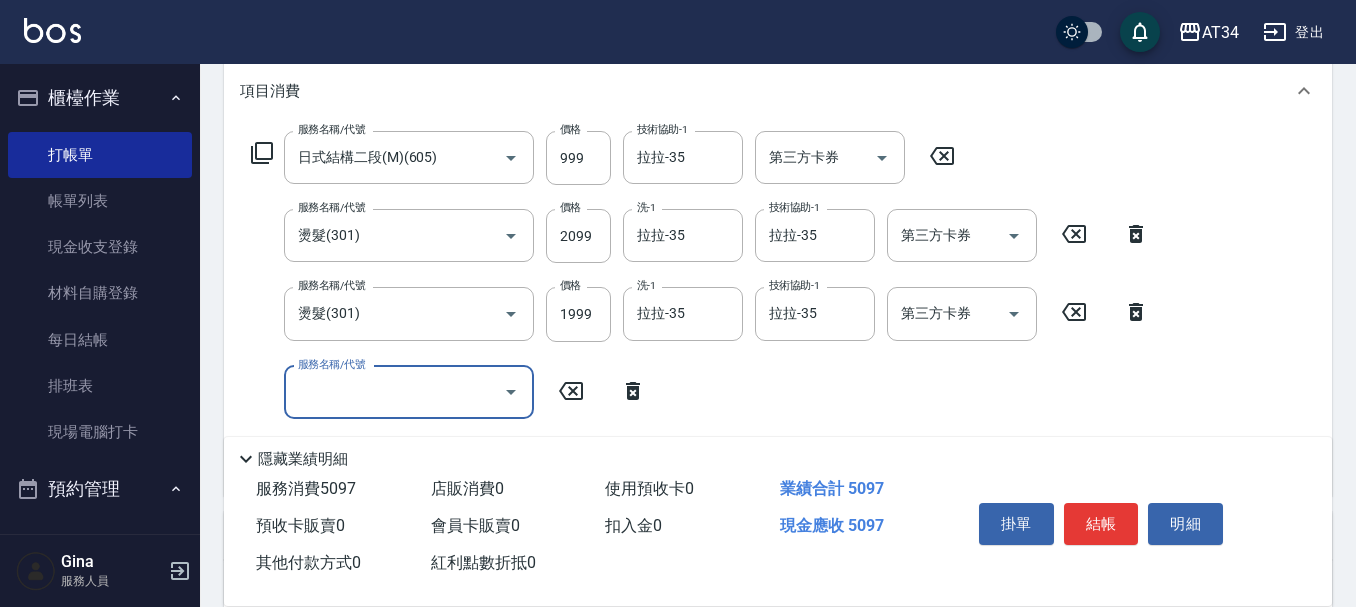 scroll, scrollTop: 300, scrollLeft: 0, axis: vertical 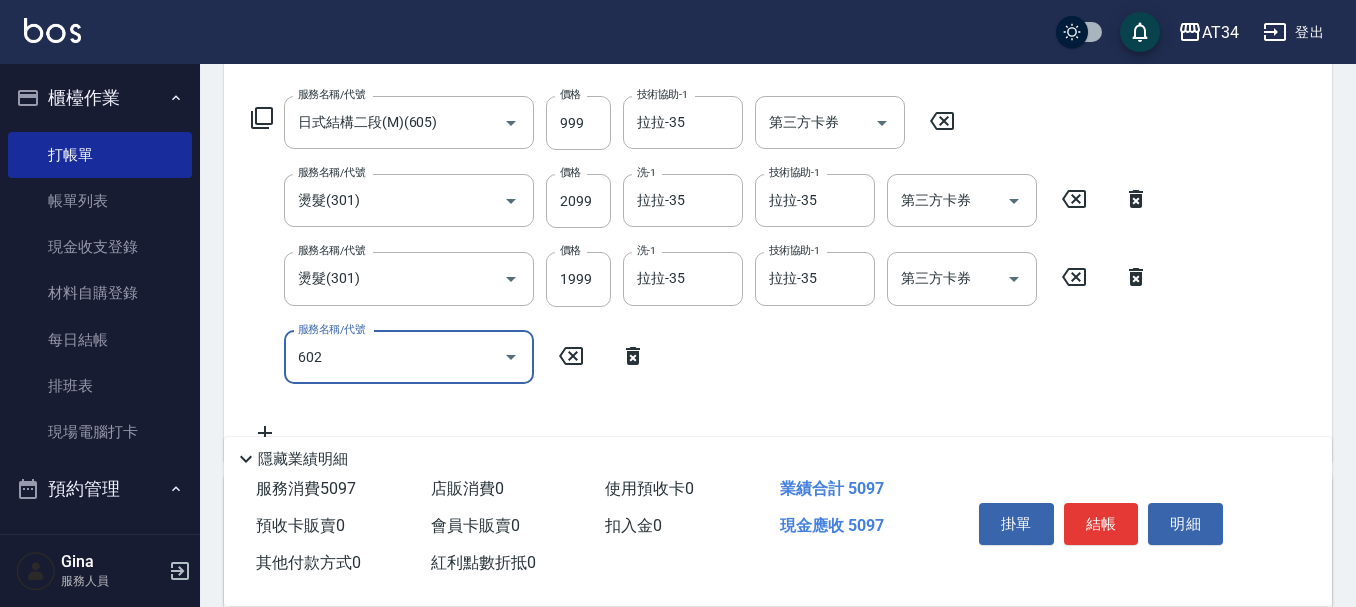 type on "602" 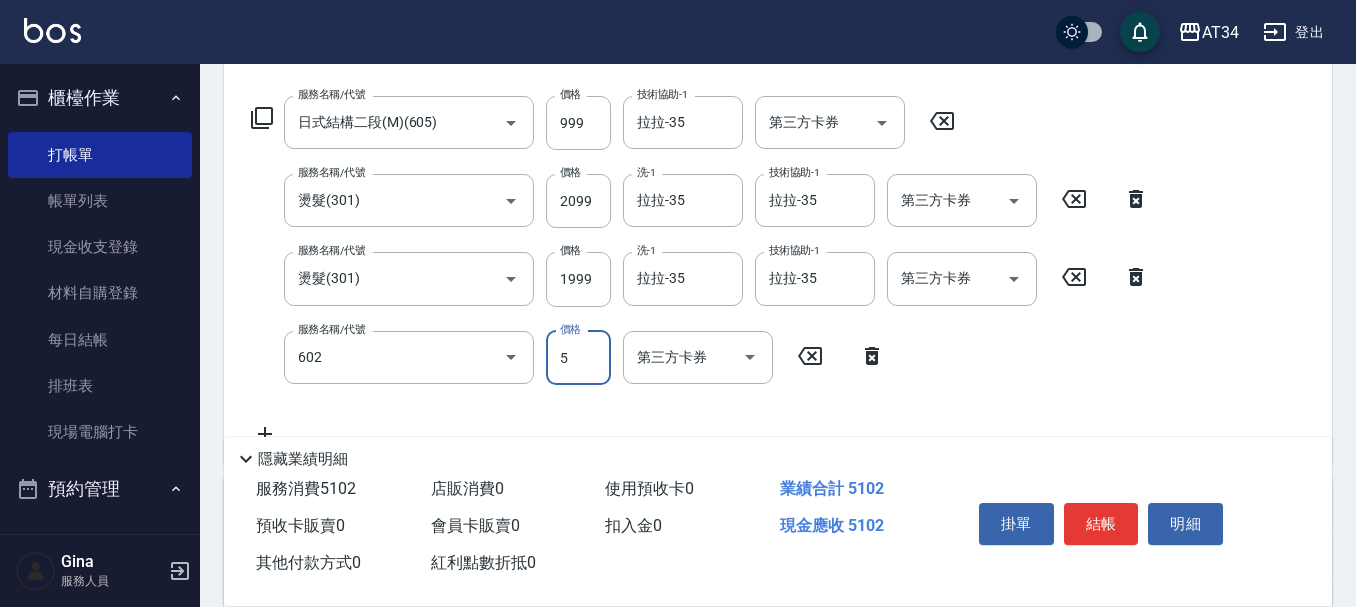 type on "510" 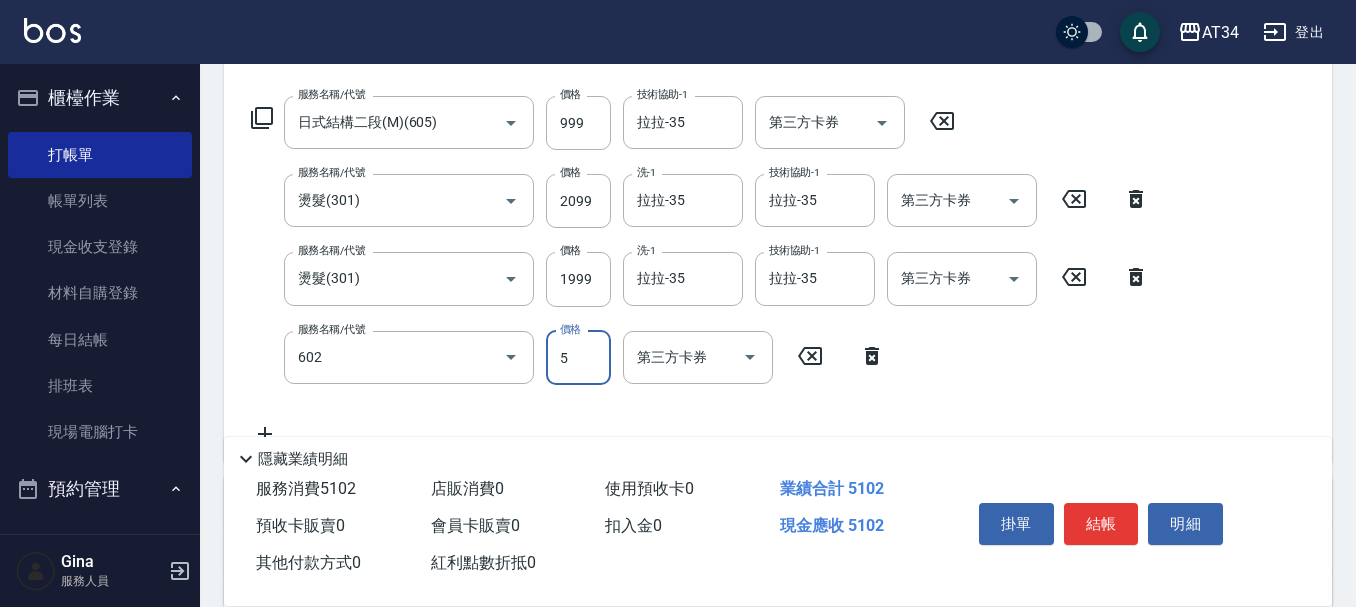 type on "自備鉑金(602)" 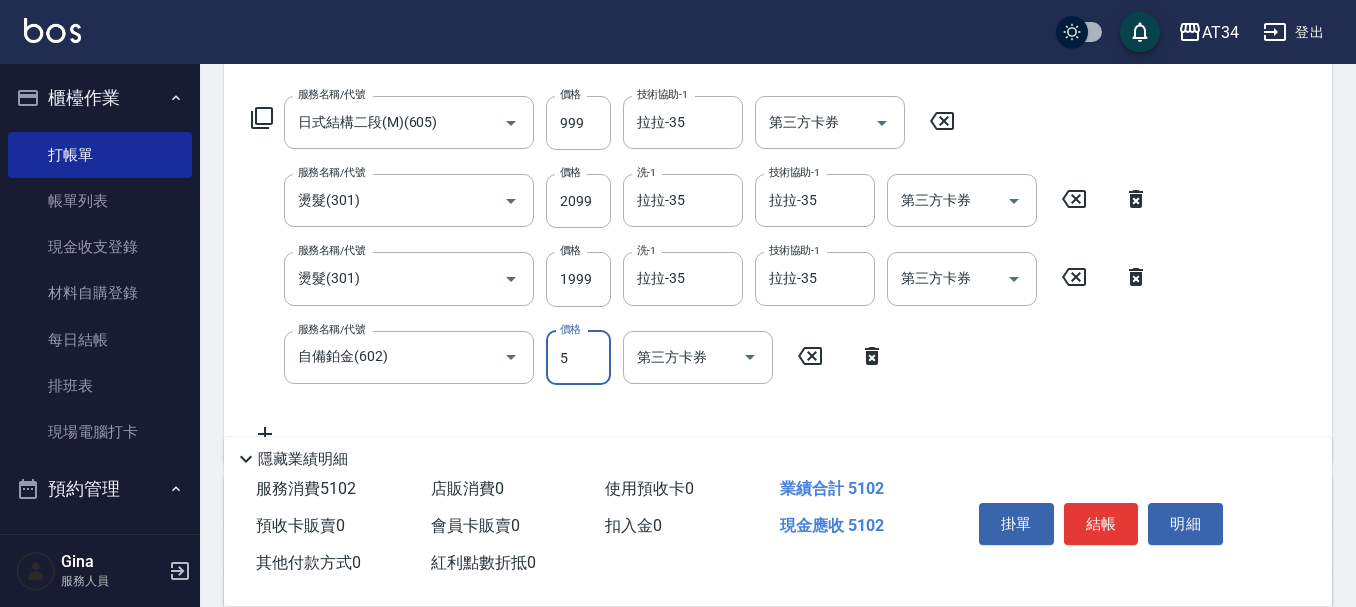 type on "50" 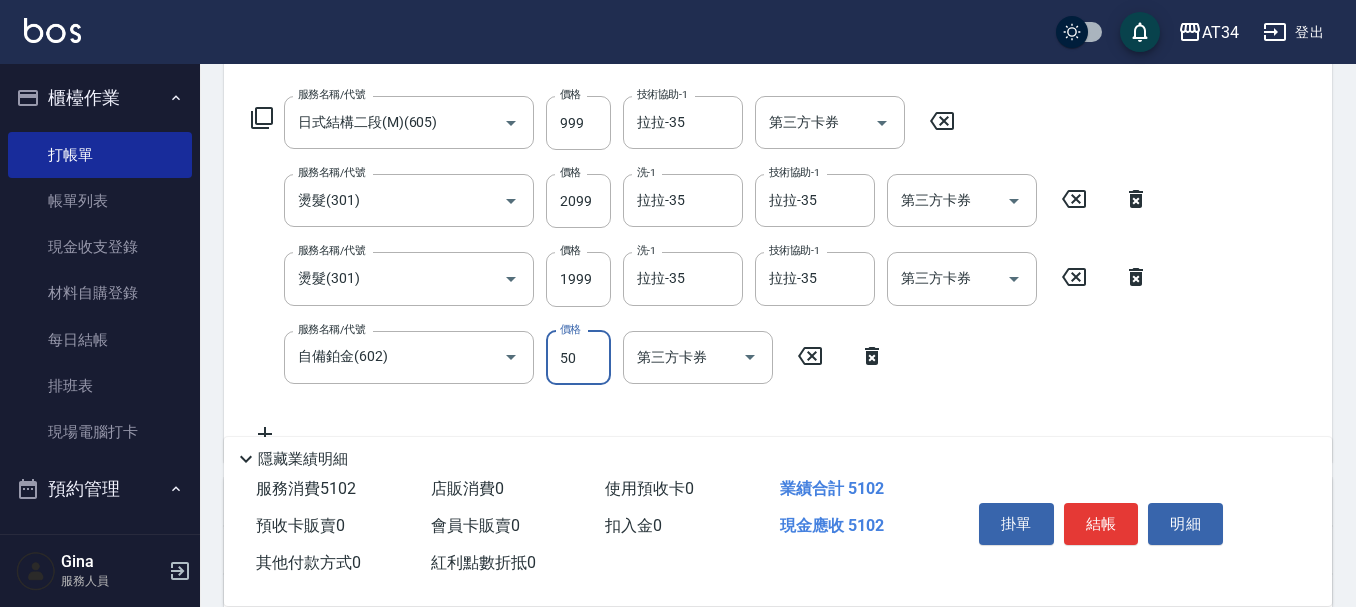 type on "550" 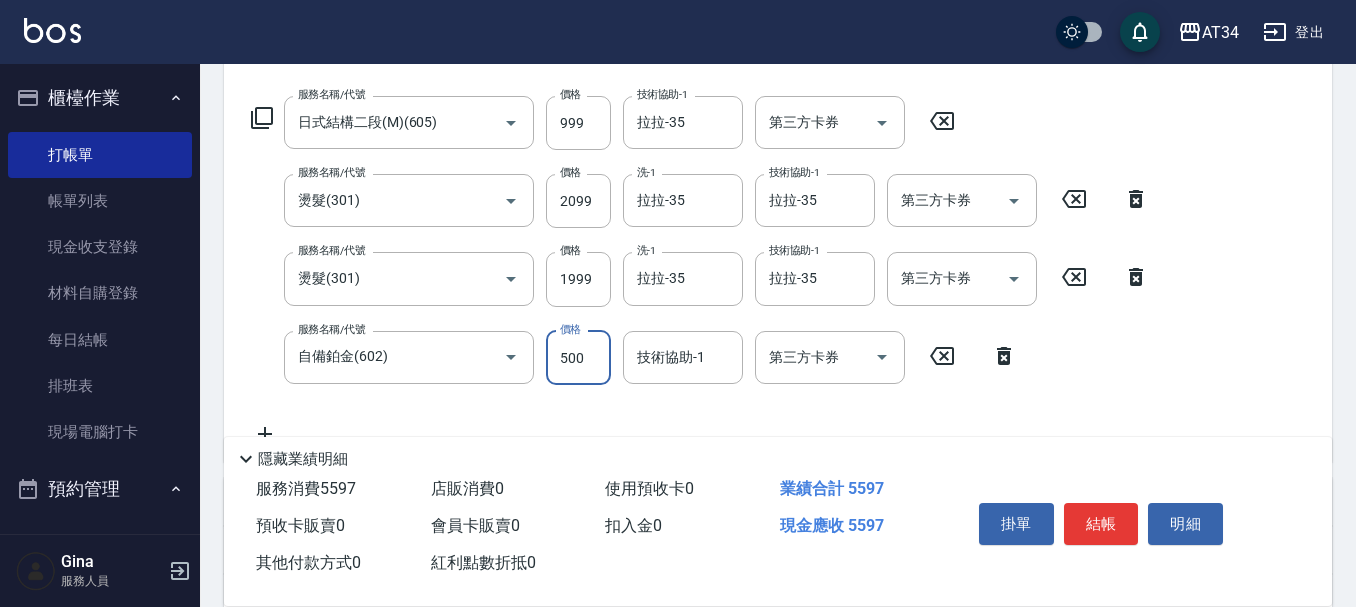 type on "500" 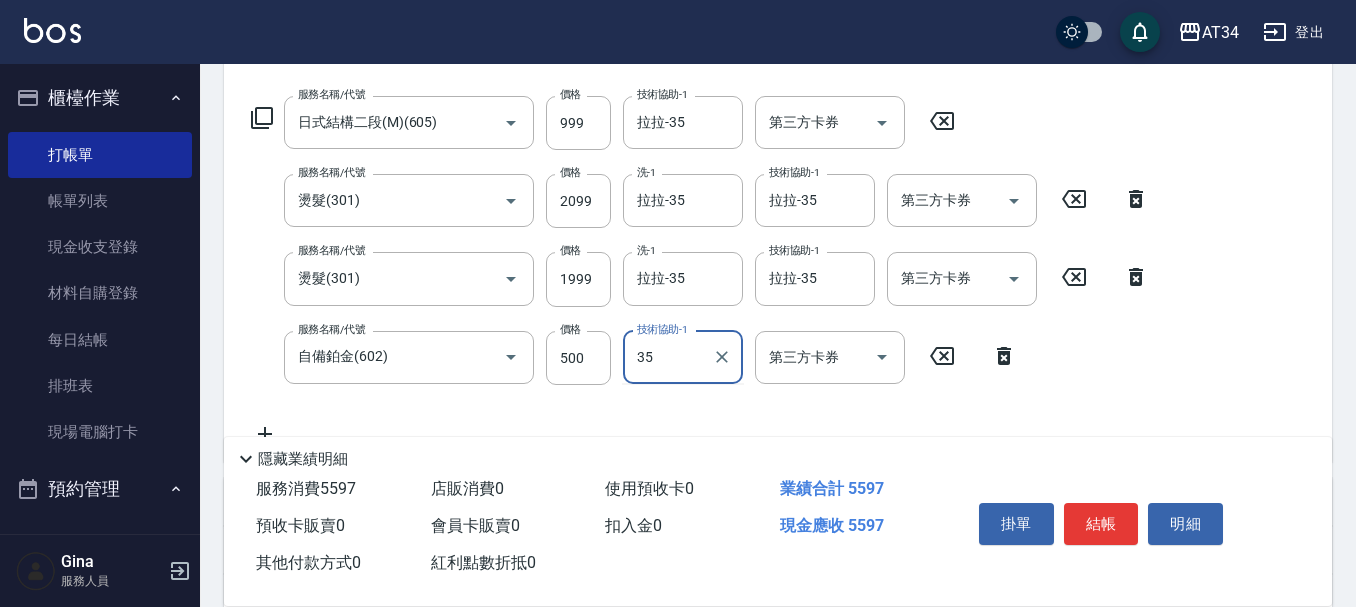 type on "拉拉-35" 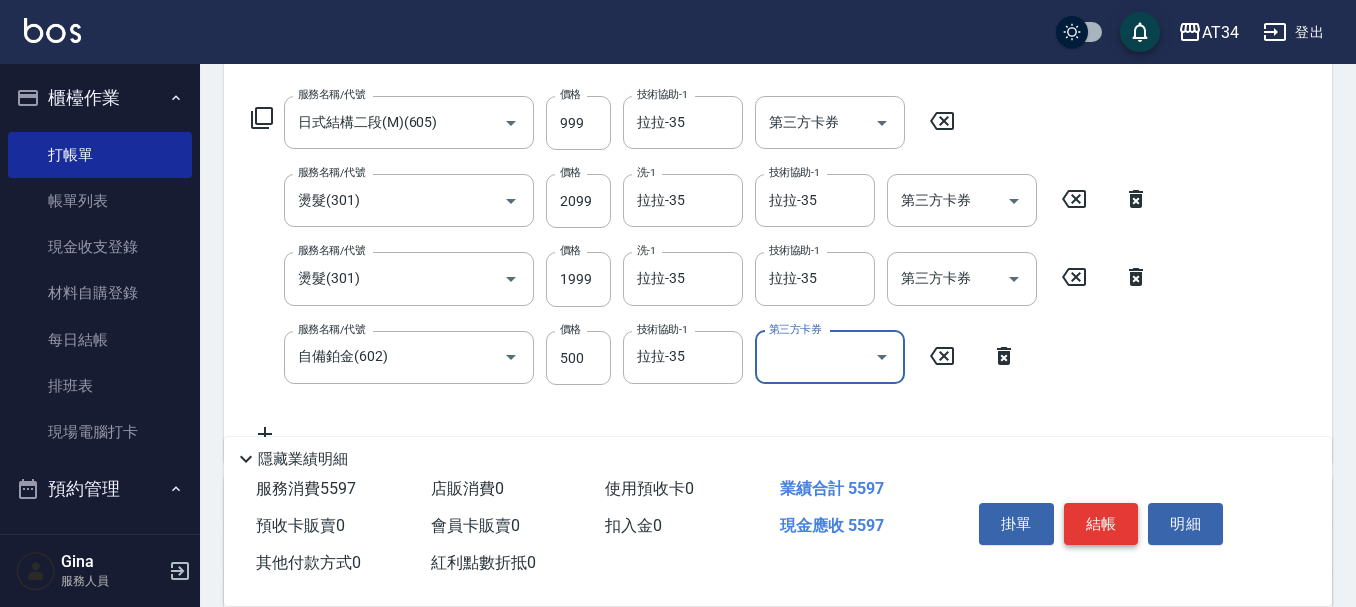 click on "結帳" at bounding box center [1101, 524] 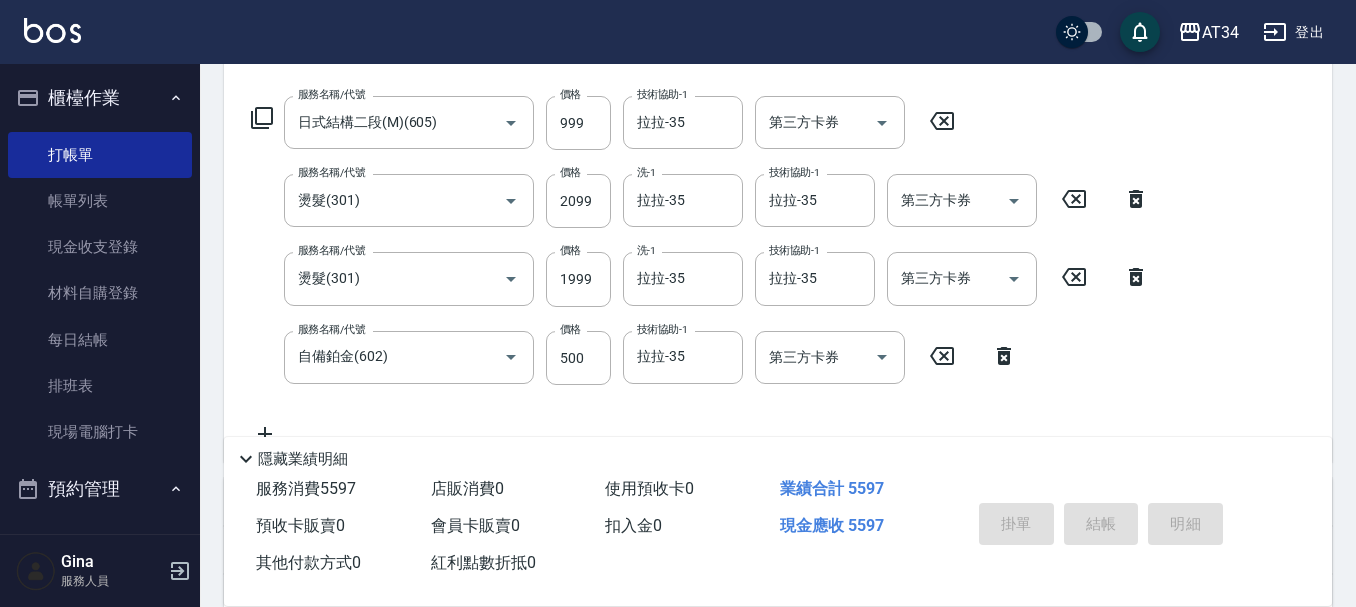 scroll, scrollTop: 0, scrollLeft: 0, axis: both 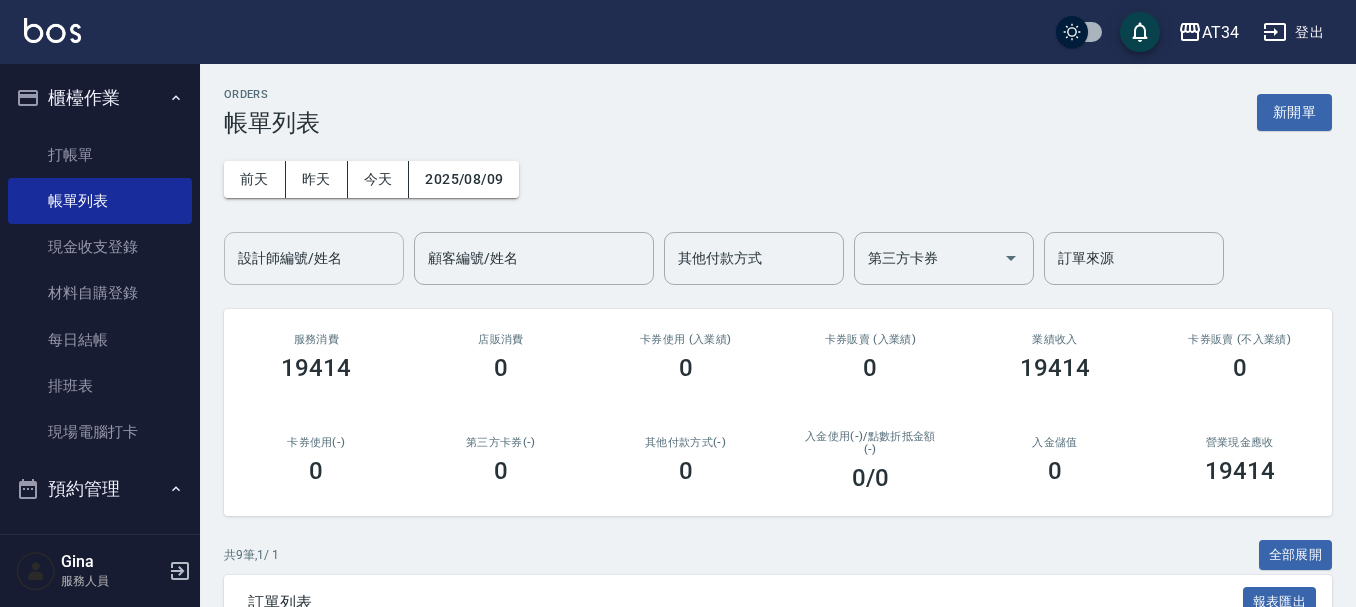 click on "設計師編號/姓名 設計師編號/姓名" at bounding box center [314, 258] 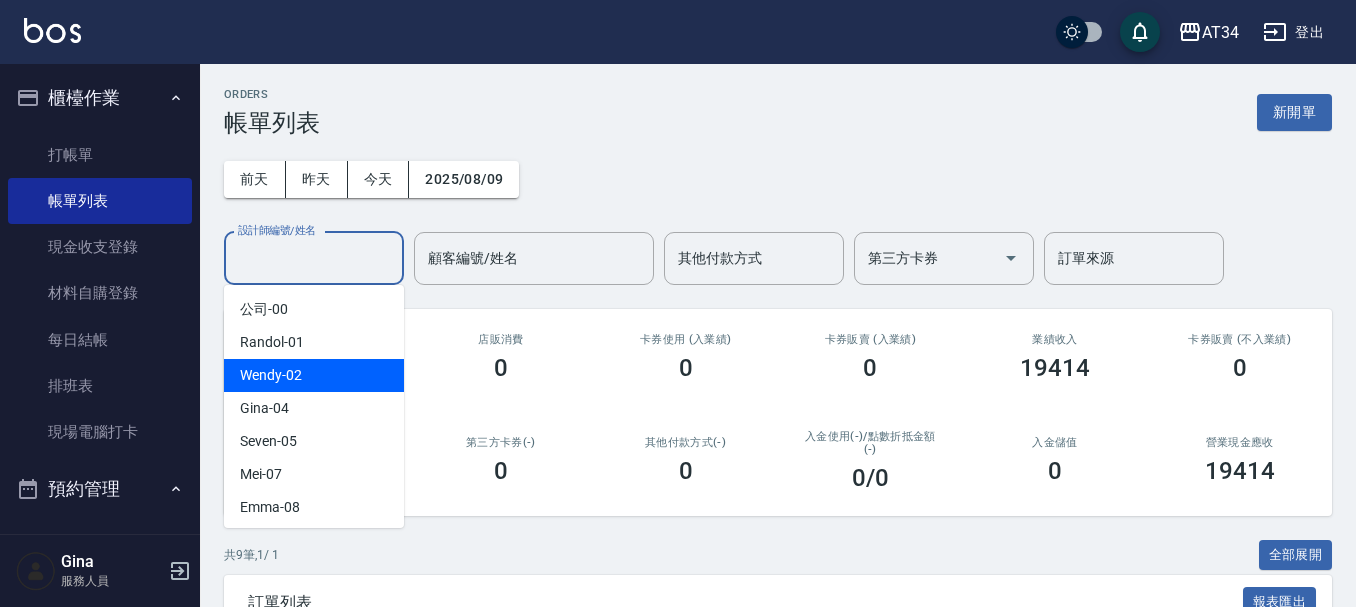click on "Wendy -02" at bounding box center [271, 375] 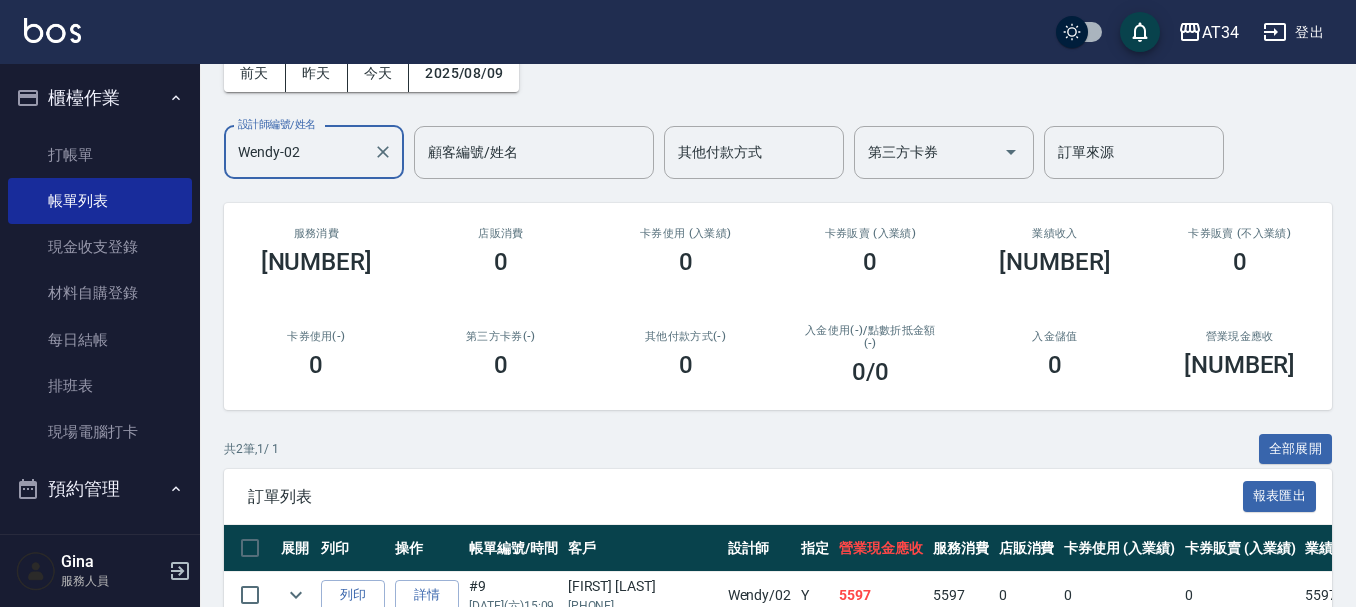 scroll, scrollTop: 260, scrollLeft: 0, axis: vertical 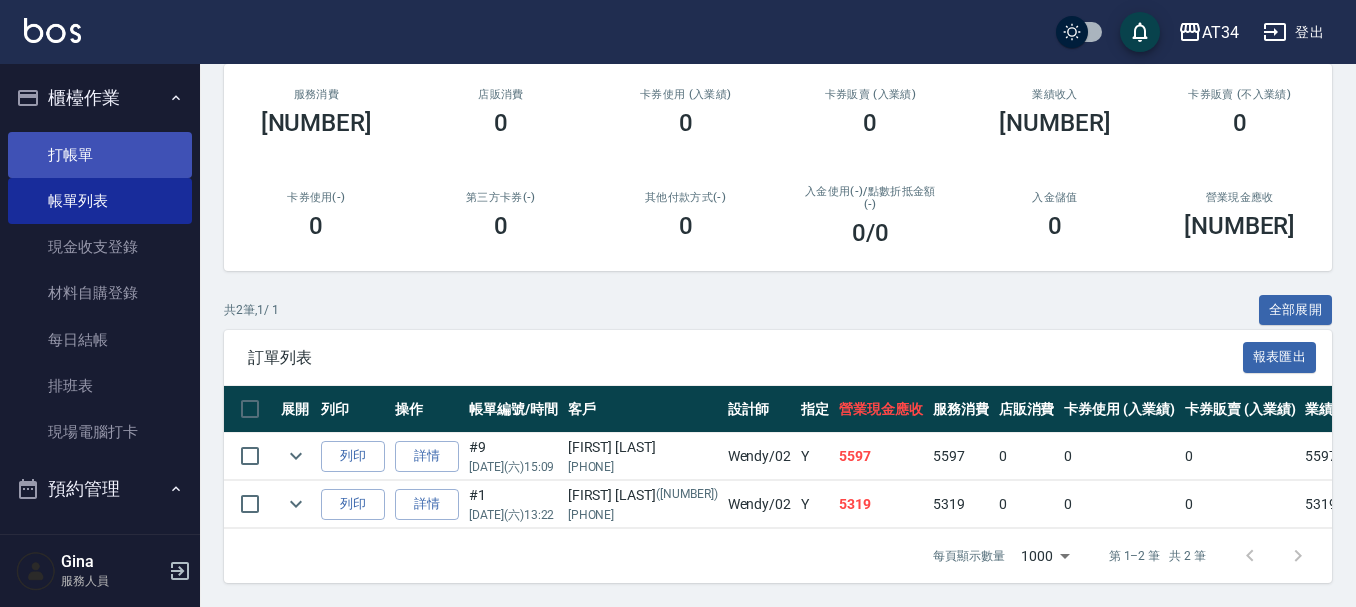 click on "打帳單" at bounding box center (100, 155) 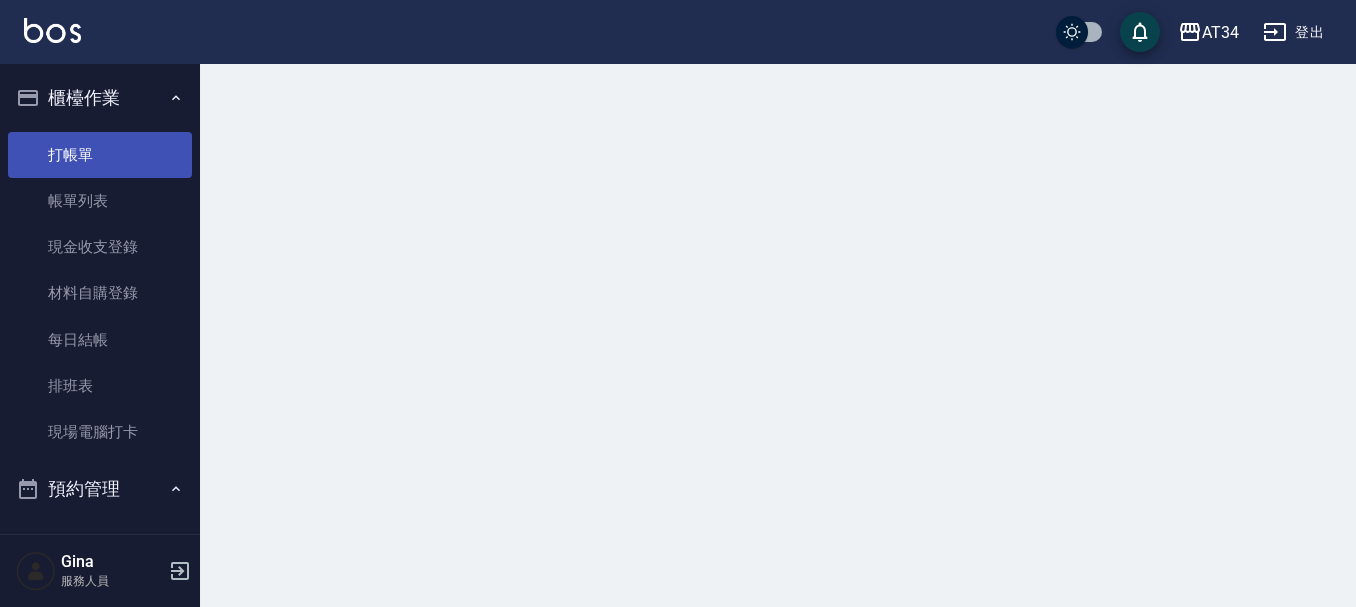 scroll, scrollTop: 0, scrollLeft: 0, axis: both 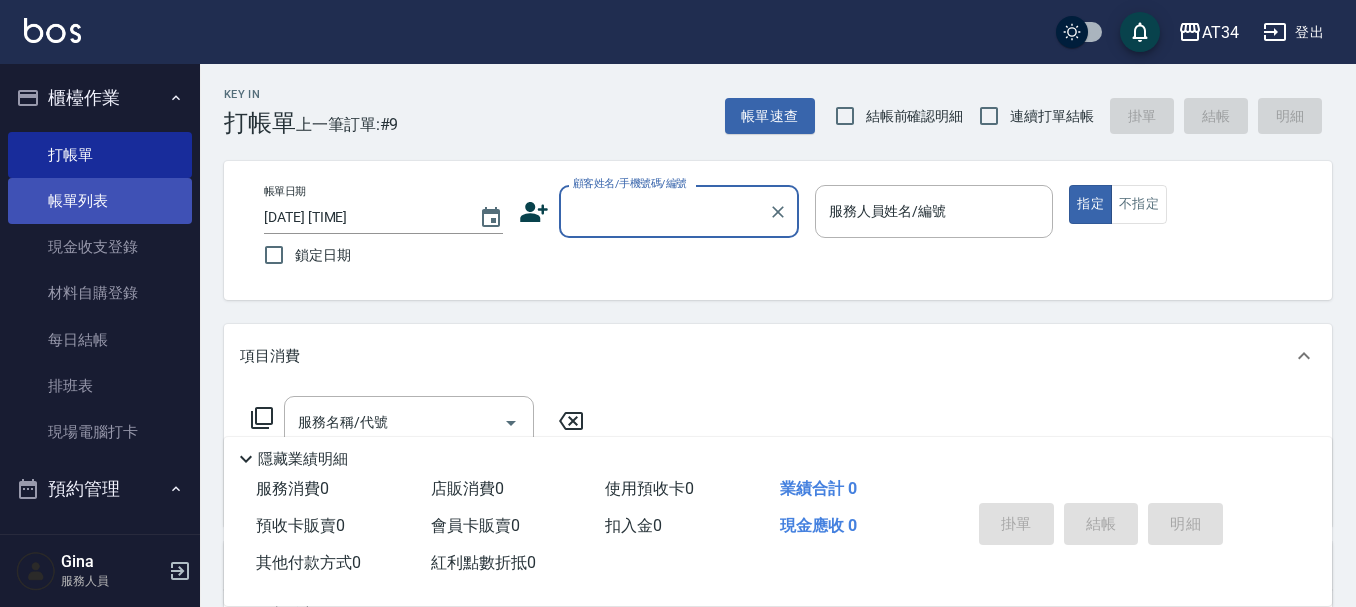 click on "帳單列表" at bounding box center [100, 201] 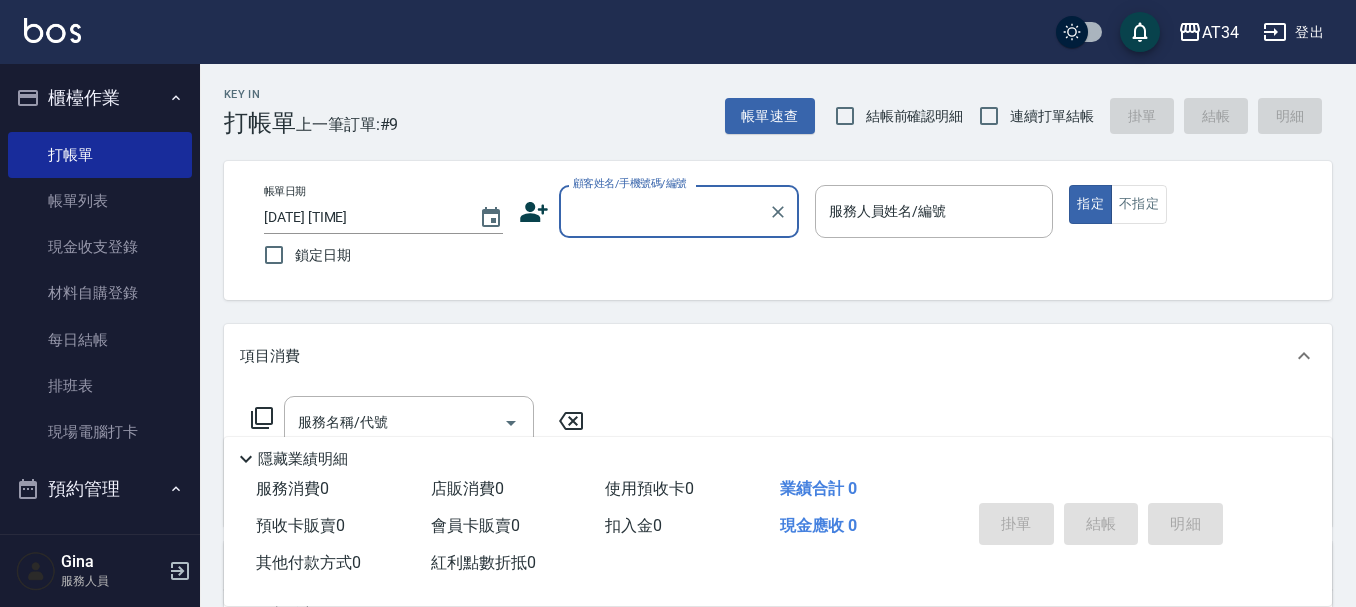 click on "櫃檯作業" at bounding box center (100, 98) 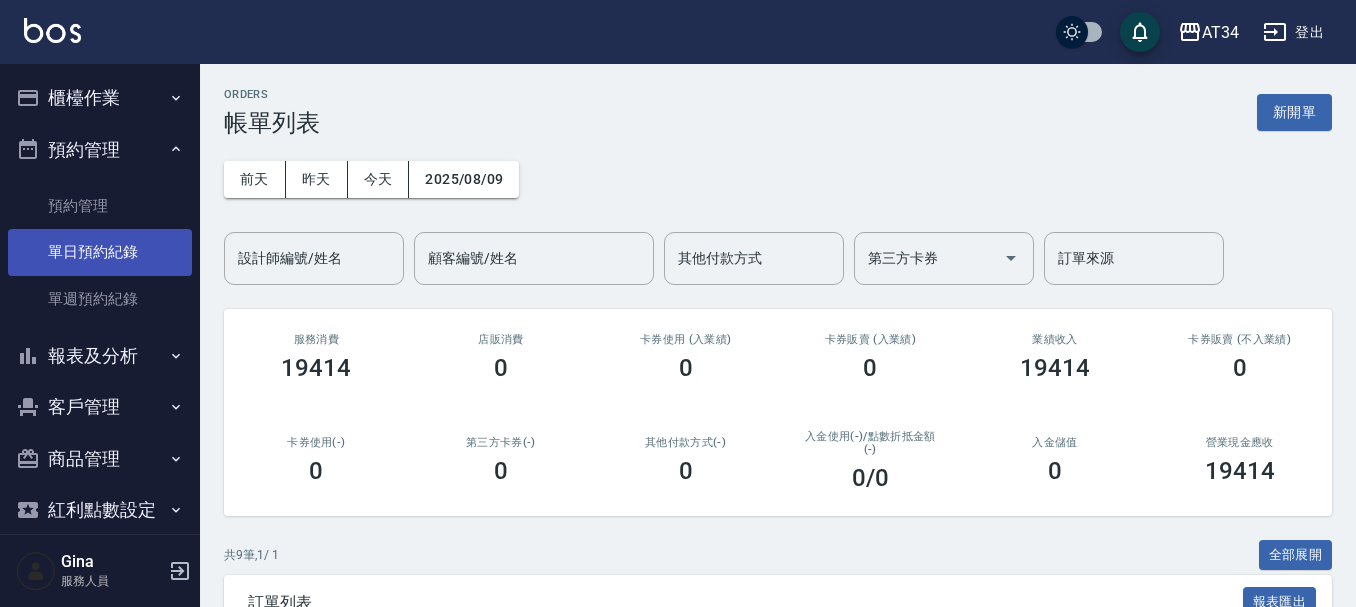 click on "單日預約紀錄" at bounding box center [100, 252] 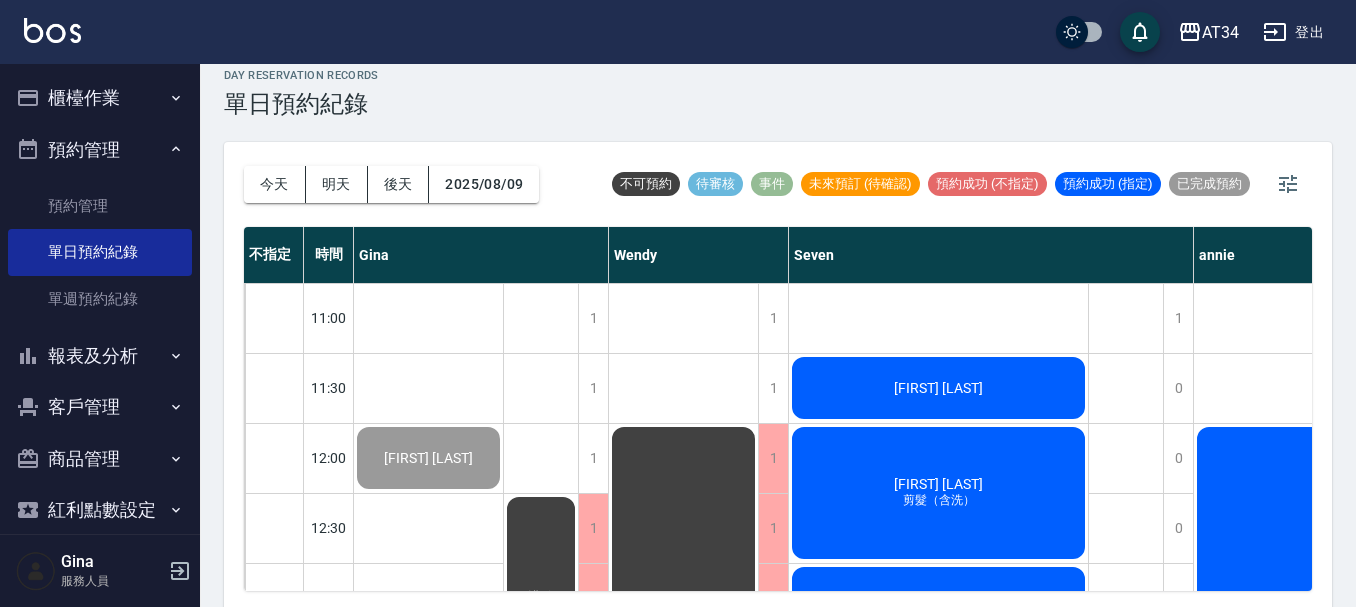 scroll, scrollTop: 23, scrollLeft: 0, axis: vertical 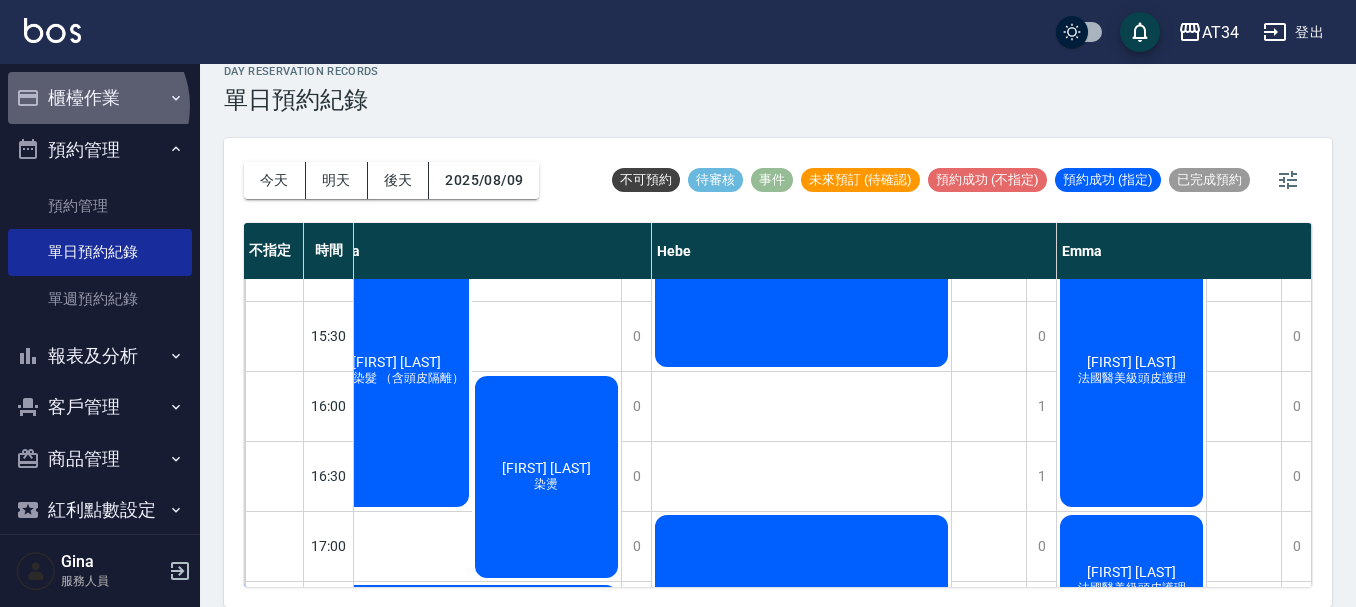 click on "櫃檯作業" at bounding box center [100, 98] 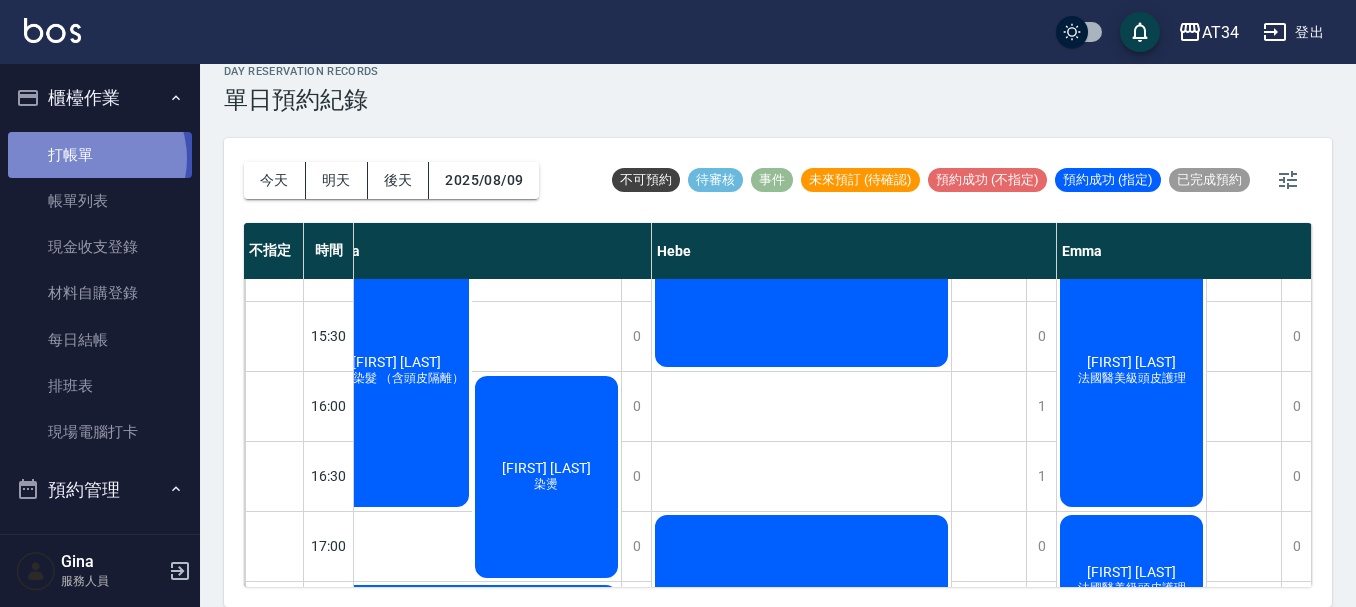 click on "打帳單" at bounding box center [100, 155] 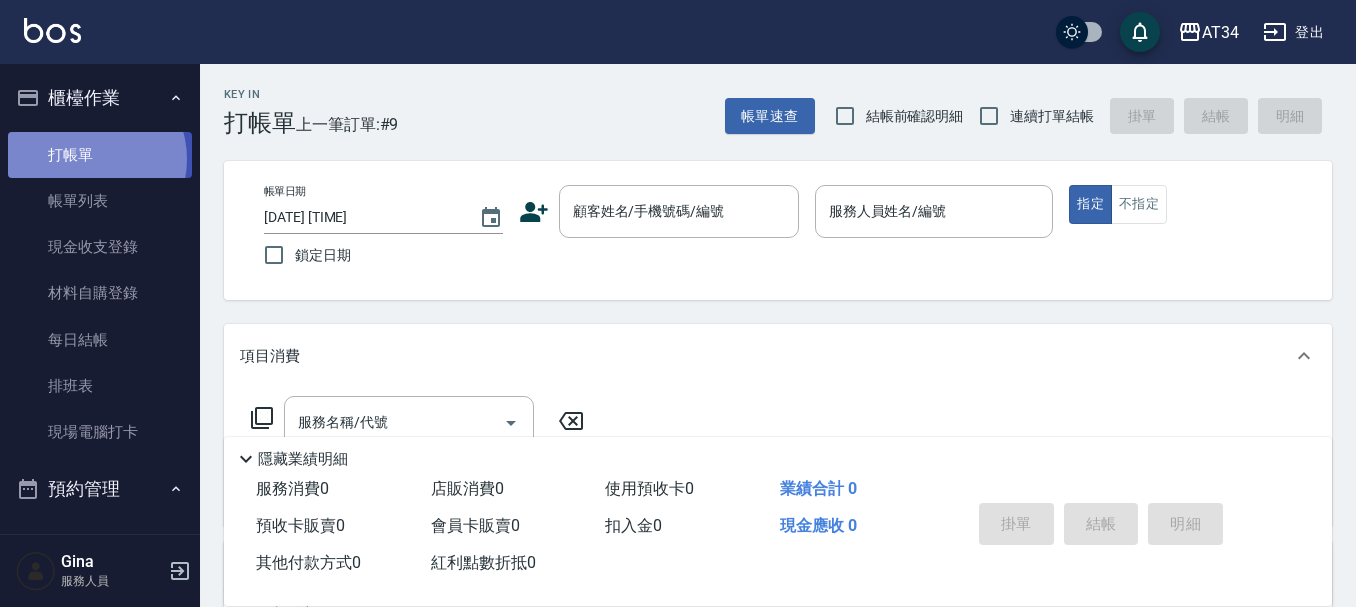 click on "打帳單" at bounding box center [100, 155] 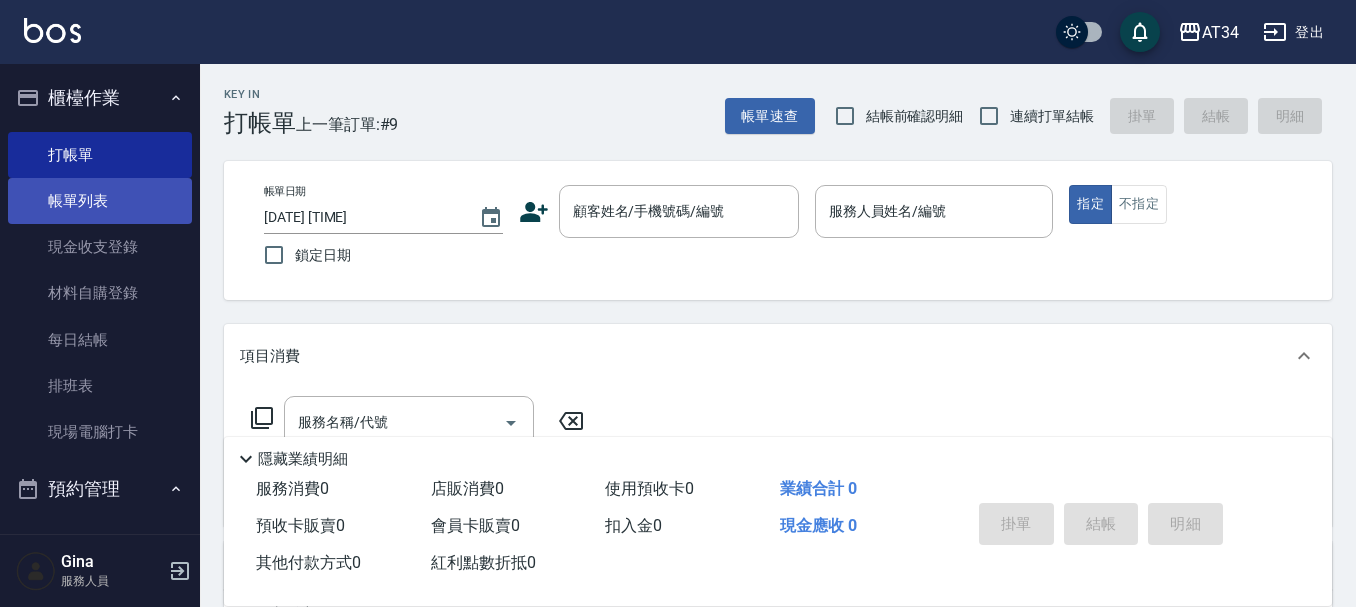 click on "帳單列表" at bounding box center [100, 201] 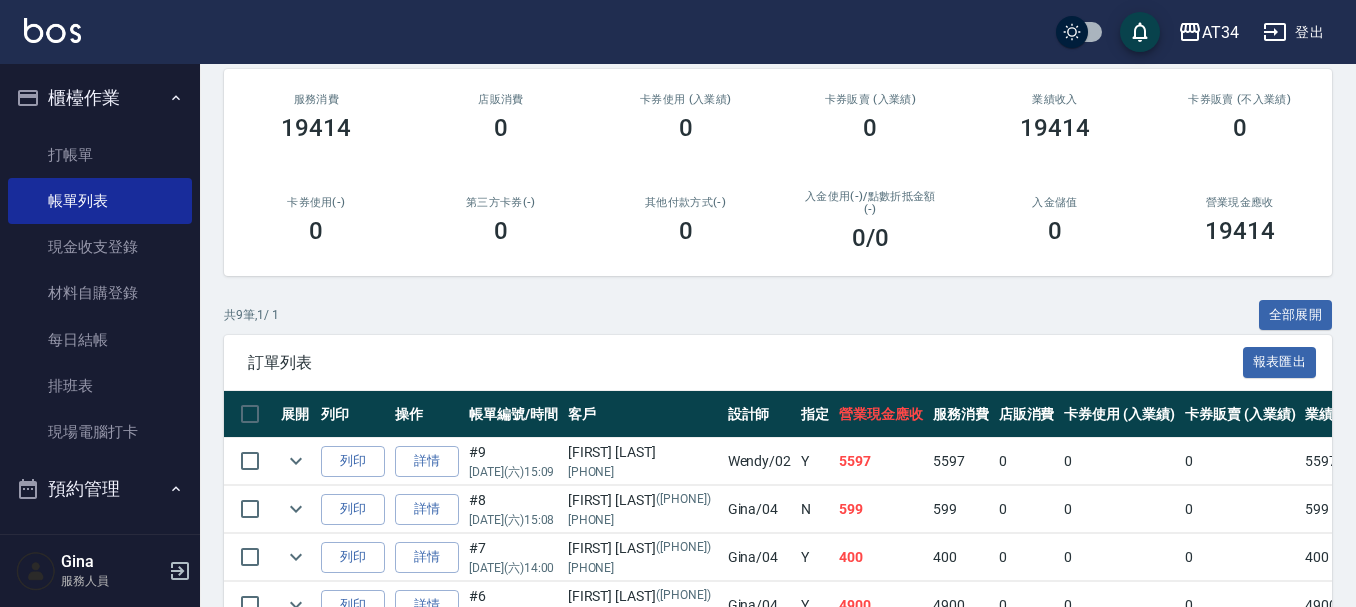 scroll, scrollTop: 300, scrollLeft: 0, axis: vertical 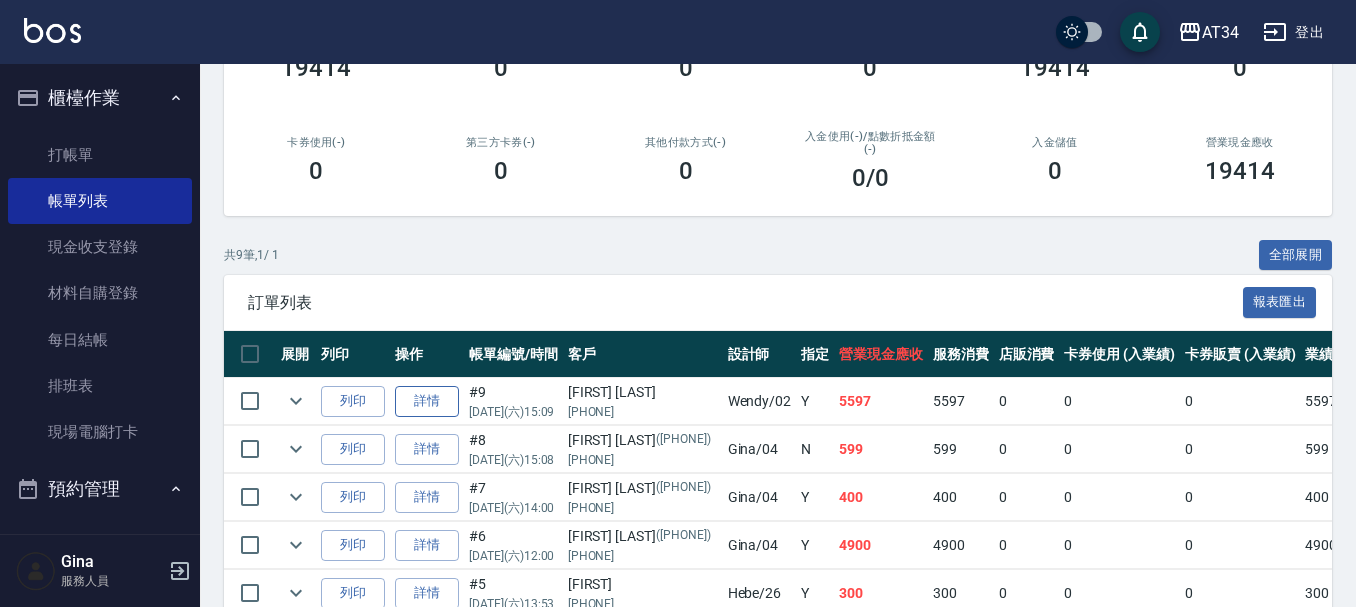 click on "詳情" at bounding box center (427, 401) 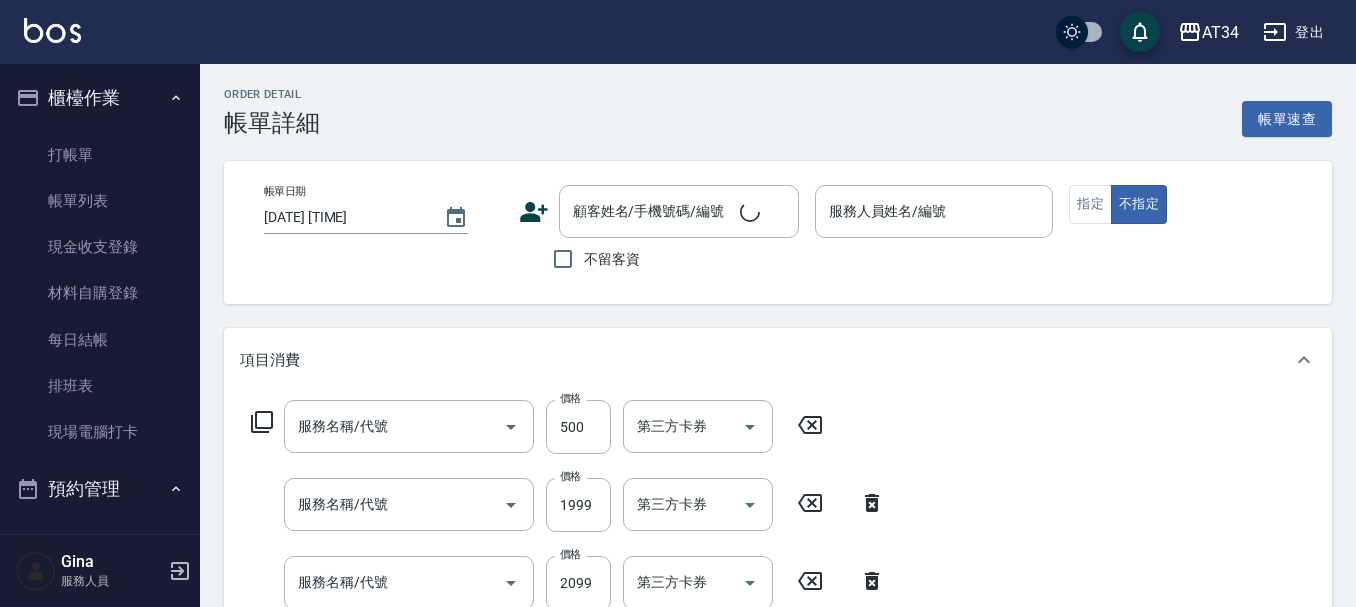 scroll, scrollTop: 225, scrollLeft: 0, axis: vertical 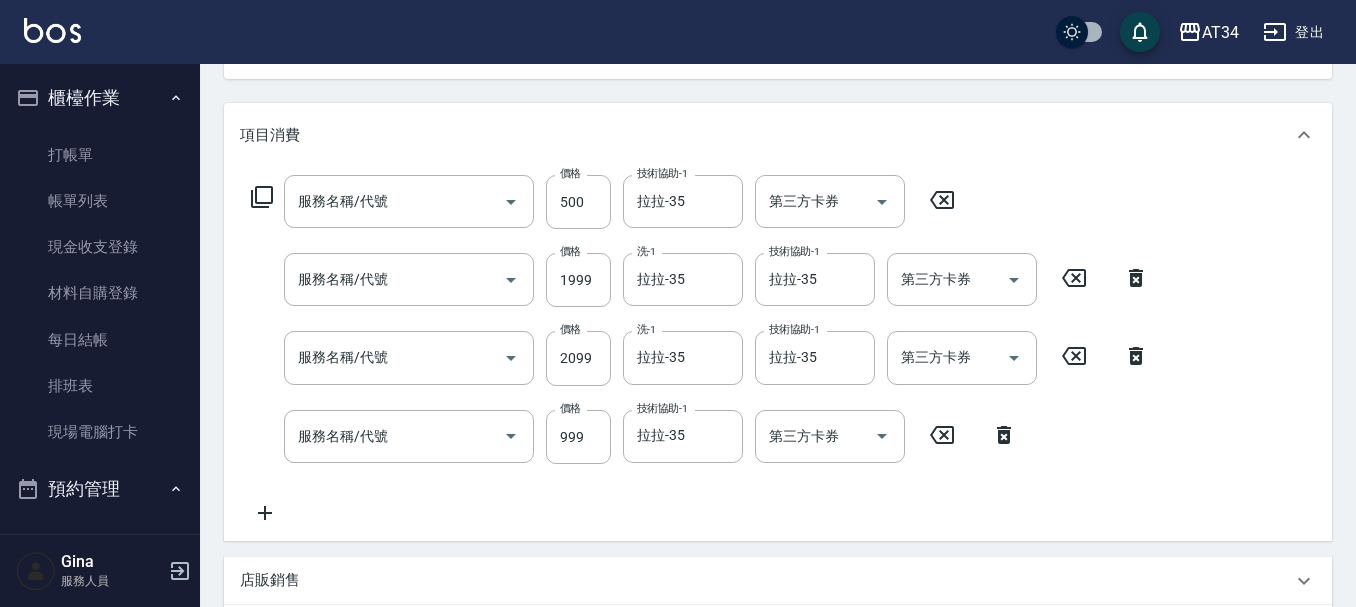 type on "自備鉑金(602)" 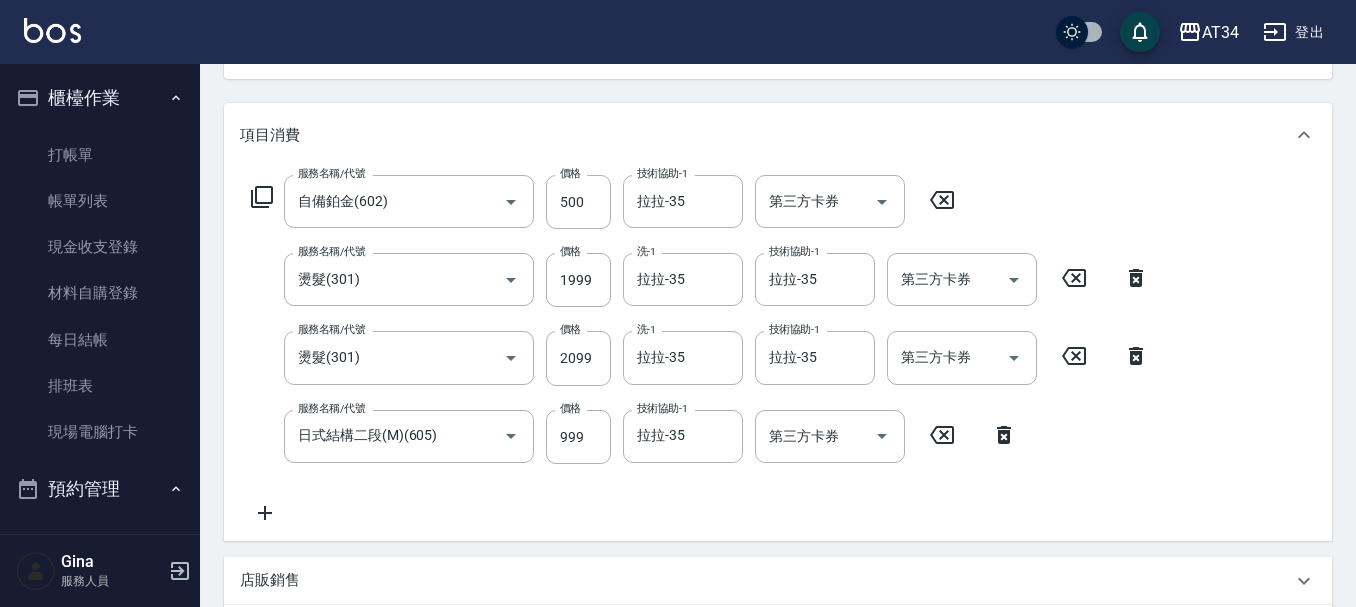 type on "2025/08/09 15:09" 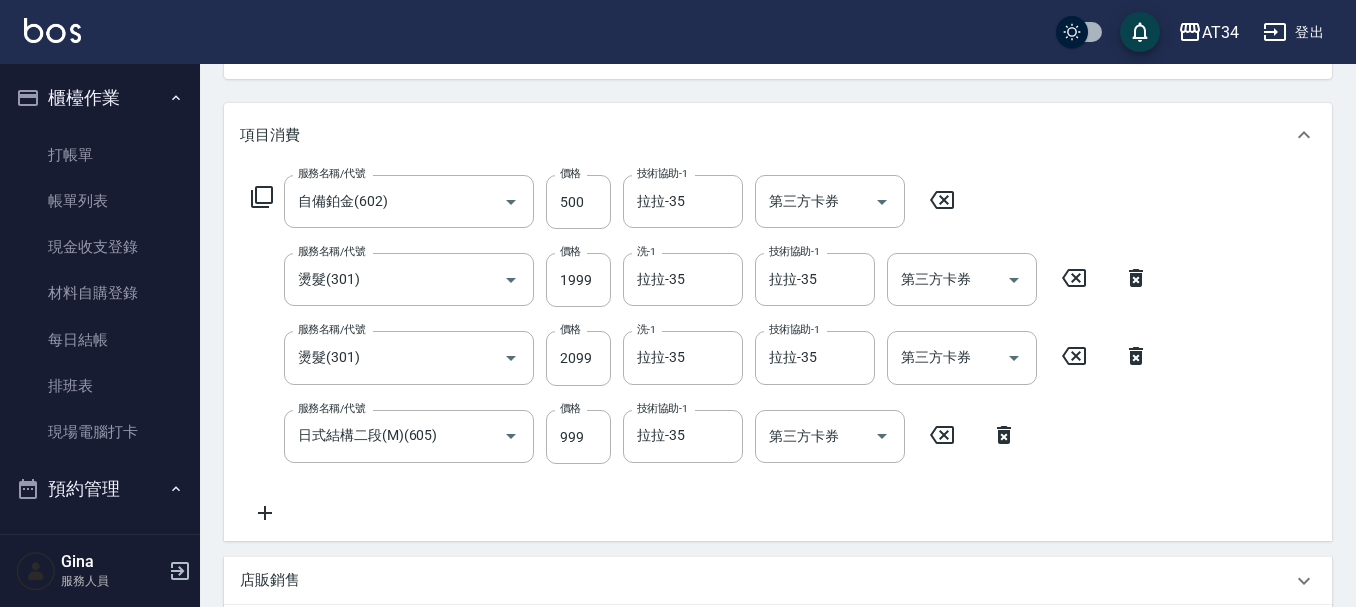 type on "Wendy-02" 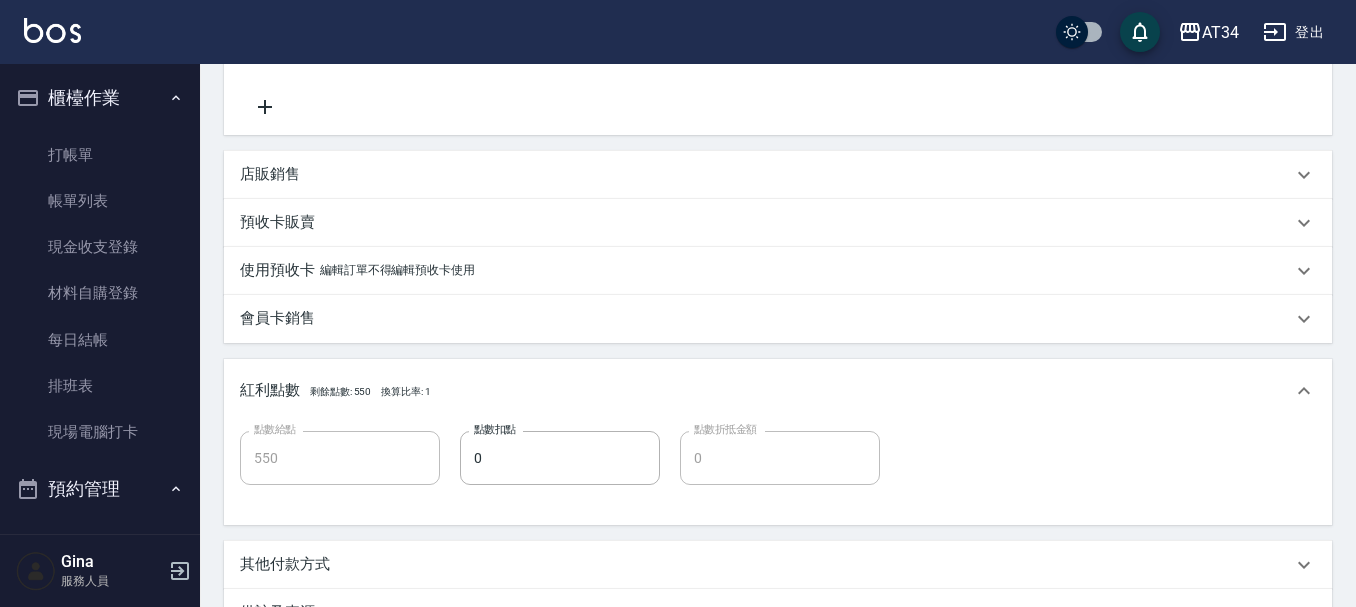 type on "池均柔/0970829718/" 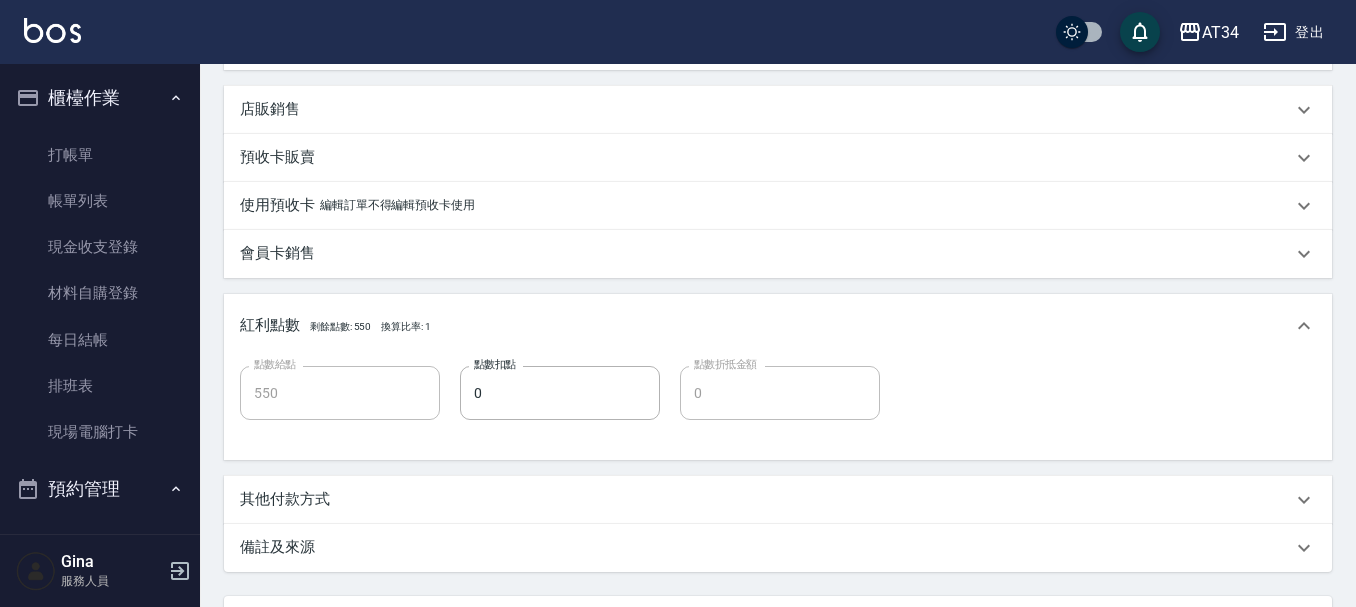 scroll, scrollTop: 731, scrollLeft: 0, axis: vertical 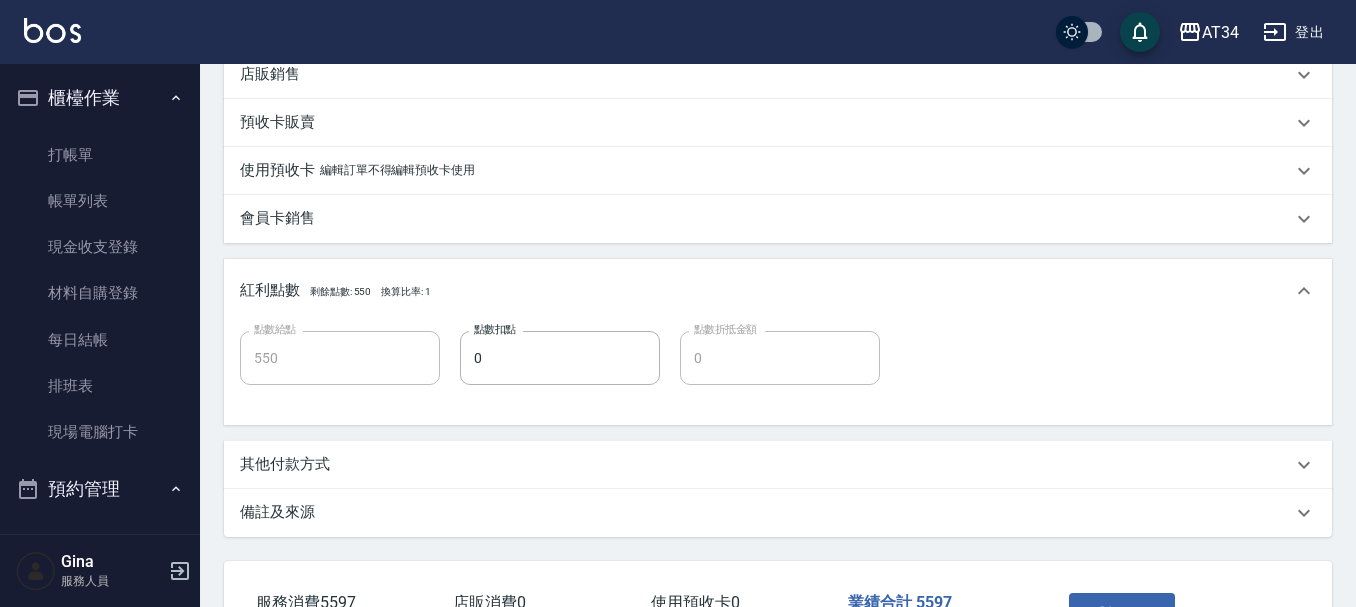 click on "會員卡銷售" at bounding box center (766, 218) 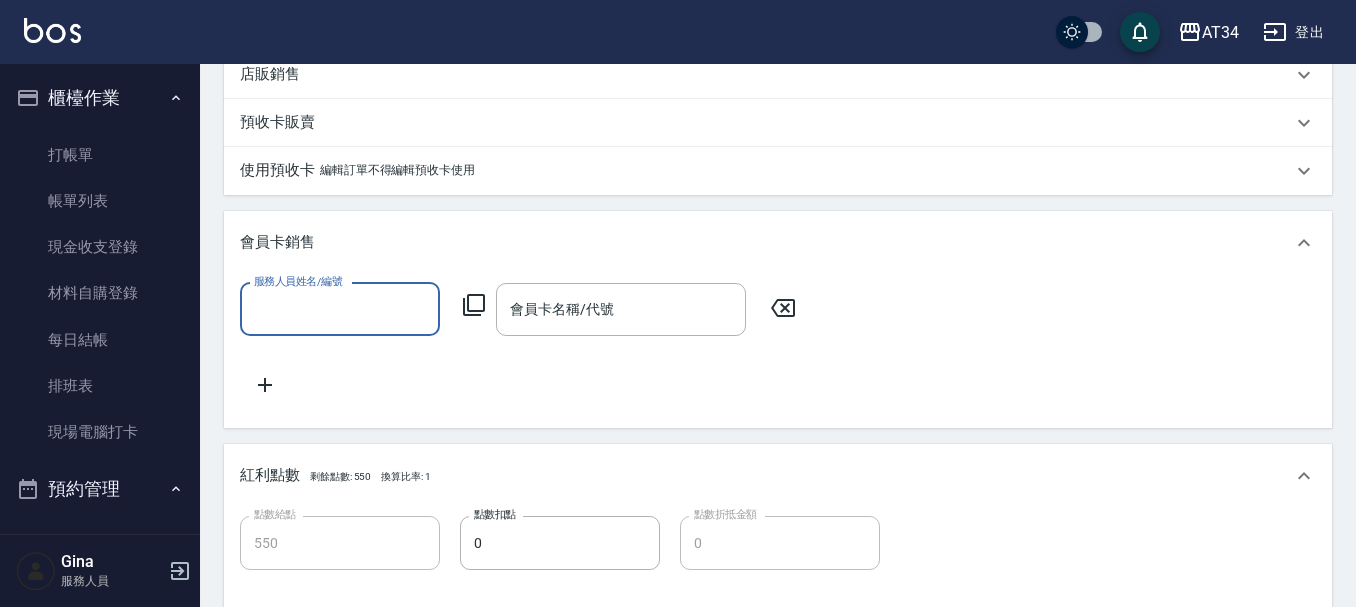 scroll, scrollTop: 0, scrollLeft: 0, axis: both 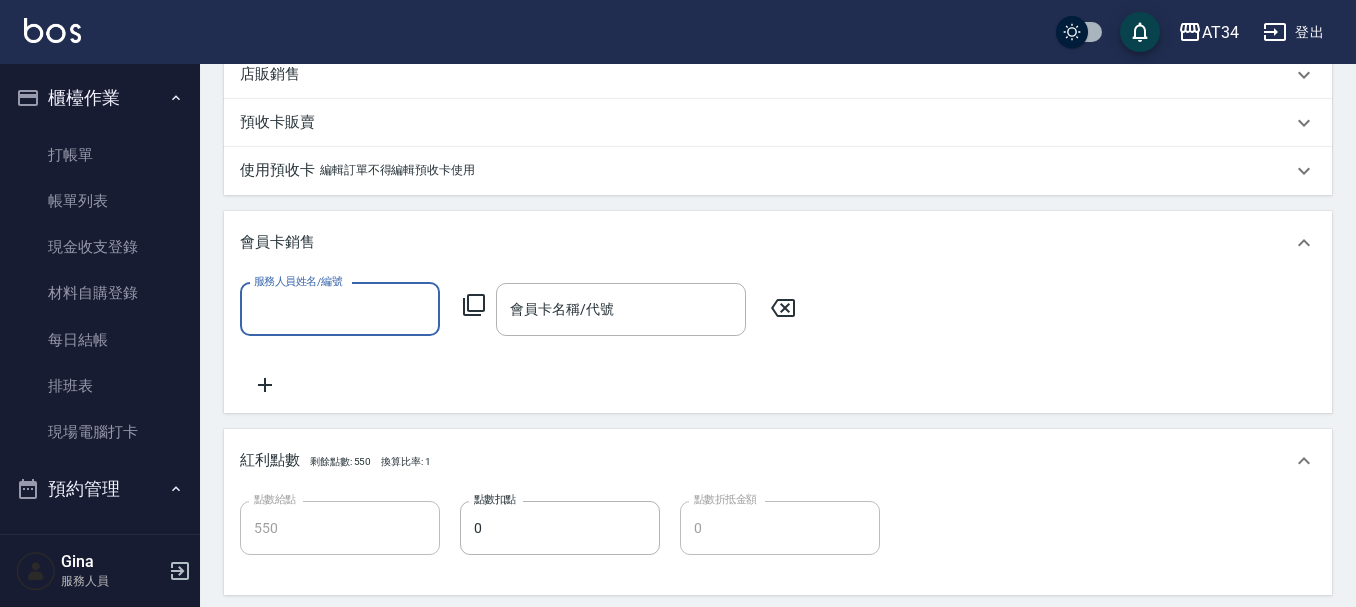 click on "會員卡銷售" at bounding box center [766, 242] 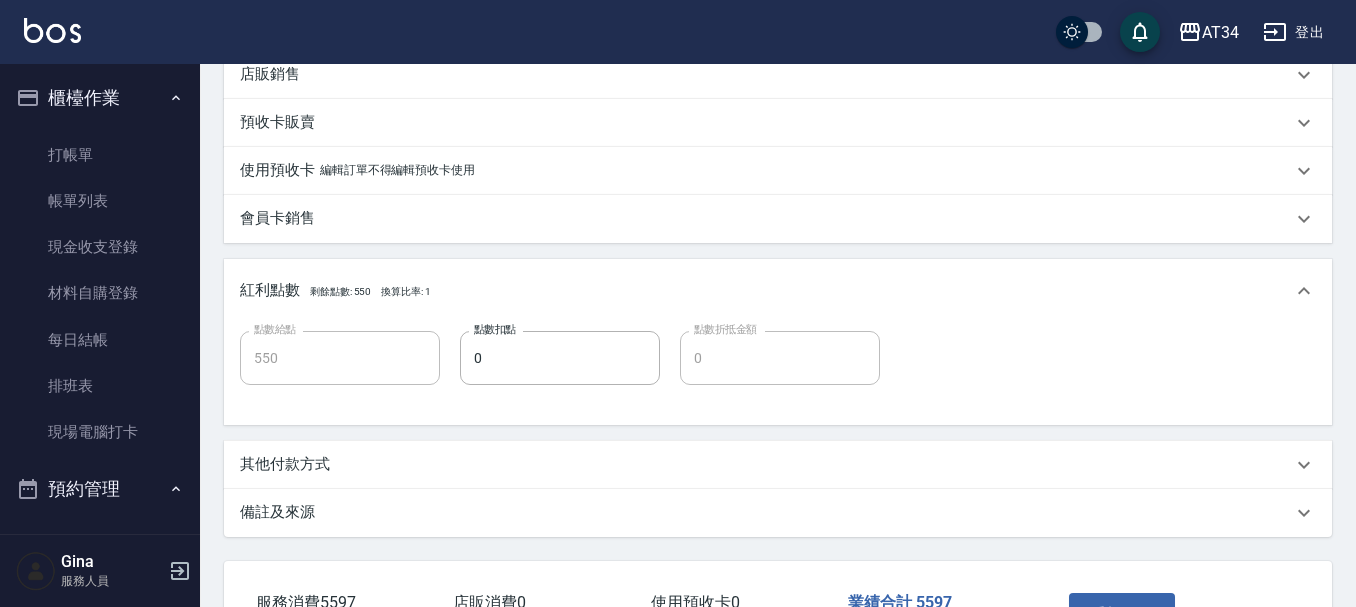click on "其他付款方式" at bounding box center (766, 464) 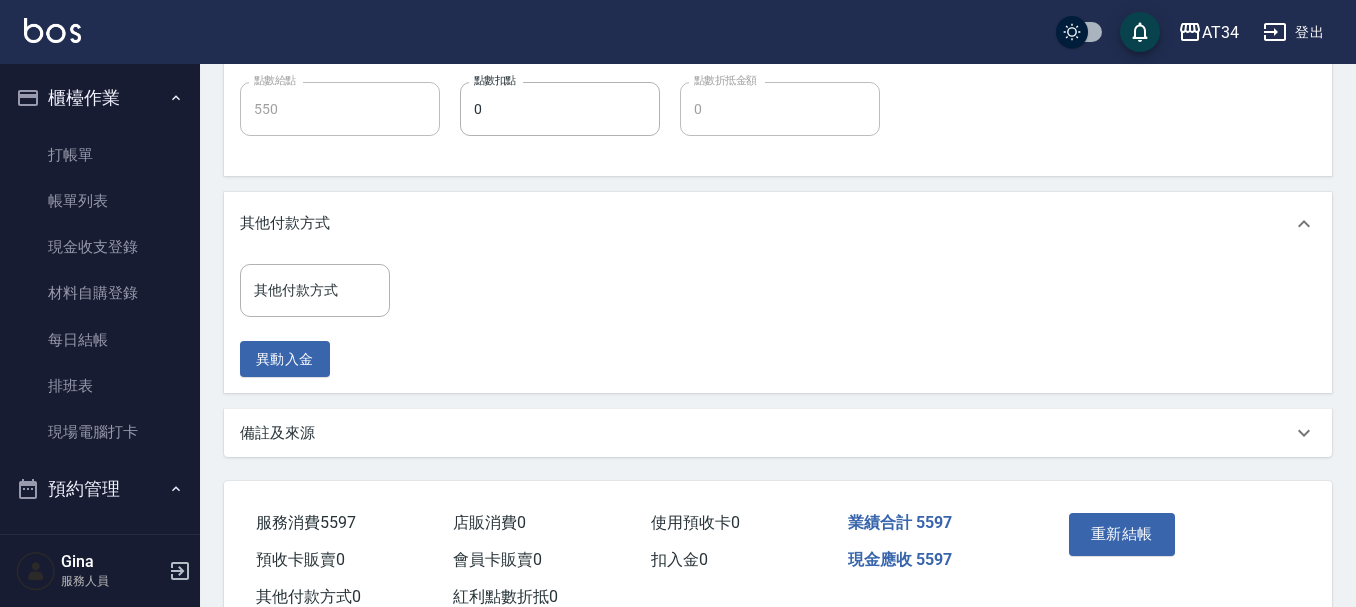 scroll, scrollTop: 1031, scrollLeft: 0, axis: vertical 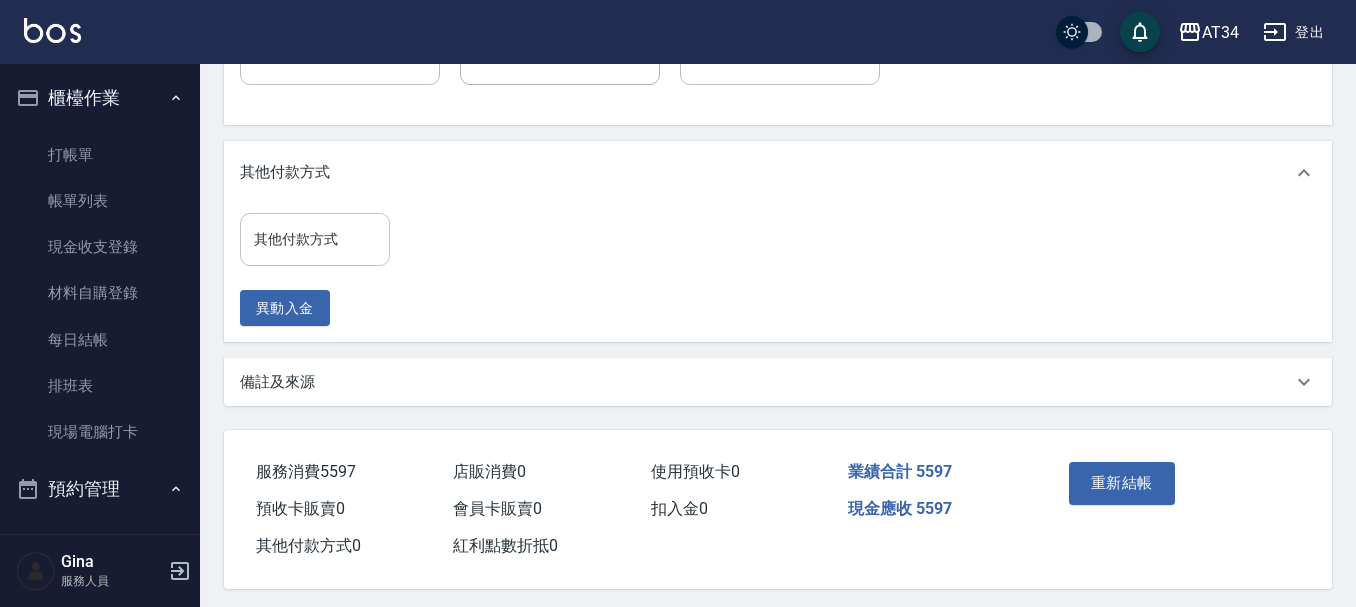 click on "其他付款方式" at bounding box center [315, 239] 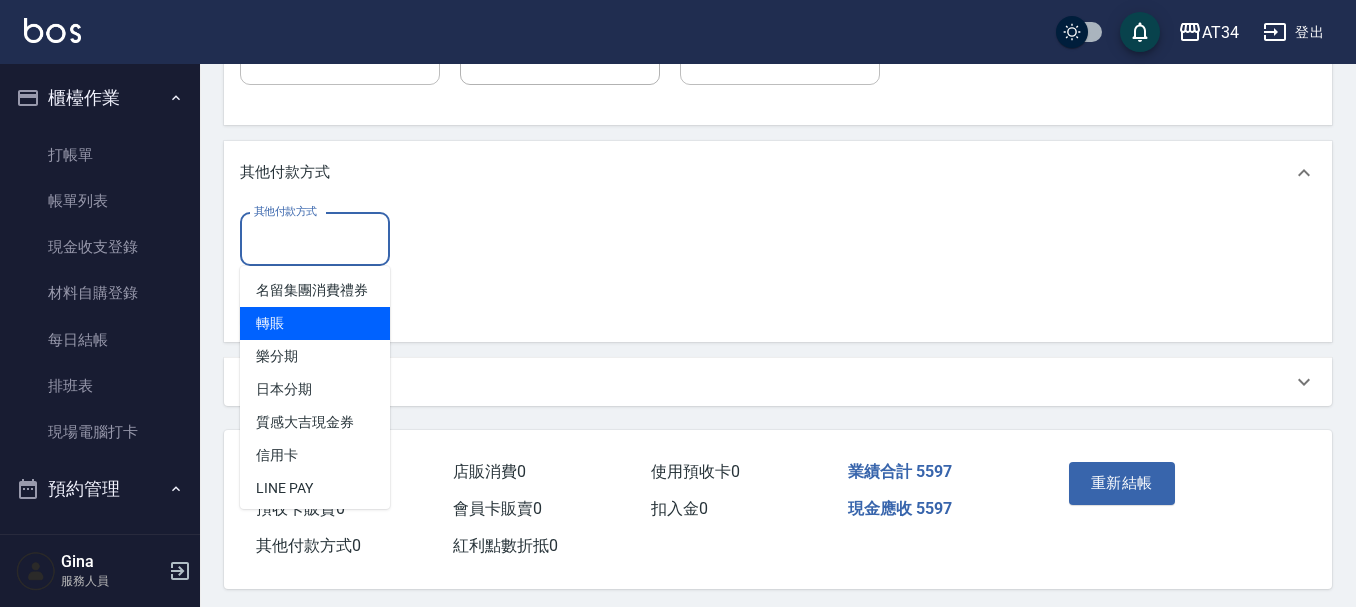 click on "轉賬" at bounding box center (315, 323) 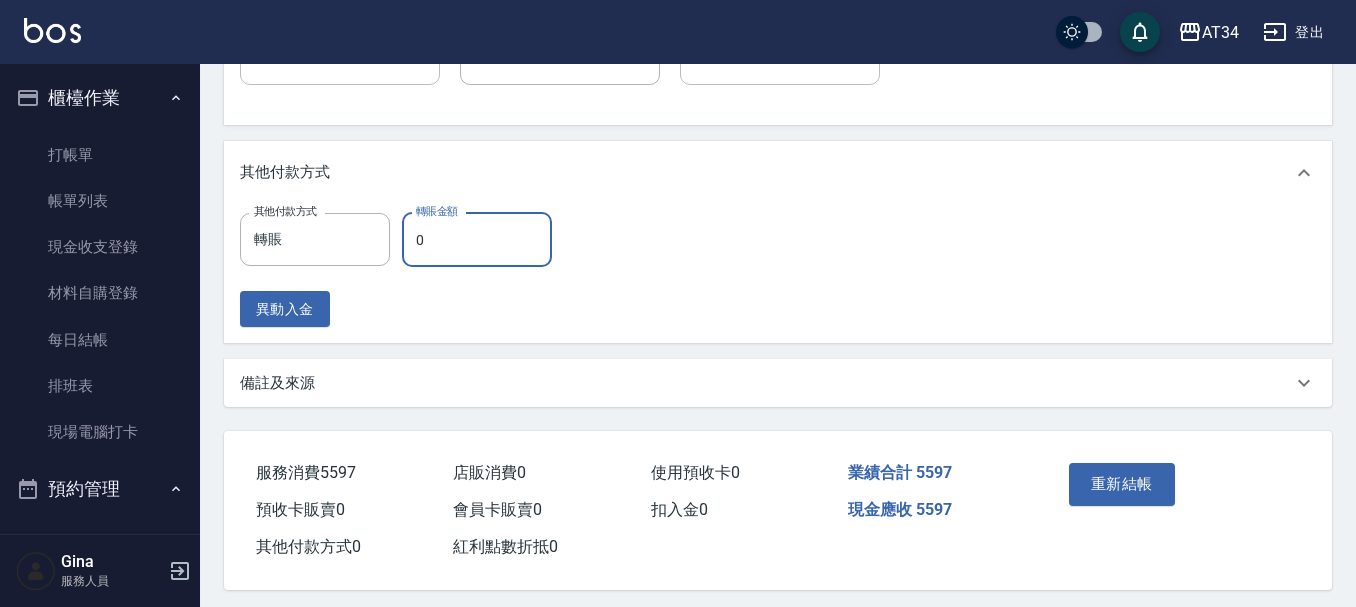 click on "0" at bounding box center (477, 240) 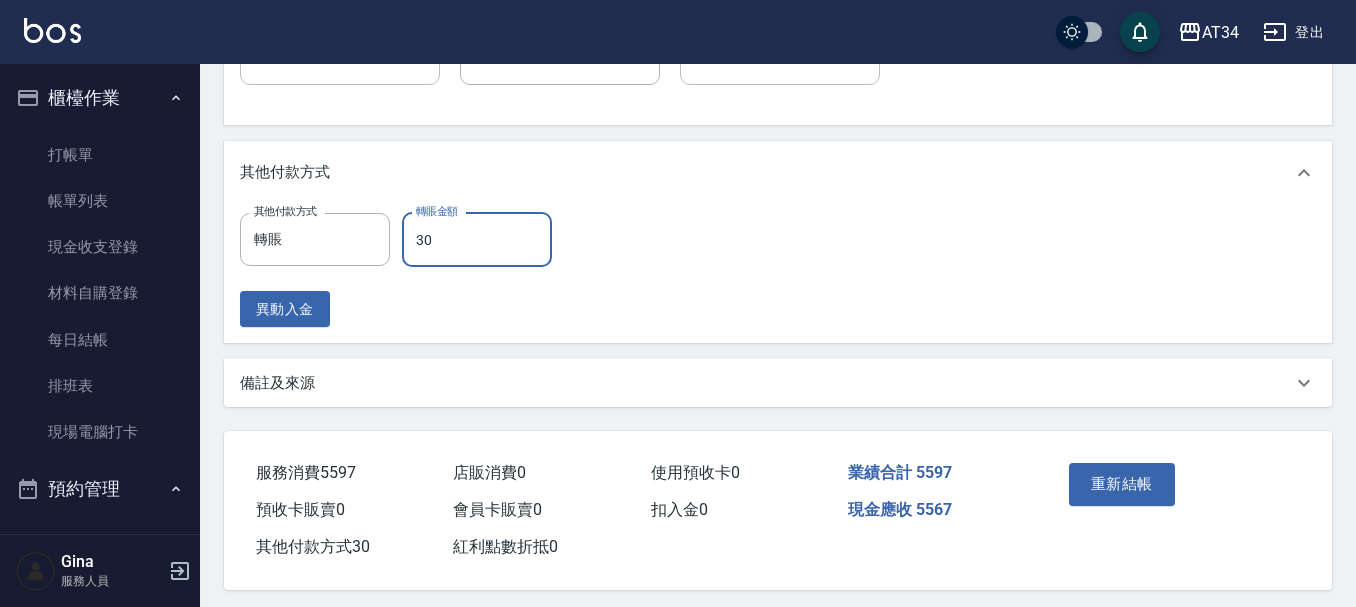 type on "309" 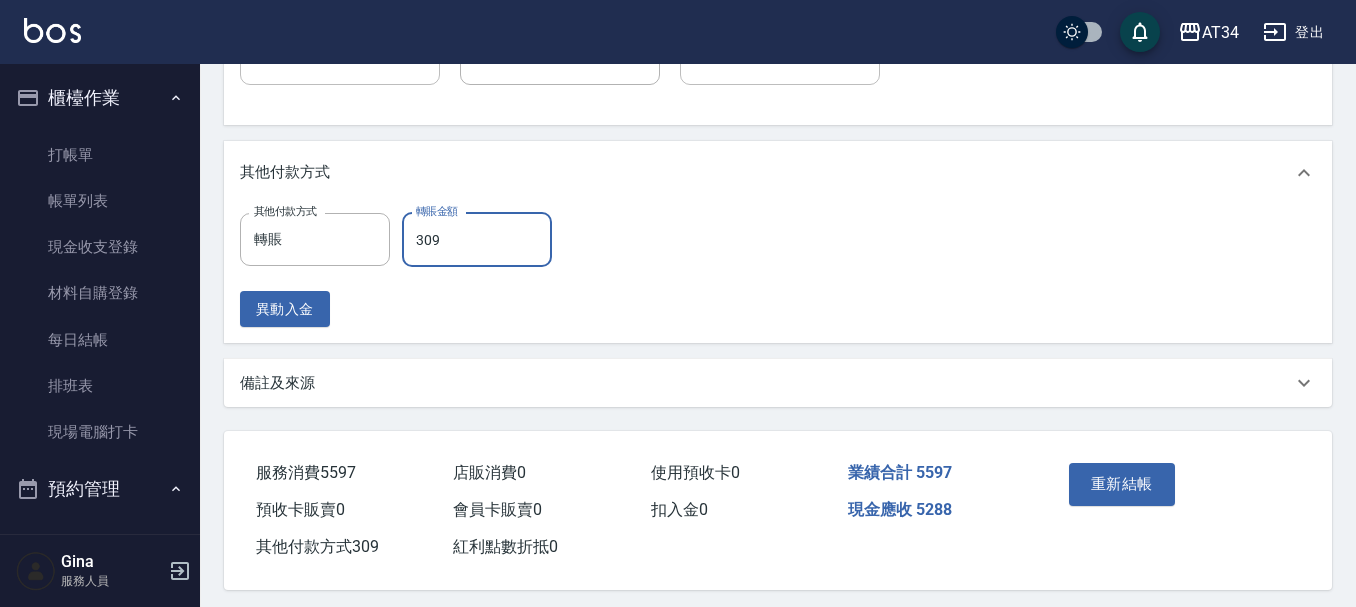 type on "240" 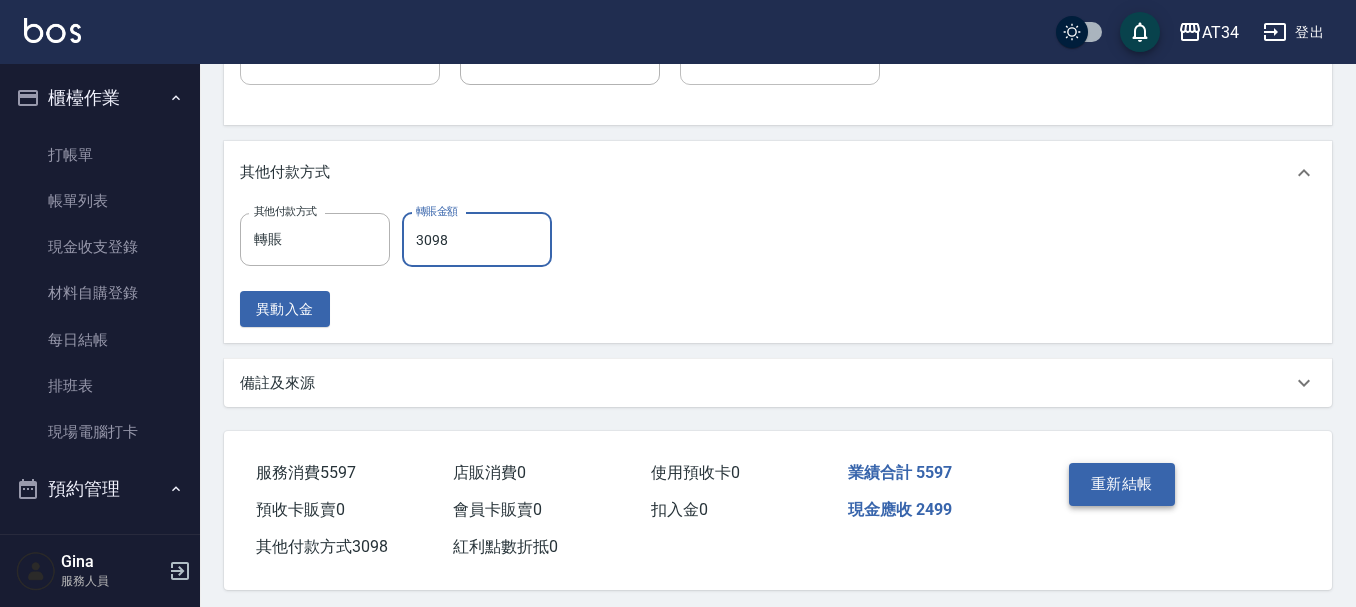 type on "3098" 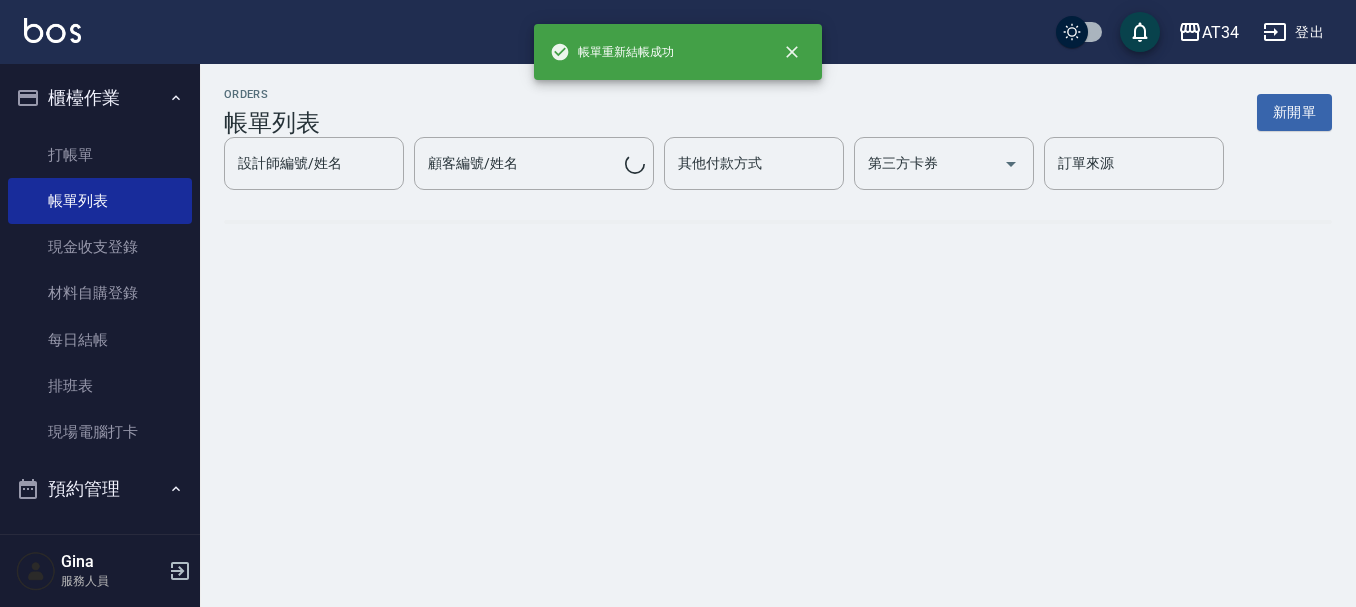 scroll, scrollTop: 0, scrollLeft: 0, axis: both 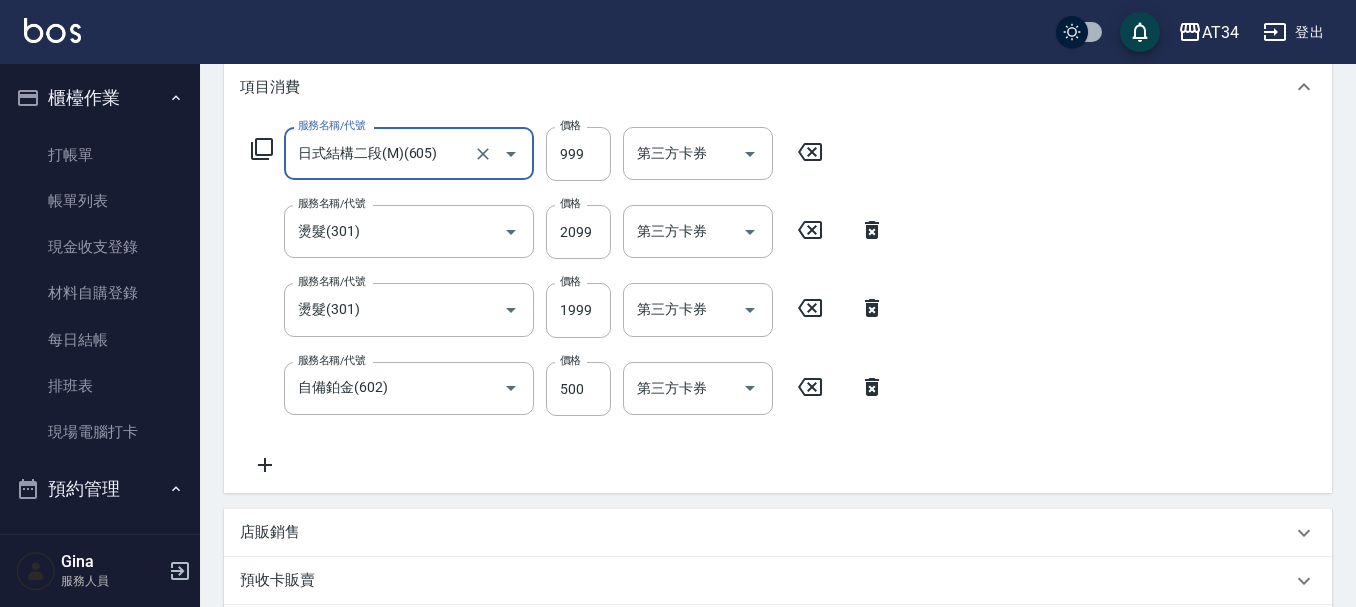 type on "池均柔/0970829718/" 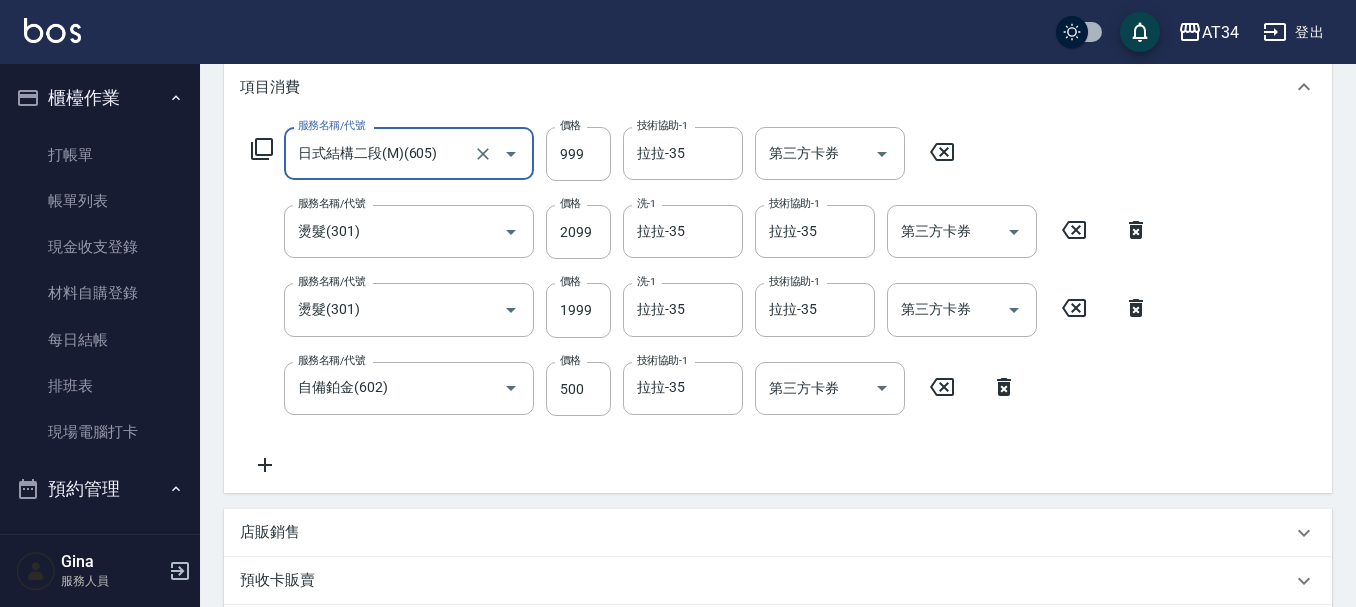type on "550" 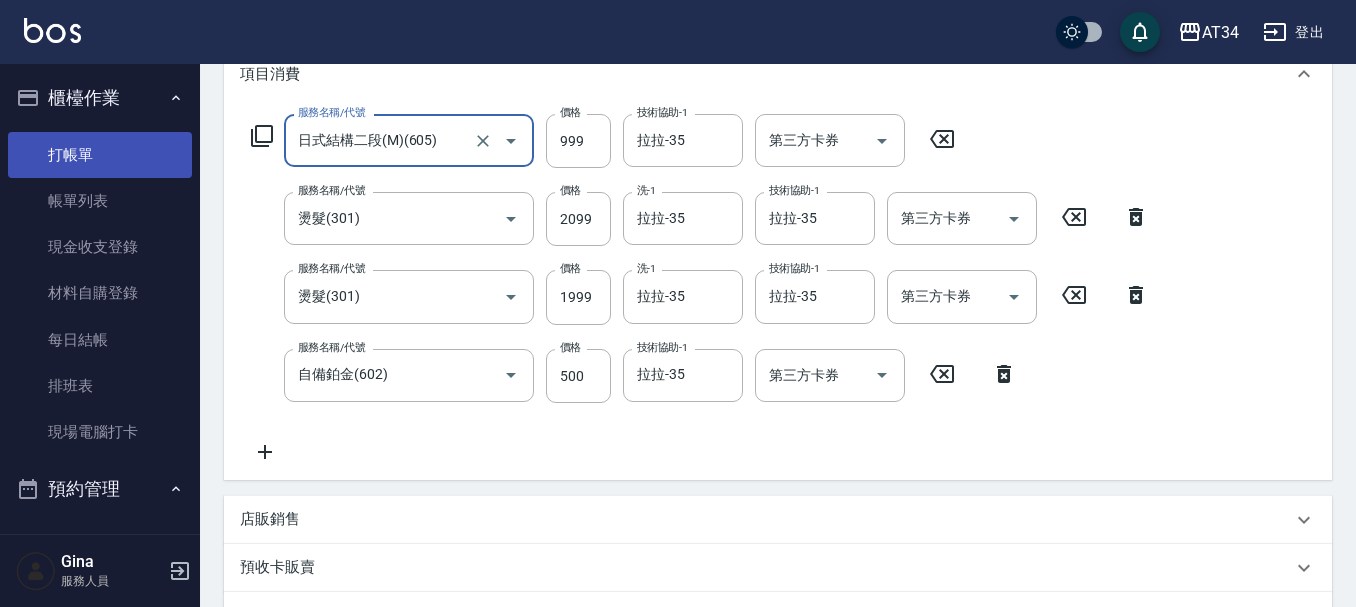 scroll, scrollTop: 277, scrollLeft: 0, axis: vertical 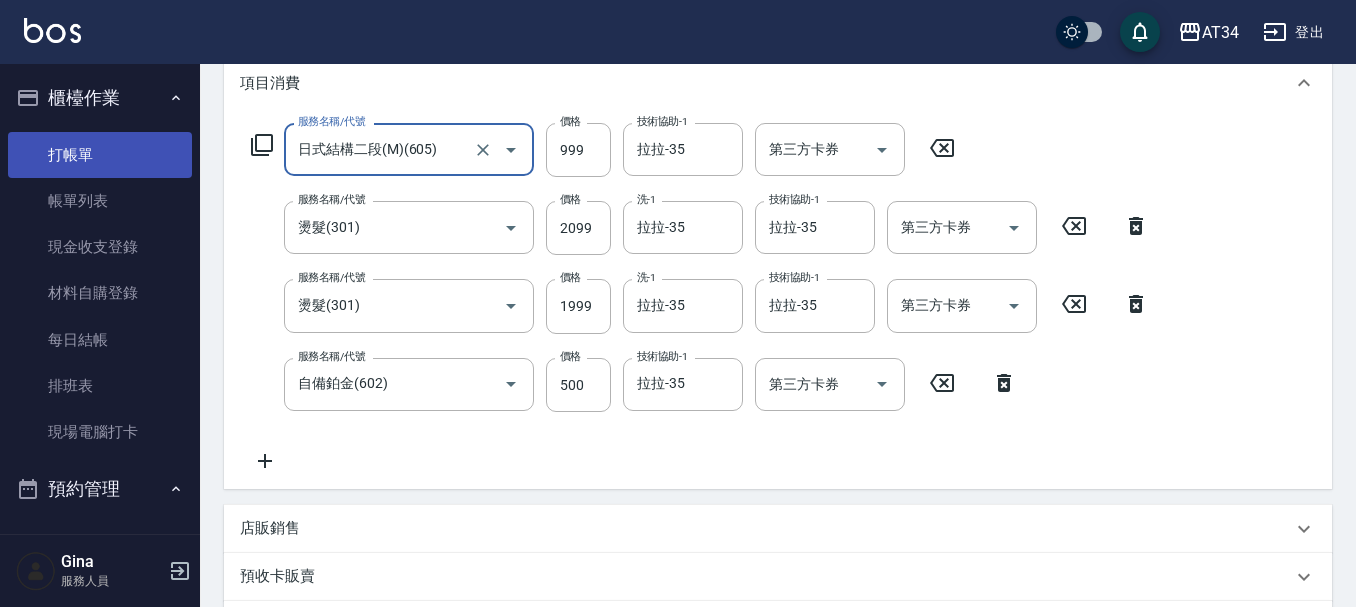 click on "打帳單" at bounding box center (100, 155) 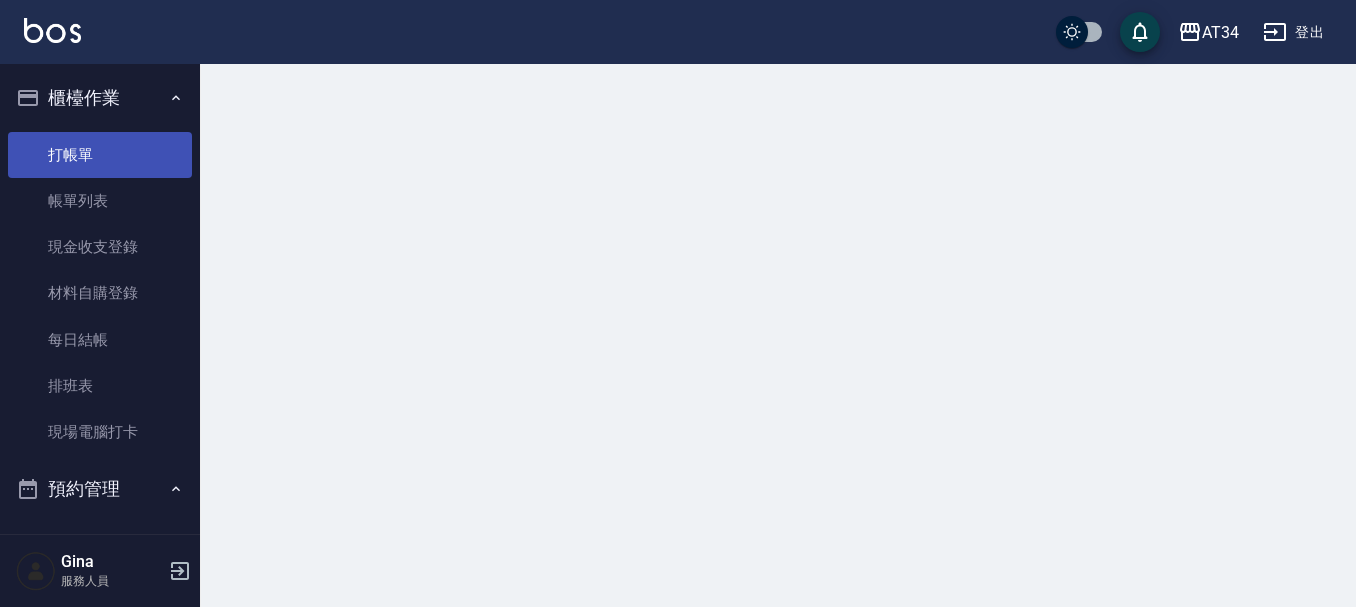 scroll, scrollTop: 0, scrollLeft: 0, axis: both 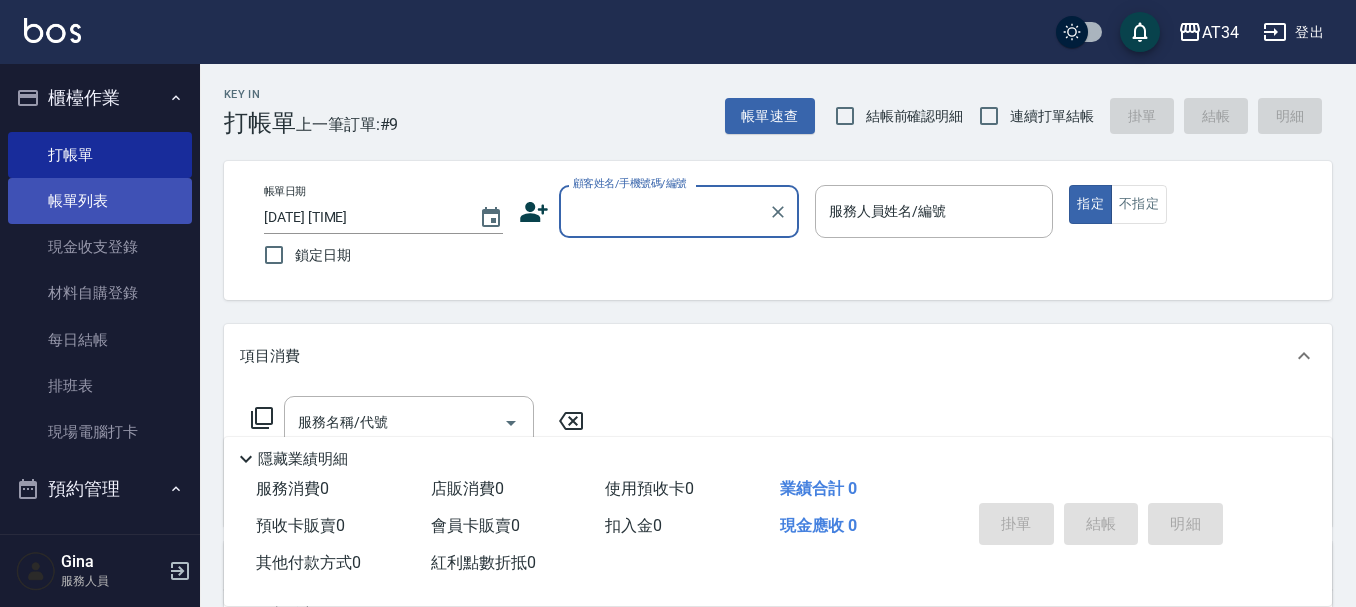 click on "帳單列表" at bounding box center [100, 201] 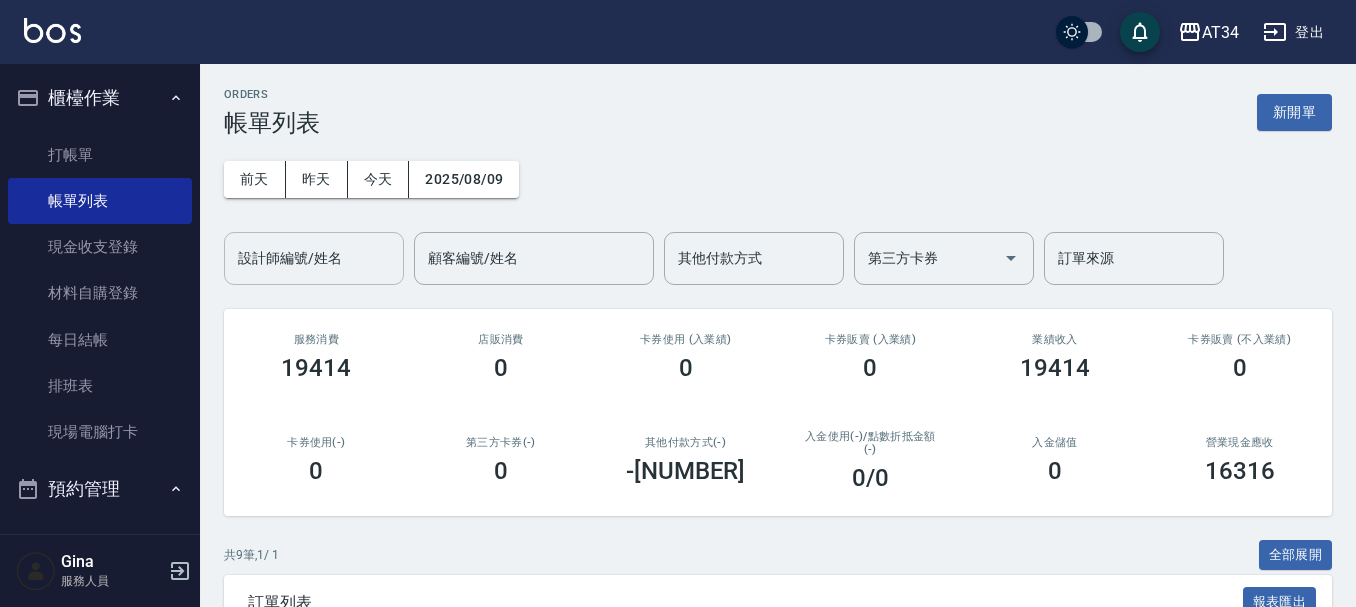 click on "設計師編號/姓名 設計師編號/姓名" at bounding box center [314, 258] 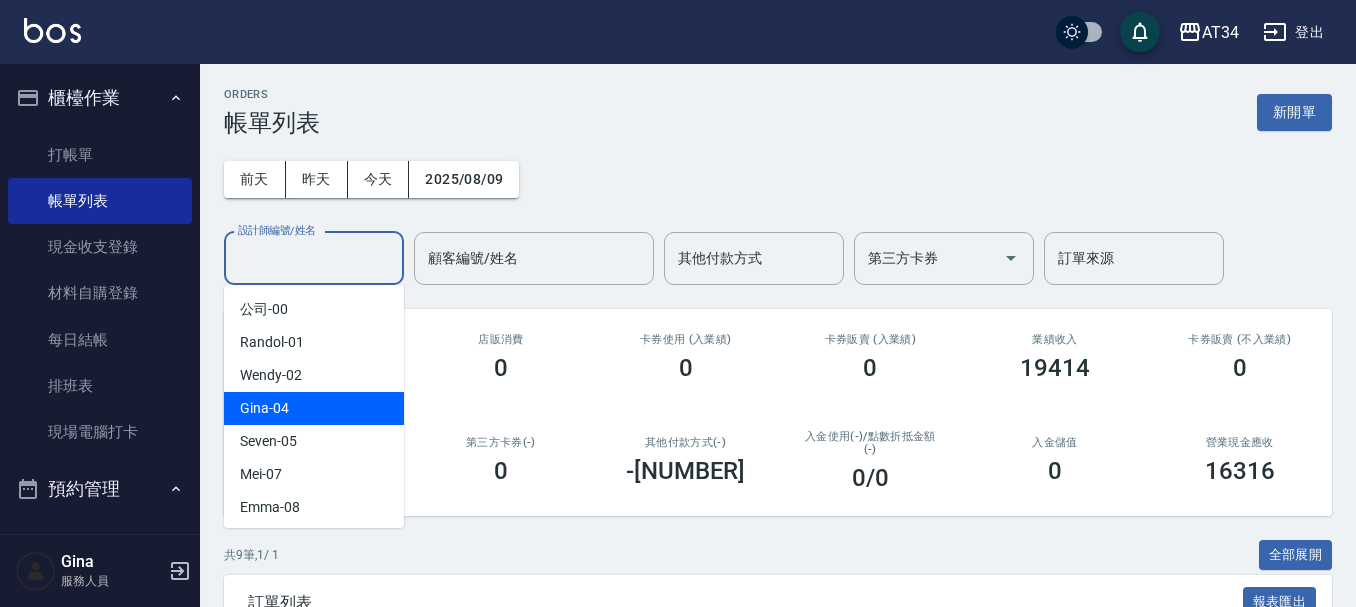 click on "Gina -04" at bounding box center [264, 408] 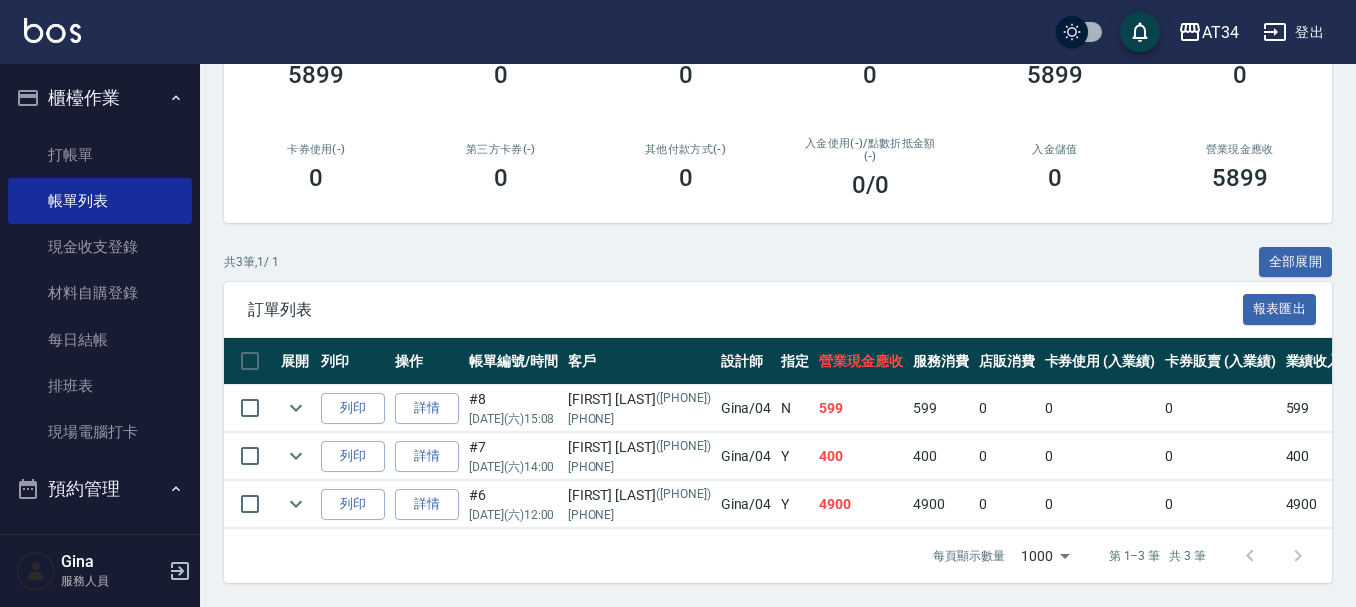 scroll, scrollTop: 308, scrollLeft: 0, axis: vertical 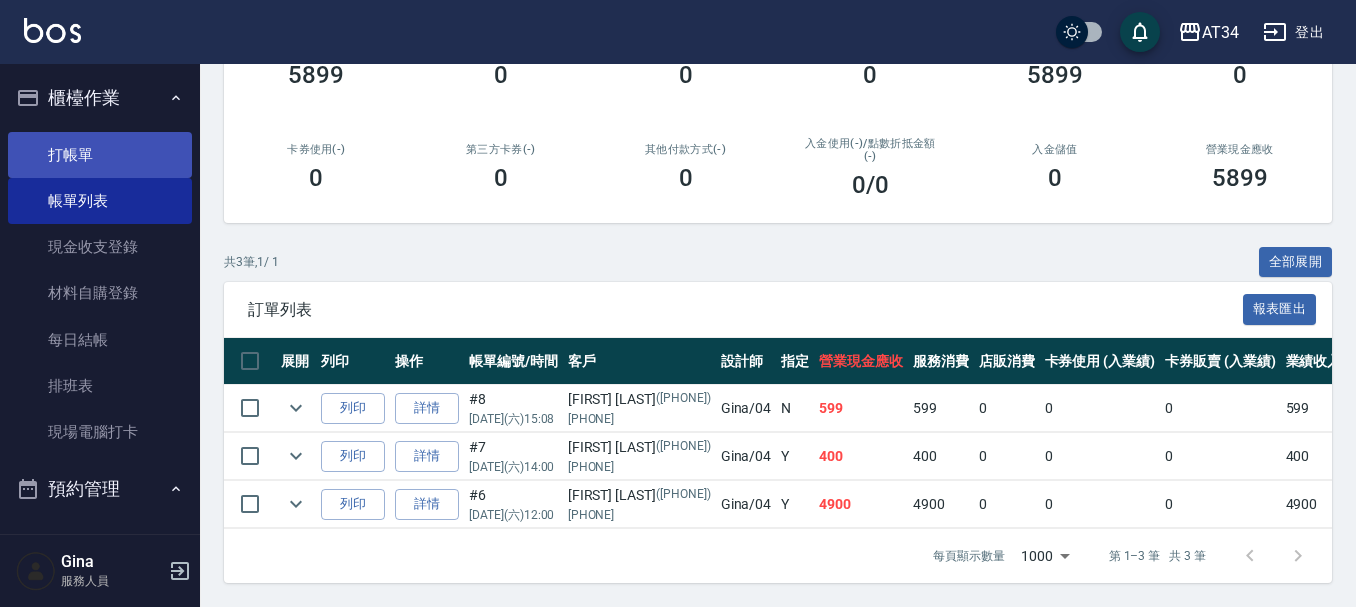 click on "打帳單" at bounding box center [100, 155] 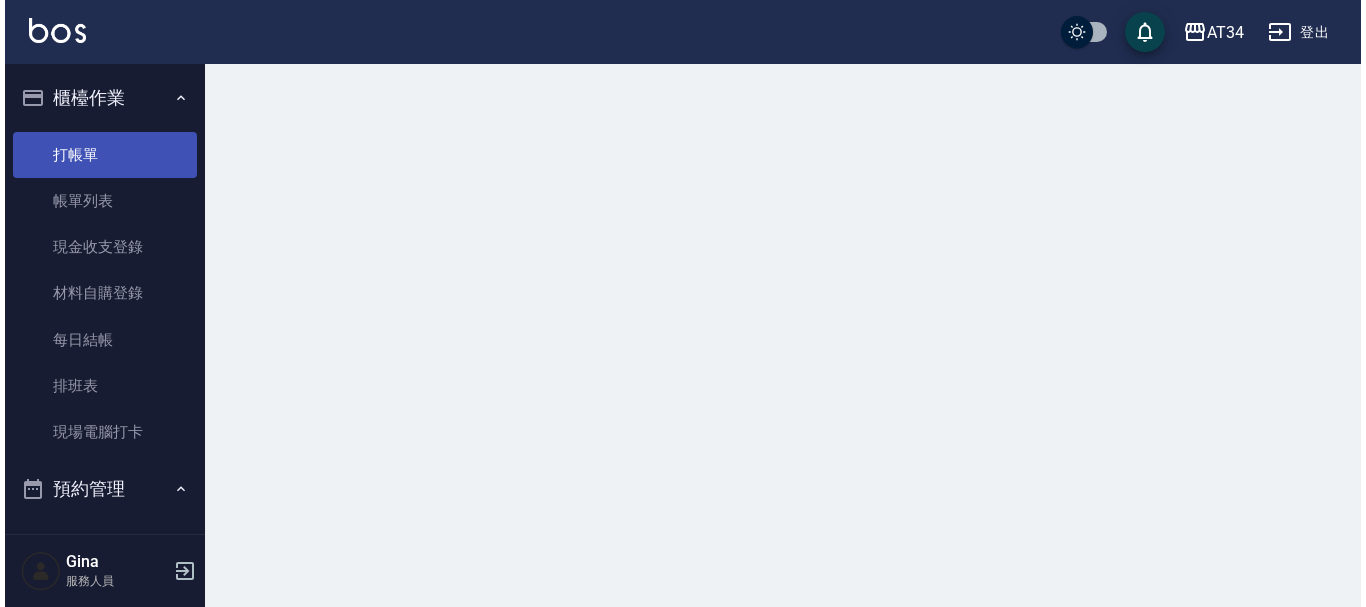 scroll, scrollTop: 0, scrollLeft: 0, axis: both 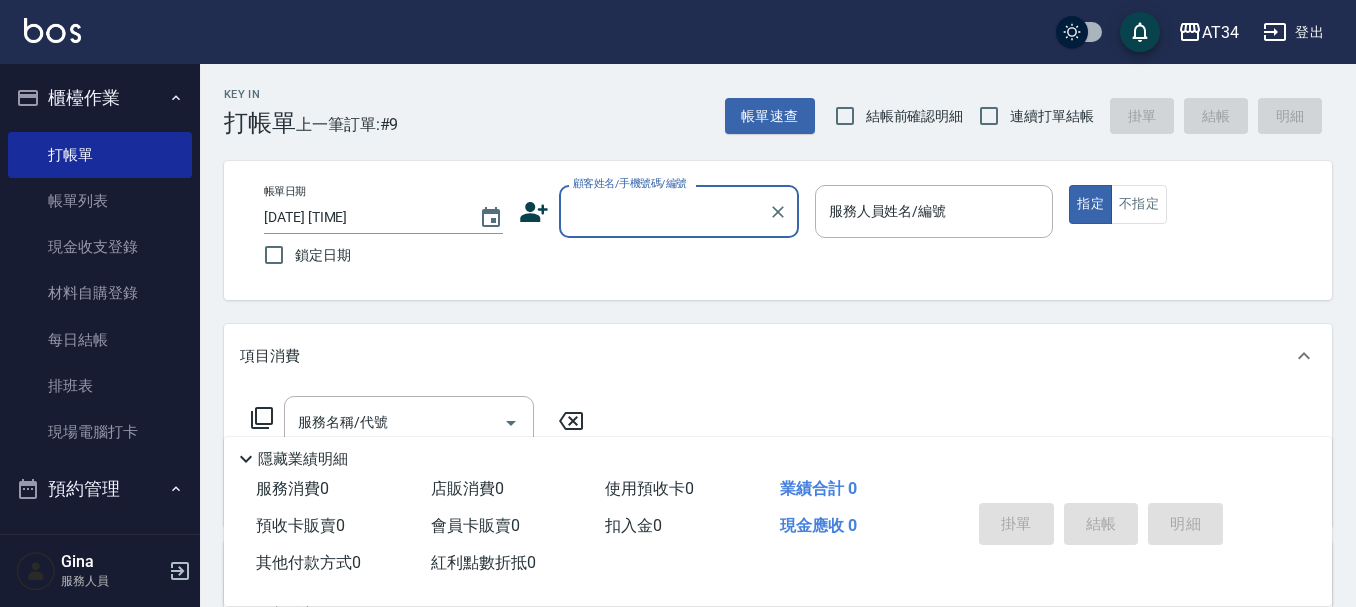 click on "顧客姓名/手機號碼/編號" at bounding box center (664, 211) 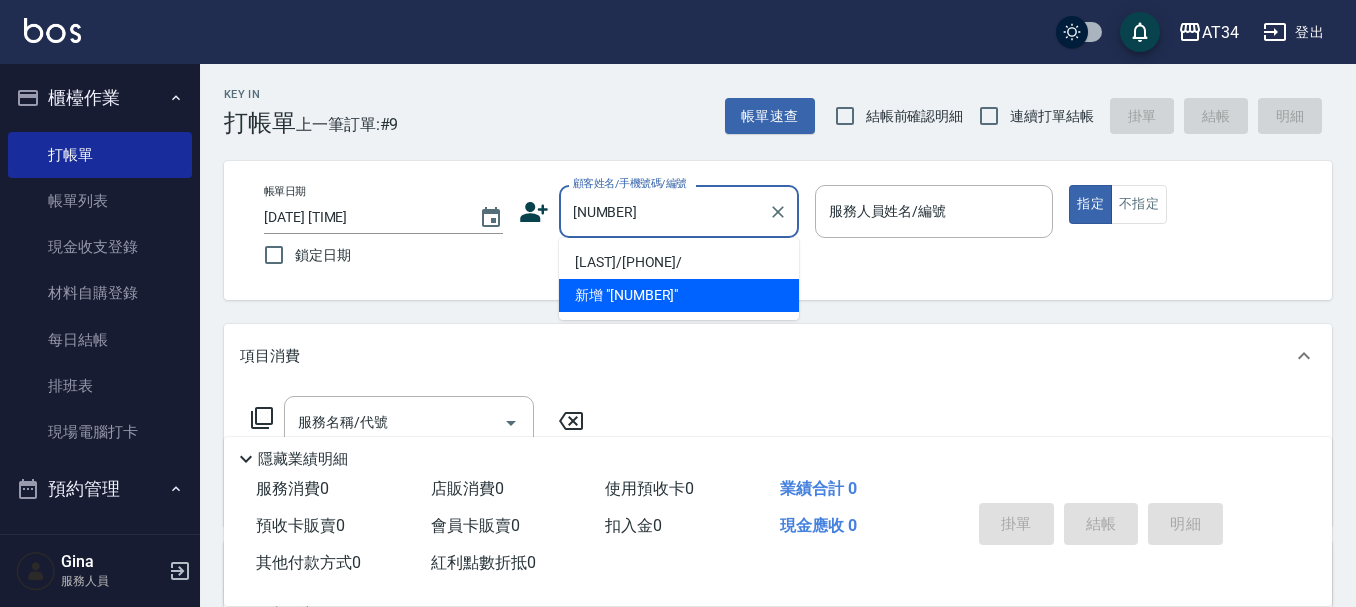 click on "莫詠涵/0905591692/" at bounding box center (679, 262) 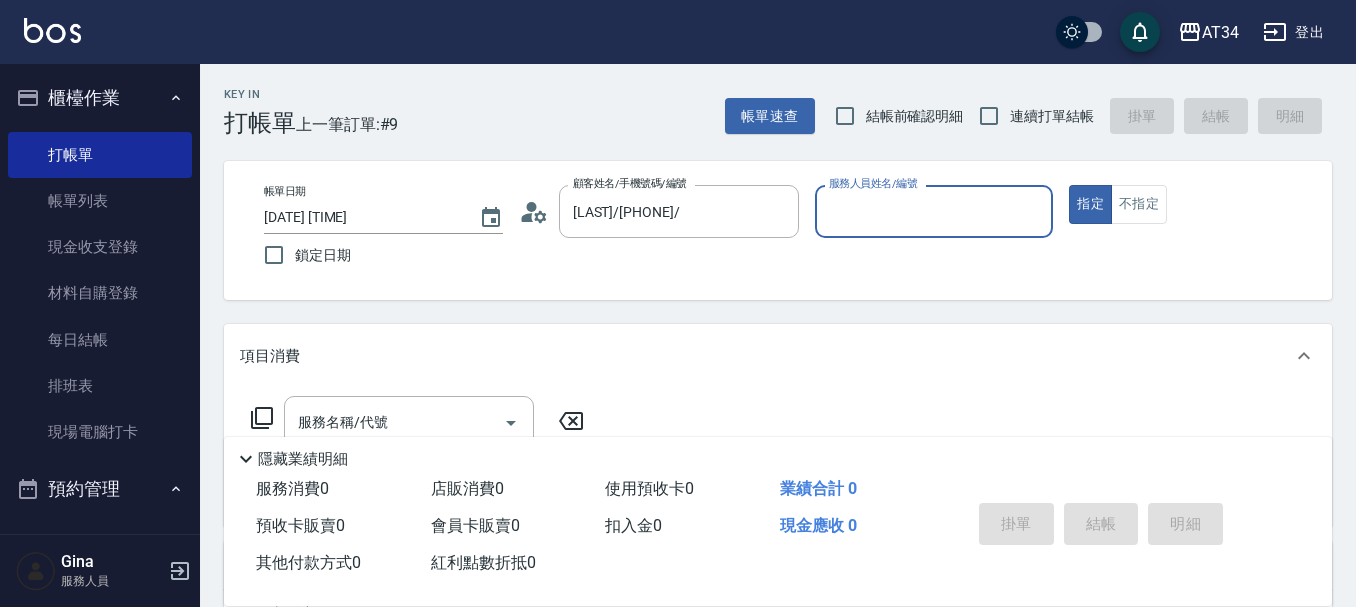 type on "Wendy-02" 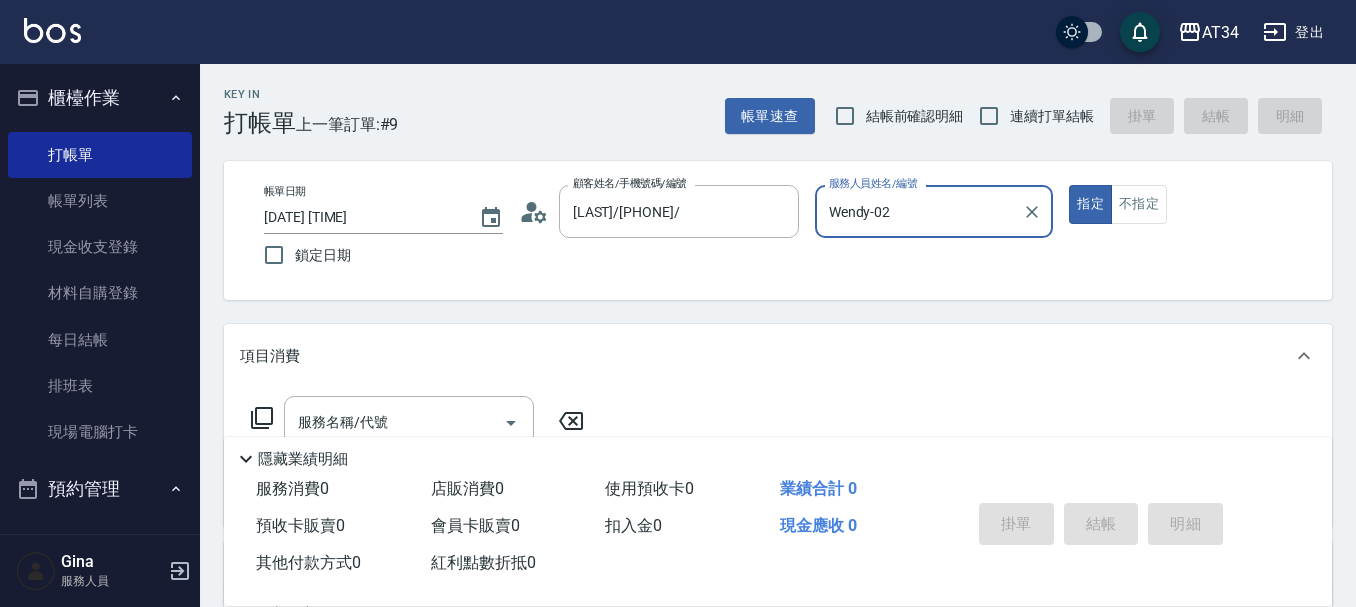 click 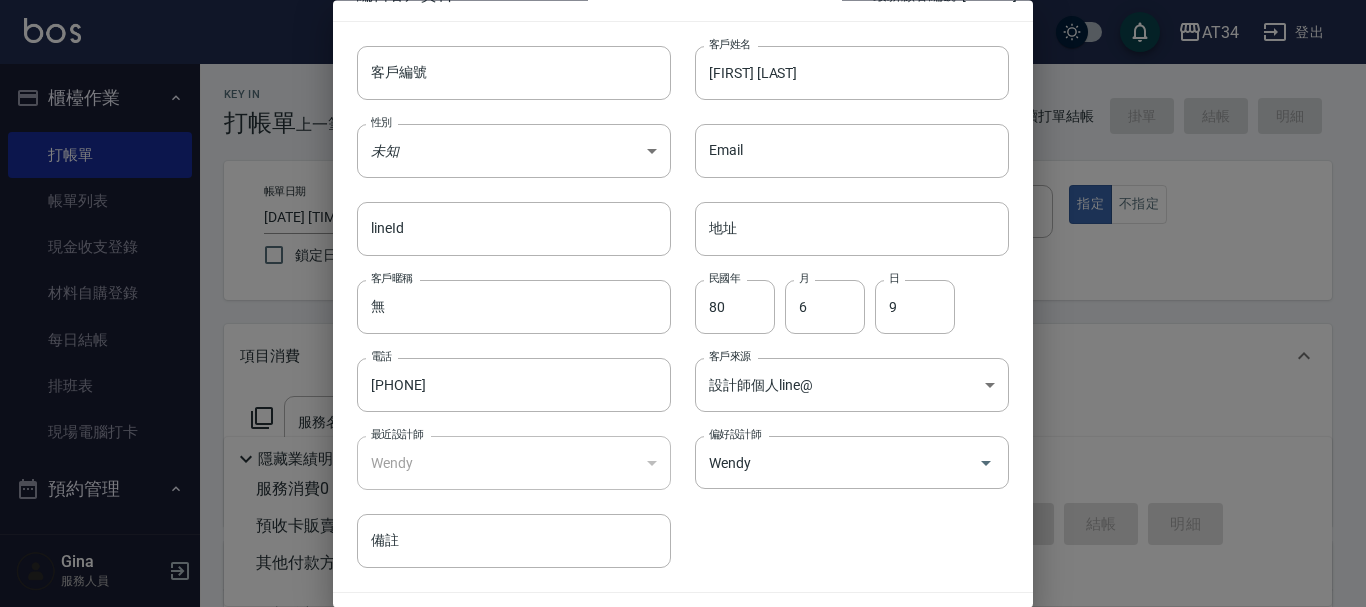 scroll, scrollTop: 86, scrollLeft: 0, axis: vertical 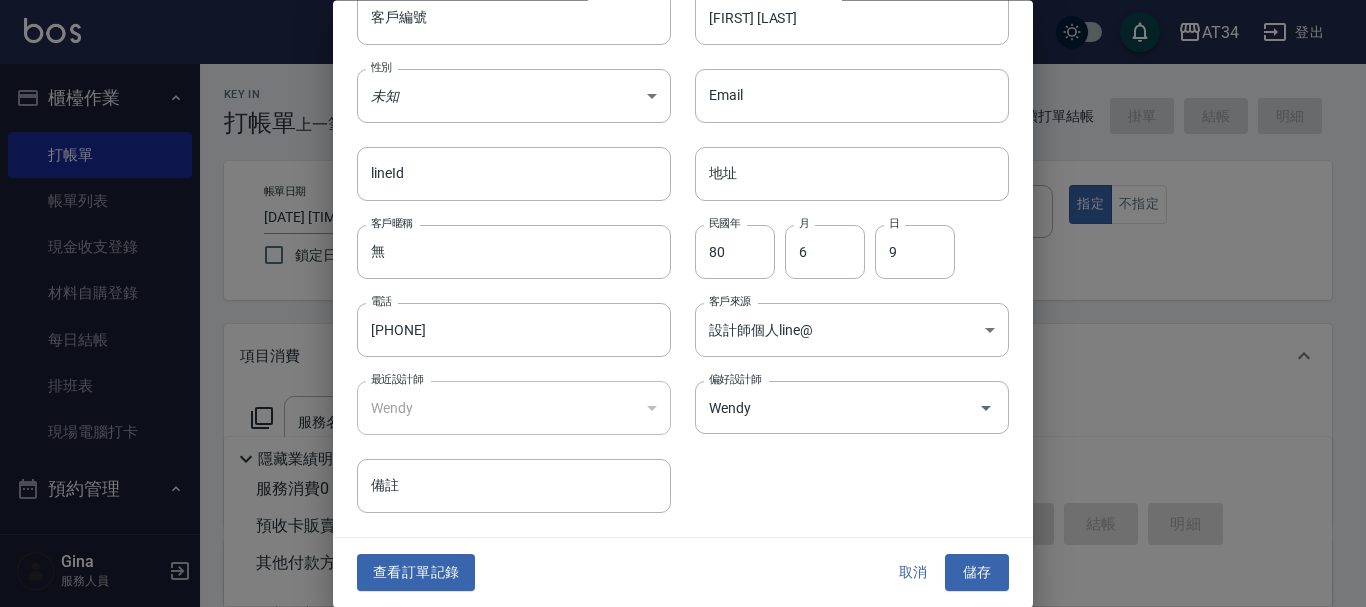 click on "查看訂單記錄" at bounding box center (416, 573) 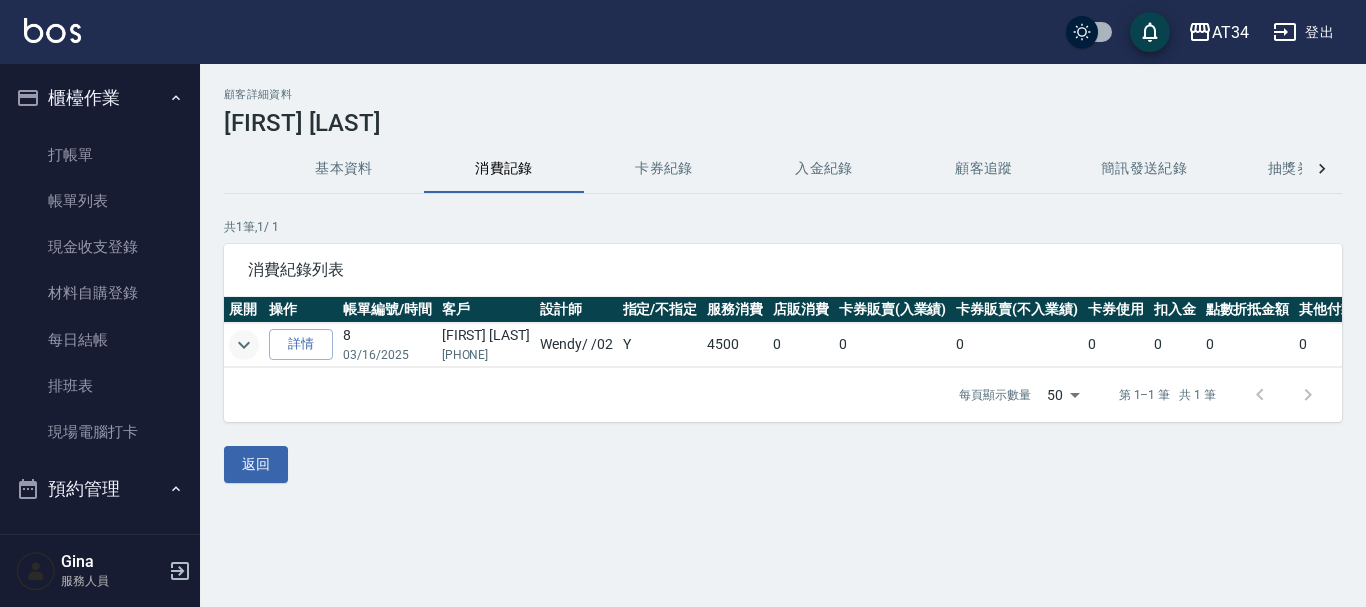 click 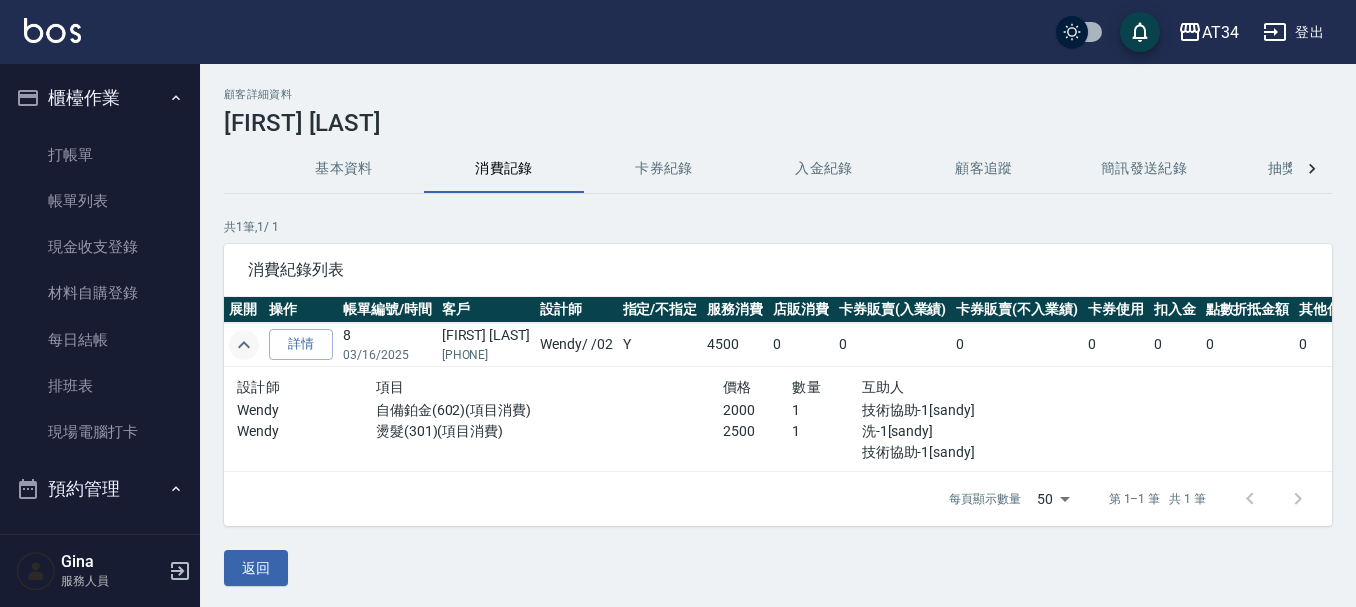 click 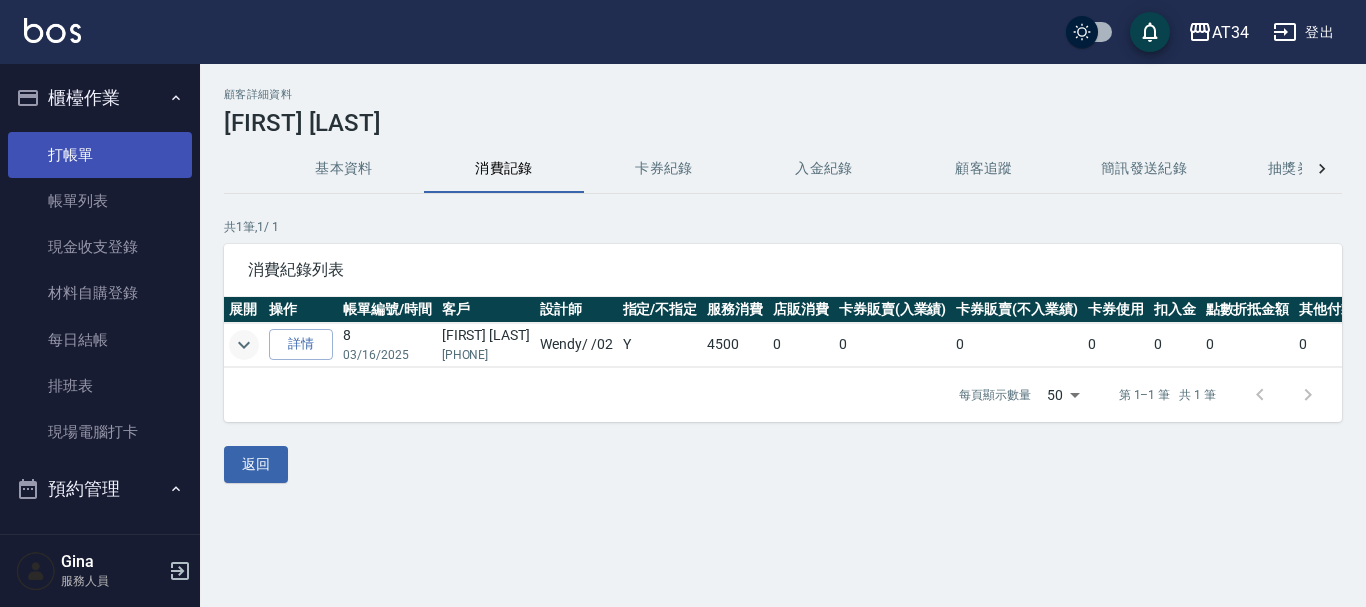 click on "打帳單" at bounding box center [100, 155] 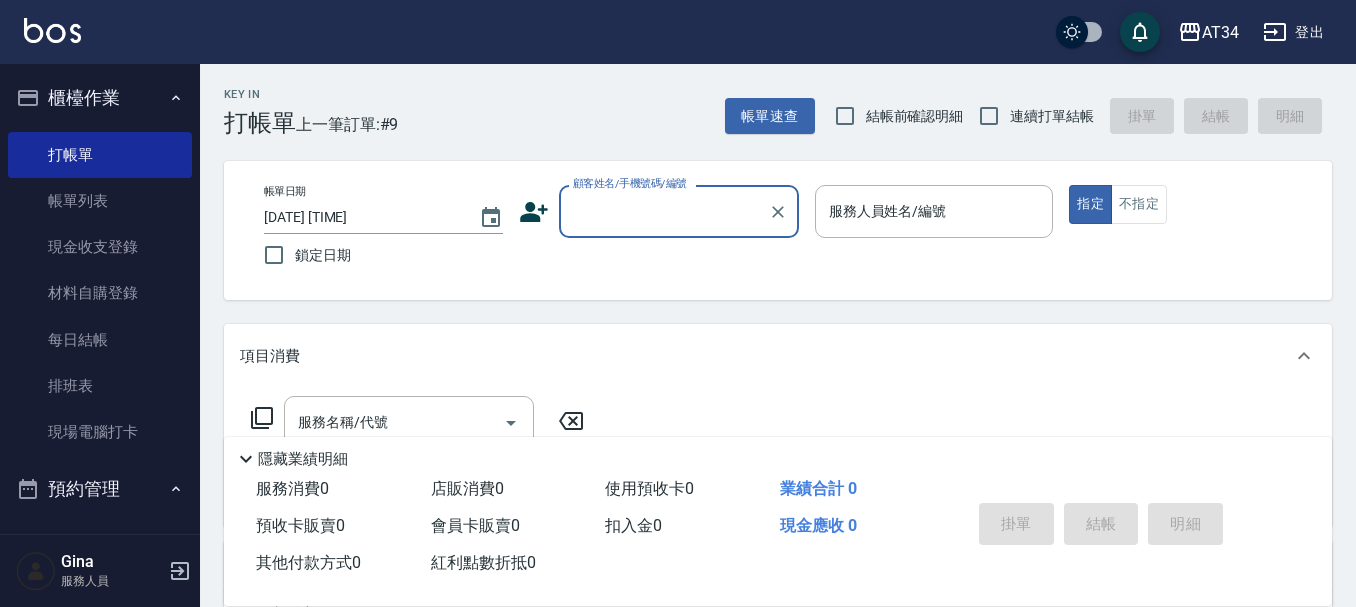 type on "ㄇ" 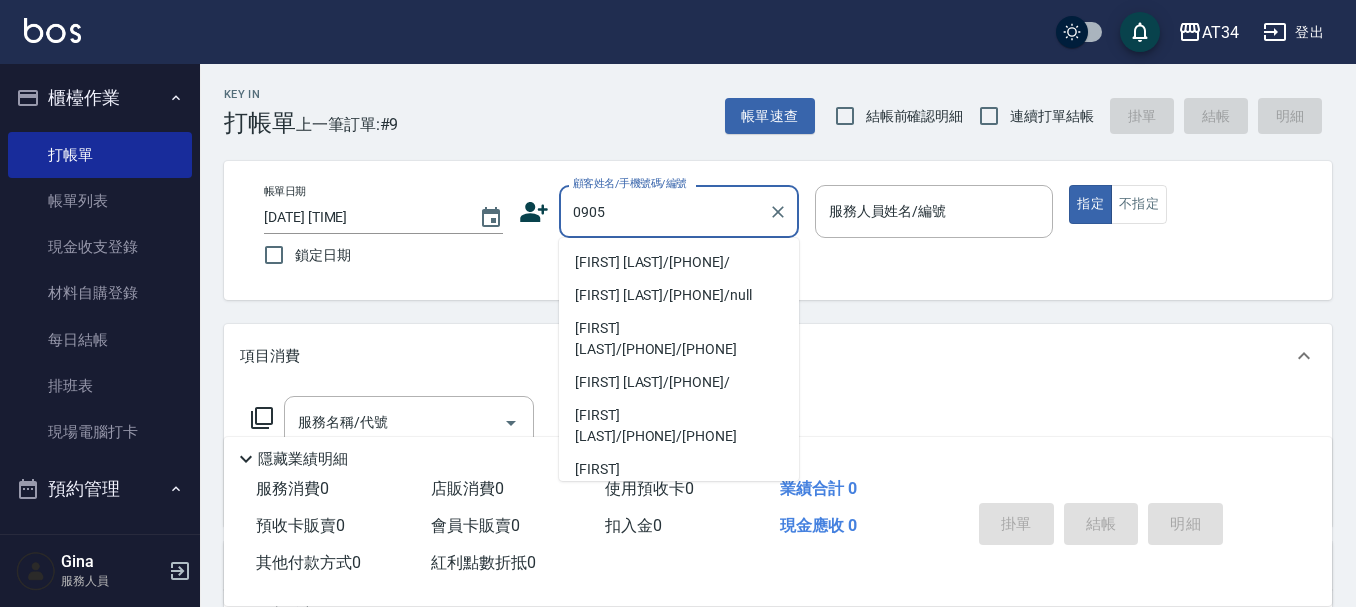 click on "陳品言/0905199866/ 呂欣鈺/0905560322/null 呂昱廷/0905514132/0905514132 劉艾羚/0909059058/ 林京慧/02-22823829/0905163177 李季芬/0905258918/0905258918 丁青同/0905822955/820724 林筱軒/0905834314/0905834314 謝沛謙/0905288001/ 李昱萱/0905559093/null 吳家翔/0905721938/0905721935 劉昶志/0905505113/0905505113 王奎棨/0905780761/ 林真伃/0905281155/null 賴昱霖/0905717586/0905717586 林則言/0905566233/0905566233 林忠緯/0905292858/0905292858 朱羽潔/0930905623/0930905623 翁少榆/0905062003/0905062003 傅浩軒/0905575656/ 新增 "0905"" at bounding box center (679, 359) 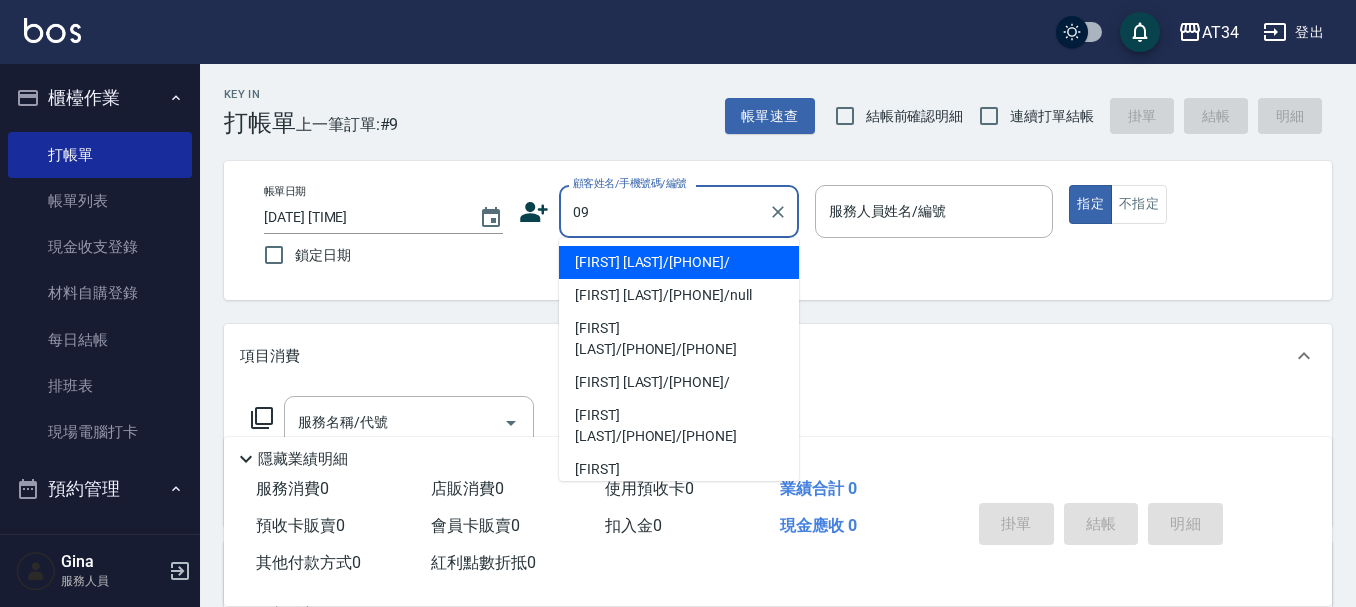 type on "0" 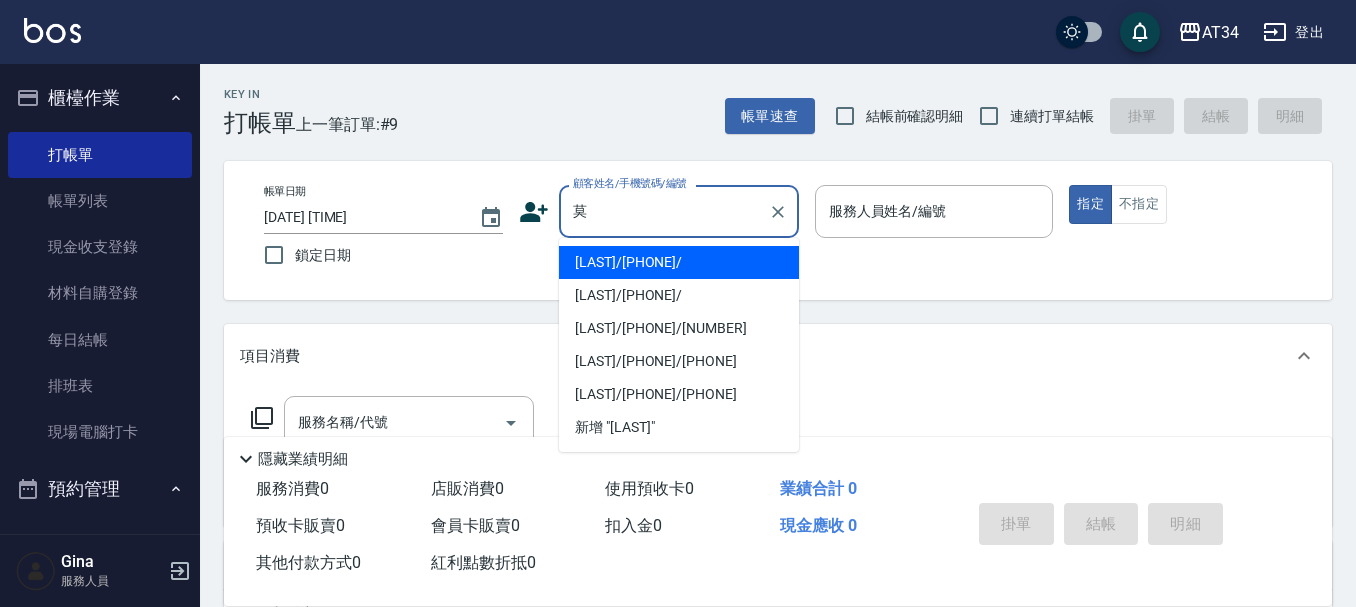 click on "莫詠涵/0905591692/" at bounding box center (679, 262) 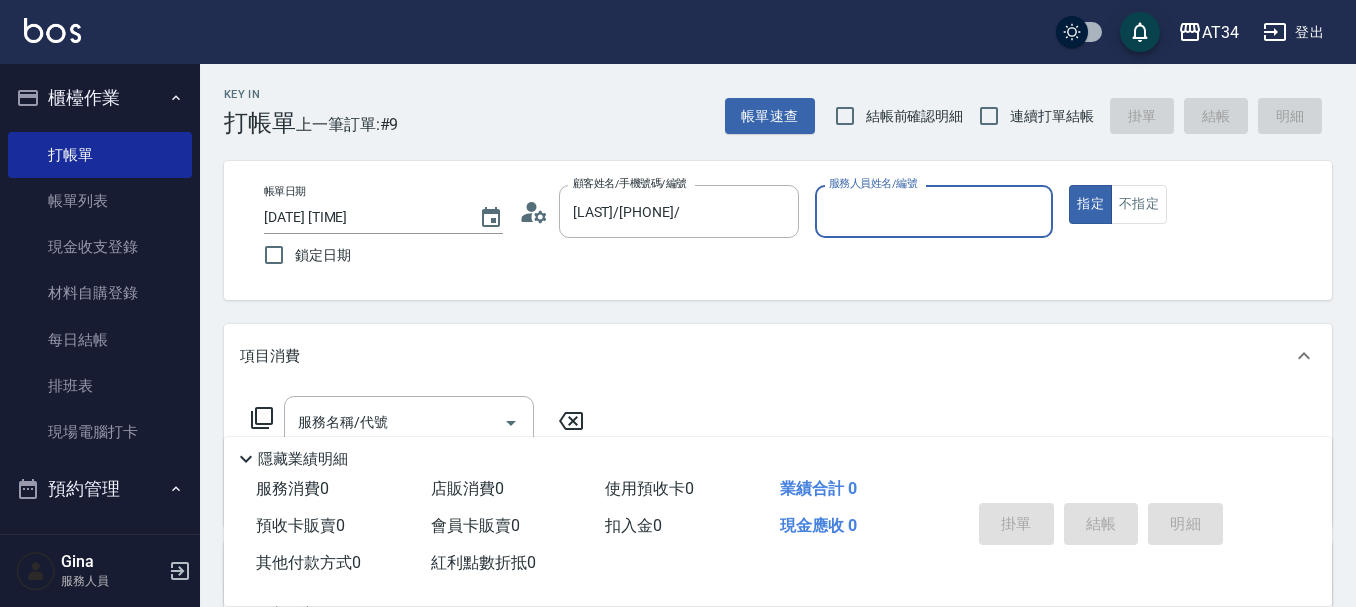 type on "Wendy-02" 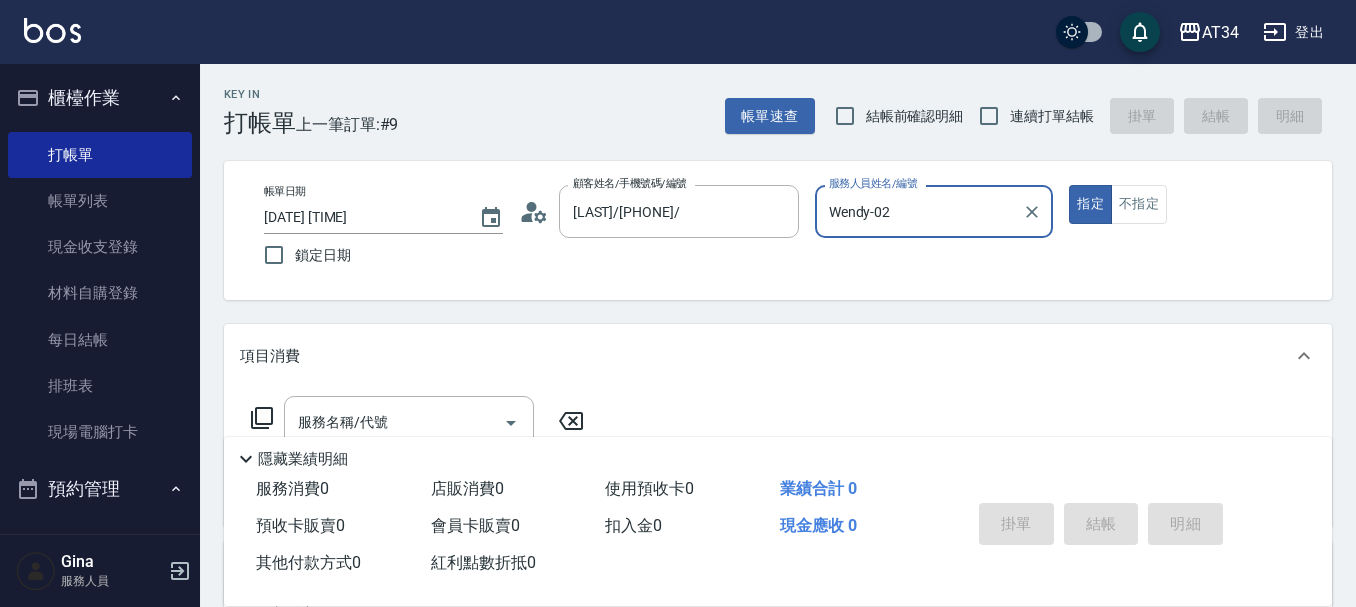 click 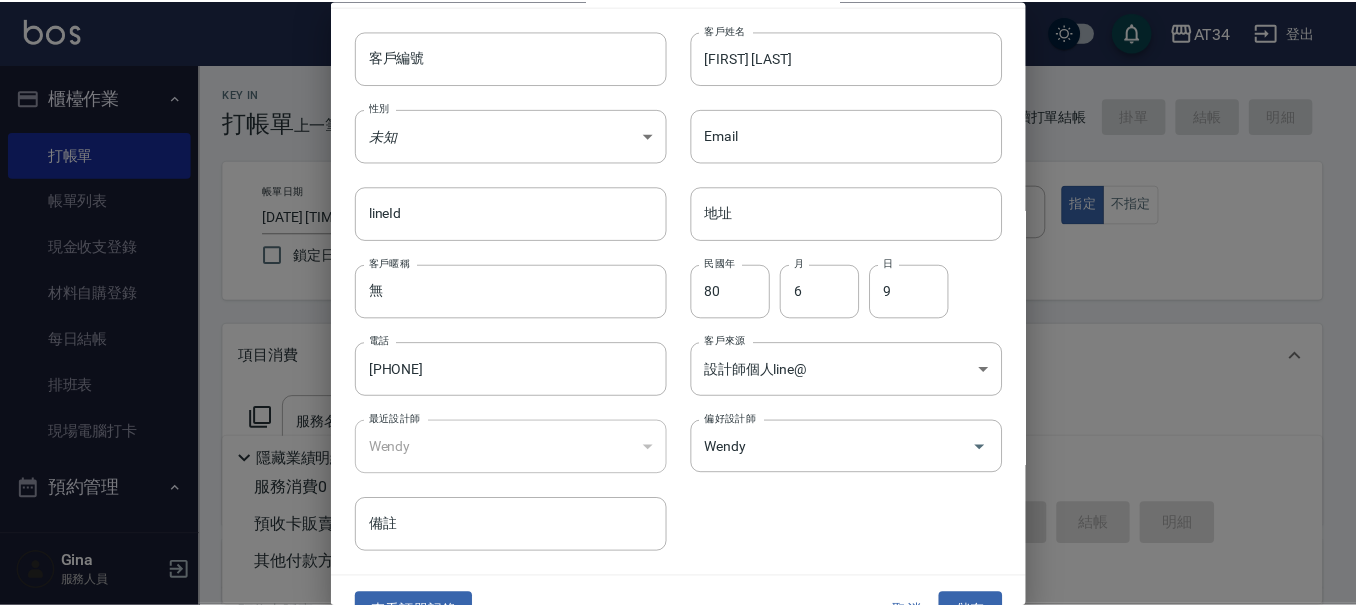 scroll, scrollTop: 86, scrollLeft: 0, axis: vertical 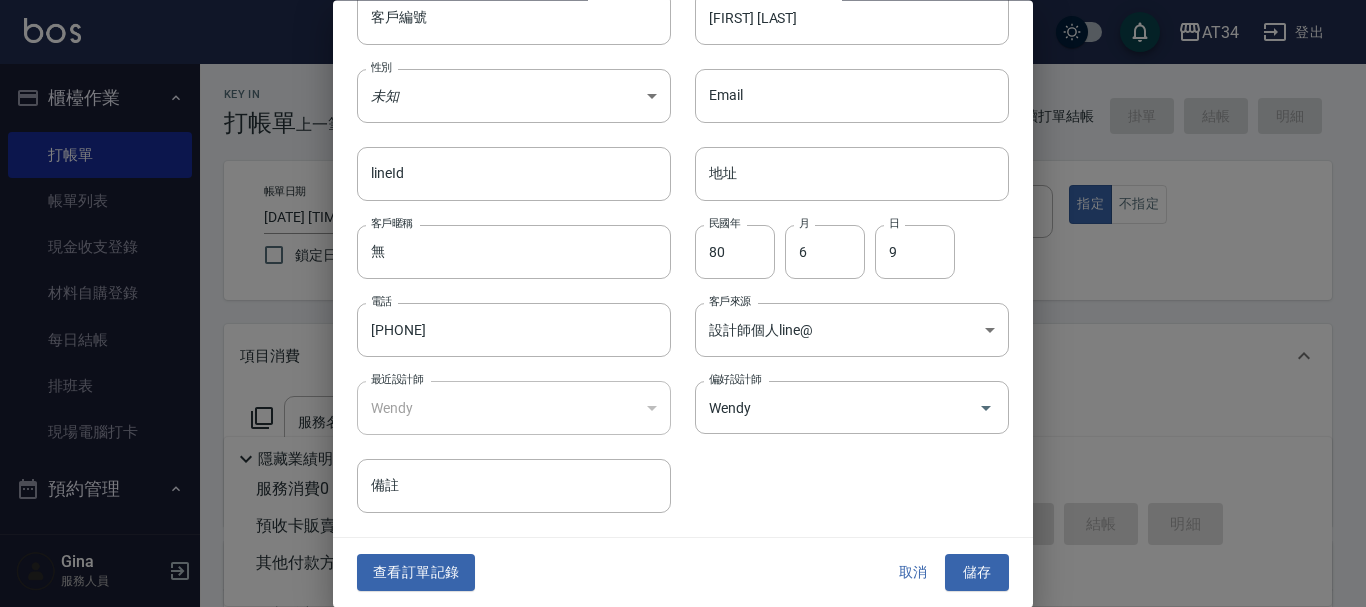 click on "客戶暱稱 無 客戶暱稱" at bounding box center (502, 240) 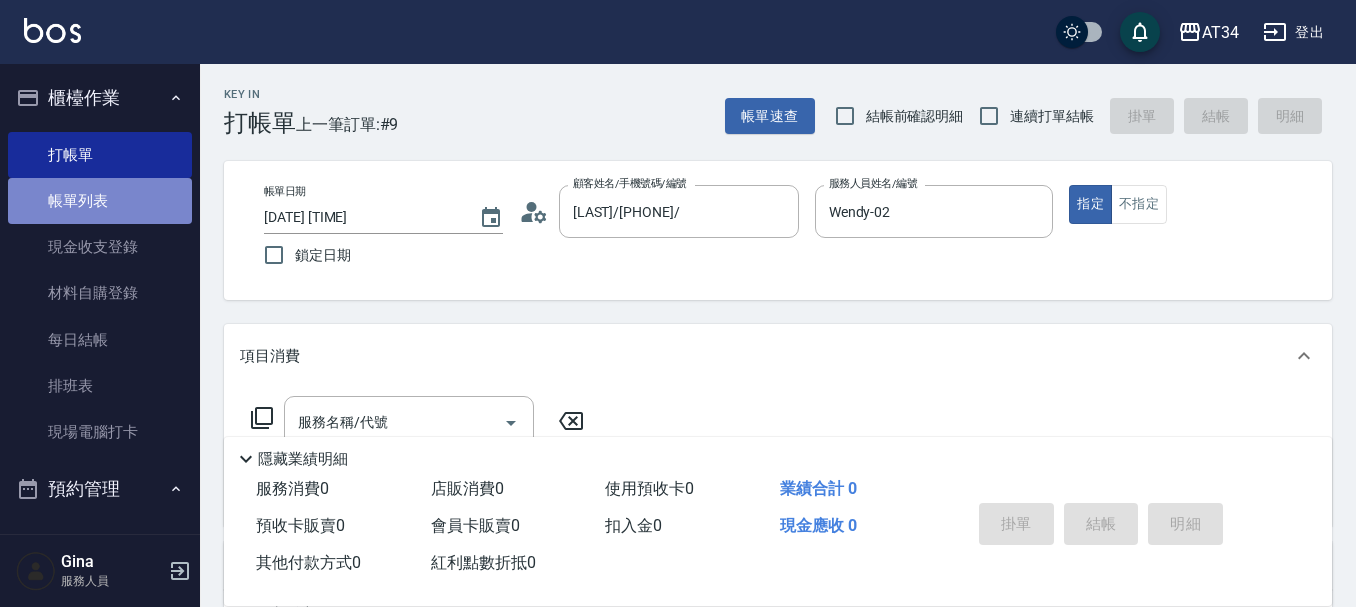 click on "帳單列表" at bounding box center [100, 201] 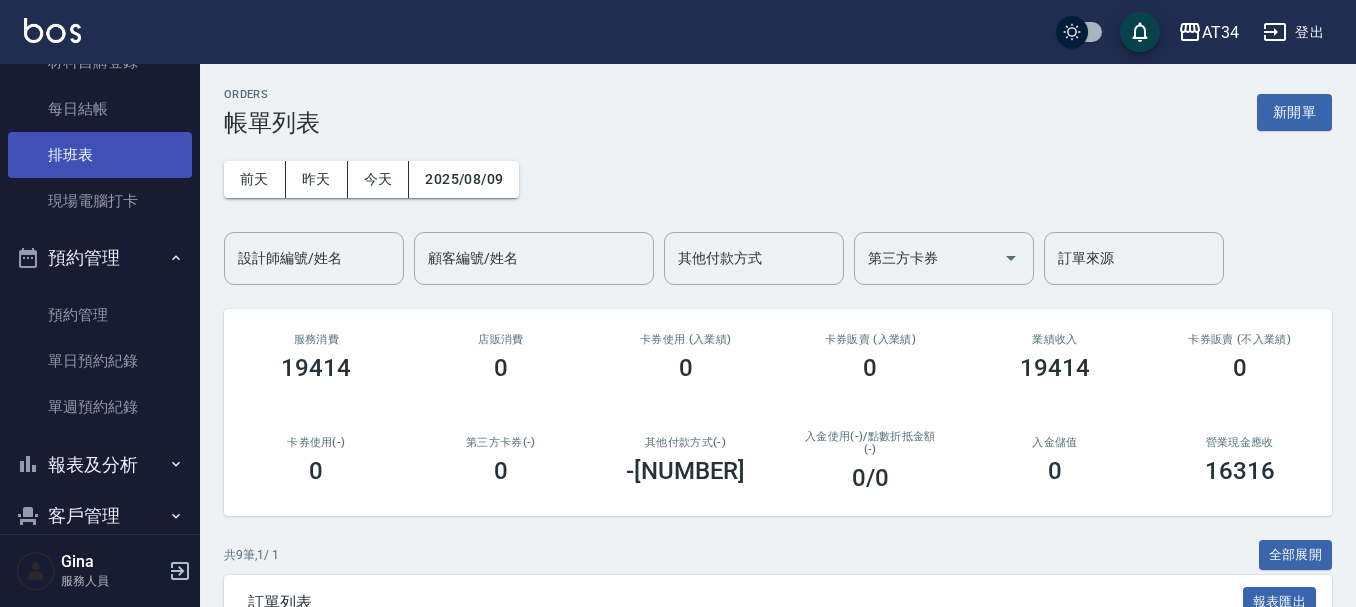 scroll, scrollTop: 300, scrollLeft: 0, axis: vertical 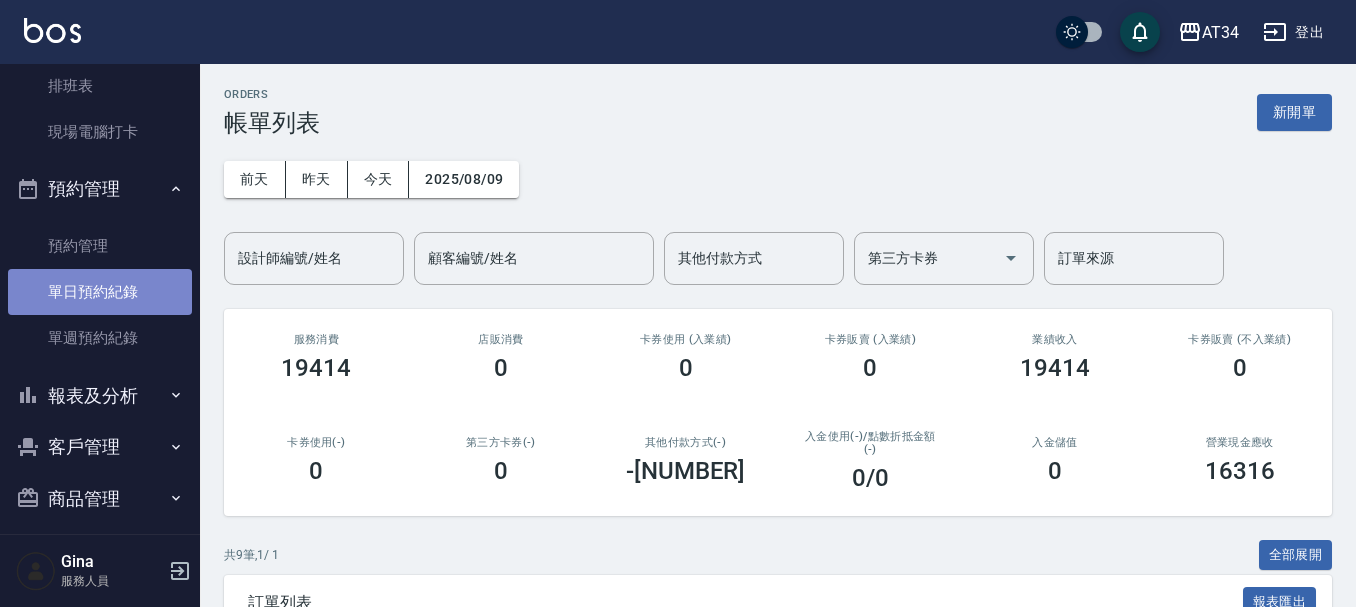 click on "單日預約紀錄" at bounding box center [100, 292] 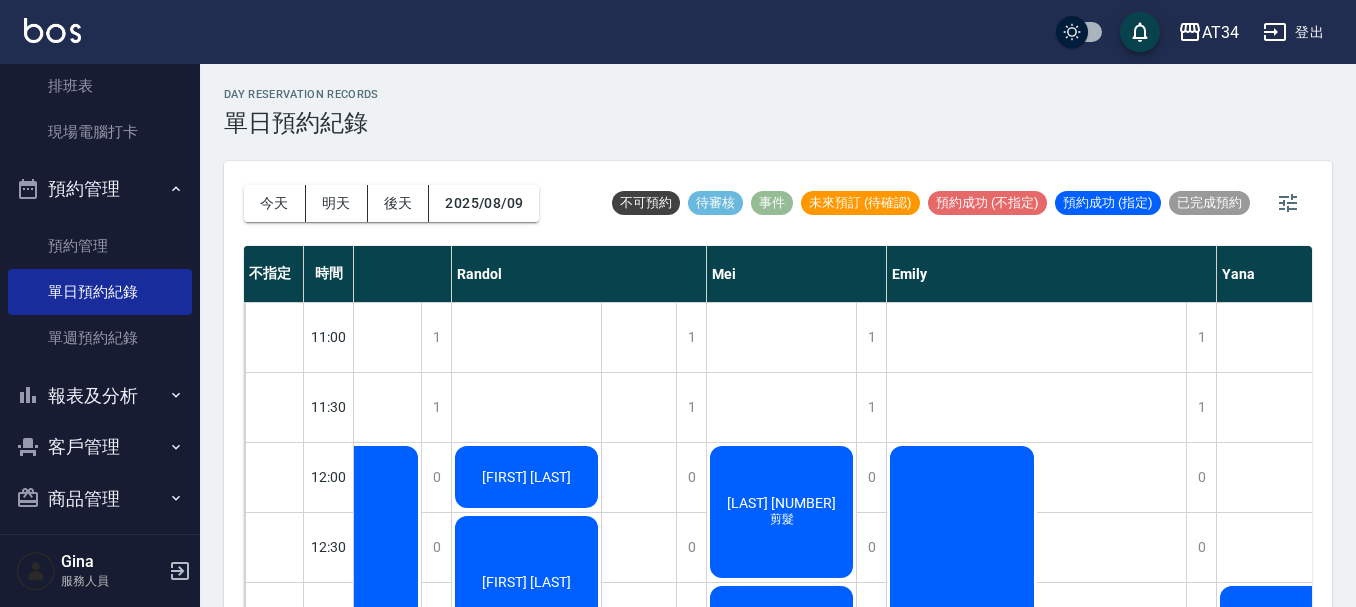 scroll, scrollTop: 0, scrollLeft: 924, axis: horizontal 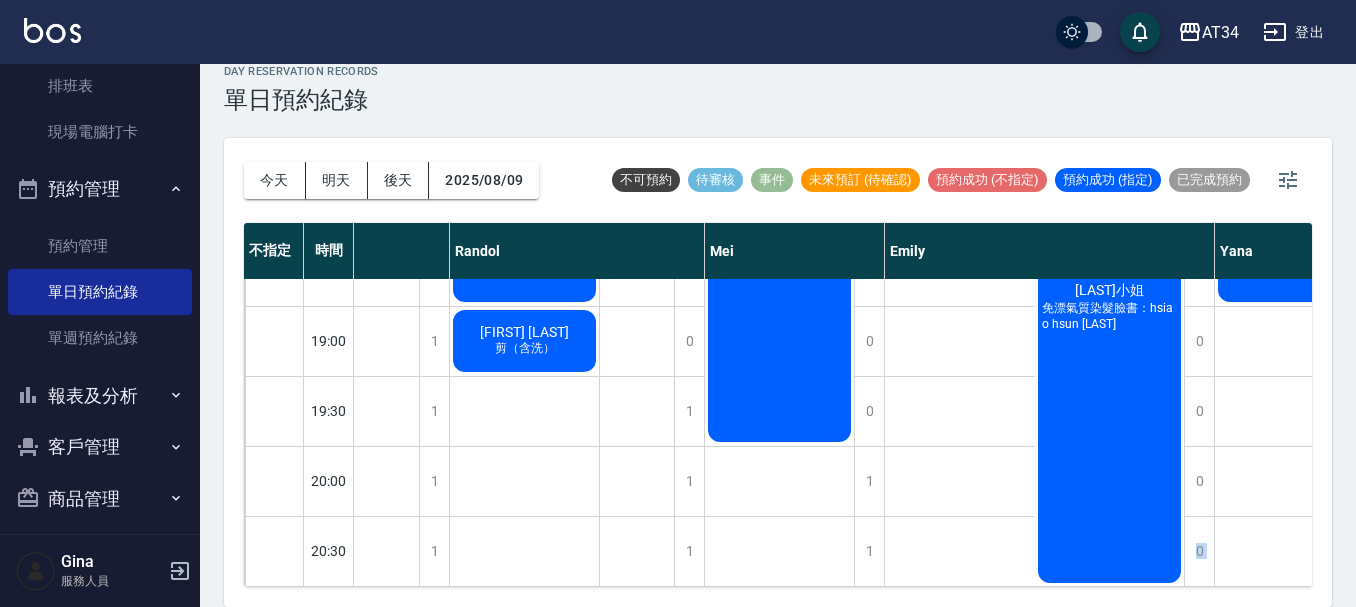 drag, startPoint x: 941, startPoint y: 593, endPoint x: 1148, endPoint y: 599, distance: 207.08694 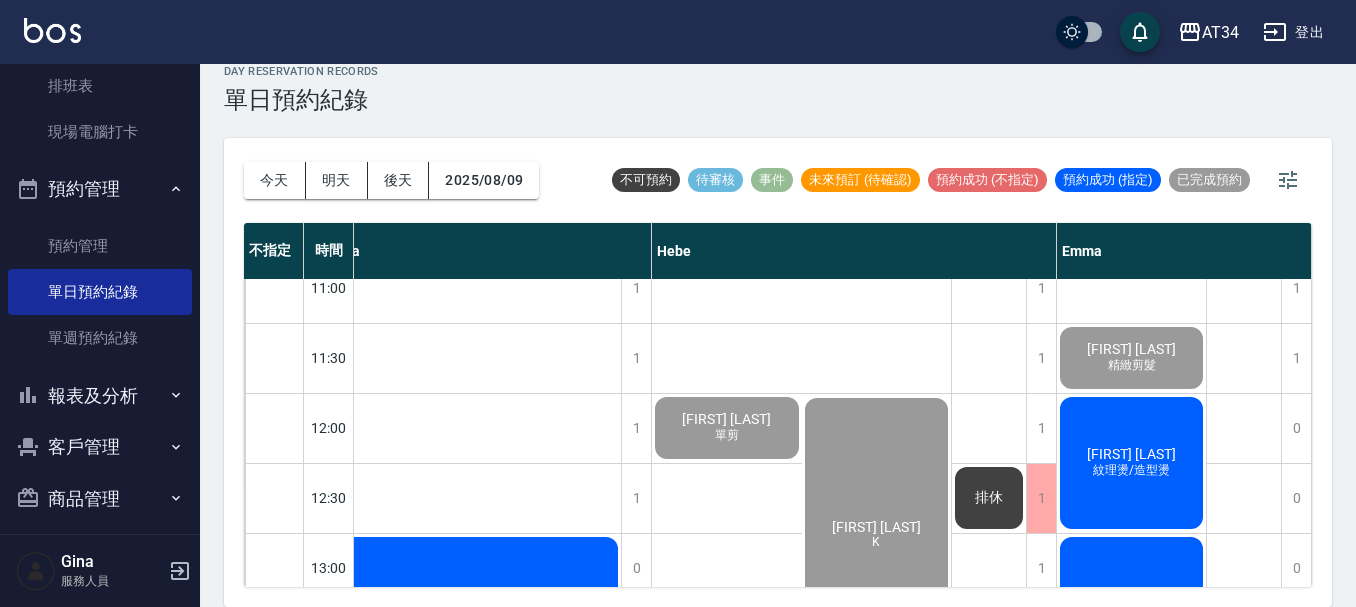 scroll, scrollTop: 8, scrollLeft: 1827, axis: both 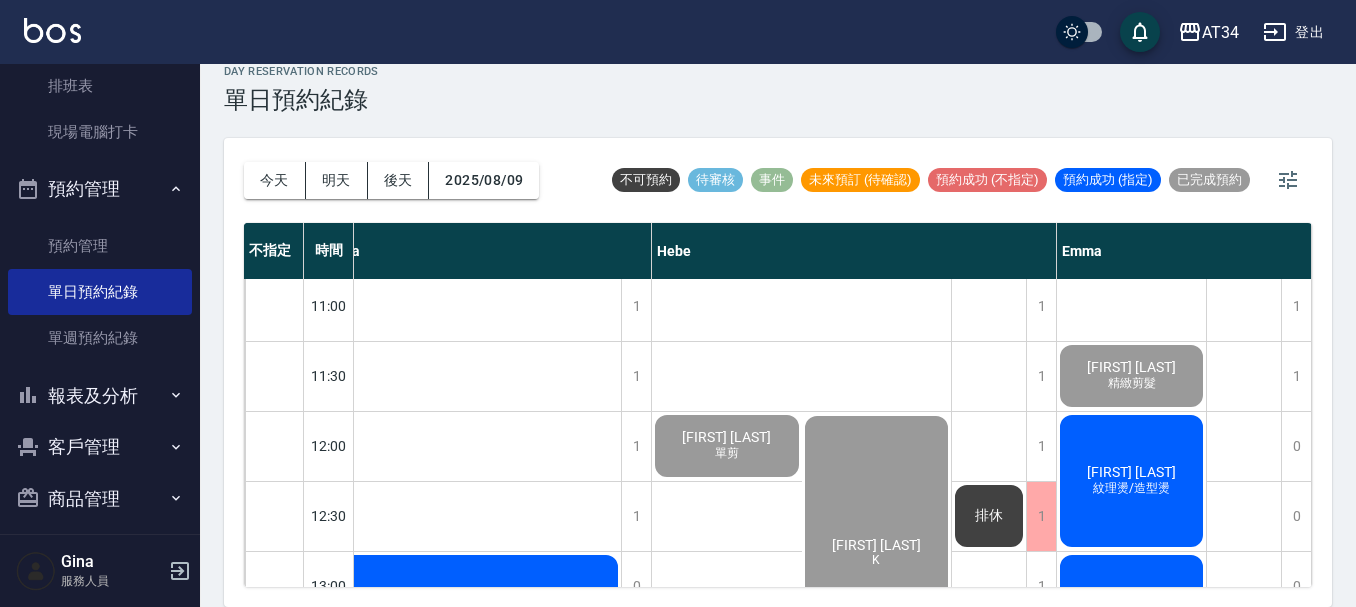 click on "[LAST]" at bounding box center [-1389, 446] 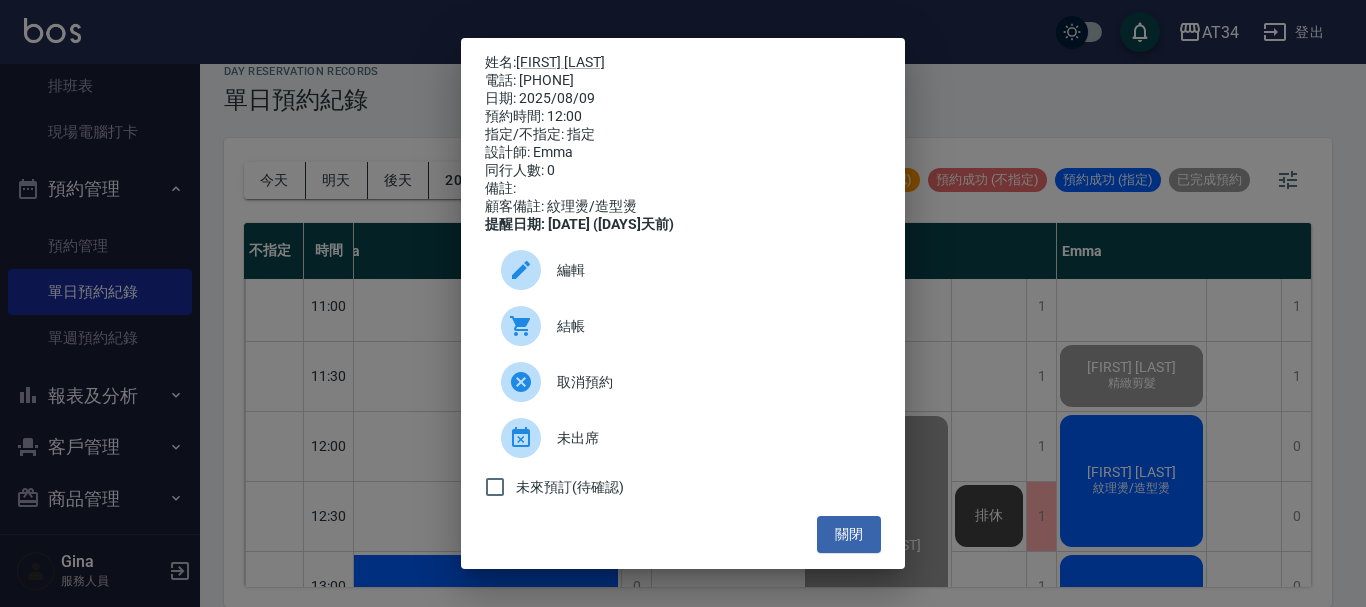 click on "結帳" at bounding box center [711, 326] 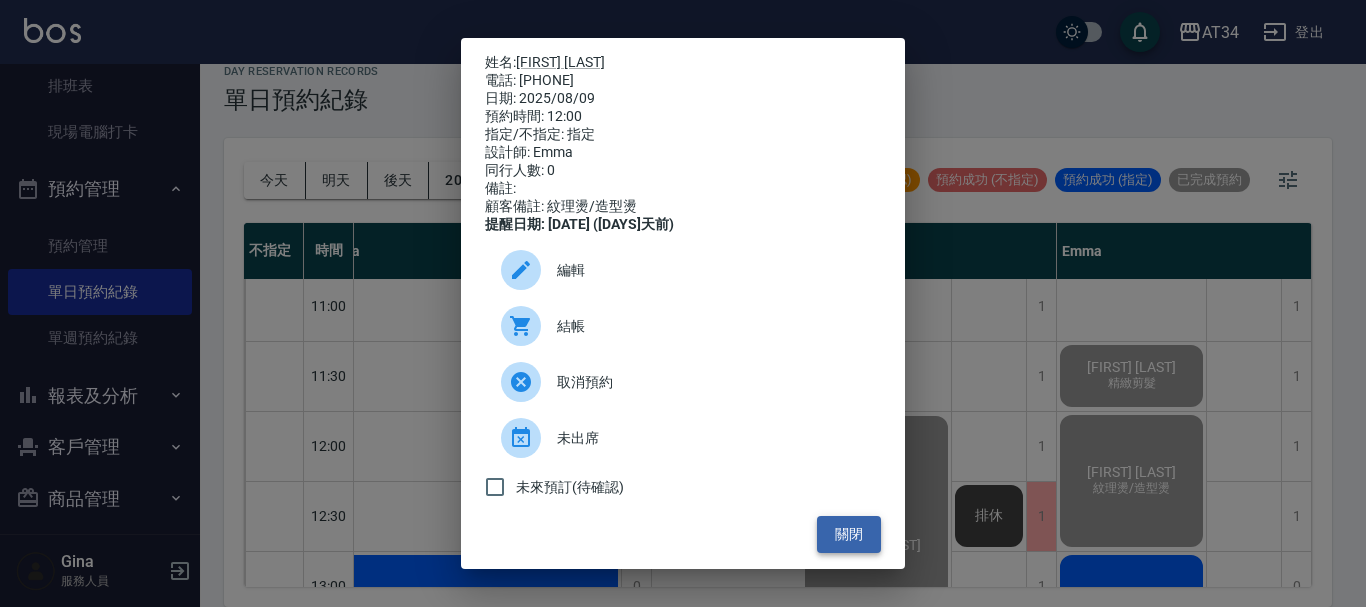 click on "關閉" at bounding box center [849, 534] 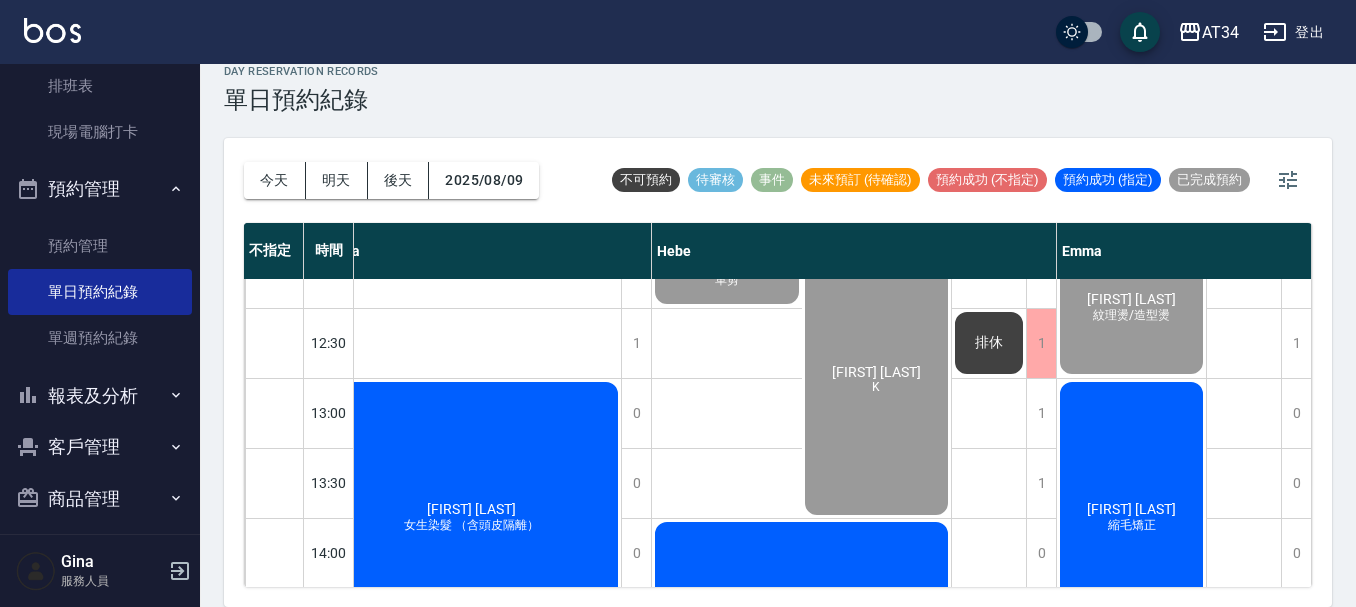 scroll, scrollTop: 308, scrollLeft: 1817, axis: both 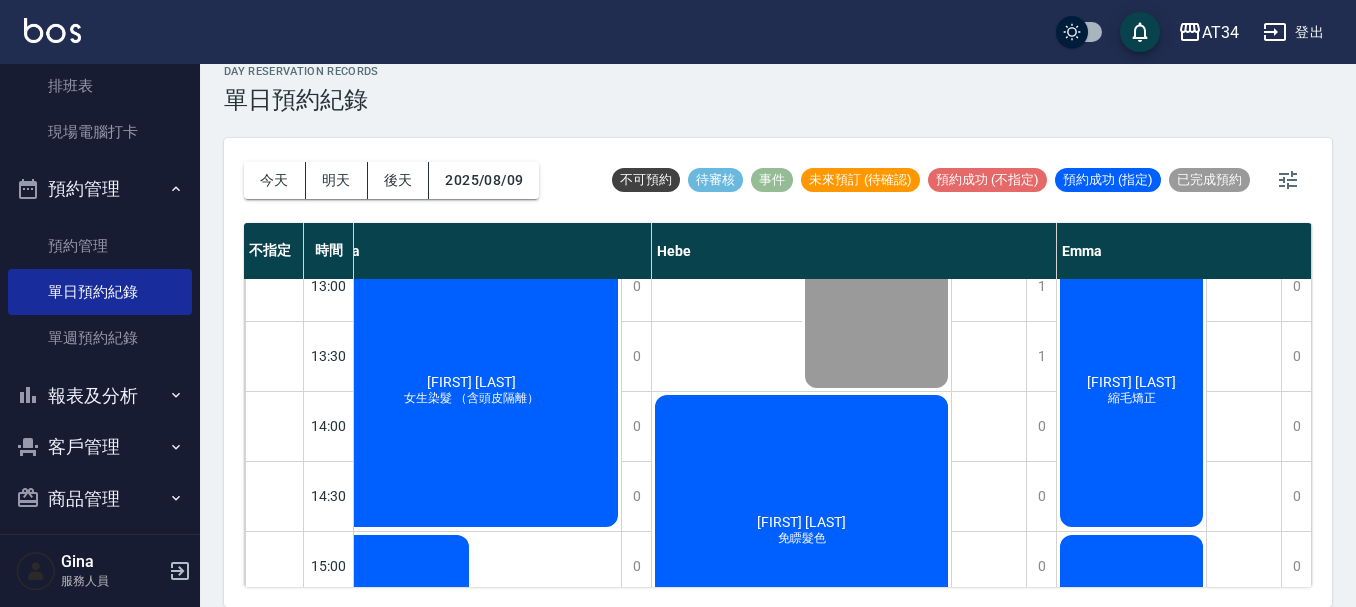 click on "[LAST]" at bounding box center [-1389, 146] 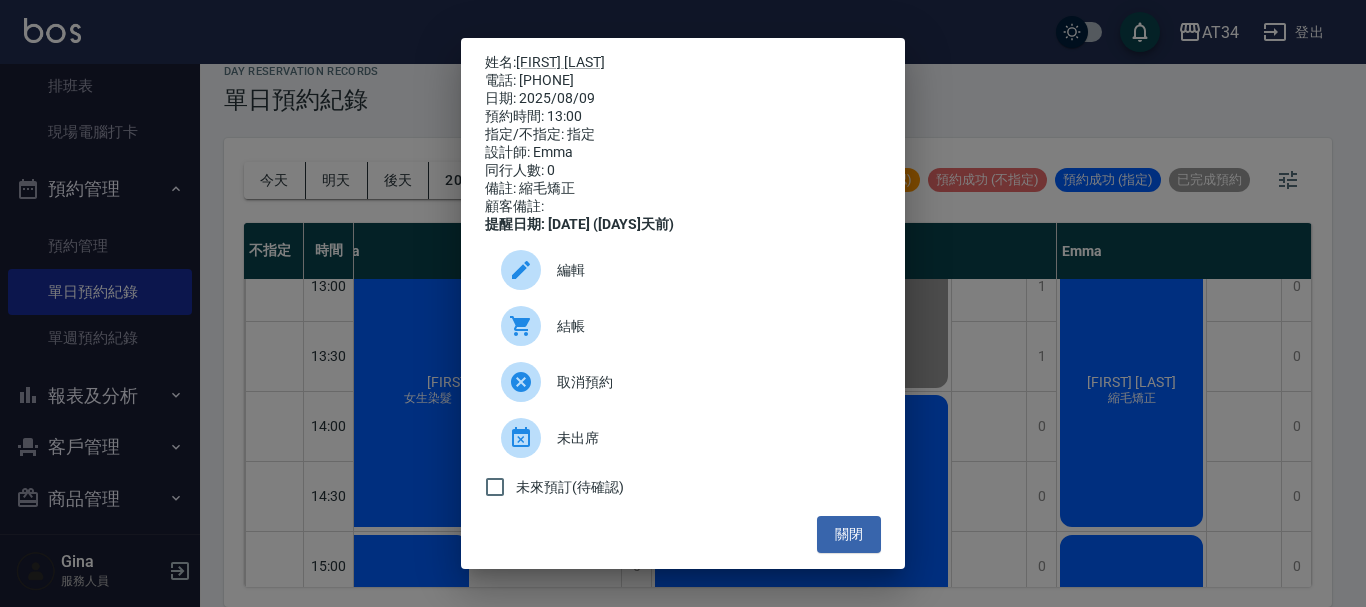 click on "結帳" at bounding box center (711, 326) 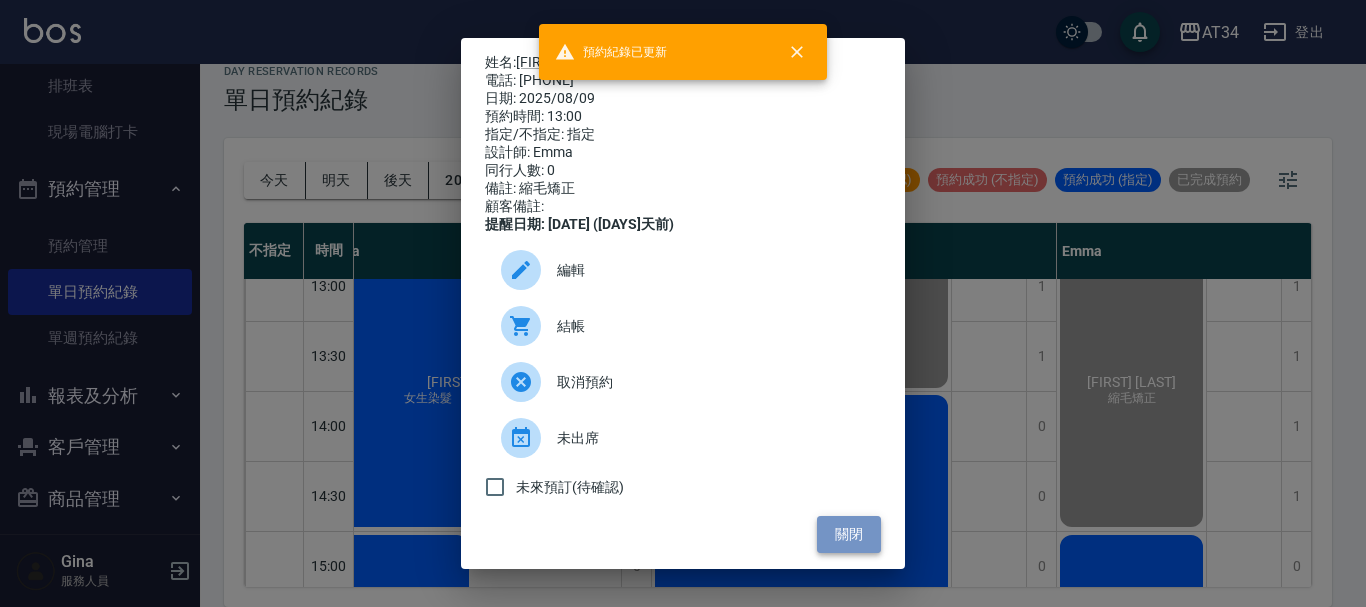 click on "關閉" at bounding box center (849, 534) 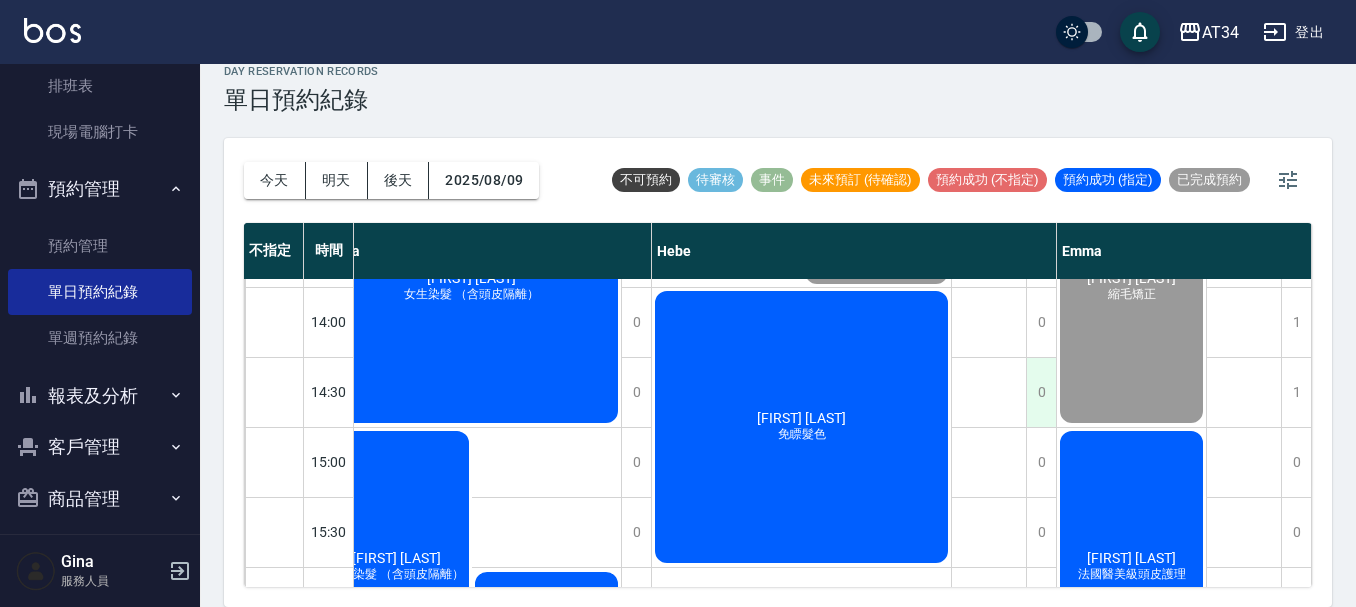 scroll, scrollTop: 508, scrollLeft: 1817, axis: both 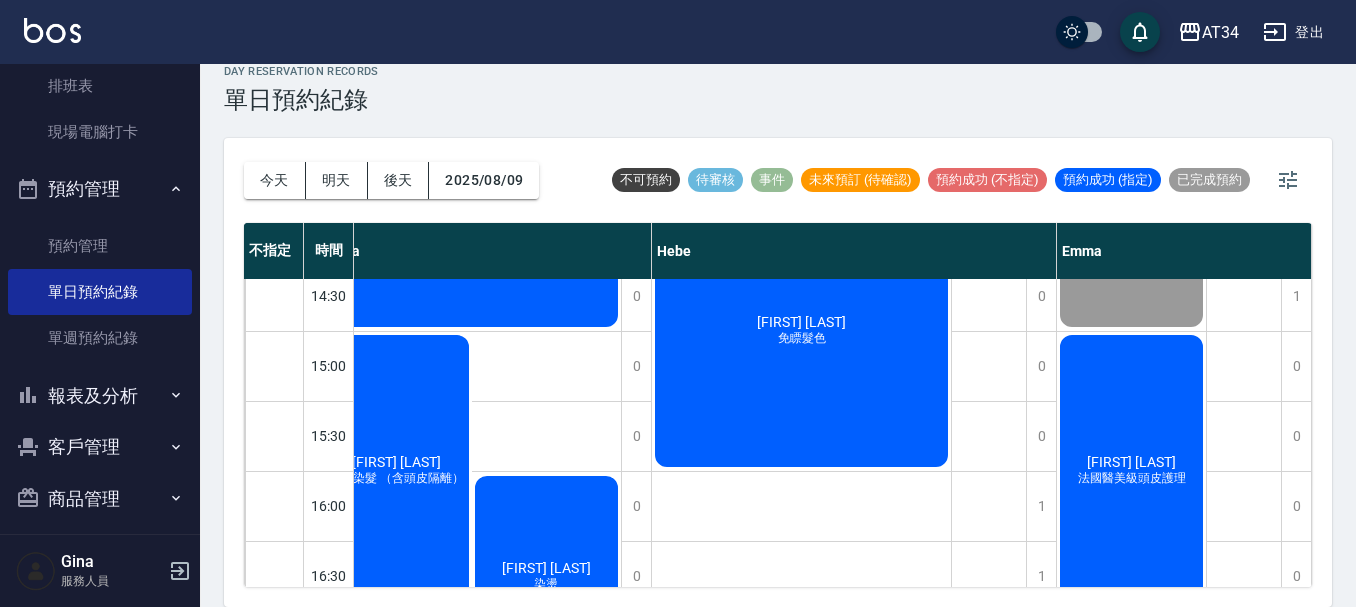 click on "[LAST]" at bounding box center [-1389, -54] 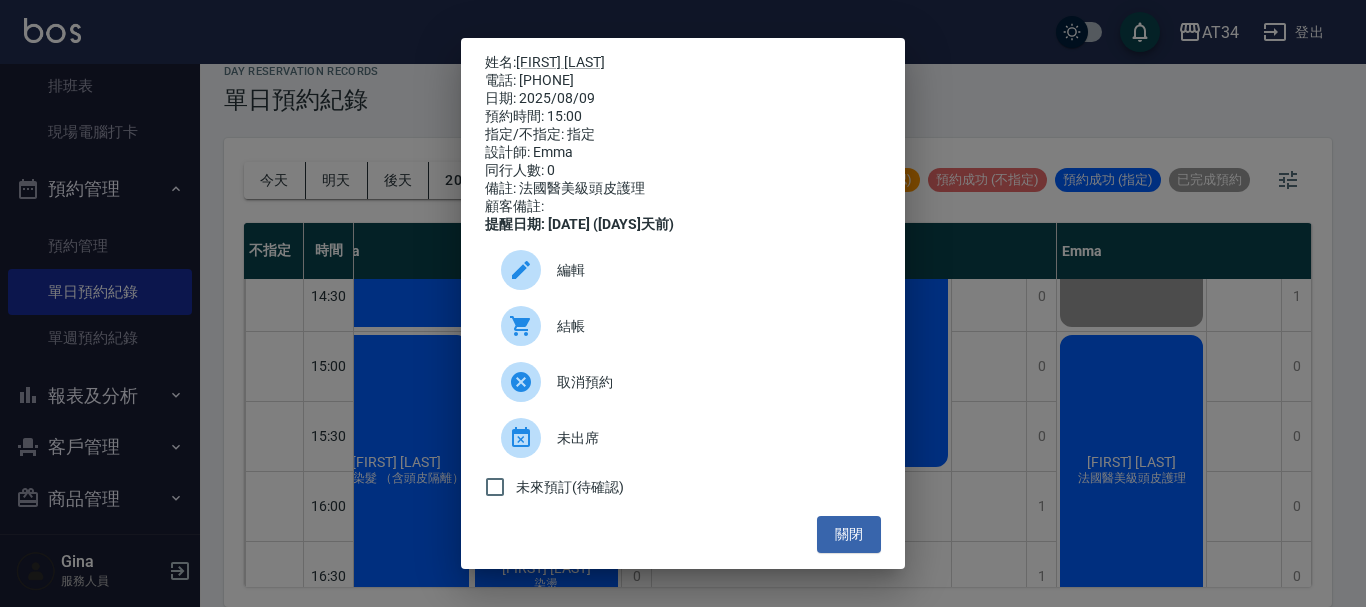 click on "結帳" at bounding box center (711, 326) 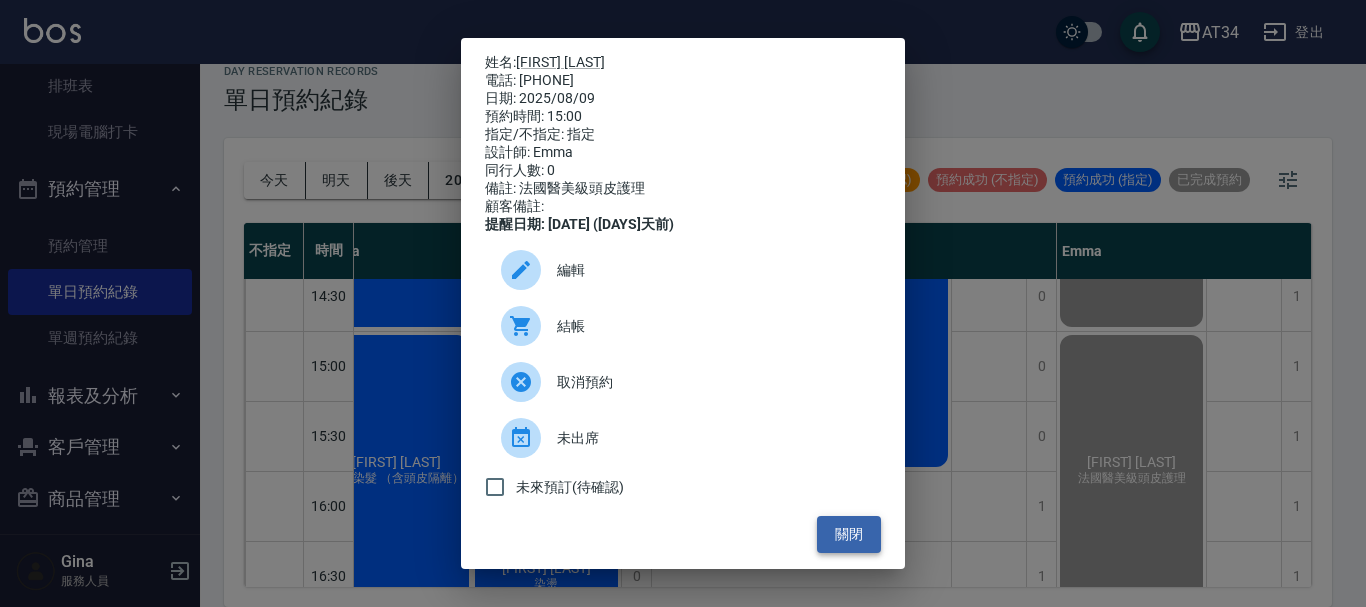 click on "關閉" at bounding box center (849, 534) 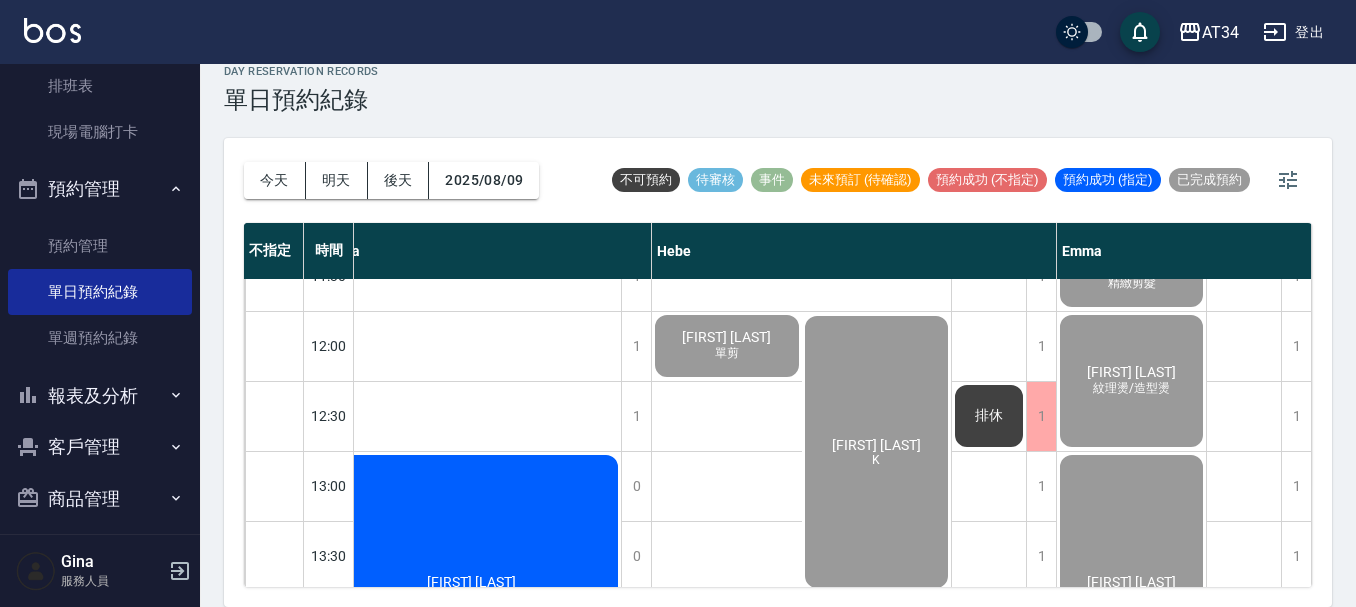 scroll, scrollTop: 108, scrollLeft: 891, axis: both 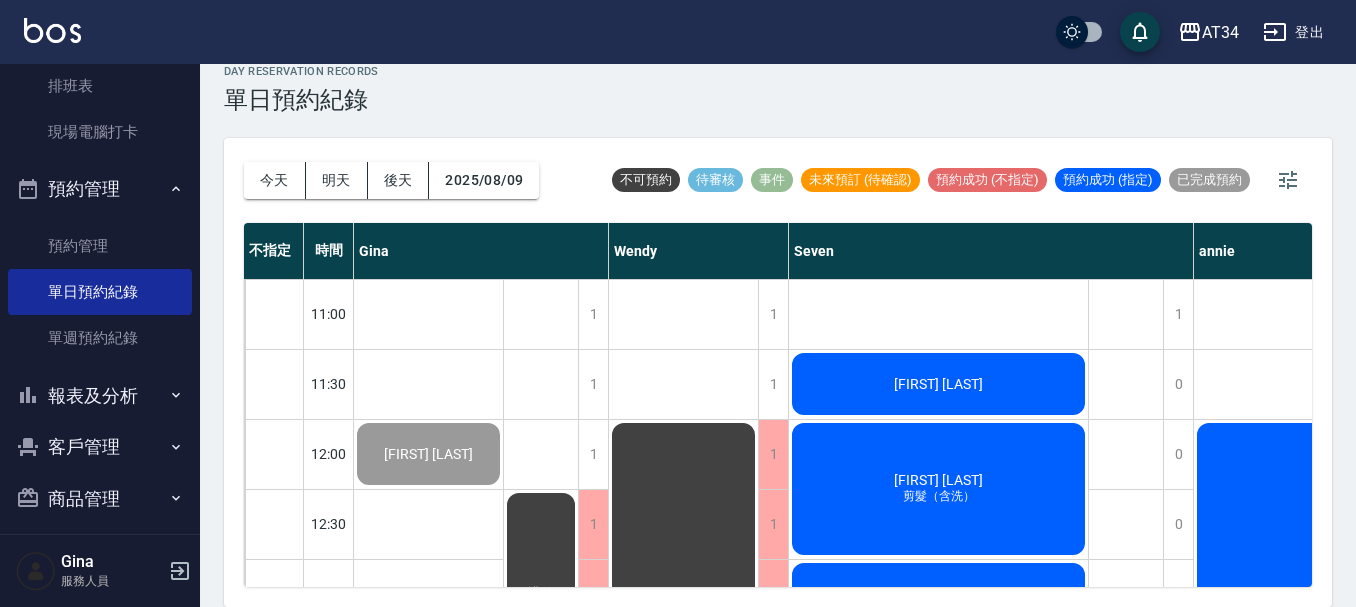 click on "[LAST]" at bounding box center [428, 454] 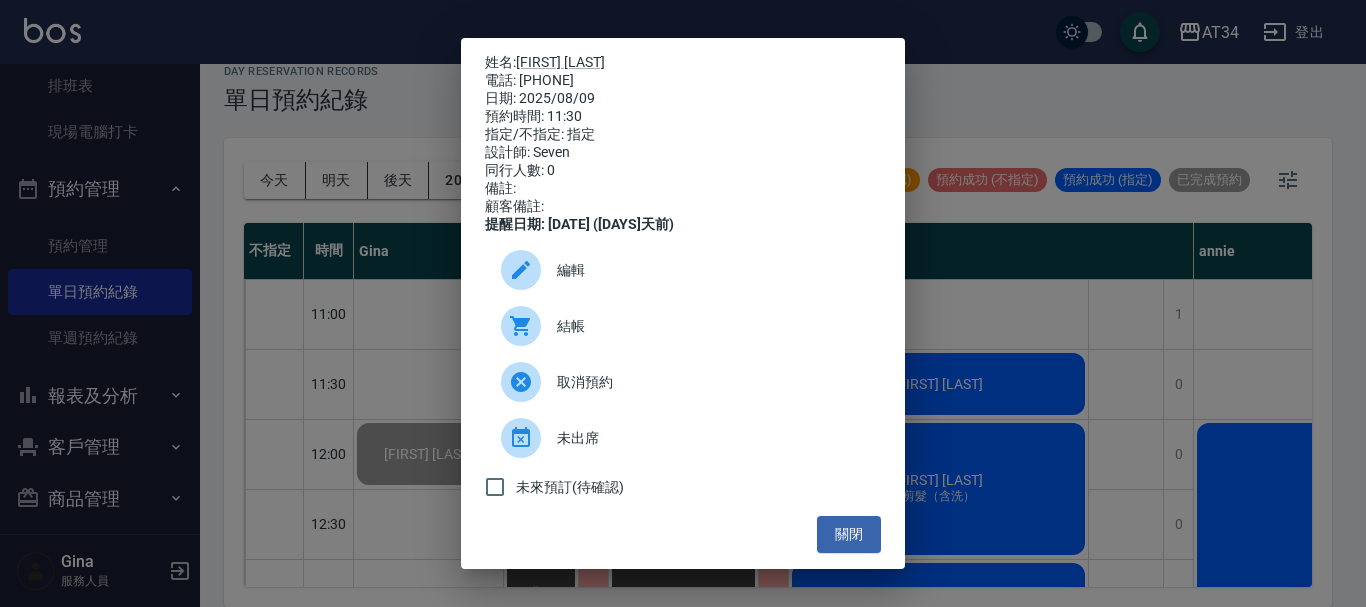click on "結帳" at bounding box center [711, 326] 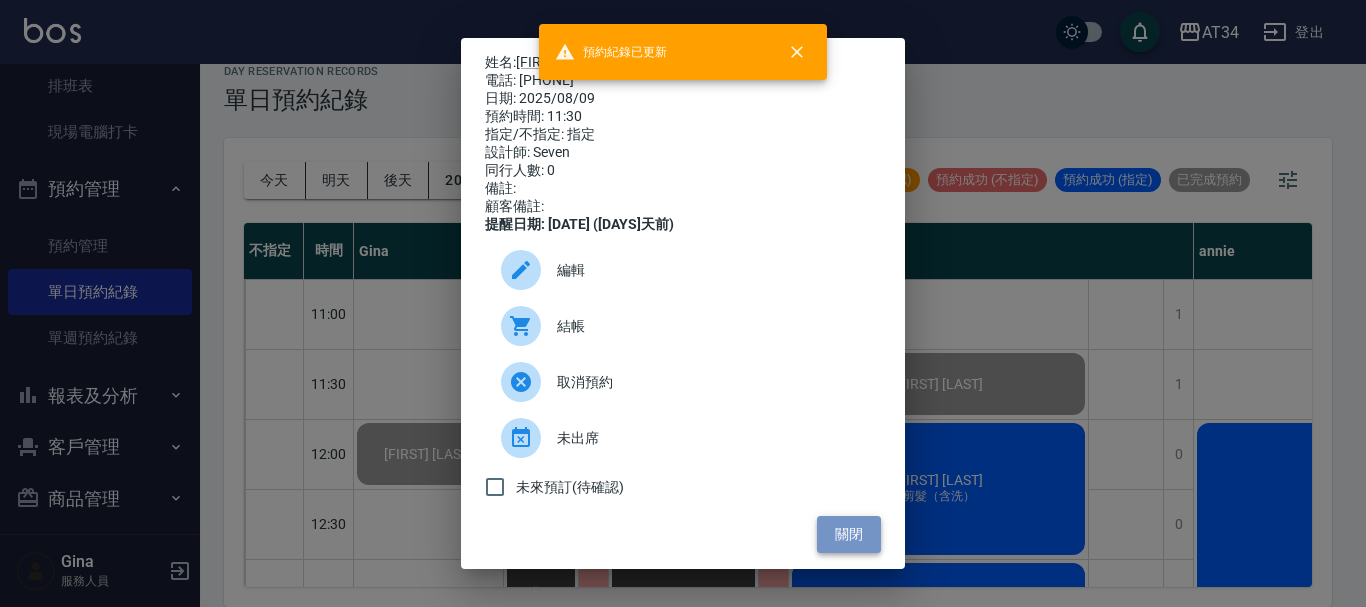 click on "關閉" at bounding box center [849, 534] 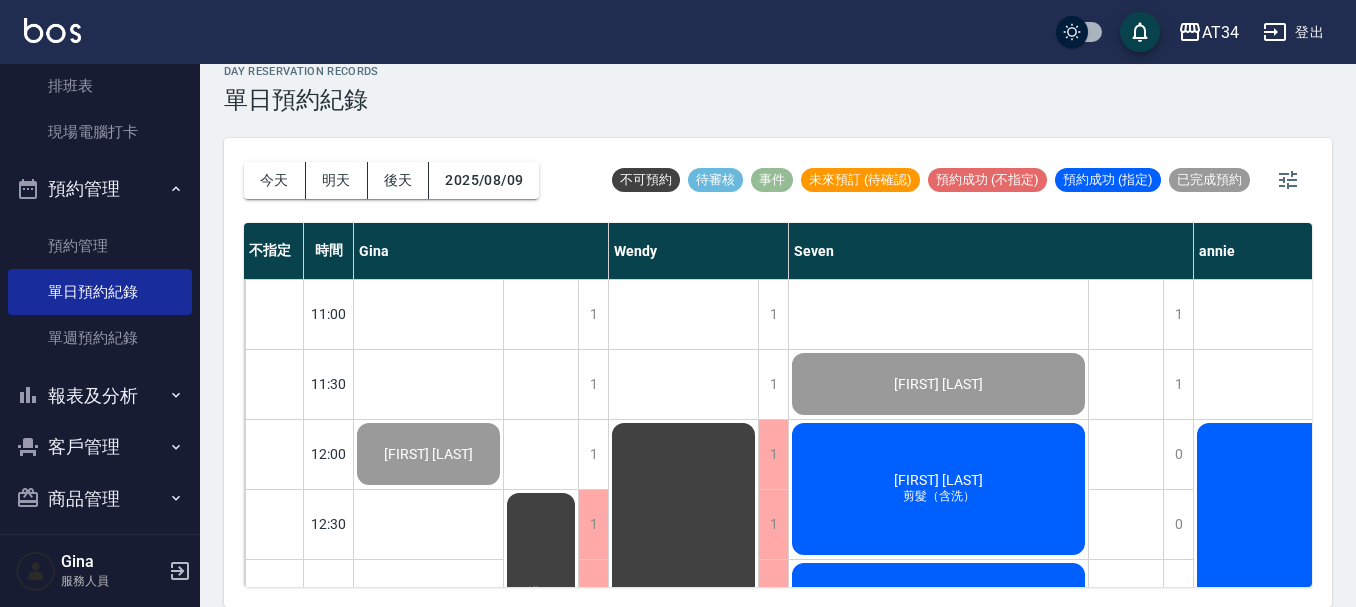 click on "呂恩誠 剪髮（含洗）" at bounding box center [428, 454] 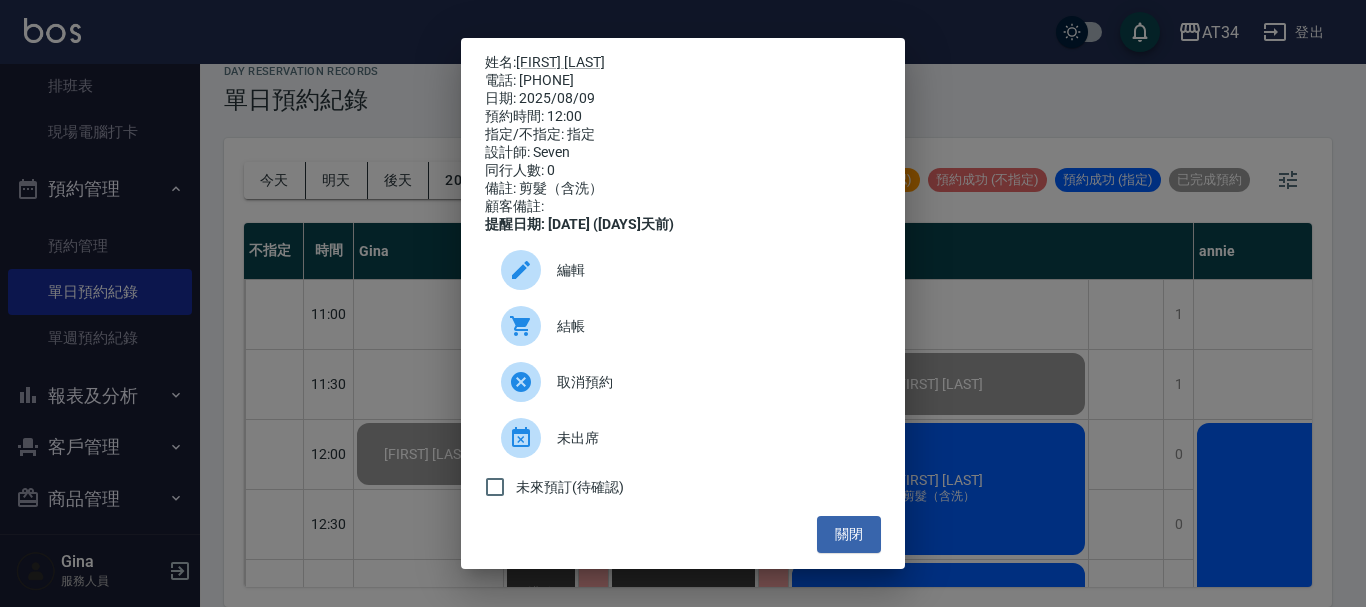 click on "結帳" at bounding box center [683, 326] 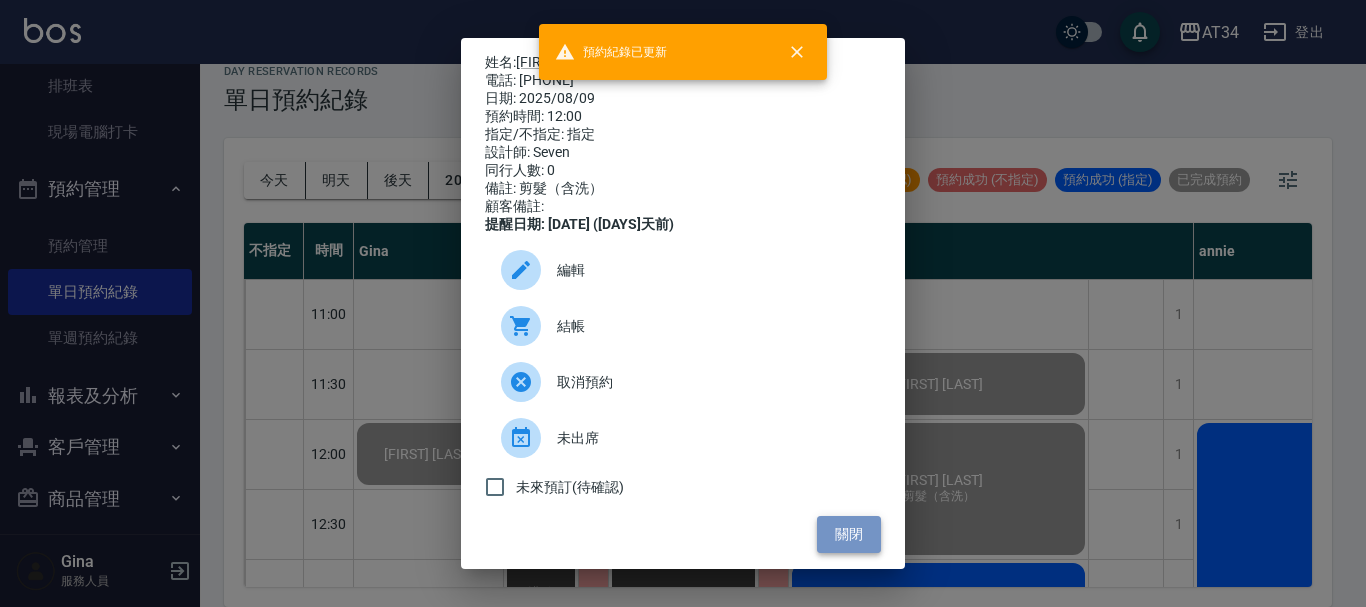 click on "關閉" at bounding box center (849, 534) 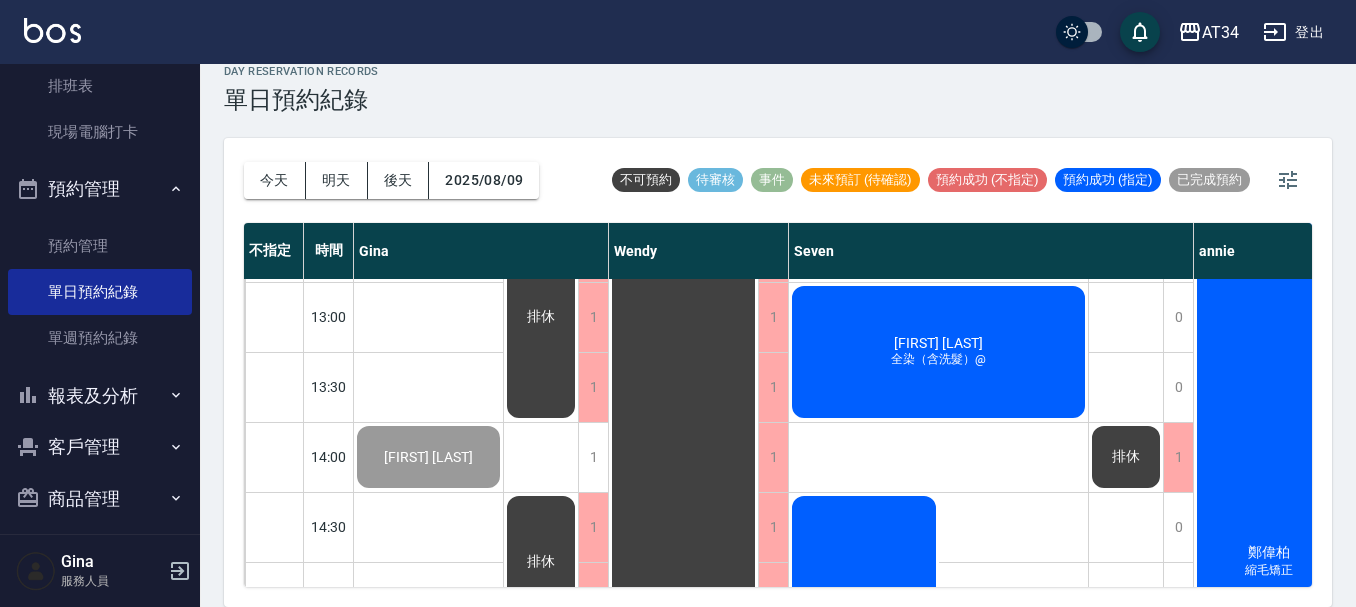scroll, scrollTop: 300, scrollLeft: 0, axis: vertical 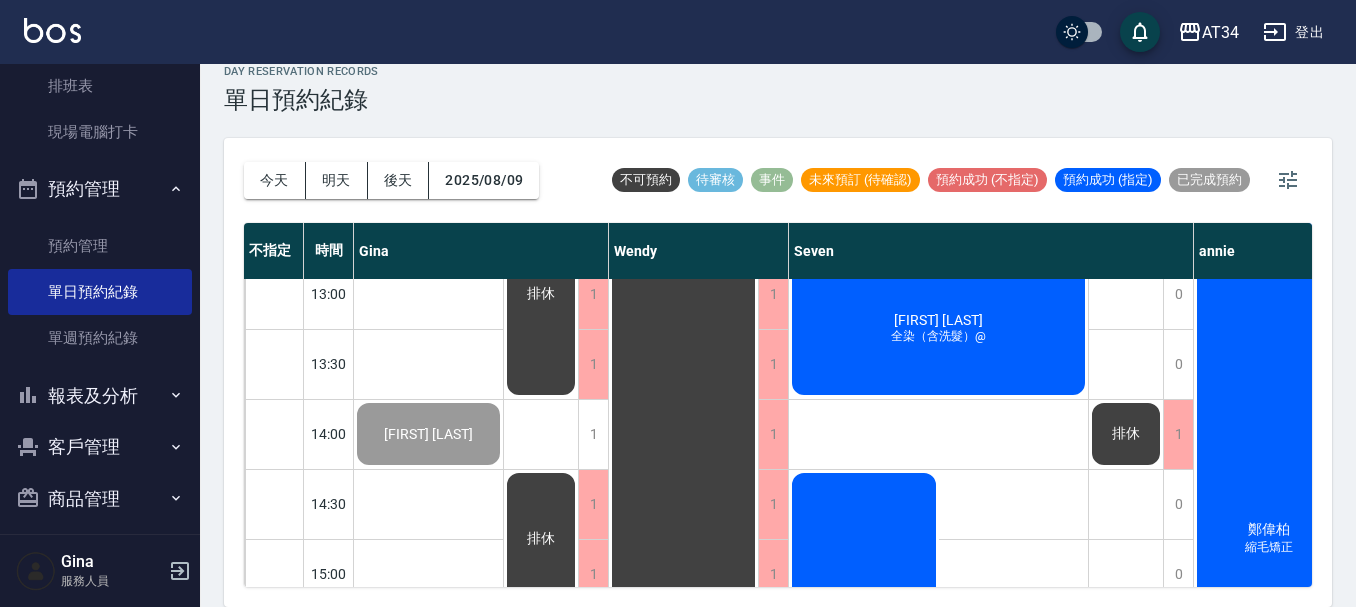click on "羅悅文文 全染（含洗髮）@" at bounding box center [428, 154] 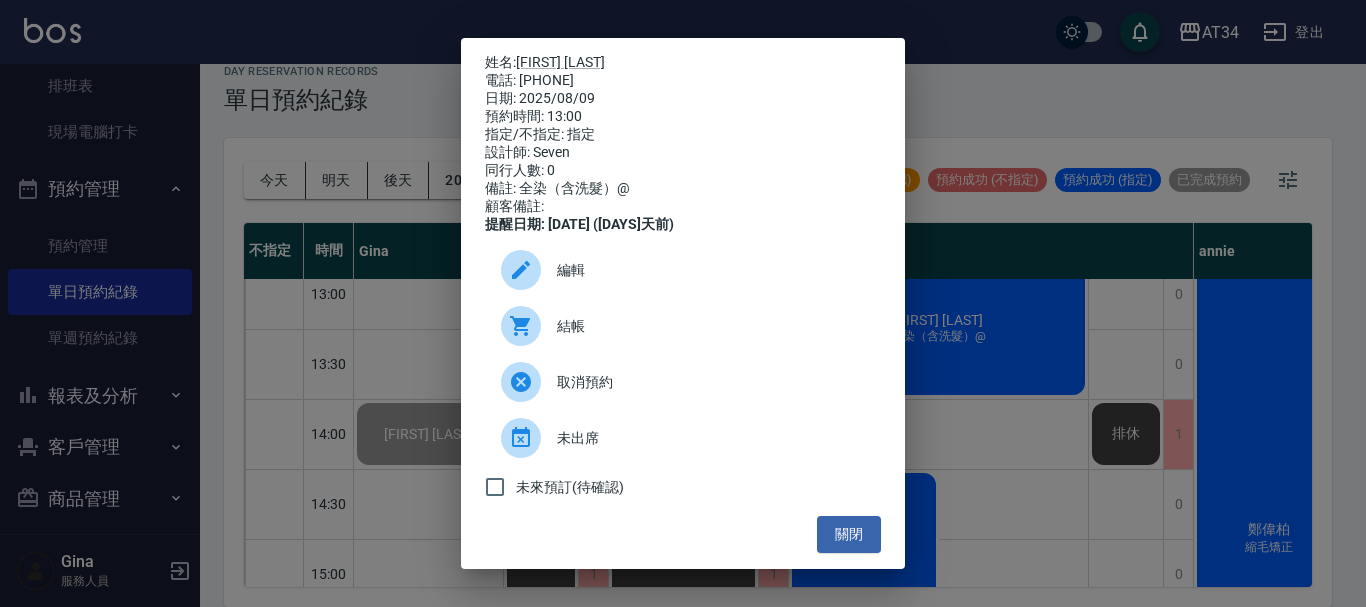 click on "結帳" at bounding box center [711, 326] 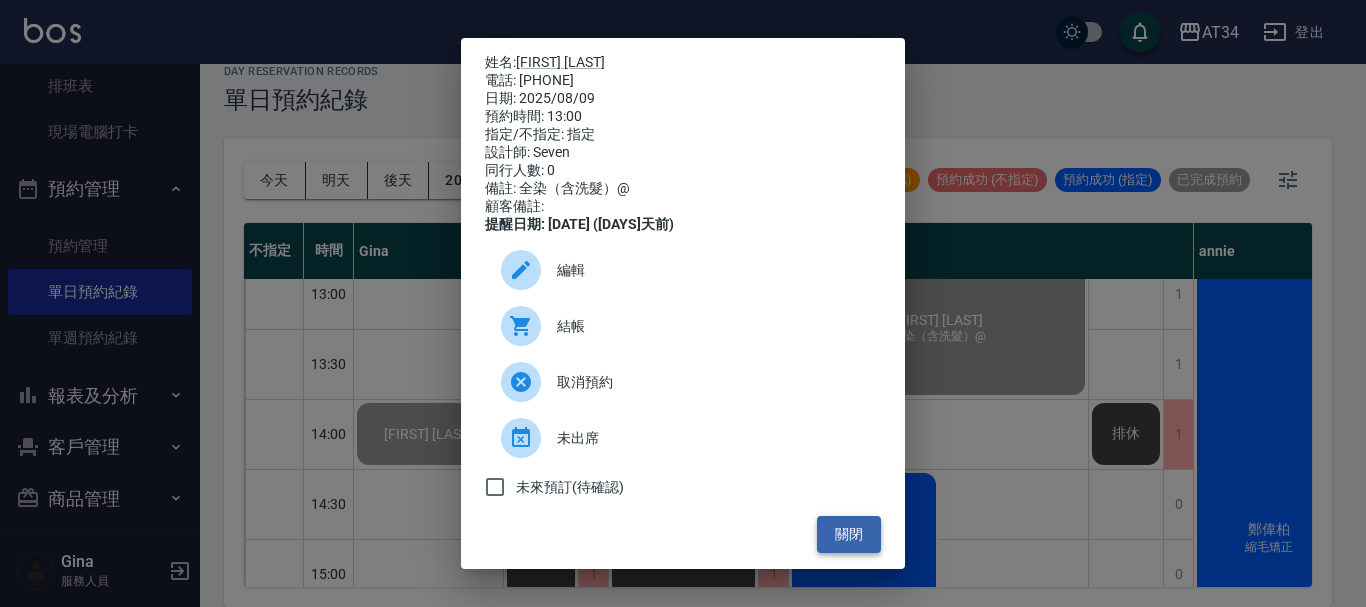 click on "關閉" at bounding box center (849, 534) 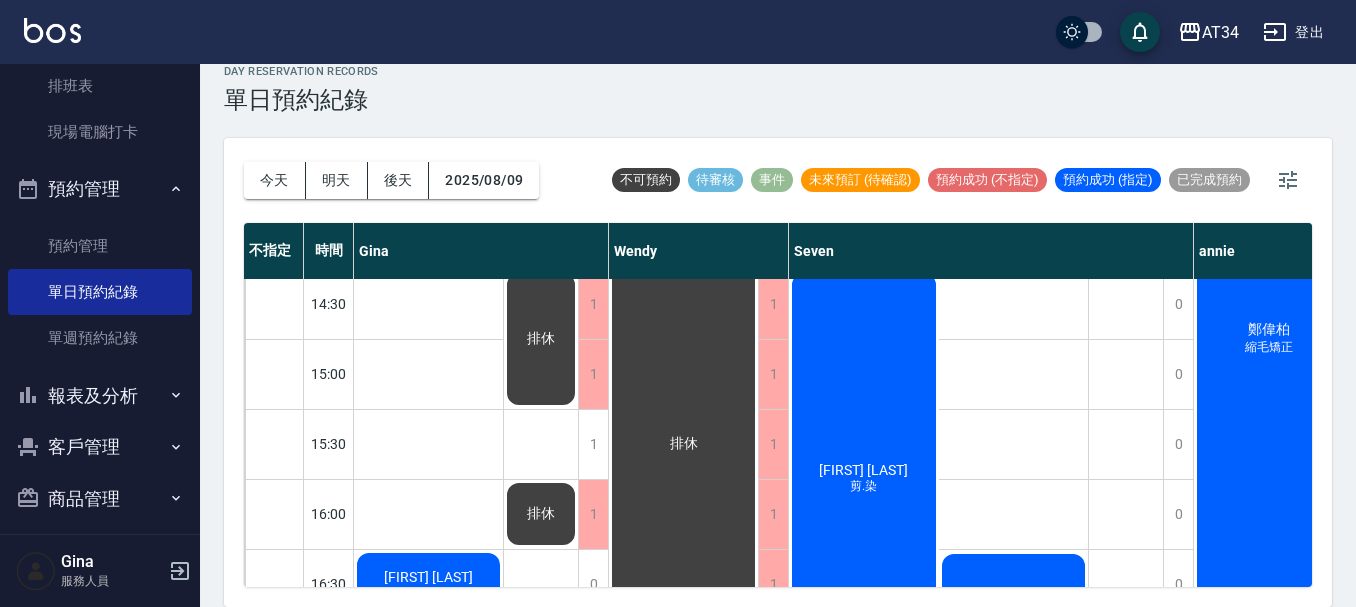 scroll, scrollTop: 600, scrollLeft: 0, axis: vertical 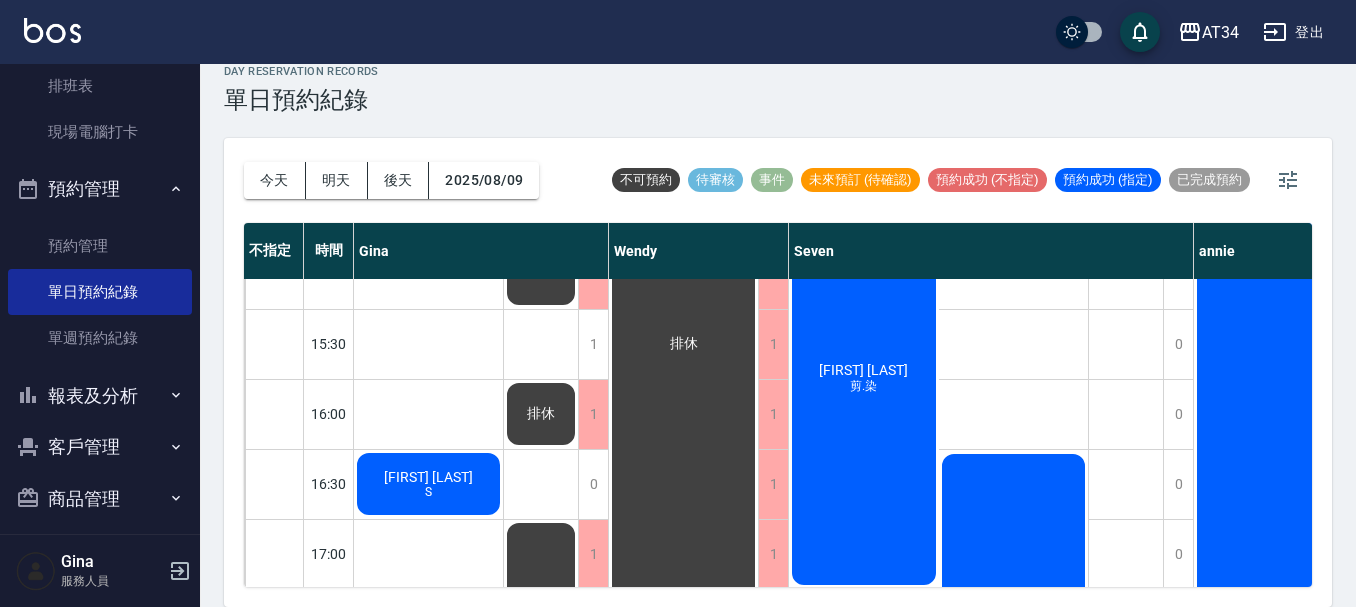 click on "[LAST]" at bounding box center (428, -146) 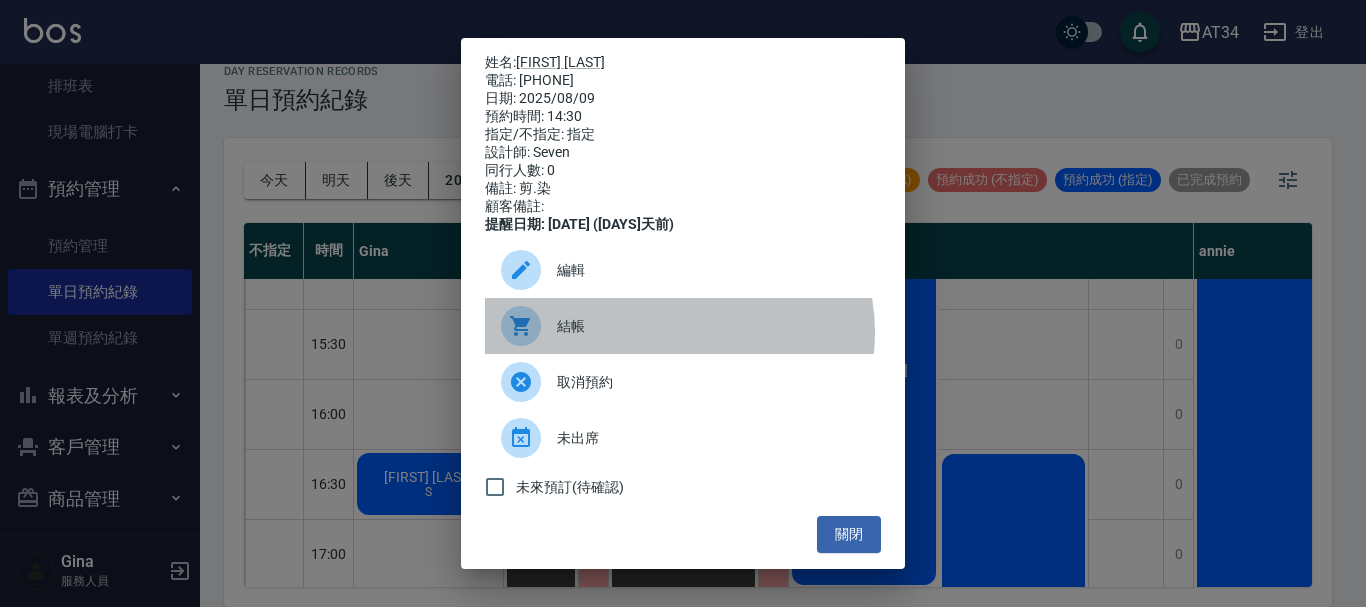 click on "結帳" at bounding box center (711, 326) 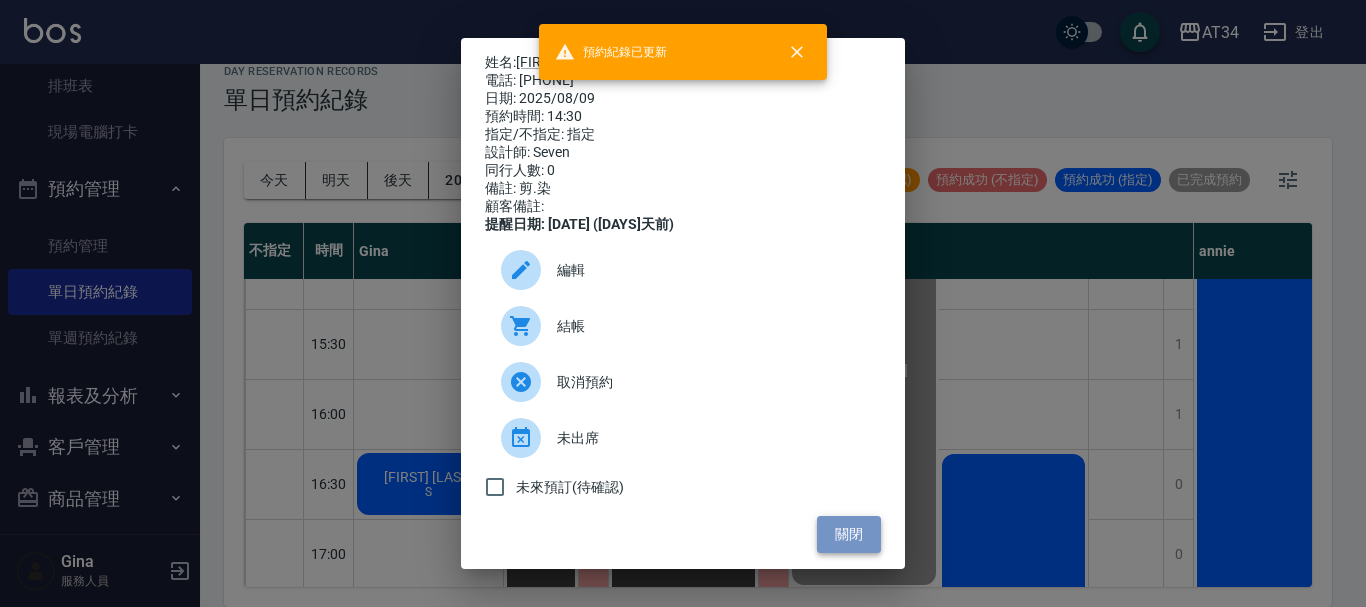 click on "關閉" at bounding box center (849, 534) 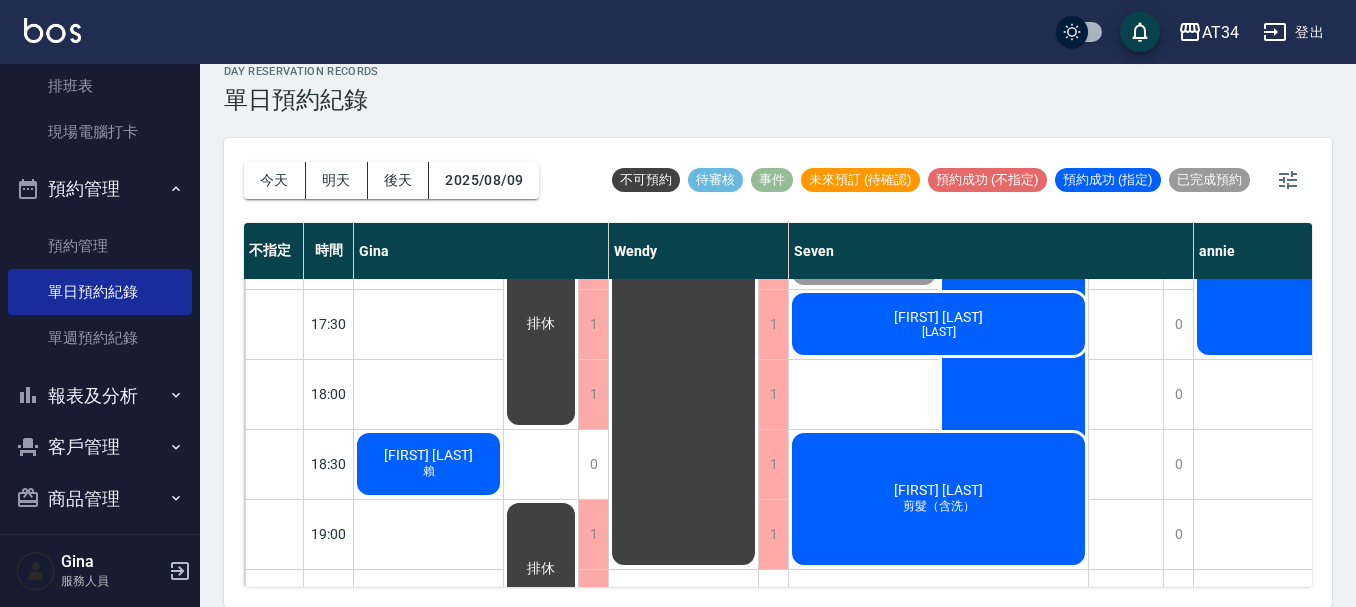 scroll, scrollTop: 800, scrollLeft: 0, axis: vertical 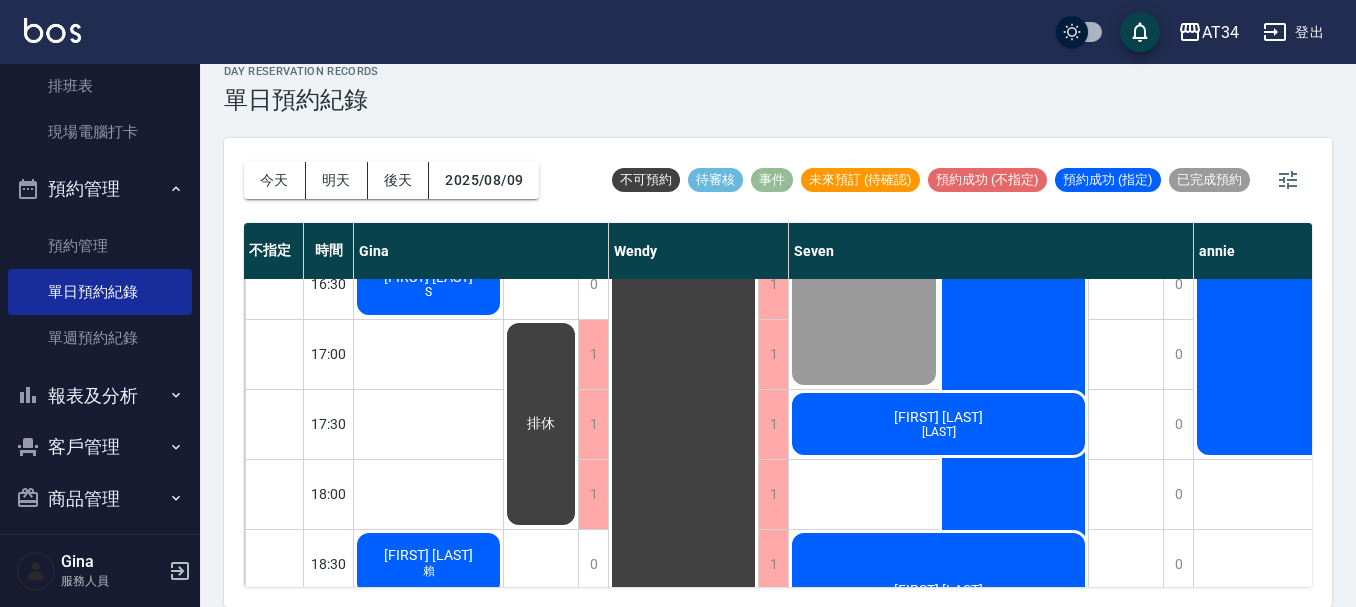 click on "[LAST]" at bounding box center (428, -346) 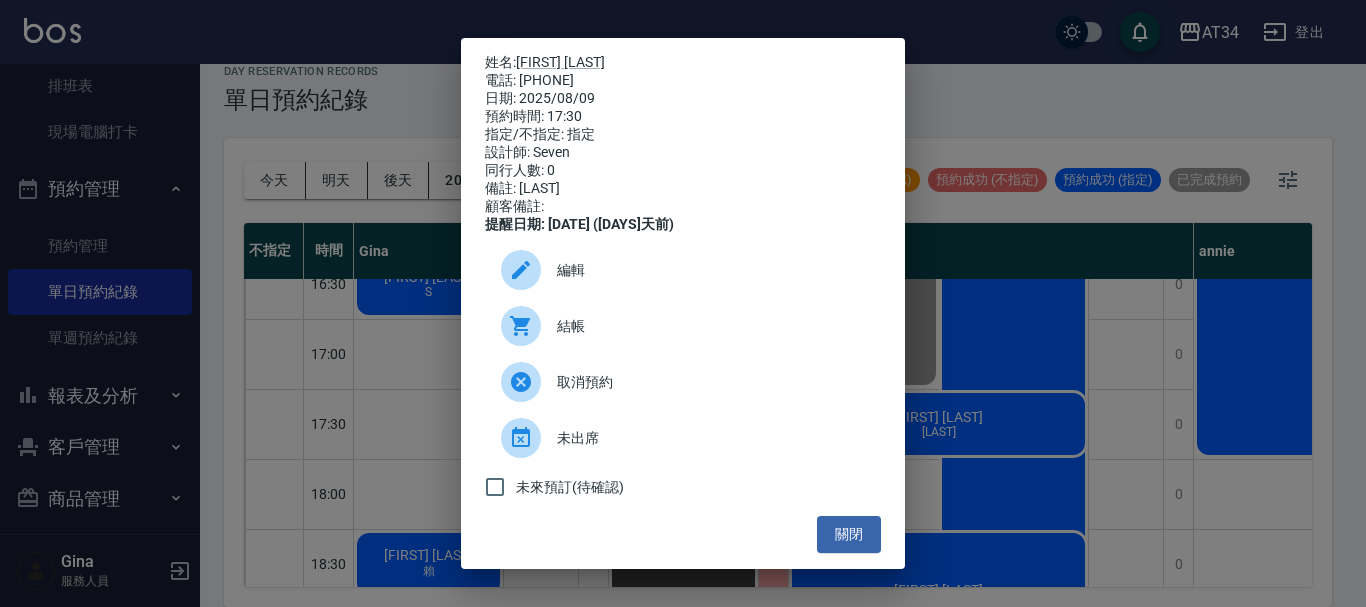 click on "姓名:  陳盈如 電話: 0988680326 日期: 2025/08/09 預約時間: 17:30 指定/不指定: 指定 設計師: Seven 同行人數: 0 備註: 劉海 顧客備註:  提醒日期: 2025/08/08 (undefined天前) 編輯 結帳 取消預約 未出席 未來預訂(待確認) 關閉" at bounding box center [683, 303] 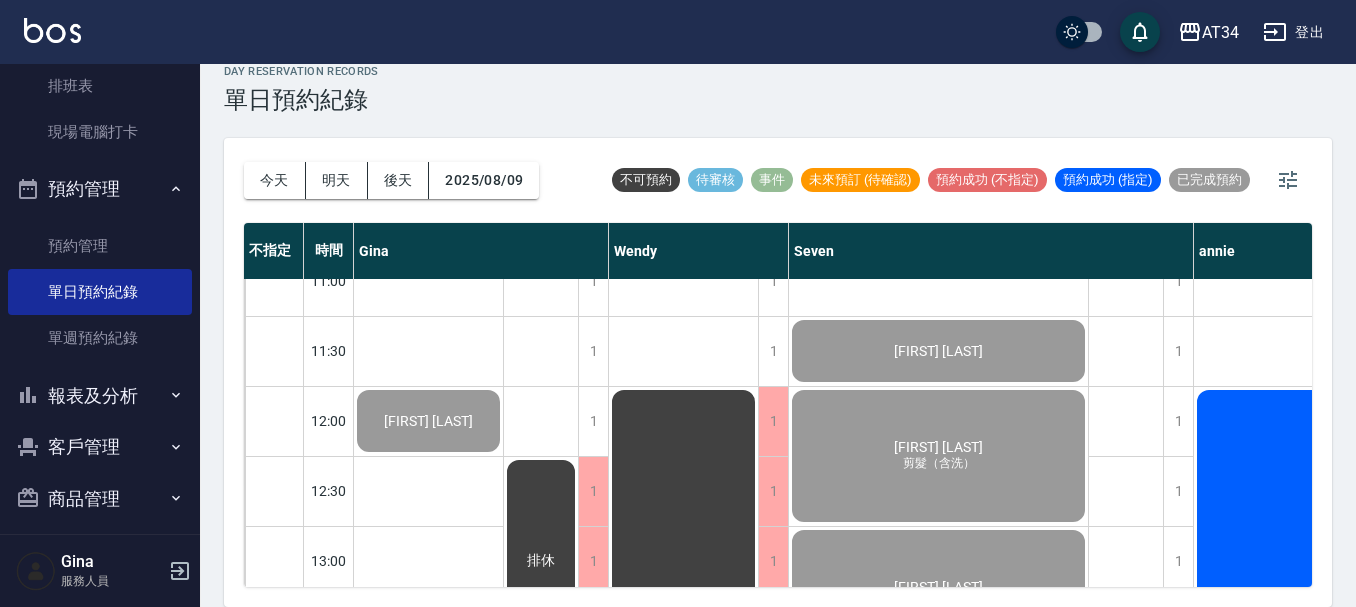 scroll, scrollTop: 0, scrollLeft: 0, axis: both 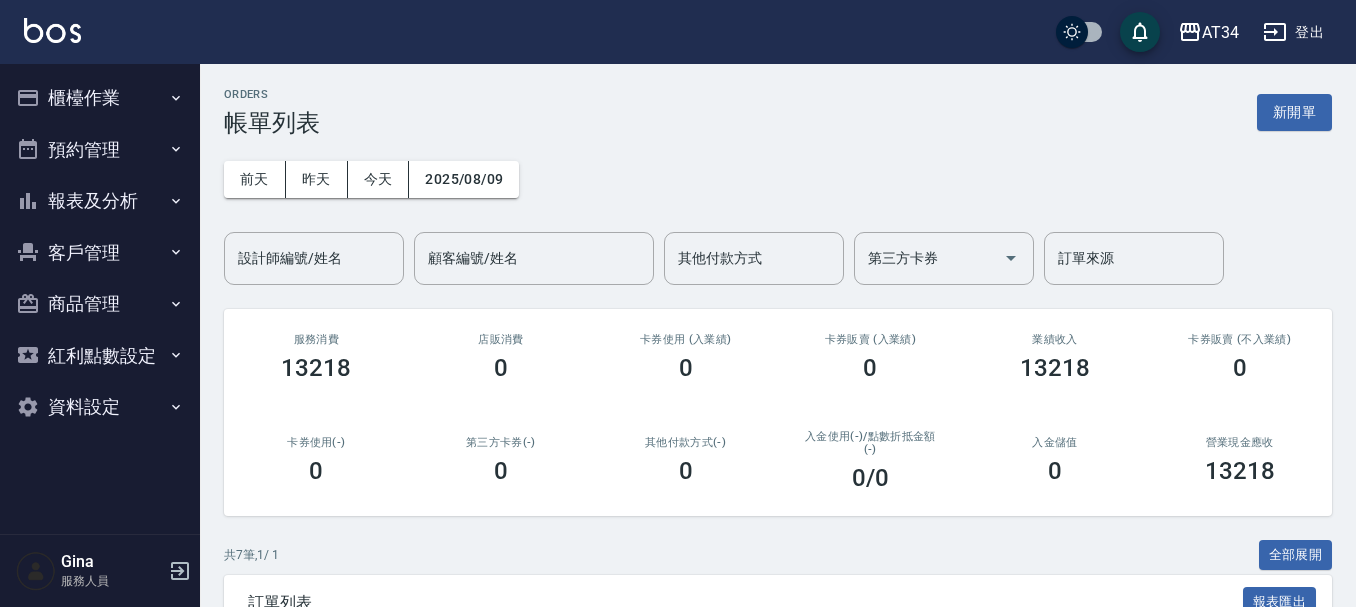 click on "預約管理" at bounding box center [100, 150] 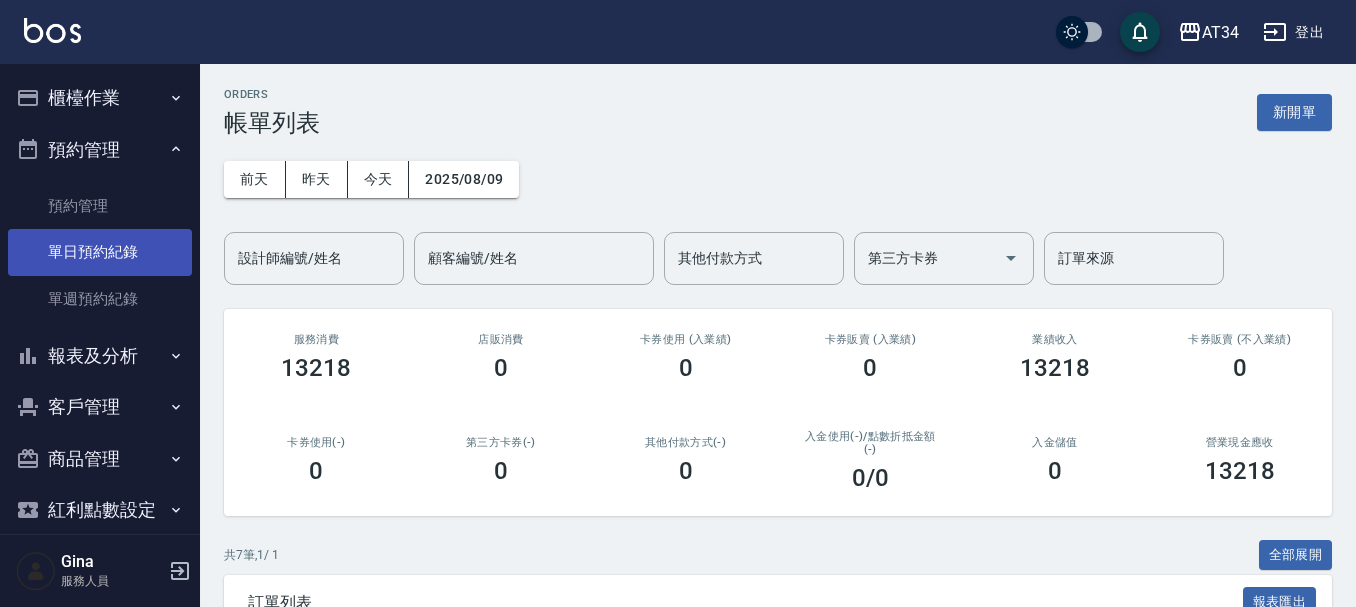 click on "單日預約紀錄" at bounding box center (100, 252) 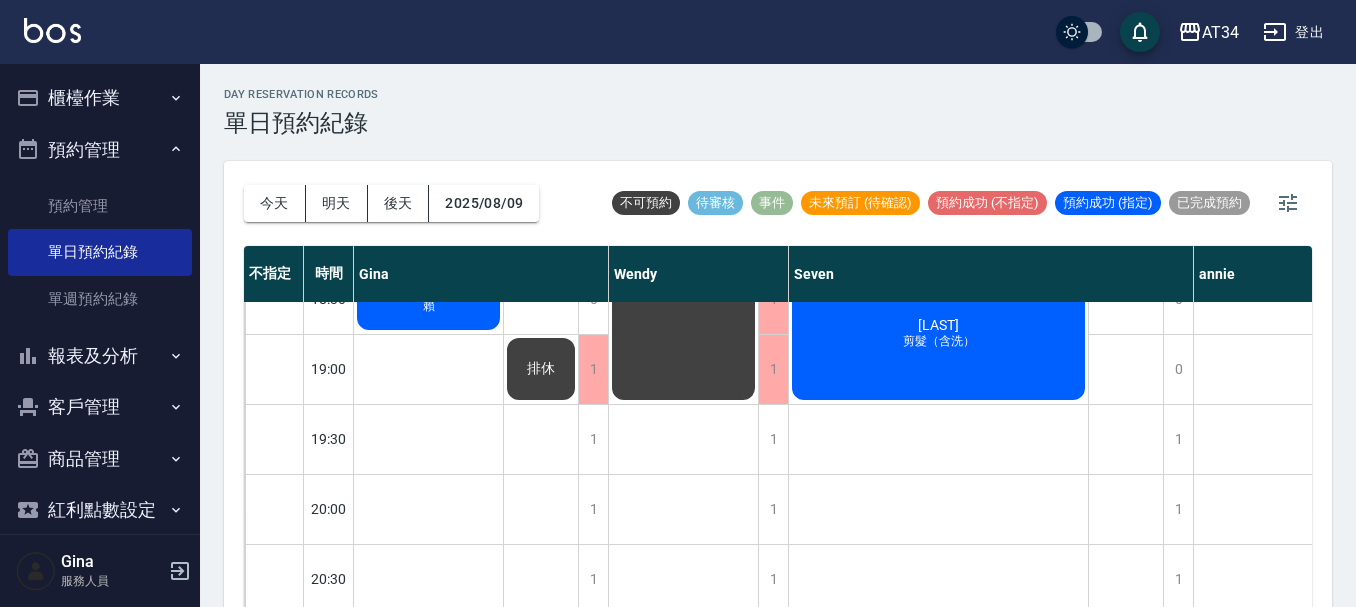 scroll, scrollTop: 1100, scrollLeft: 0, axis: vertical 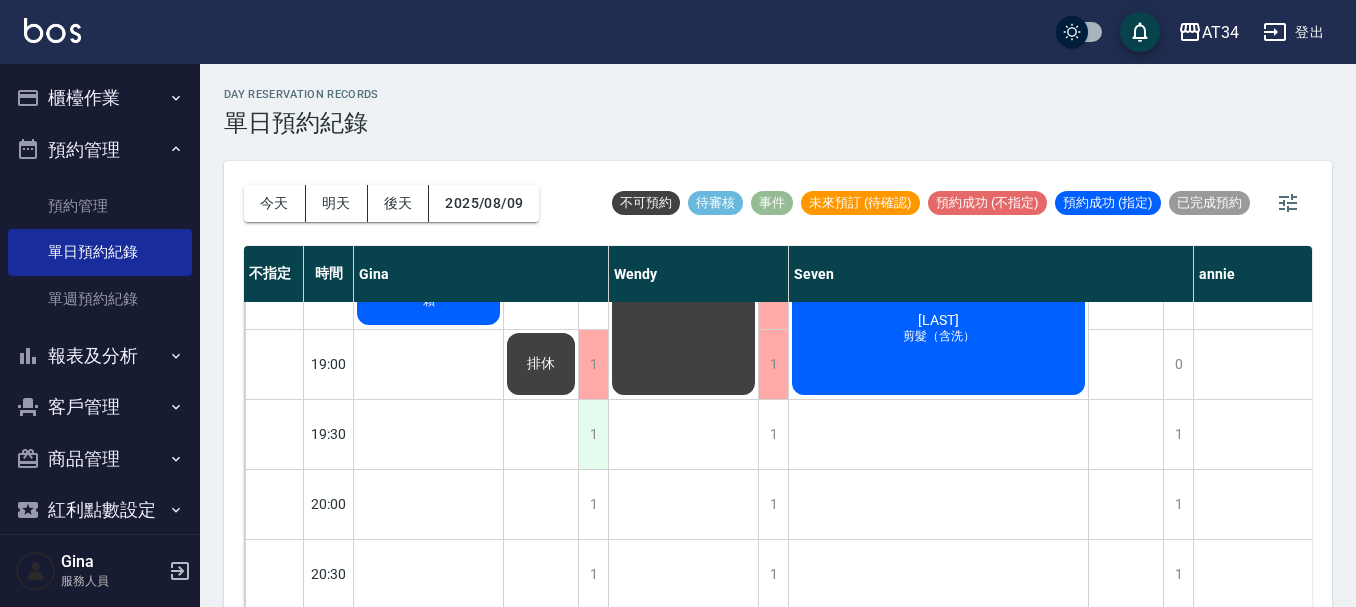 click on "1" at bounding box center (593, 434) 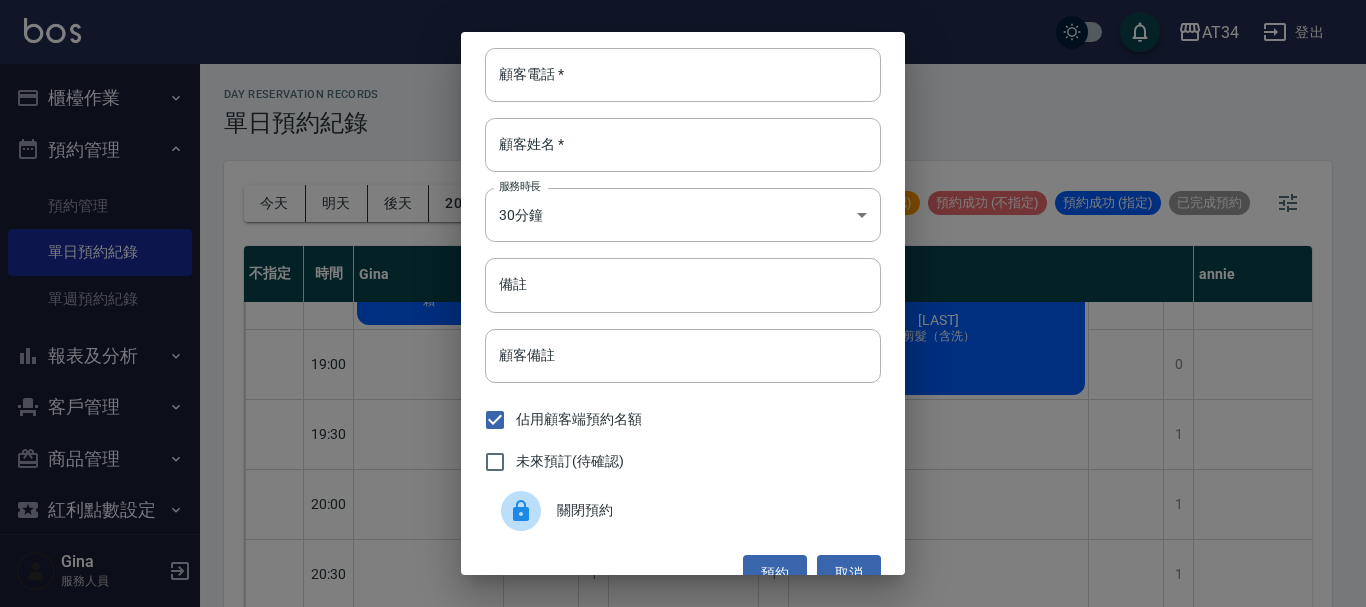 click on "關閉預約" at bounding box center [711, 510] 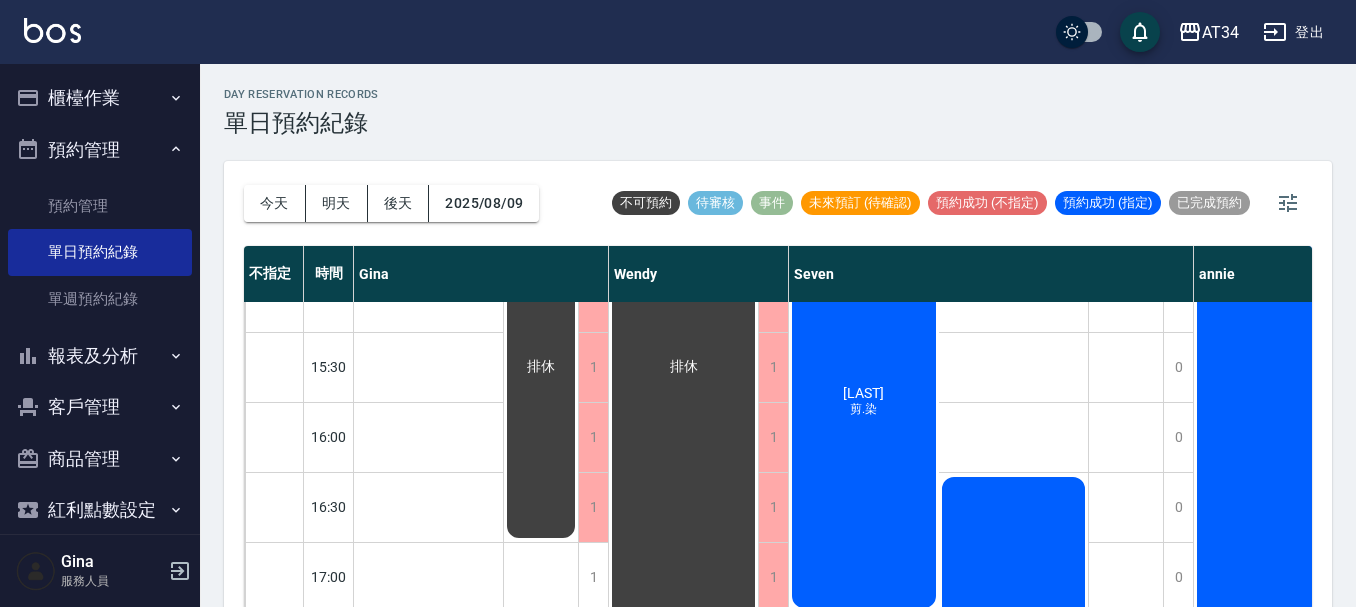 scroll, scrollTop: 500, scrollLeft: 0, axis: vertical 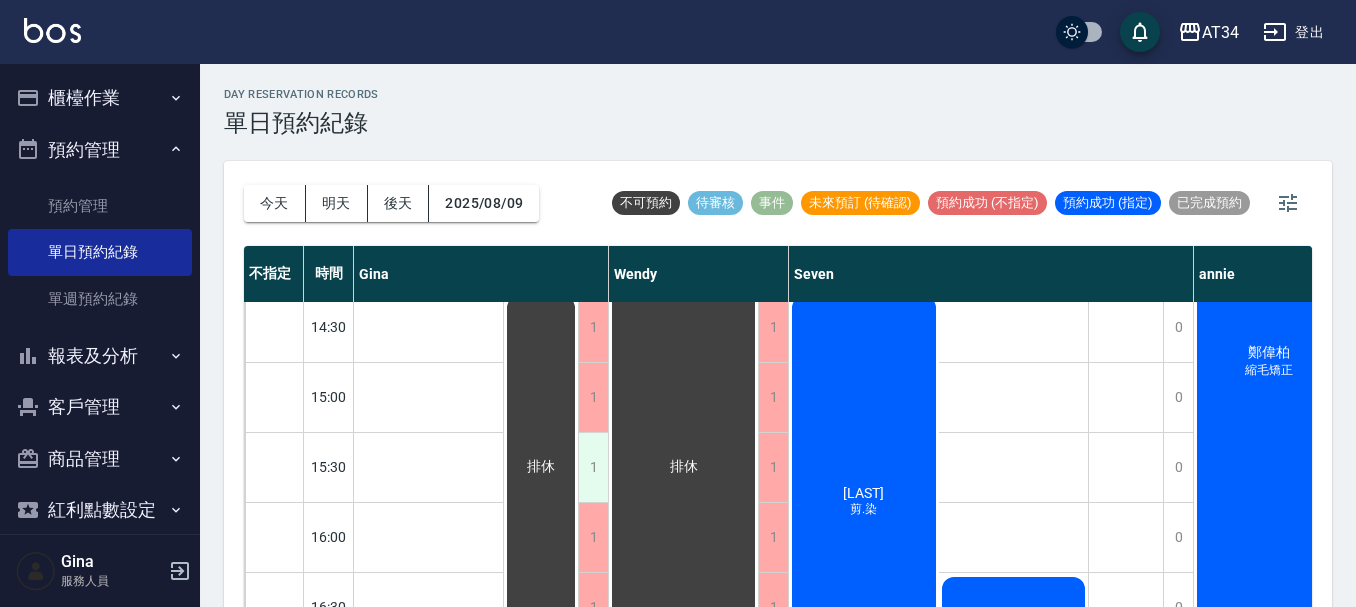 click on "1" at bounding box center (593, 467) 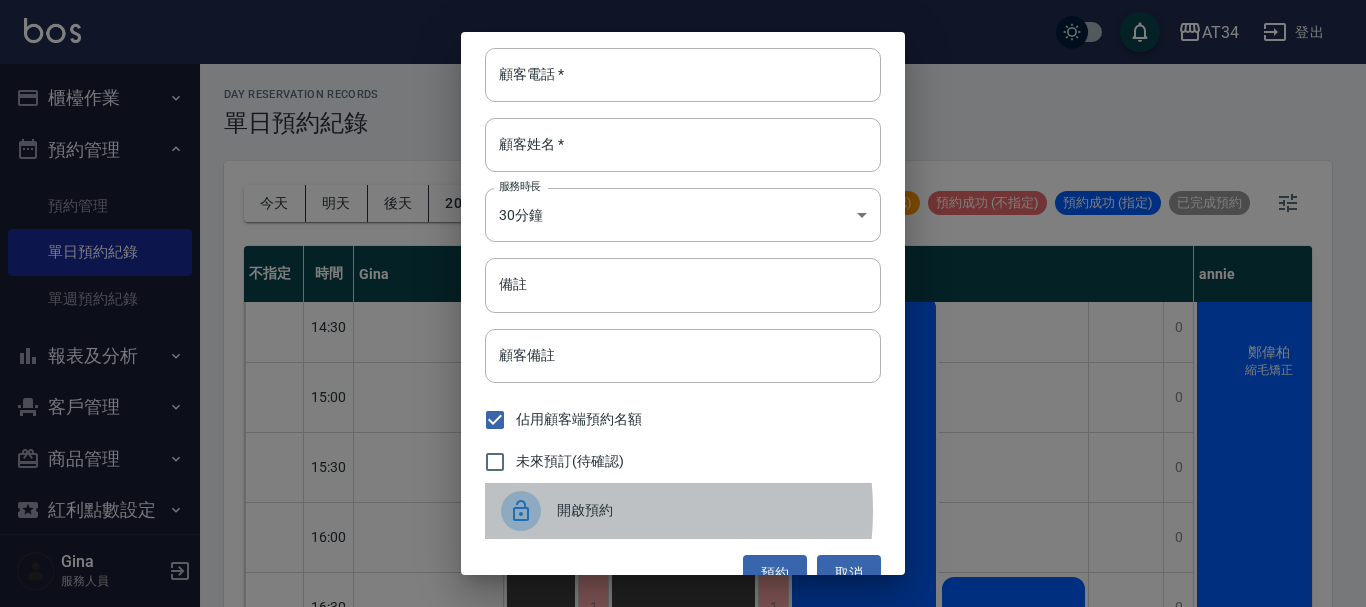 click on "開啟預約" at bounding box center [711, 510] 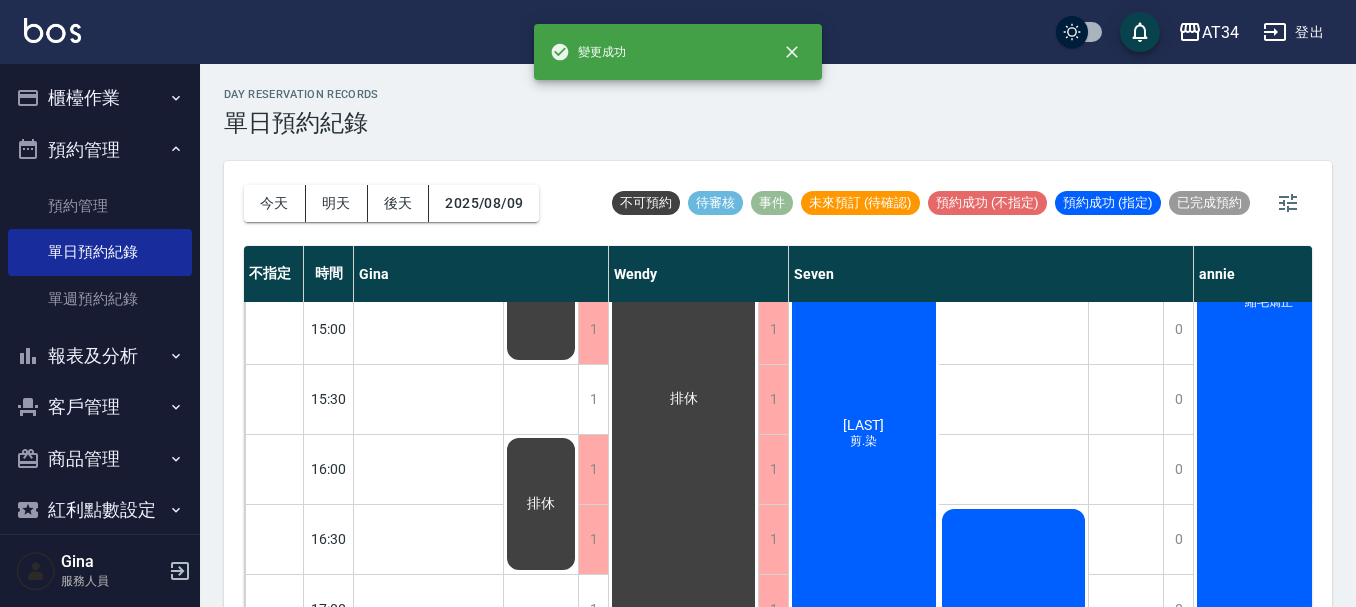 scroll, scrollTop: 600, scrollLeft: 0, axis: vertical 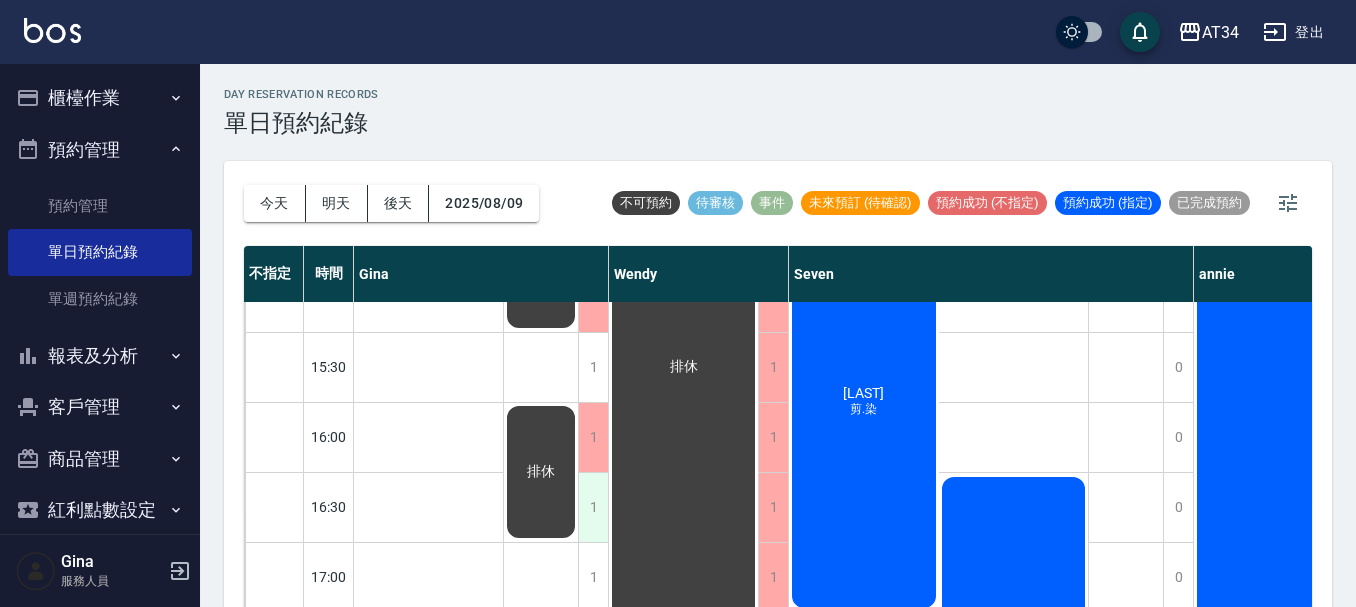 click on "1" at bounding box center [593, 507] 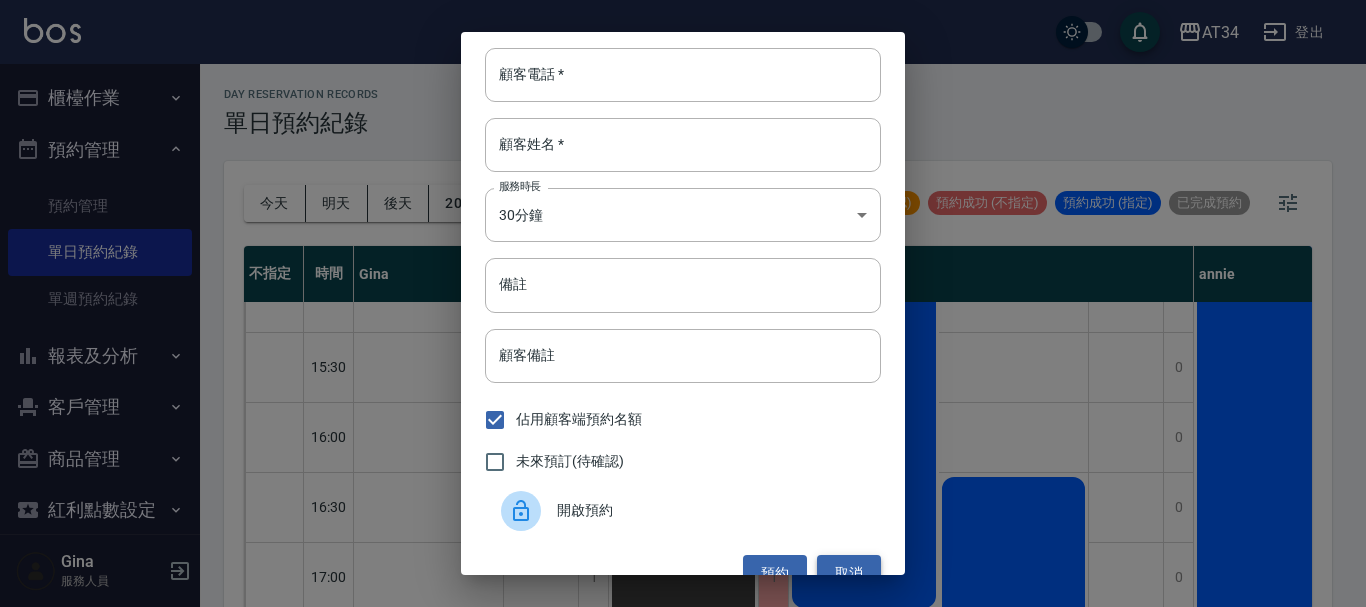 click on "取消" at bounding box center (849, 573) 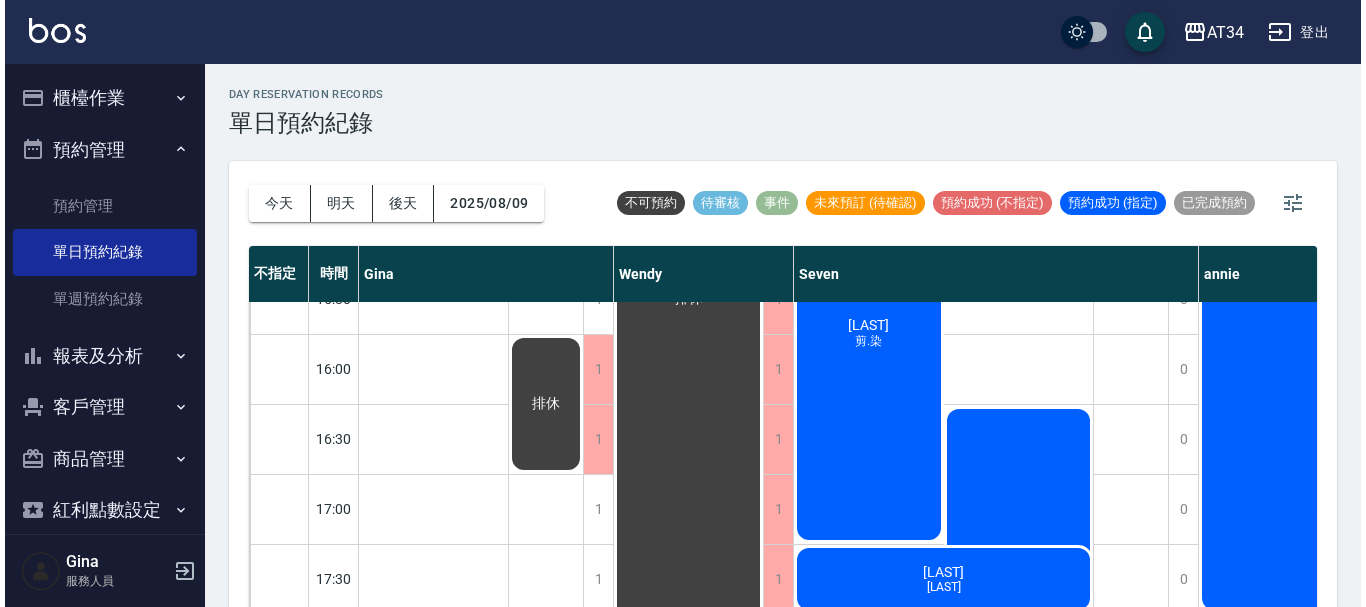 scroll, scrollTop: 700, scrollLeft: 0, axis: vertical 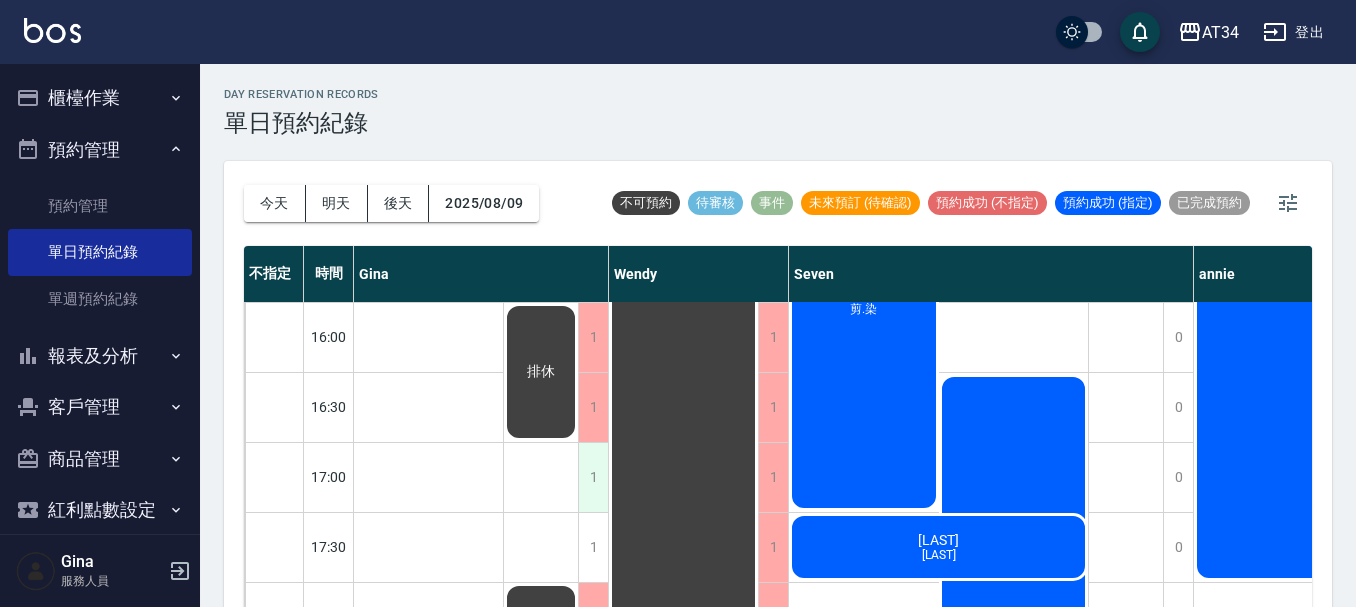 click on "1" at bounding box center (593, 477) 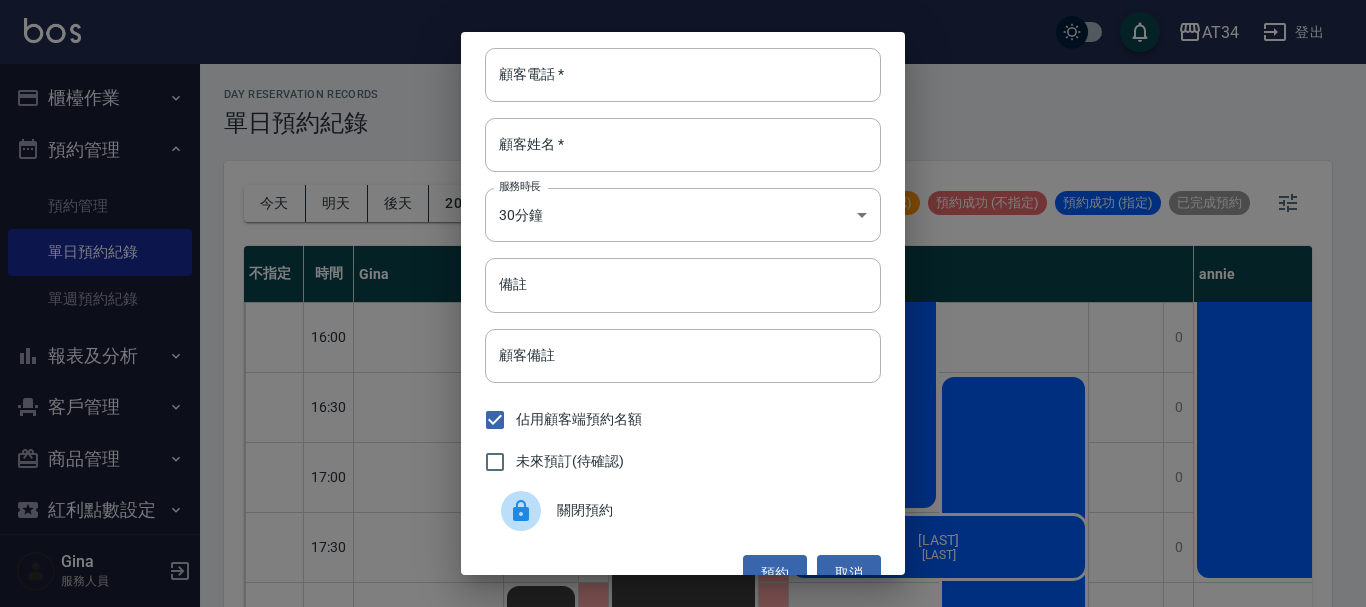 click on "關閉預約" at bounding box center [711, 510] 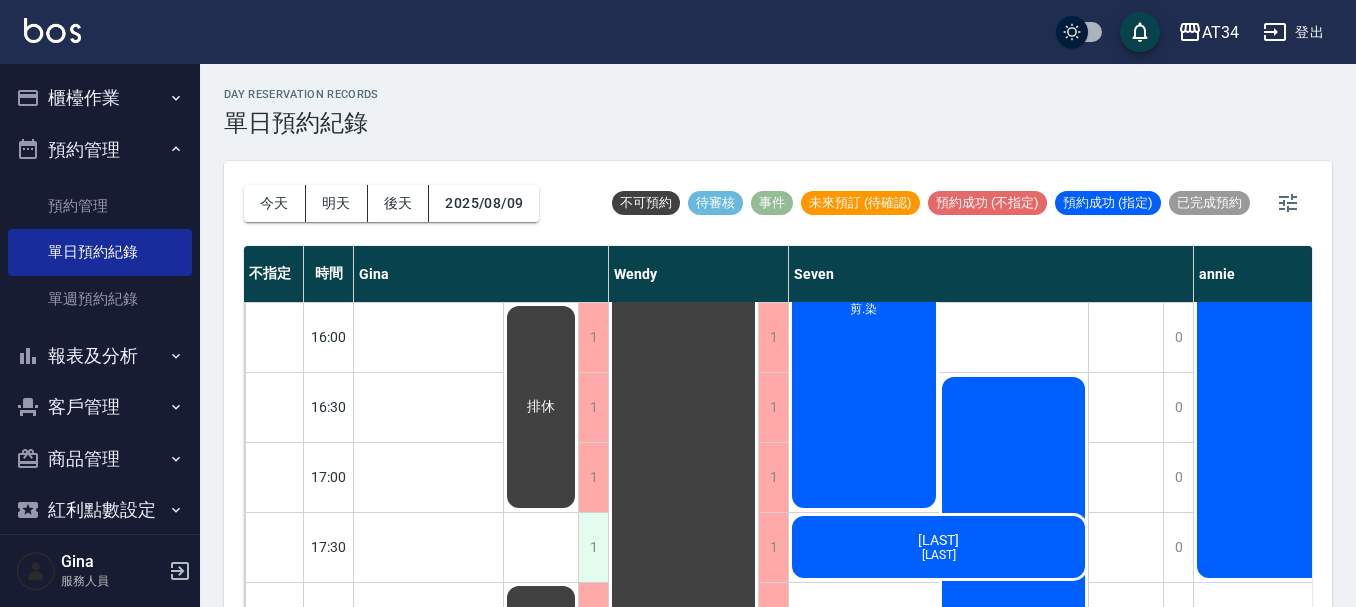 click on "1" at bounding box center [593, 547] 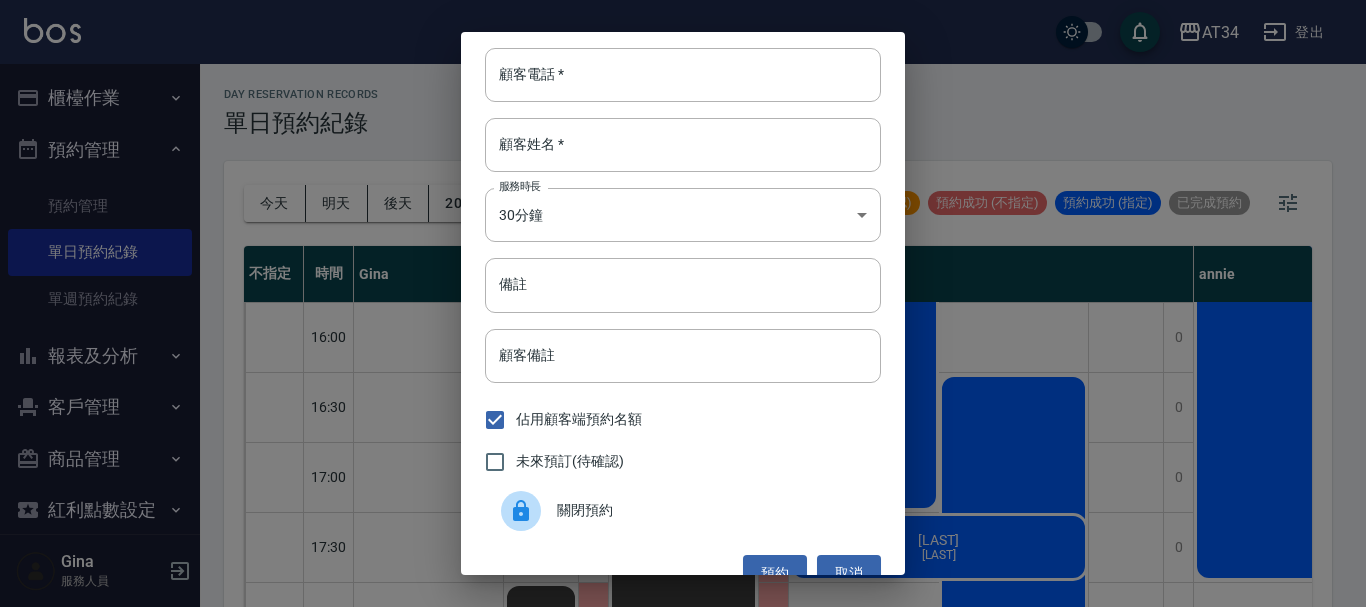 click on "關閉預約" at bounding box center (711, 510) 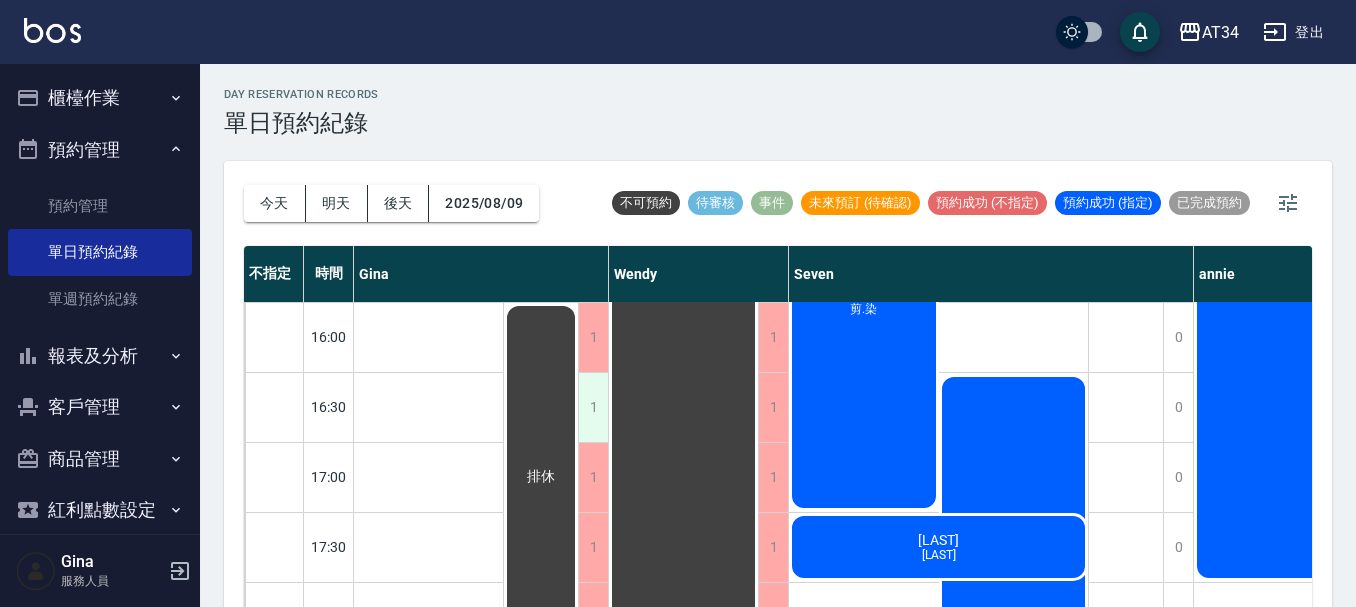 click on "1" at bounding box center [593, 407] 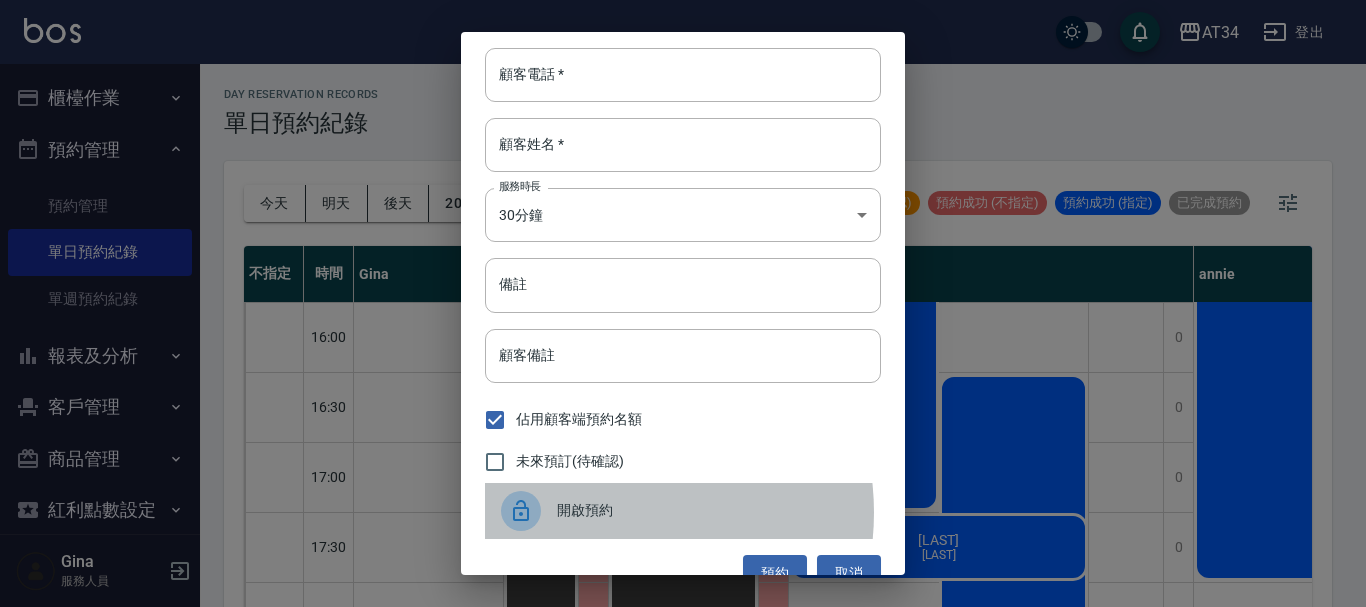 click on "開啟預約" at bounding box center (711, 510) 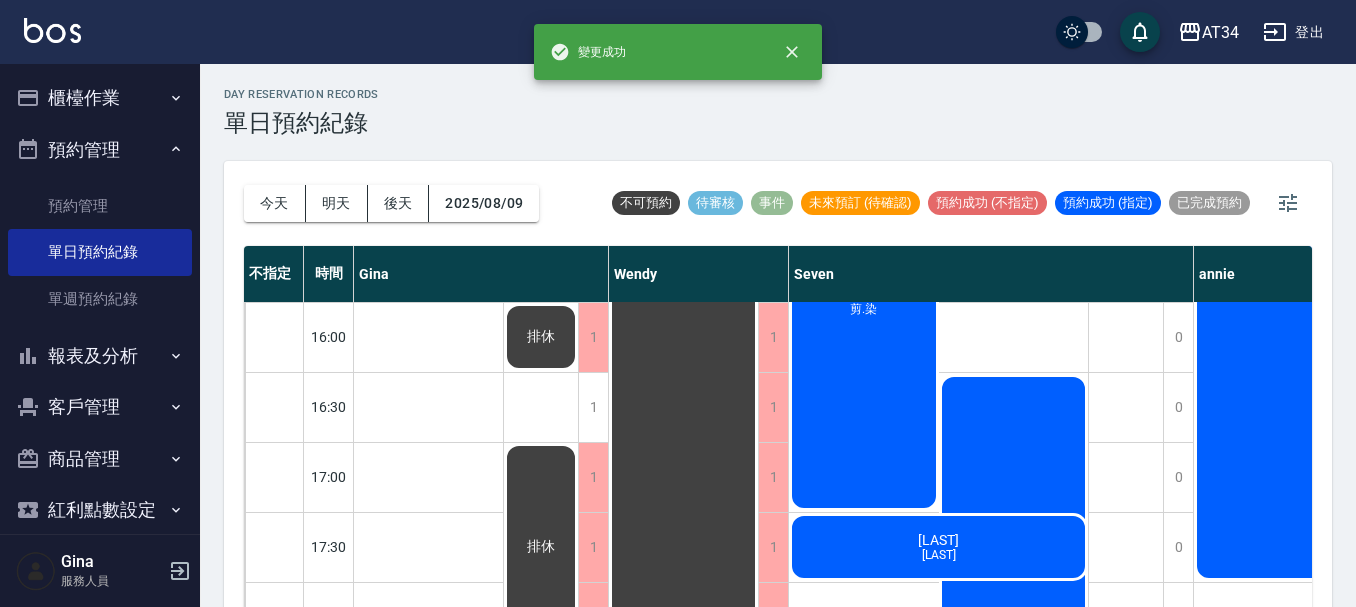 click on "張芷羚 許惠淇 陳姵蓉 賴" at bounding box center [429, 302] 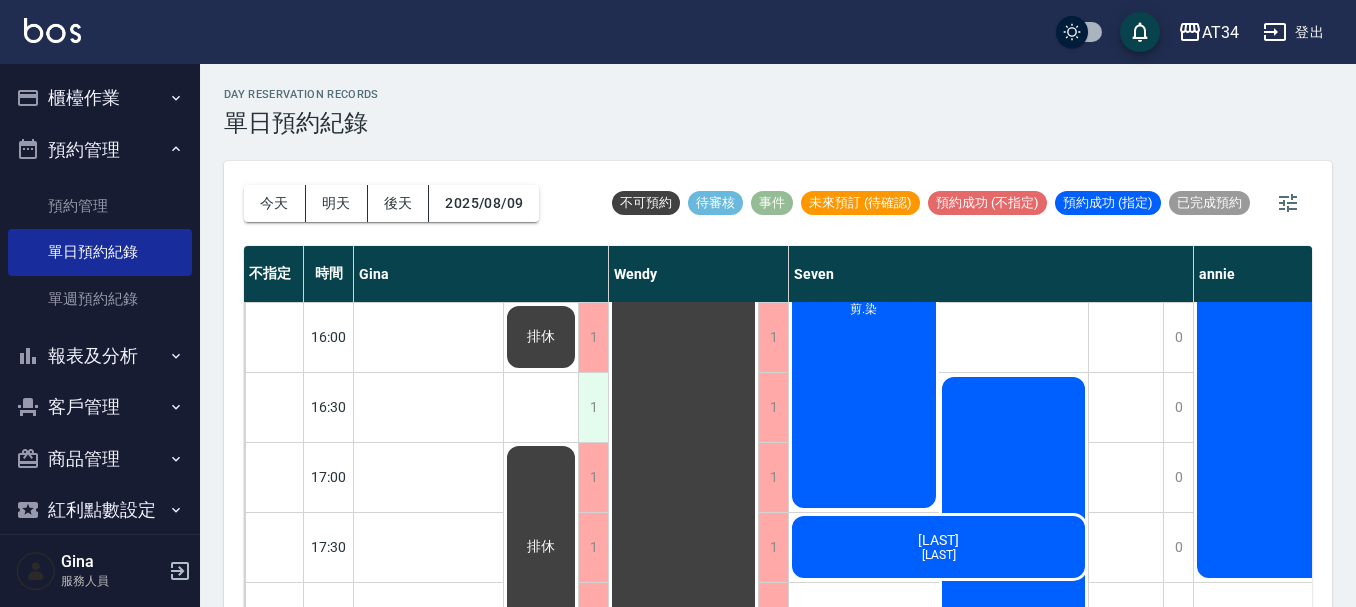 click on "1" at bounding box center [593, 407] 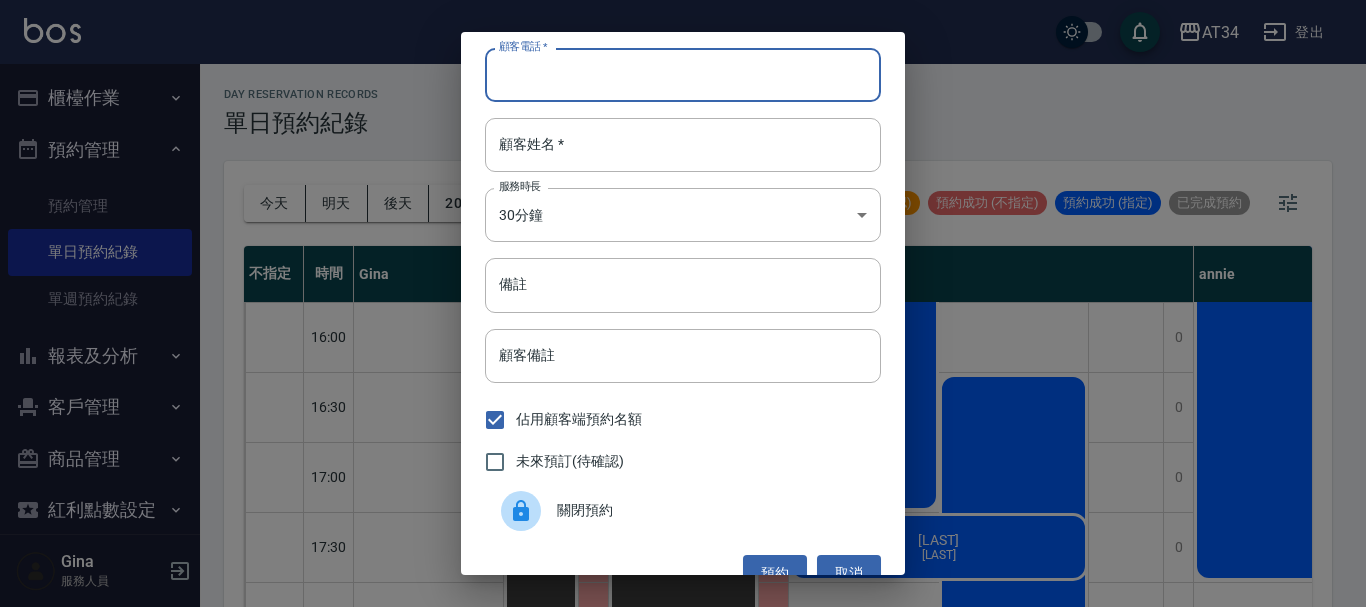 click on "顧客電話   *" at bounding box center (683, 75) 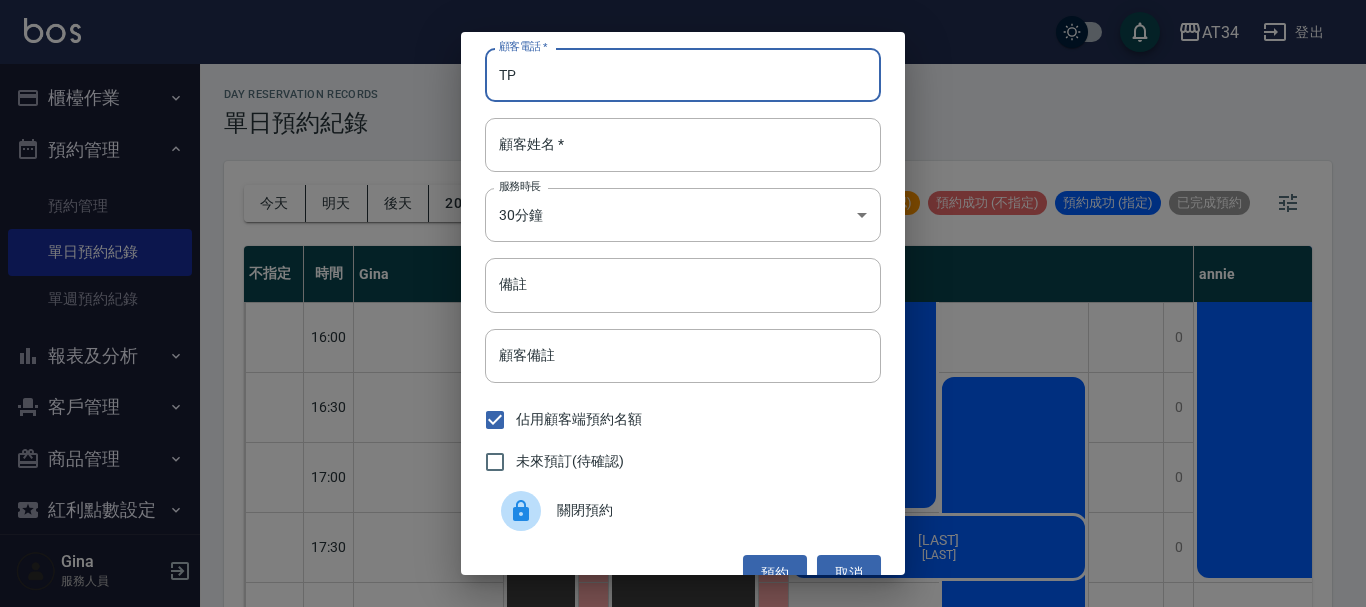 type on "T" 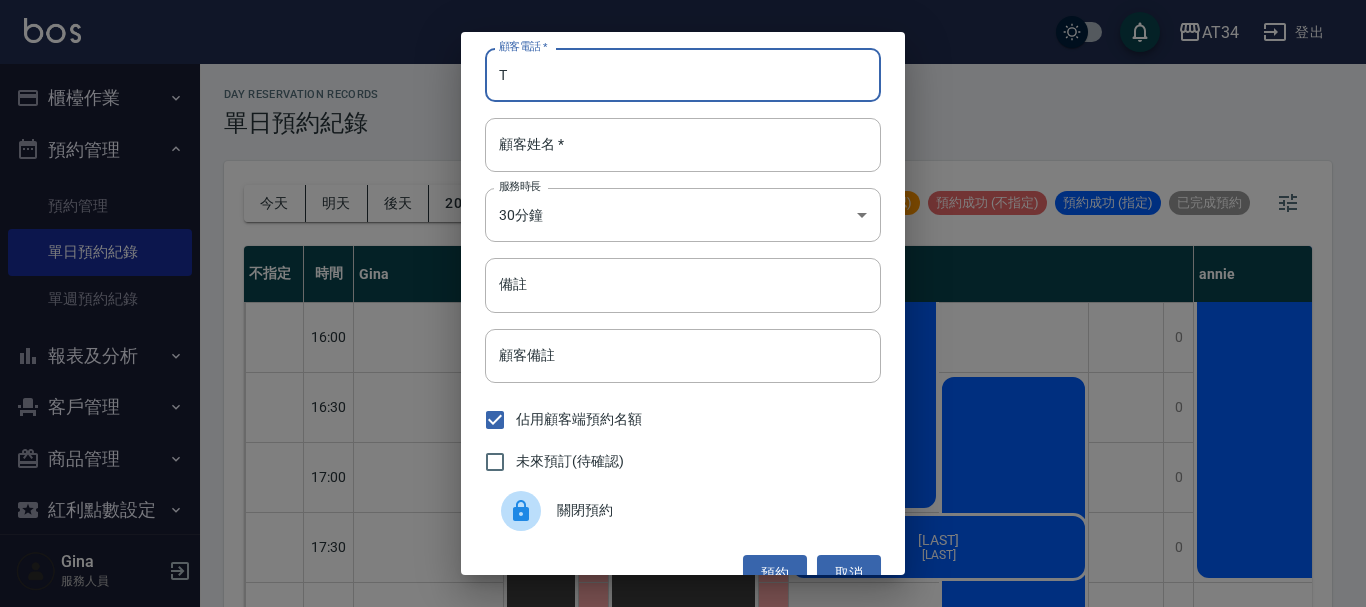 type 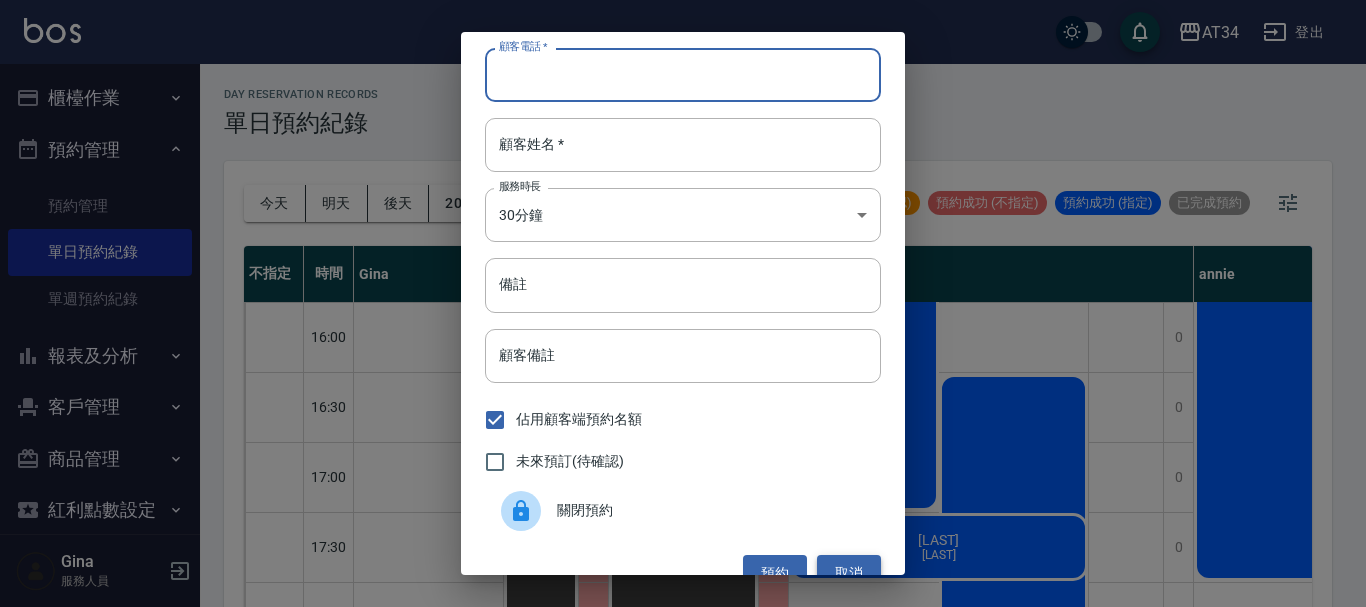 click on "取消" at bounding box center [849, 573] 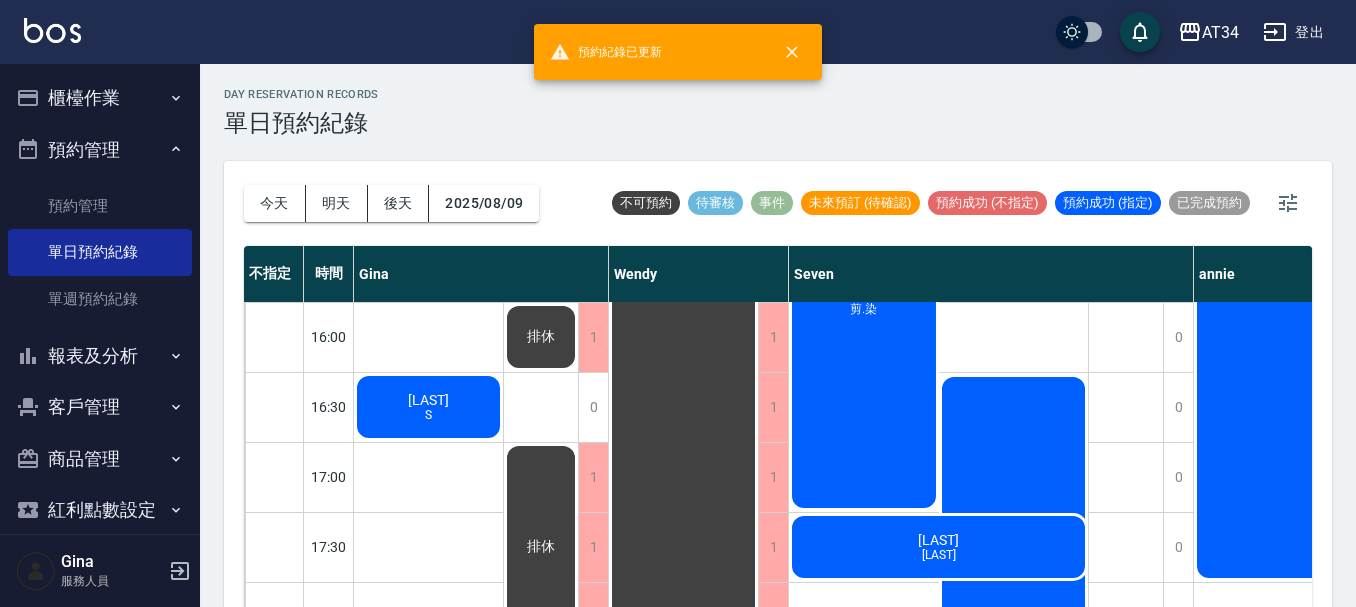 click on "程柔禎" at bounding box center (428, -223) 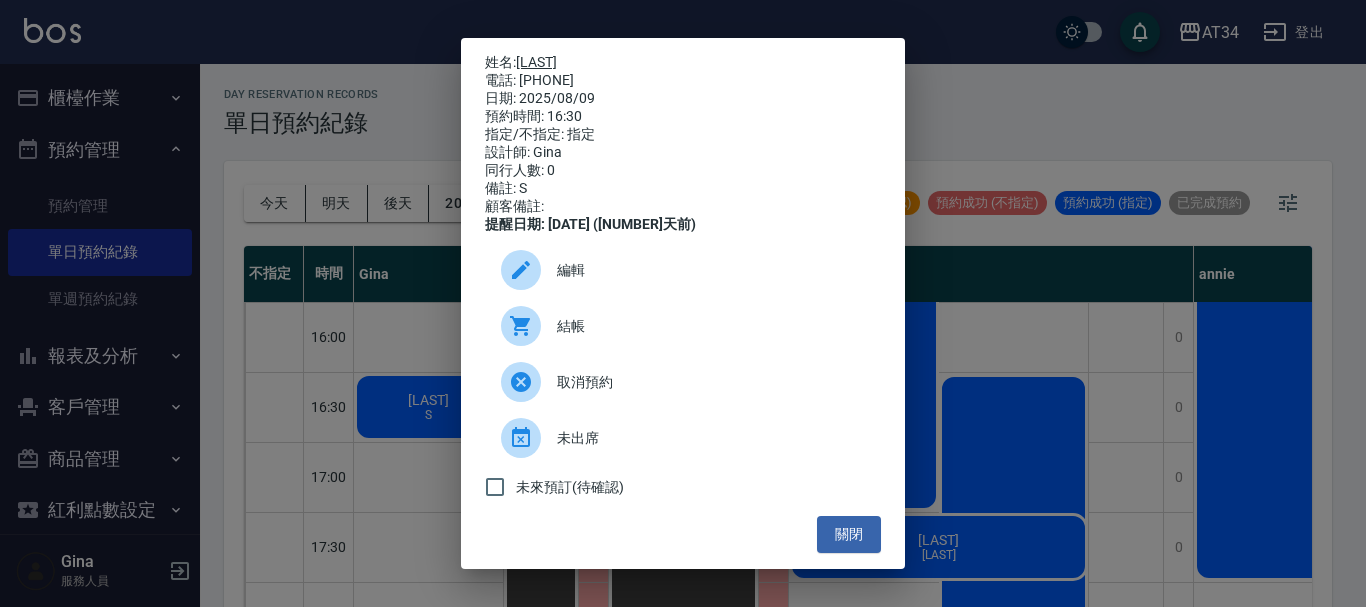 click on "程柔禎" at bounding box center [536, 62] 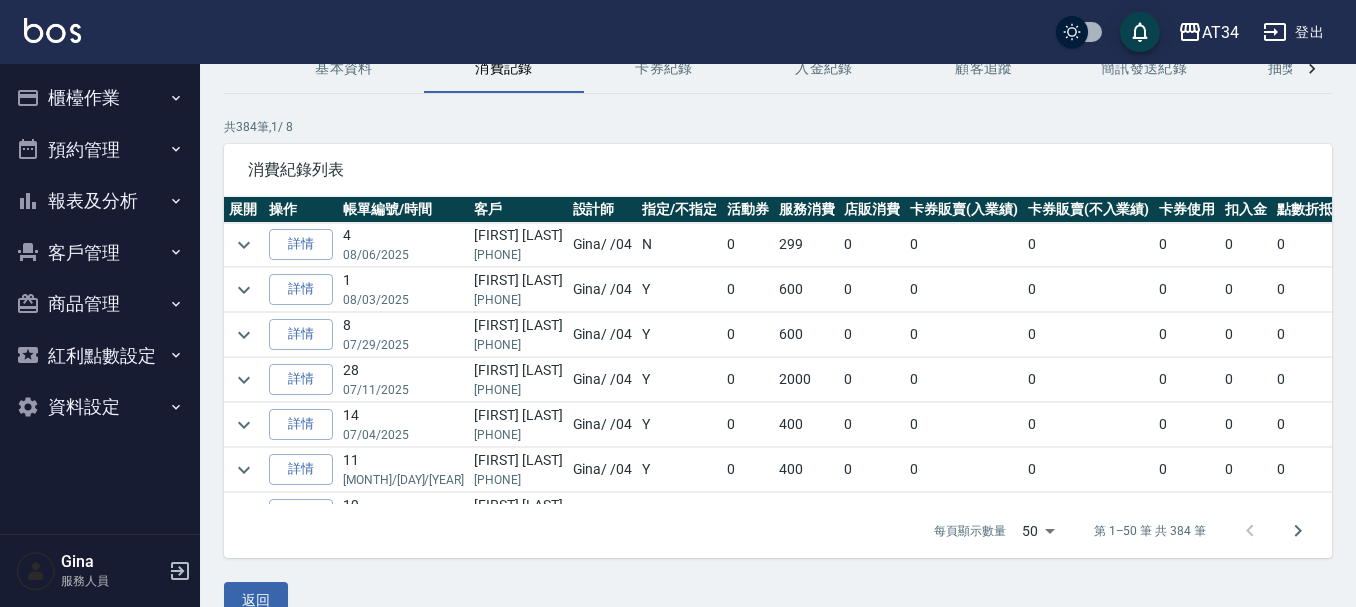 scroll, scrollTop: 0, scrollLeft: 0, axis: both 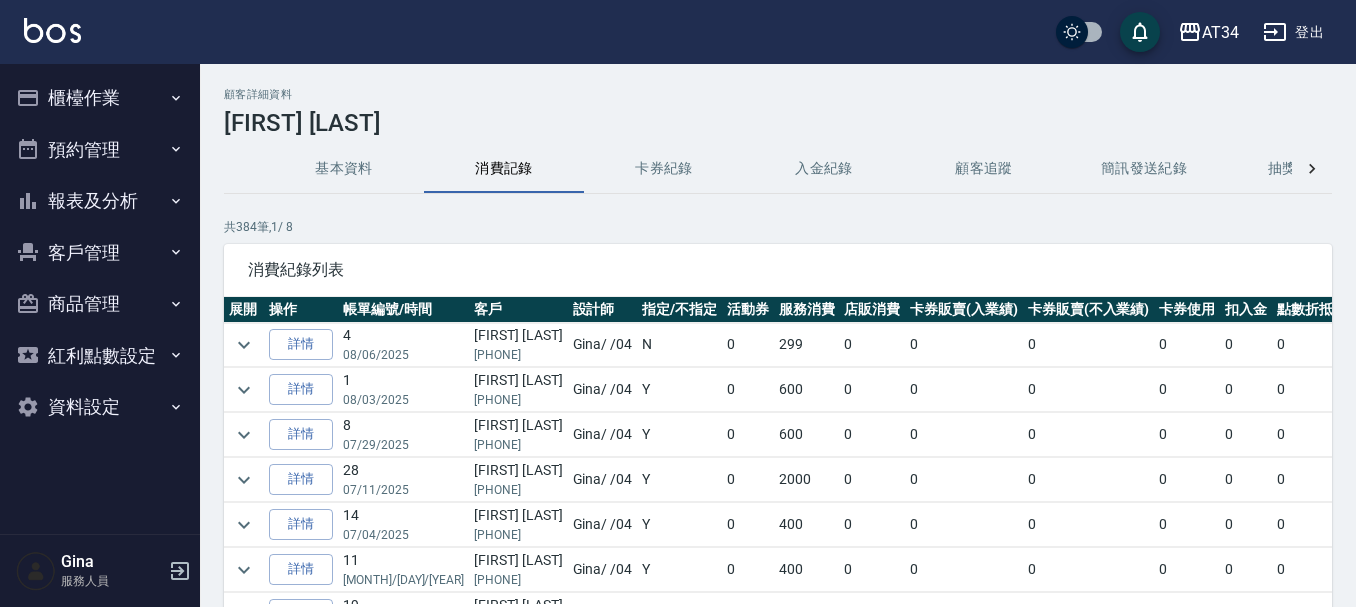 click on "基本資料" at bounding box center [344, 169] 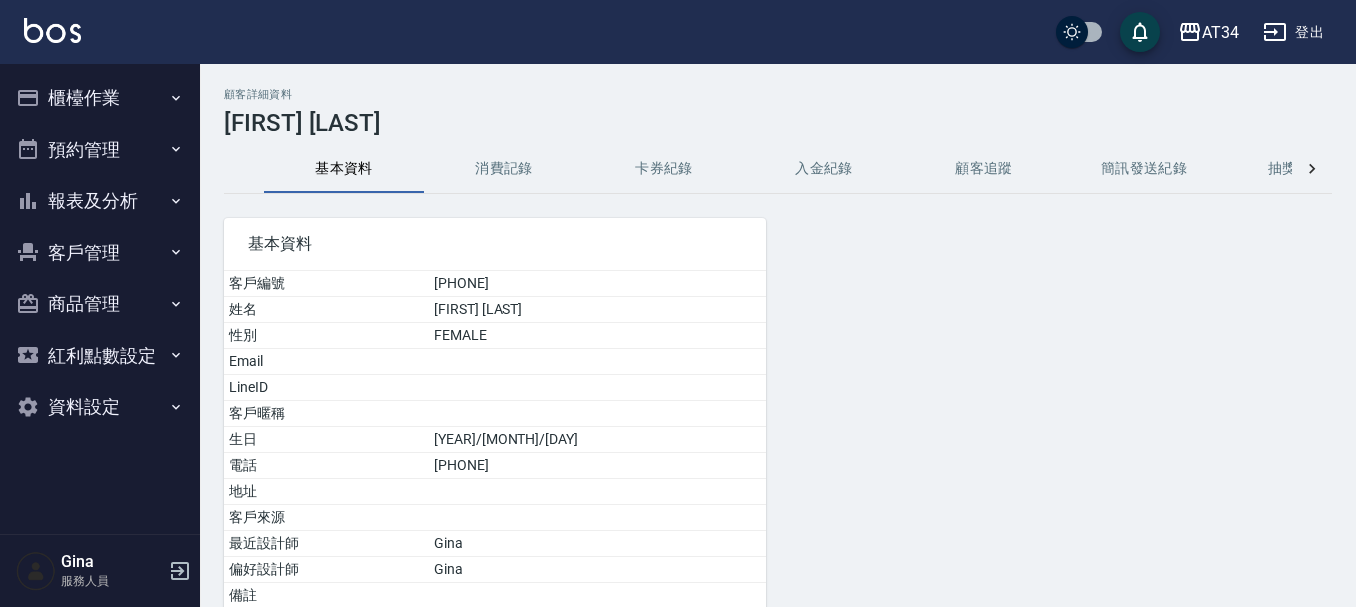 click on "櫃檯作業" at bounding box center [100, 98] 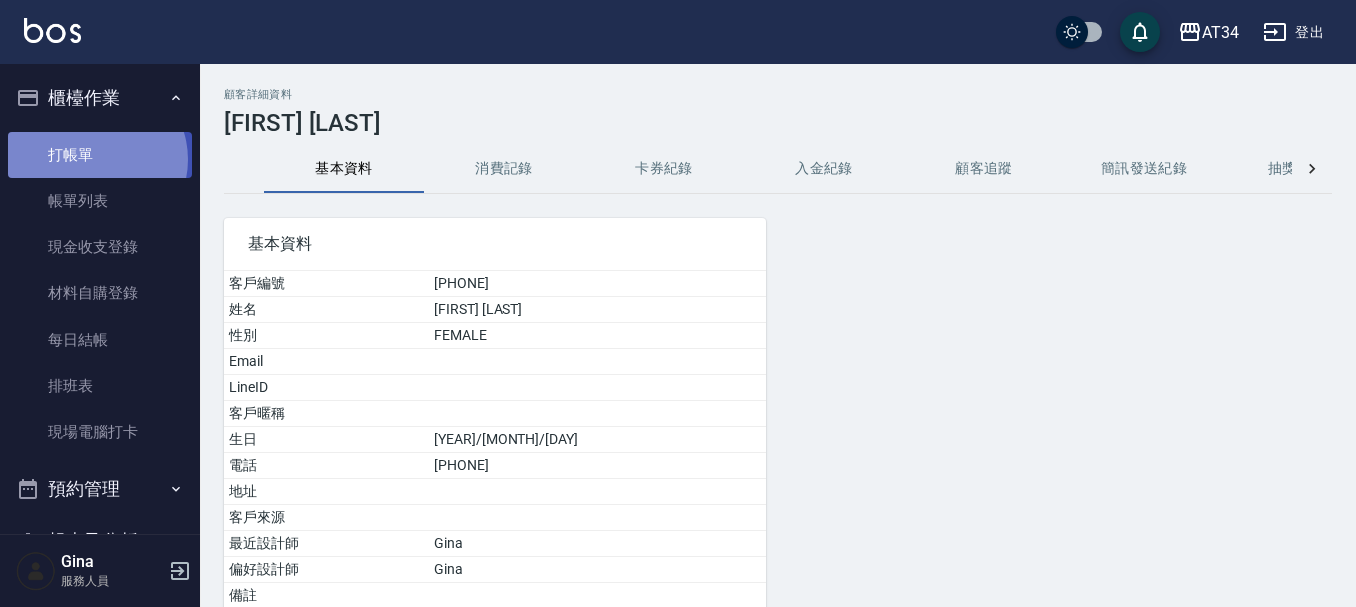 click on "打帳單" at bounding box center (100, 155) 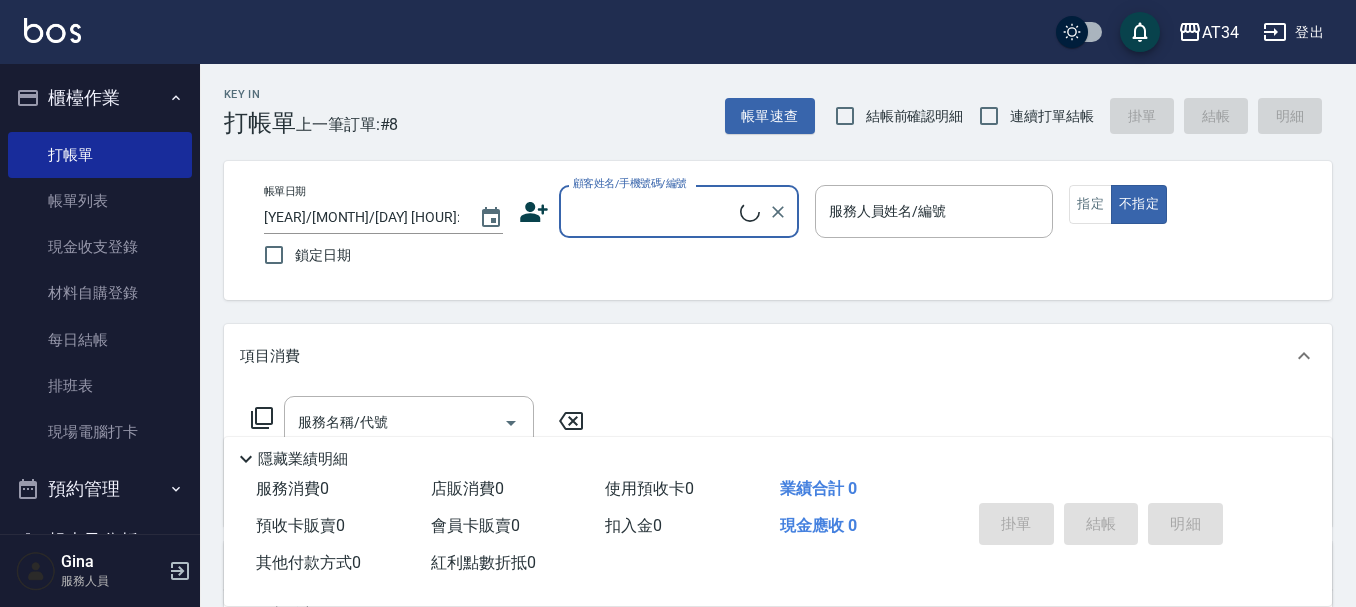 click on "顧客姓名/手機號碼/編號" at bounding box center (654, 211) 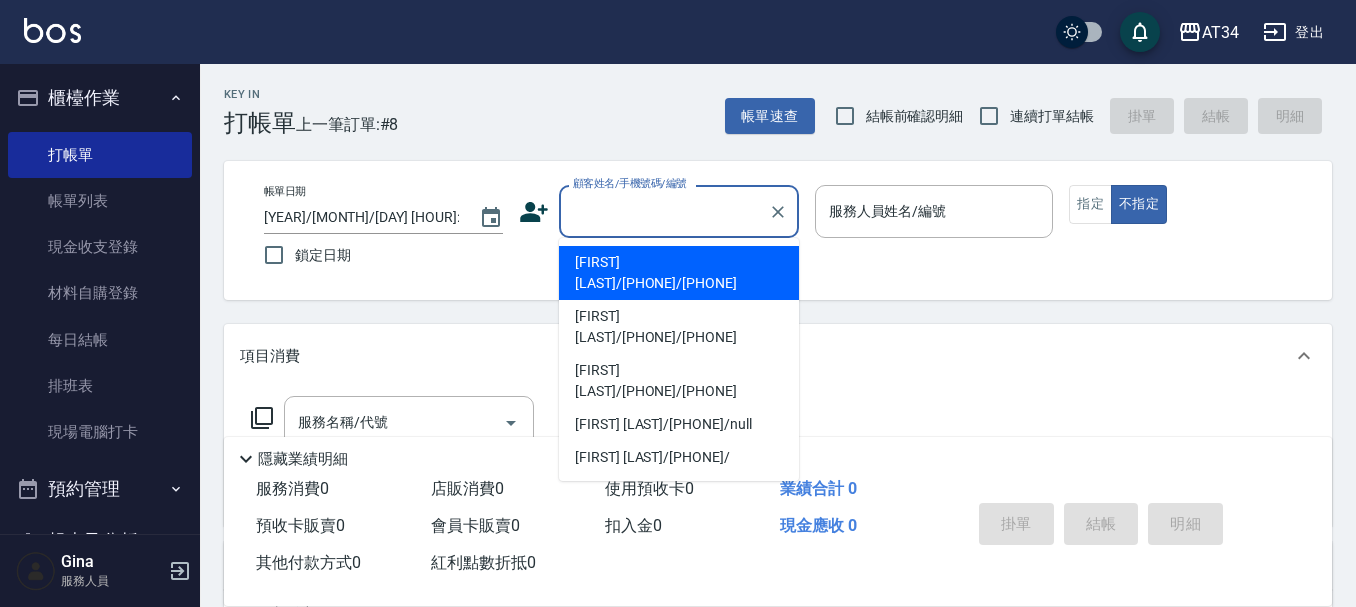 click on "顧客姓名/手機號碼/編號" at bounding box center (664, 211) 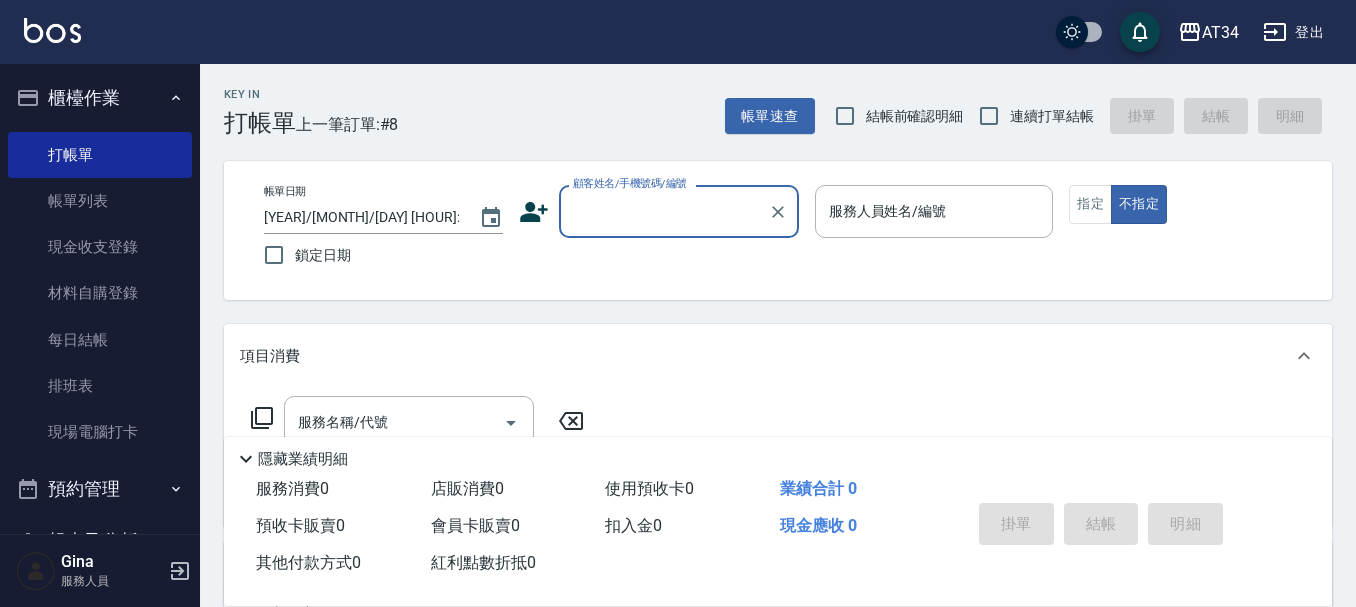 click on "顧客姓名/手機號碼/編號" at bounding box center (664, 211) 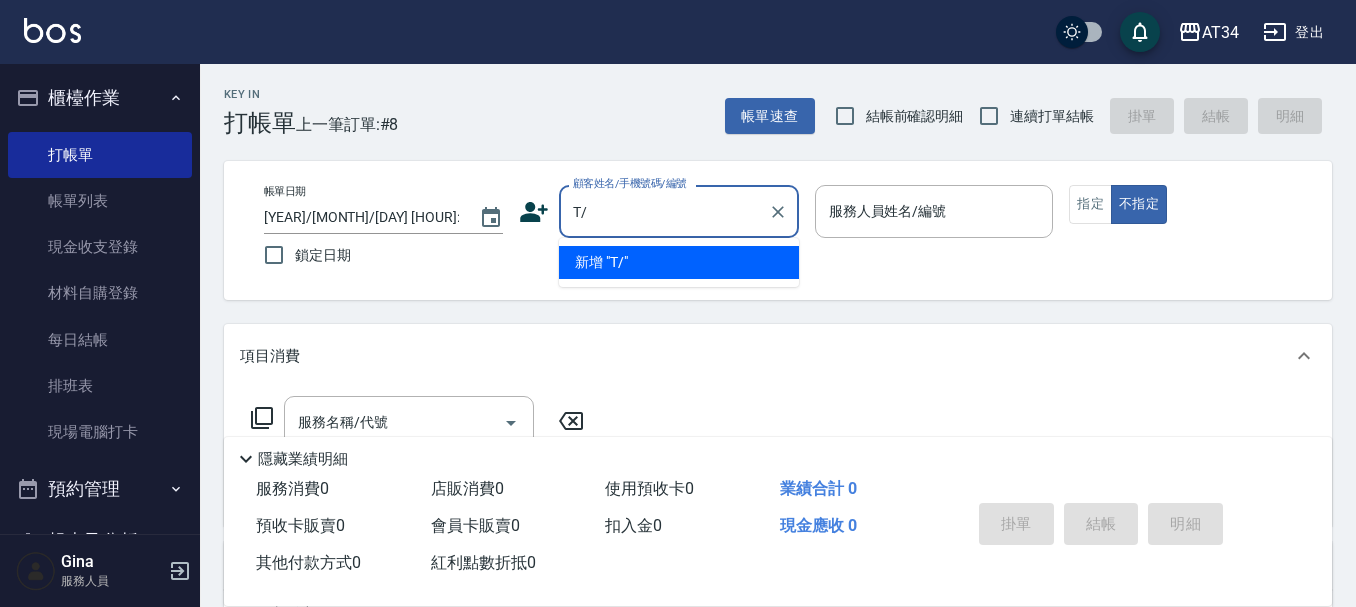 type on "T" 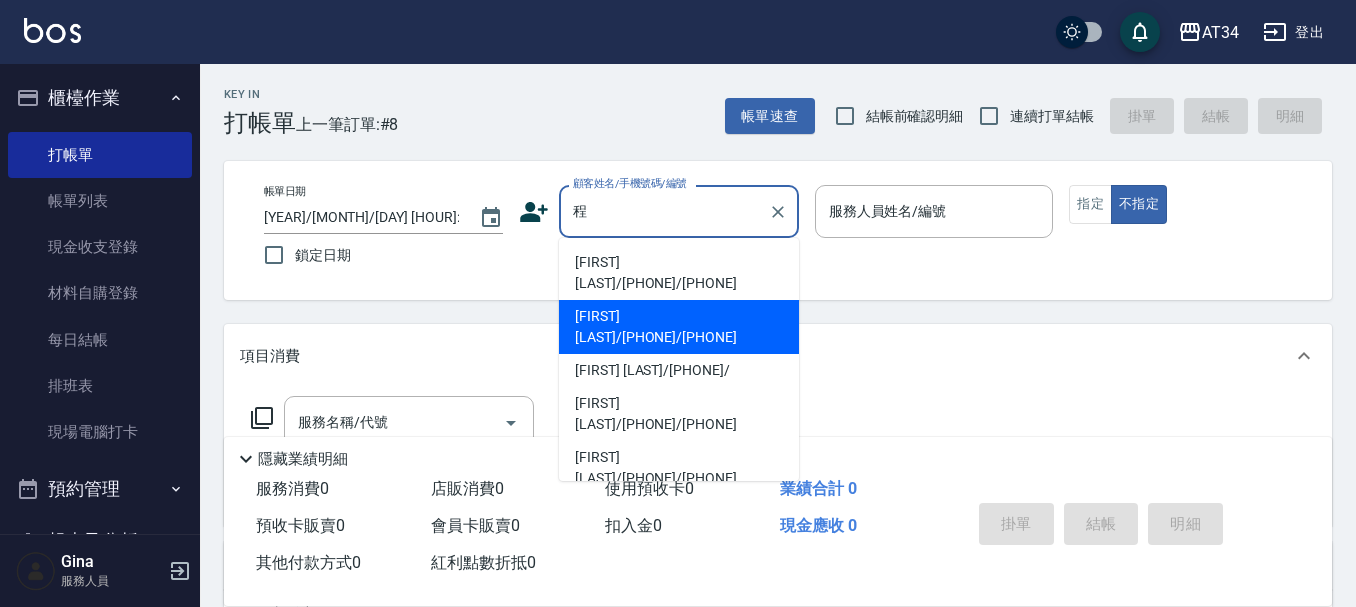 click on "[FIRST] [LAST]/[PHONE]/[PHONE]" at bounding box center (679, 327) 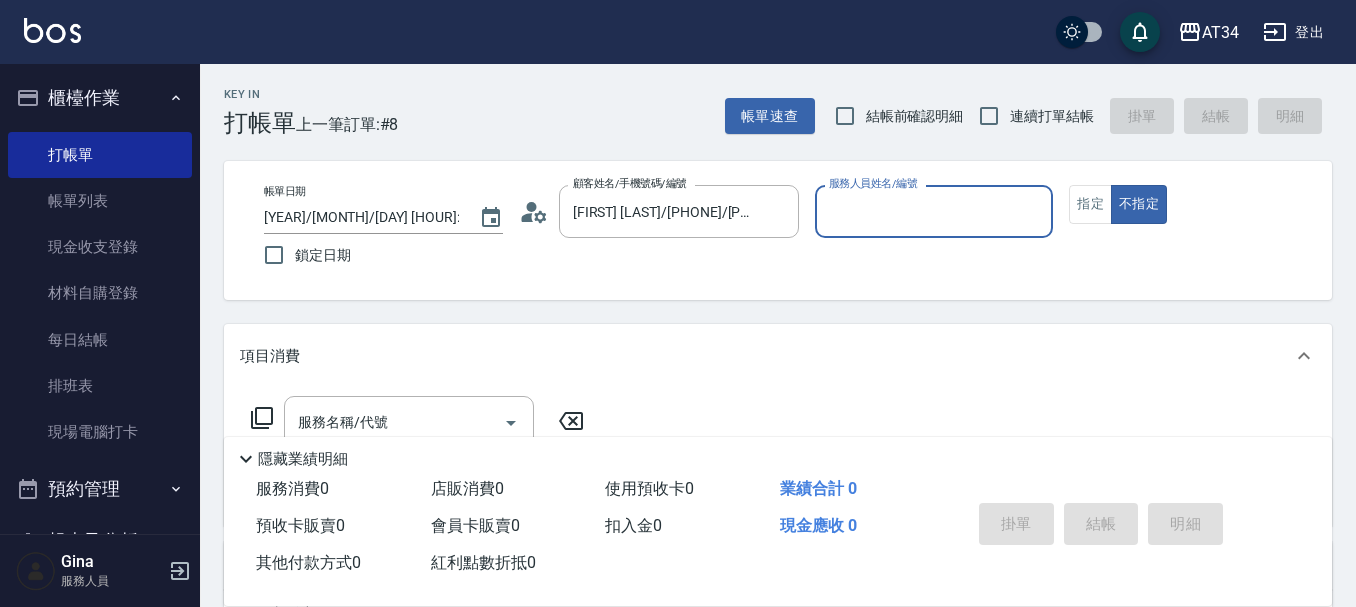 type on "Gina-04" 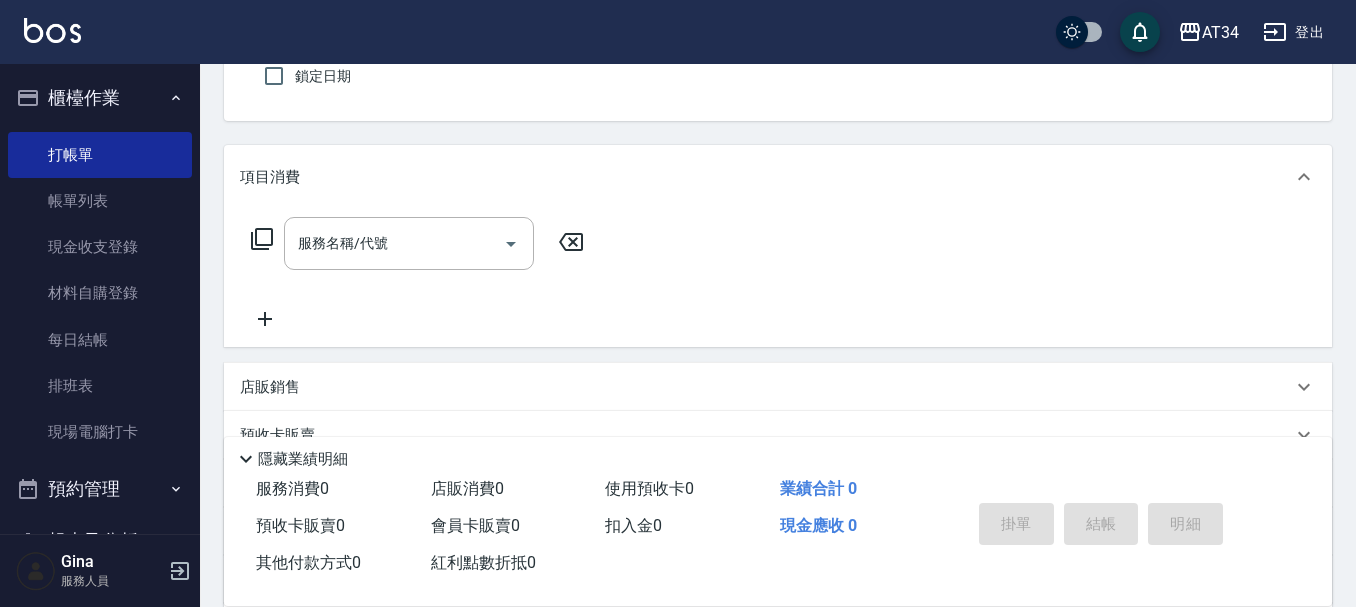 scroll, scrollTop: 0, scrollLeft: 0, axis: both 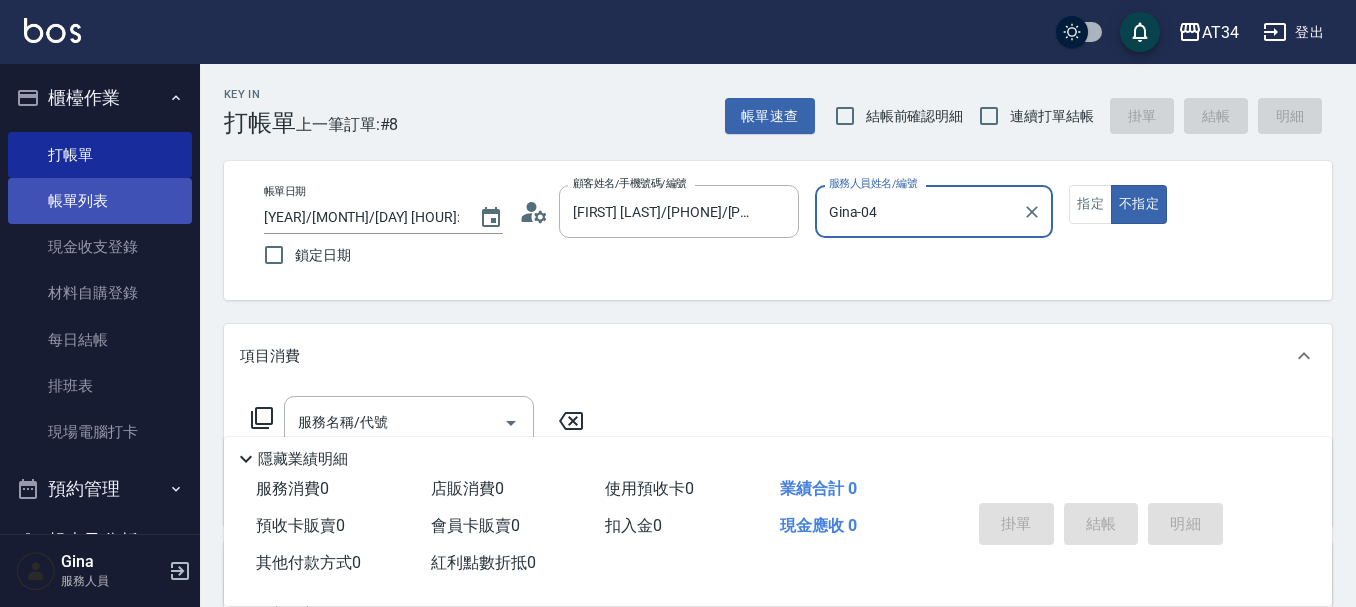 click on "帳單列表" at bounding box center (100, 201) 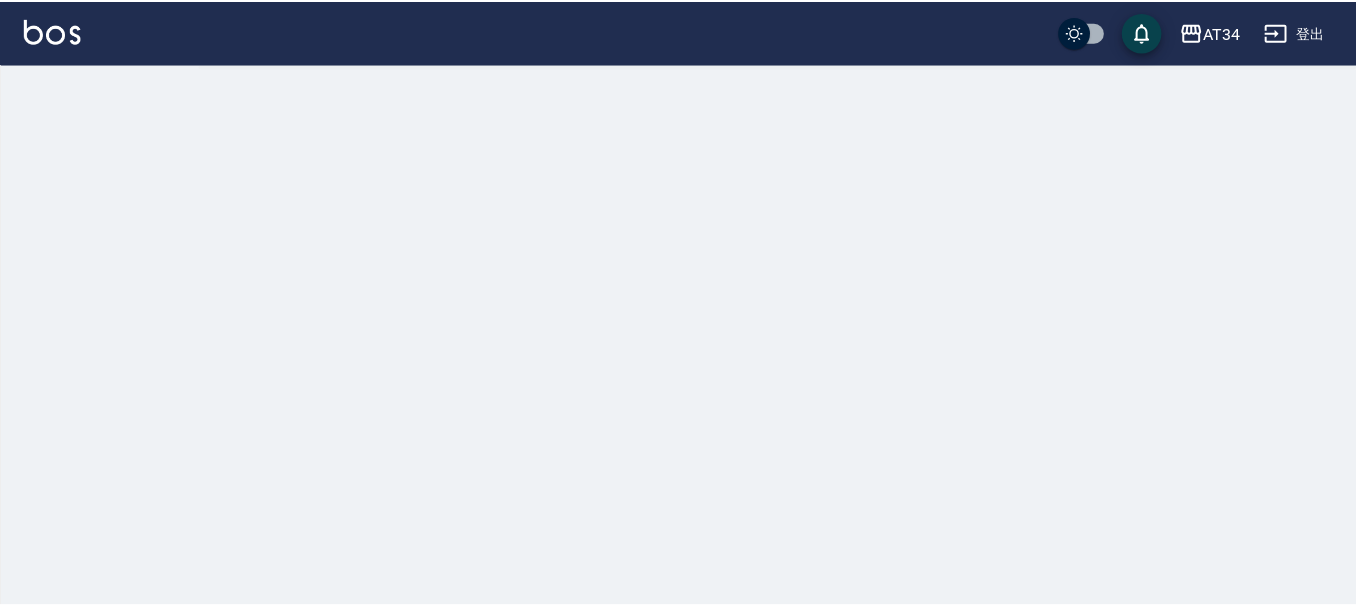 scroll, scrollTop: 0, scrollLeft: 0, axis: both 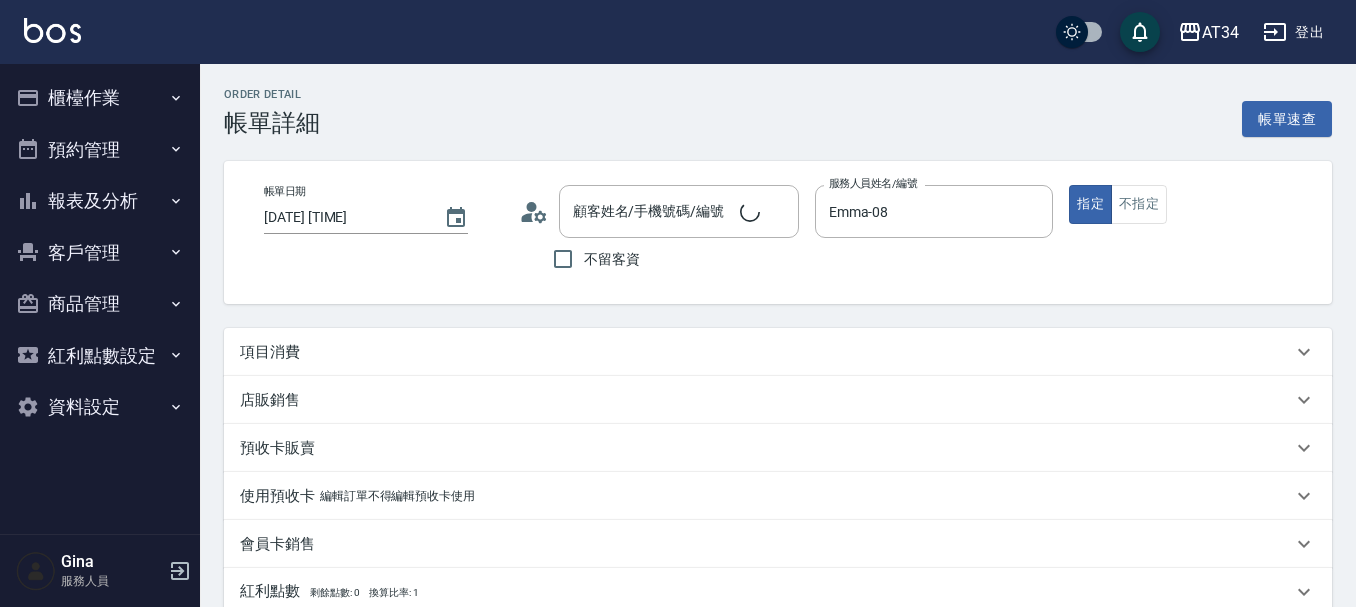 type on "2025/08/09 12:00" 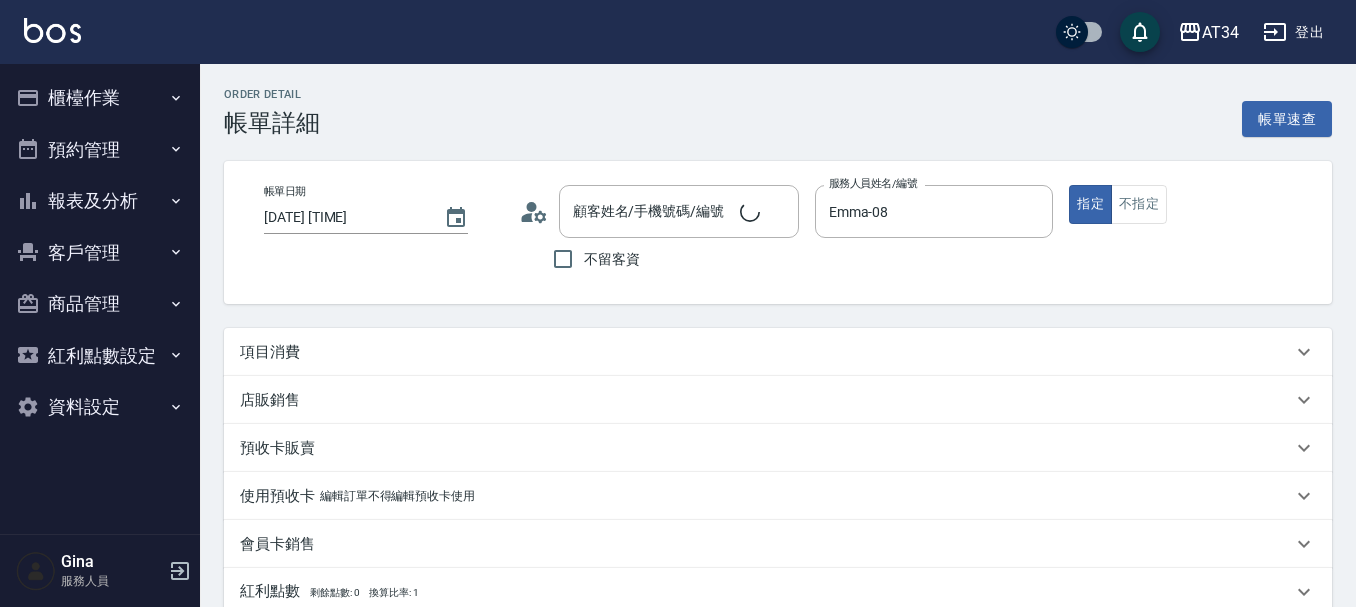 type on "Emma-08" 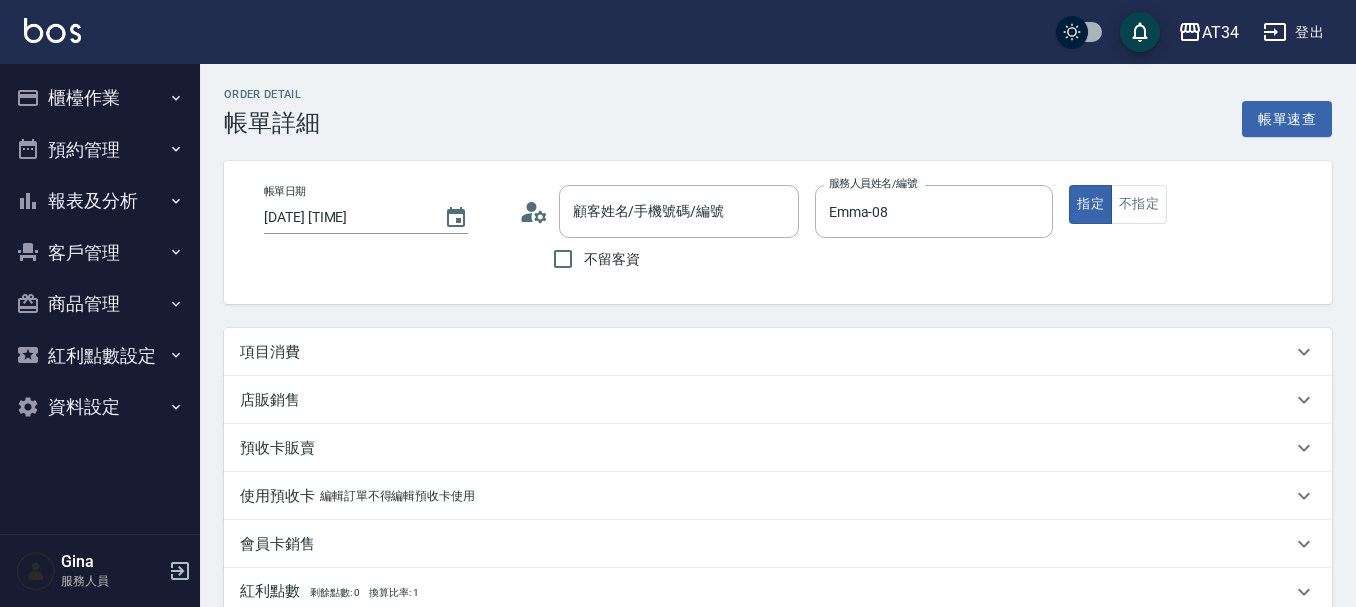 type on "古惠君/0978826239/0978826239" 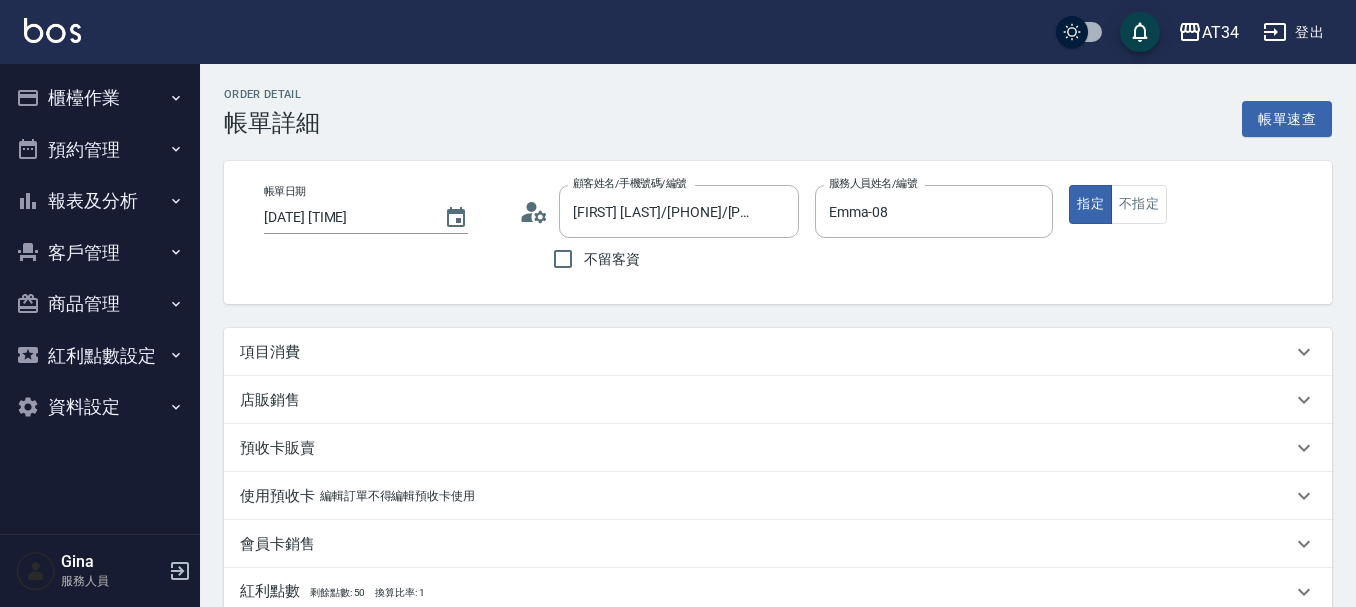 click on "項目消費" at bounding box center [270, 352] 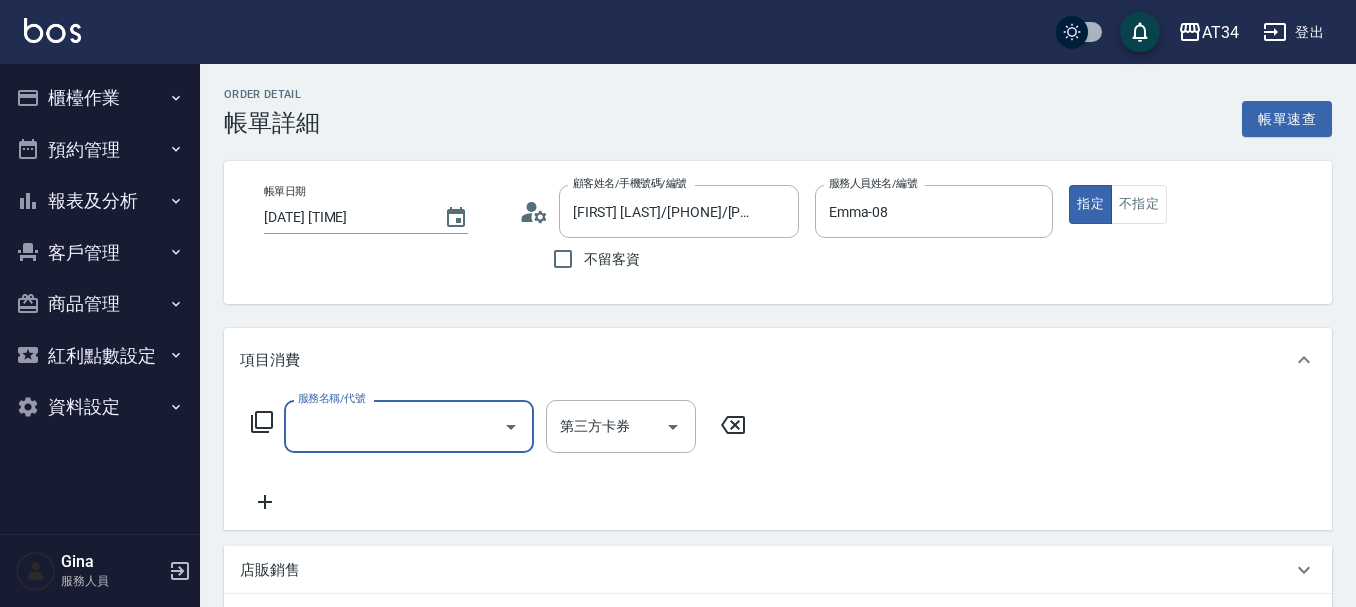 scroll, scrollTop: 0, scrollLeft: 0, axis: both 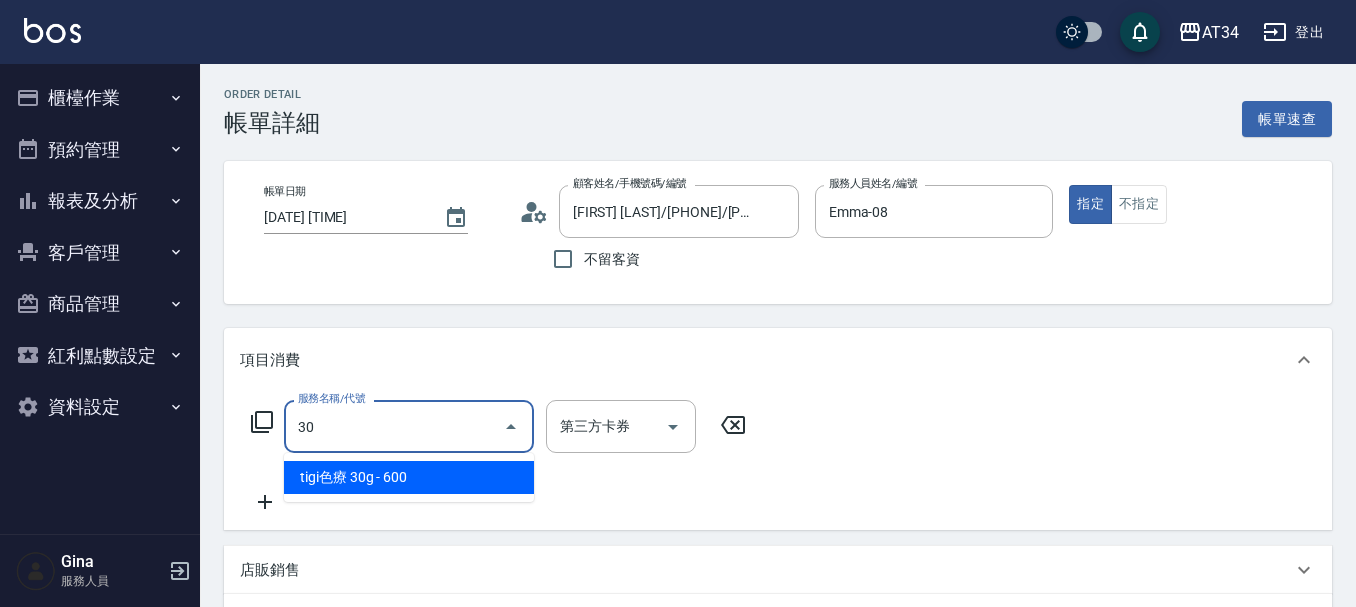 type on "300" 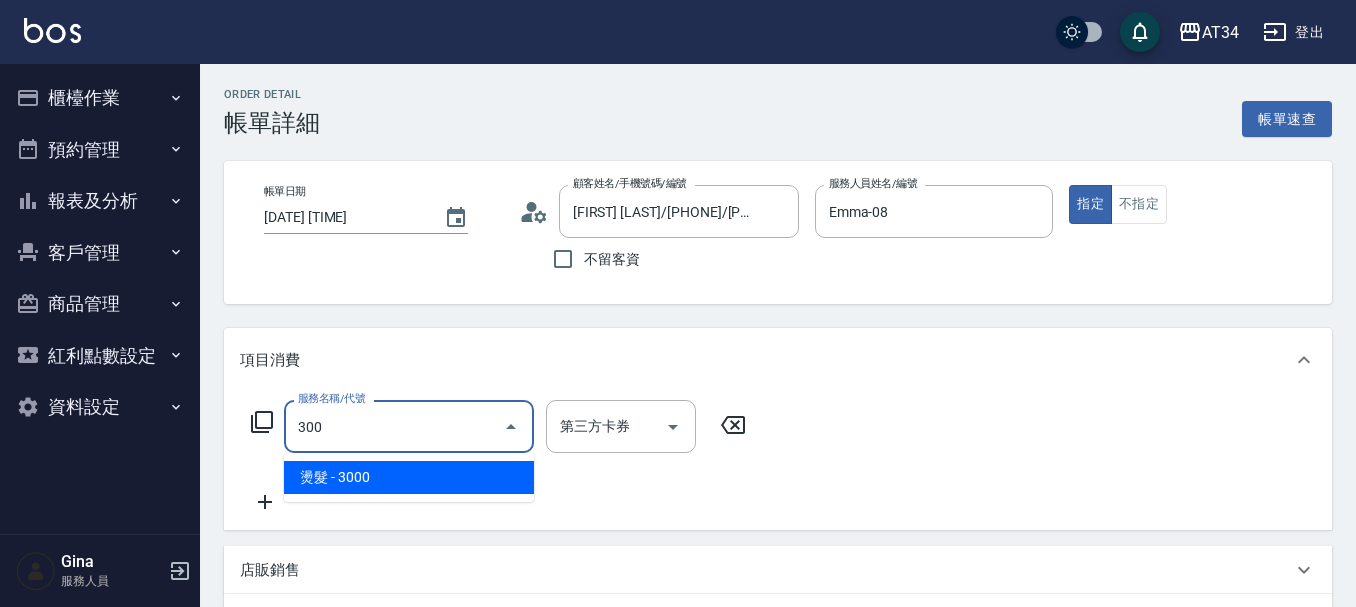 type on "300" 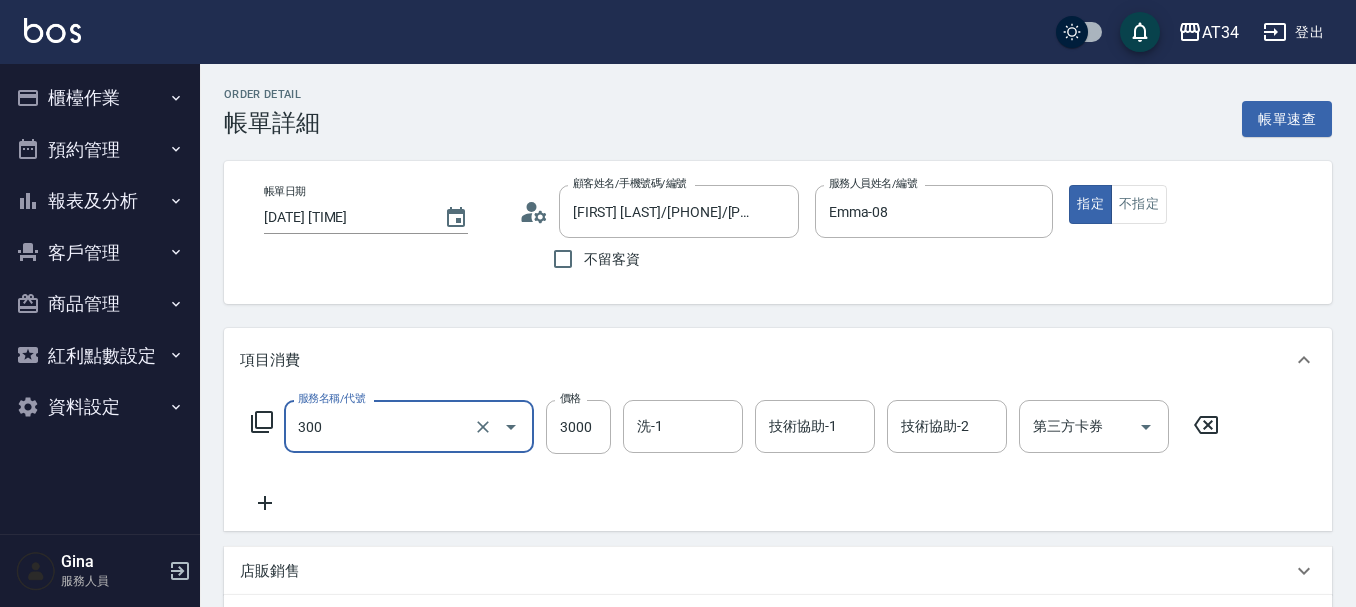 type on "燙髮(300)" 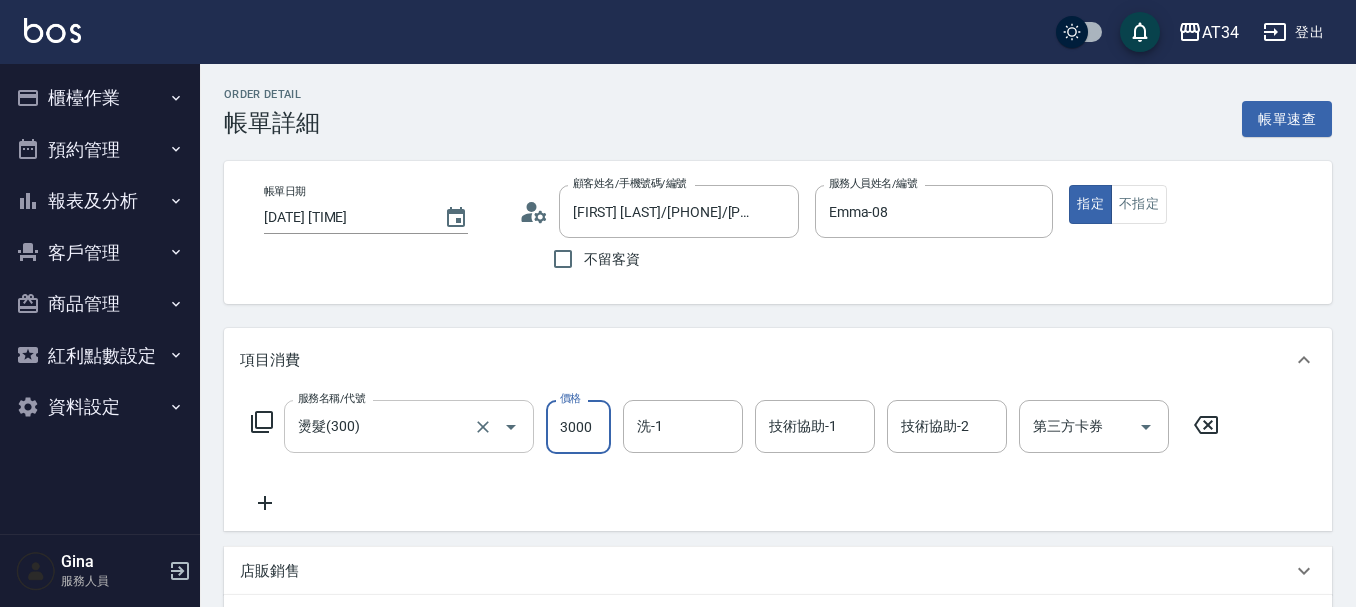 type on "0" 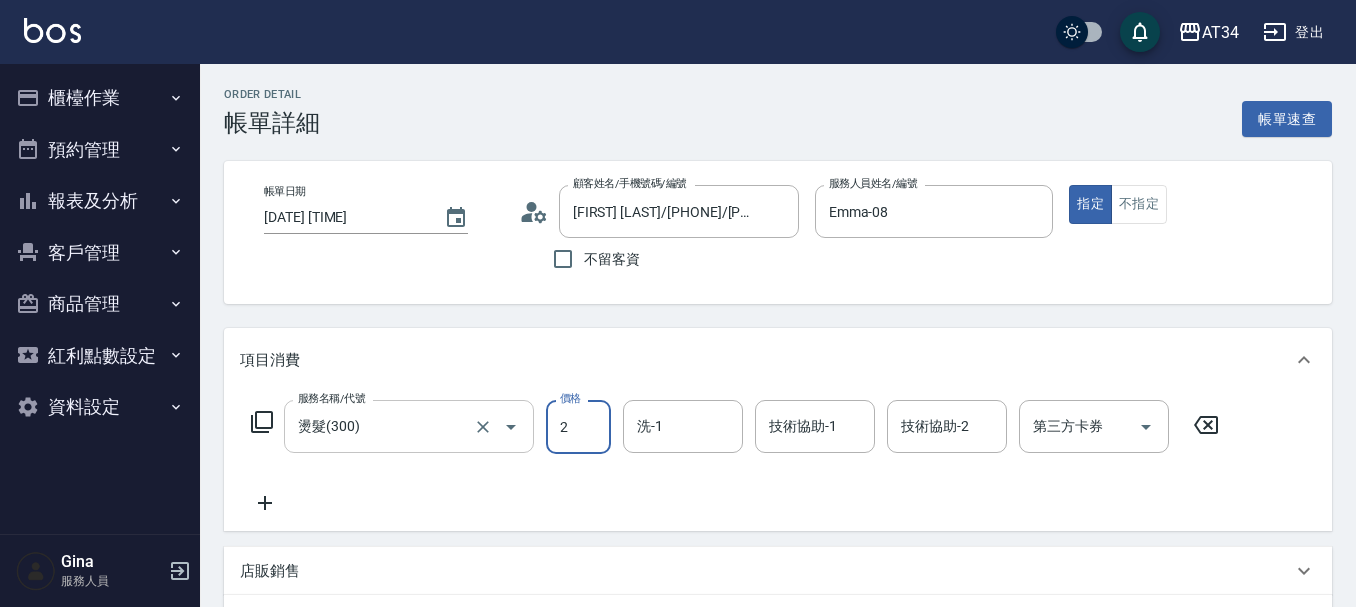 type on "20" 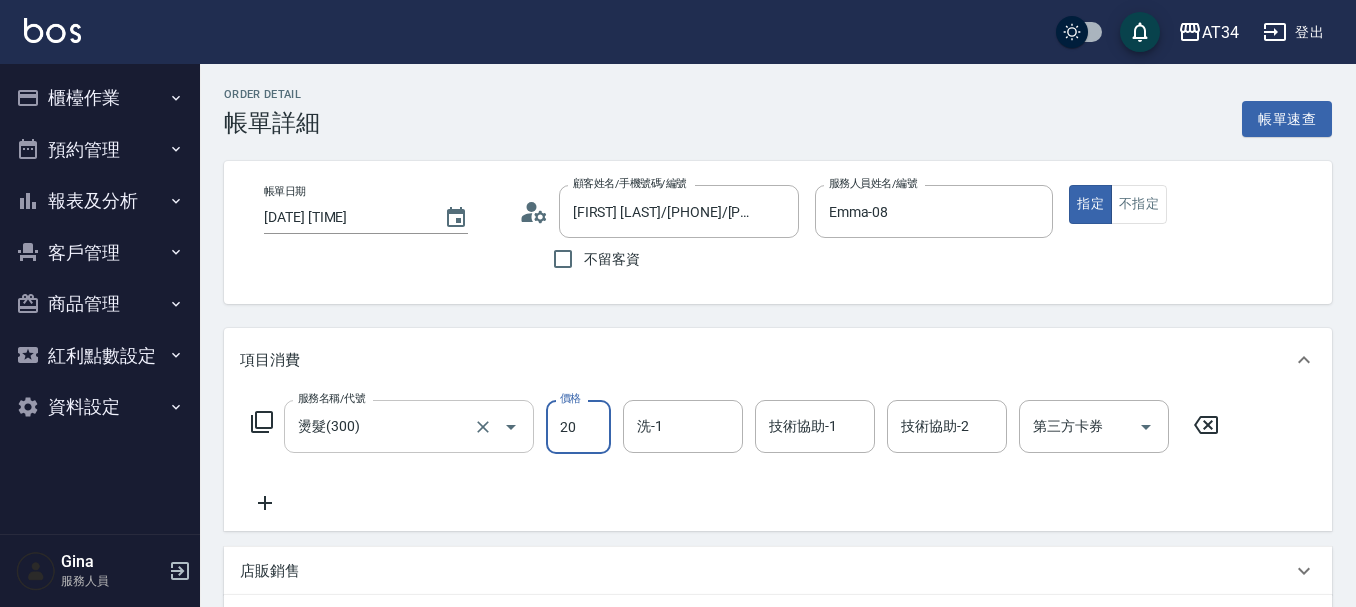 type on "20" 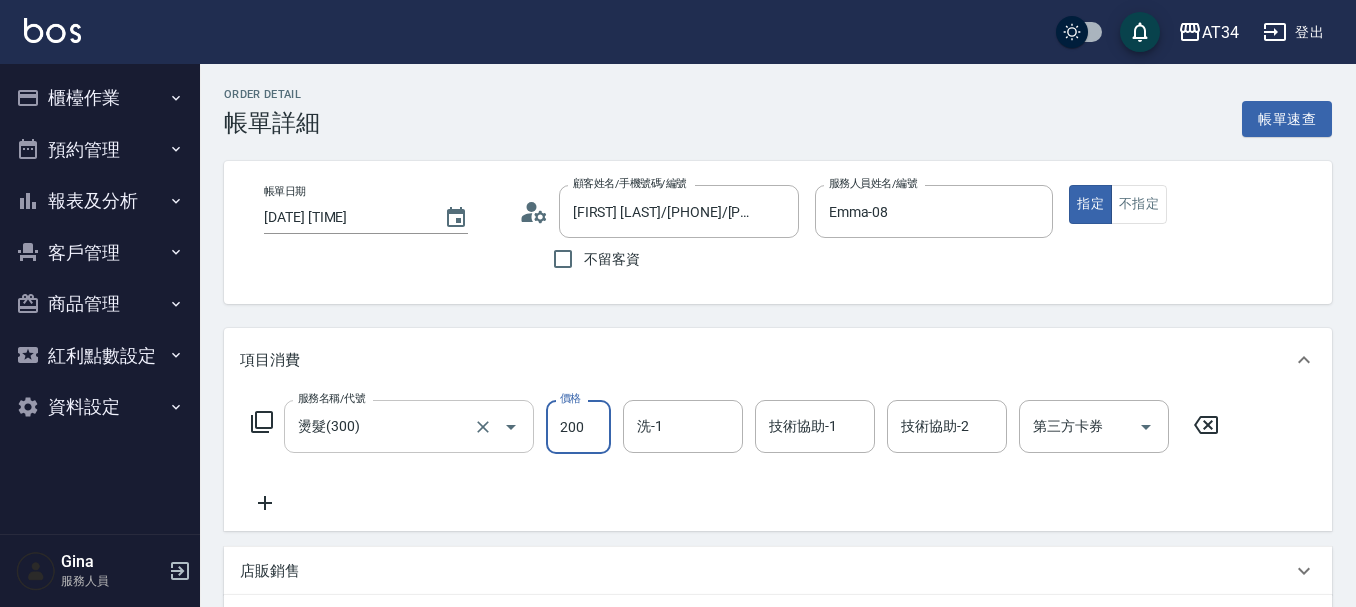 type on "200" 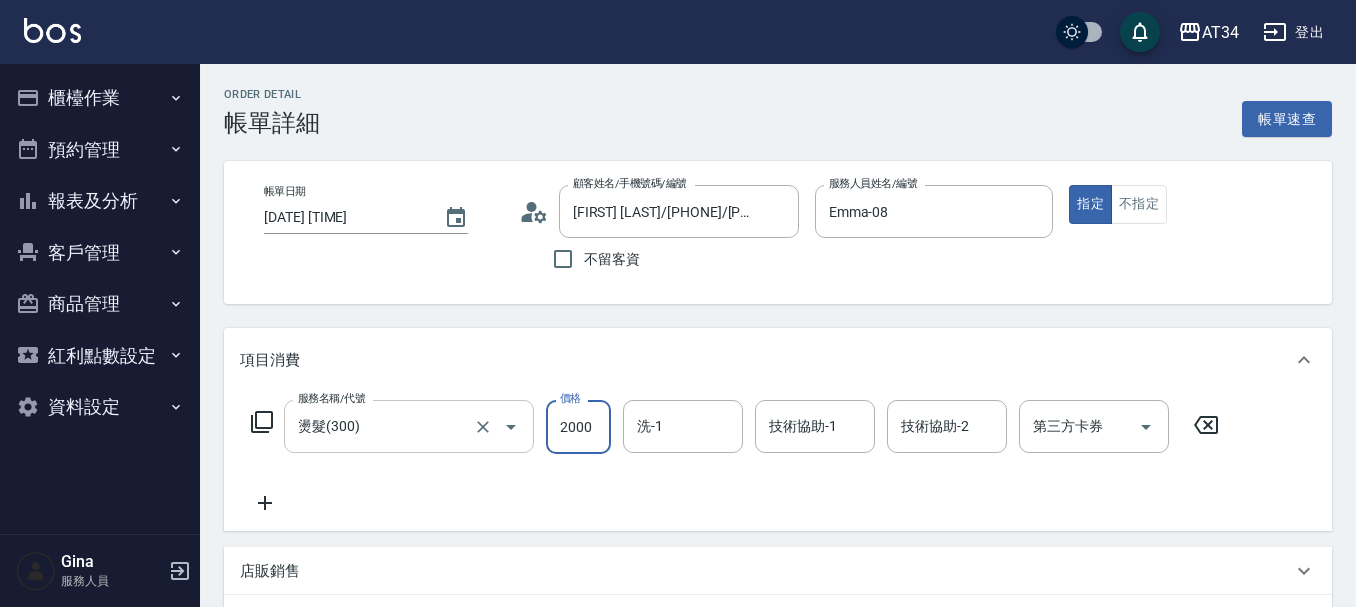 type on "2000" 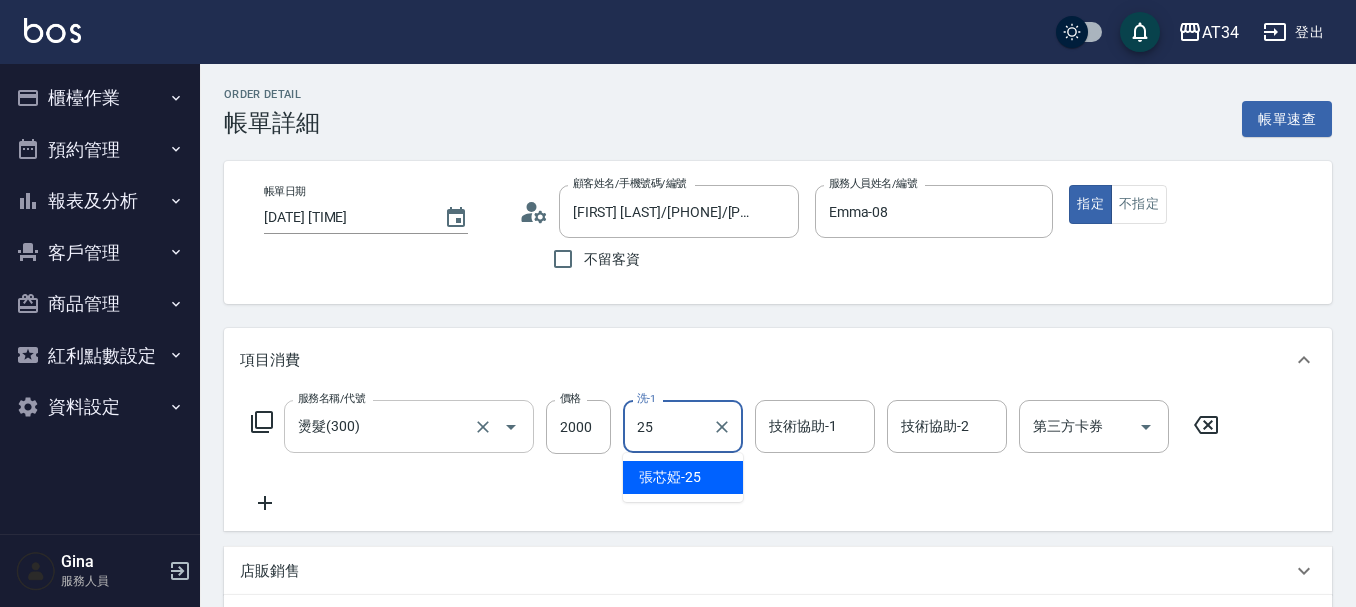 type on "張芯婭-25" 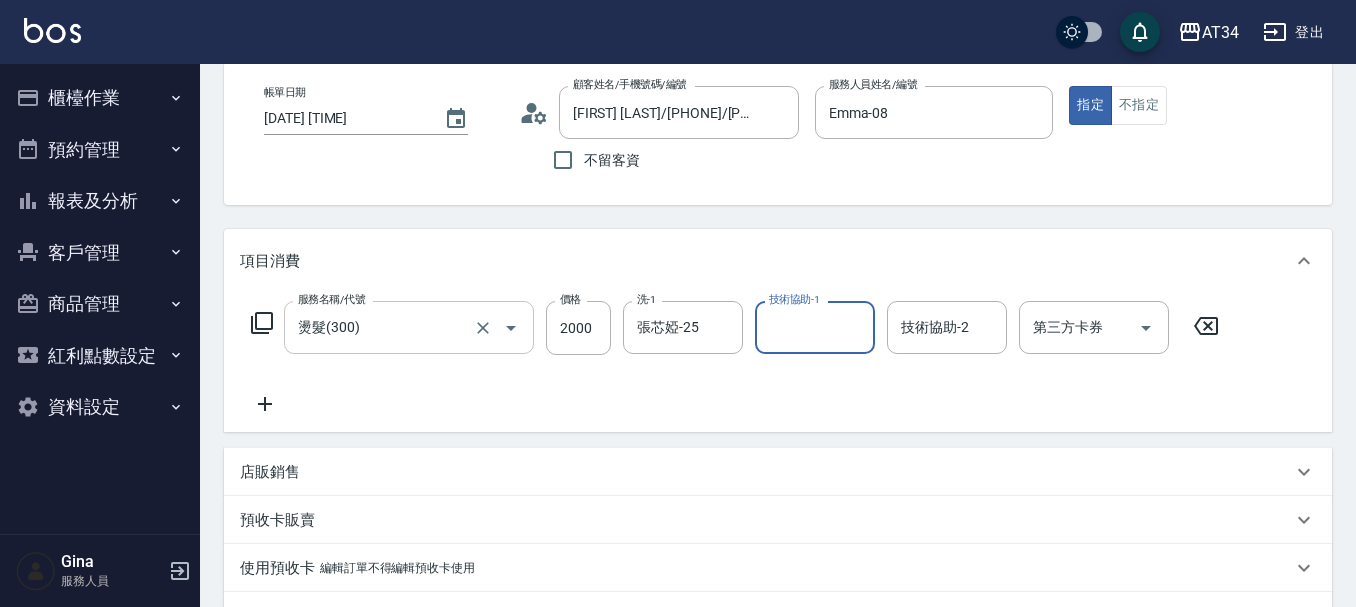 scroll, scrollTop: 100, scrollLeft: 0, axis: vertical 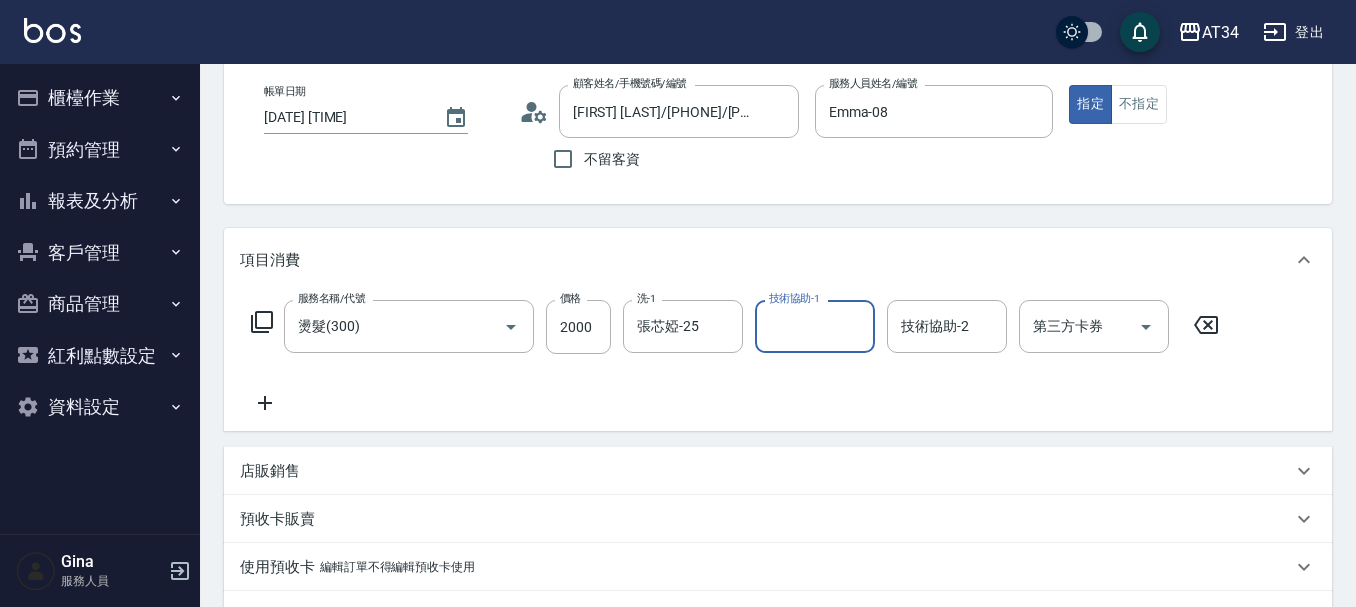 click 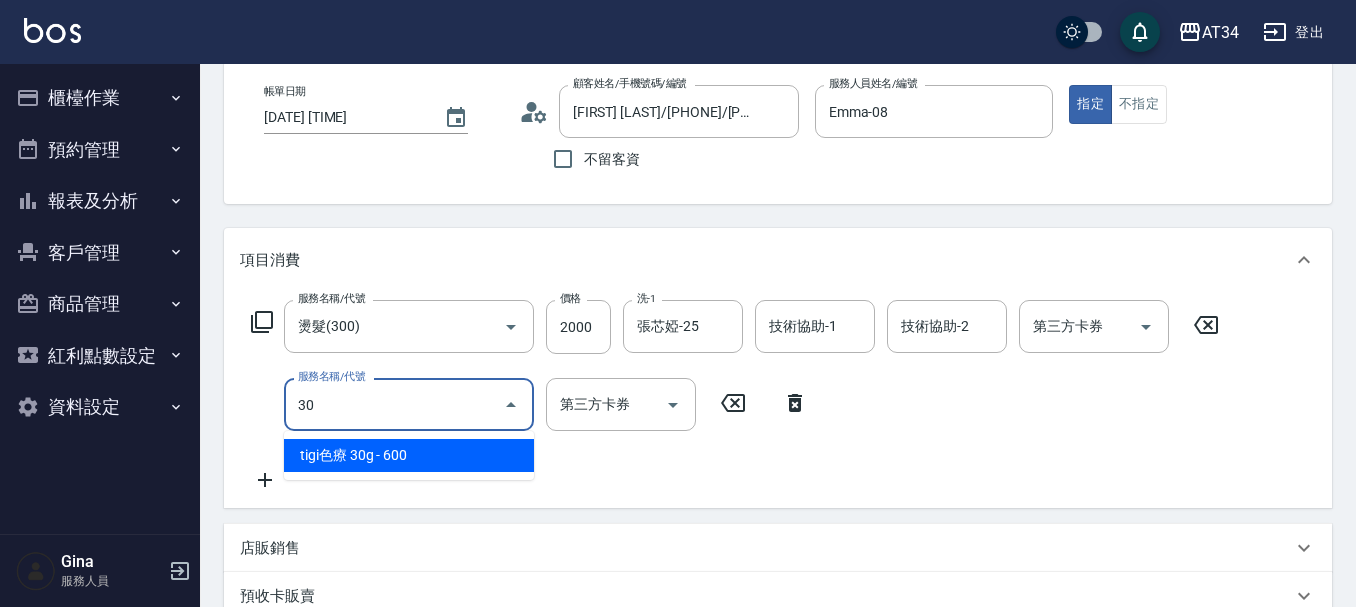 type on "303" 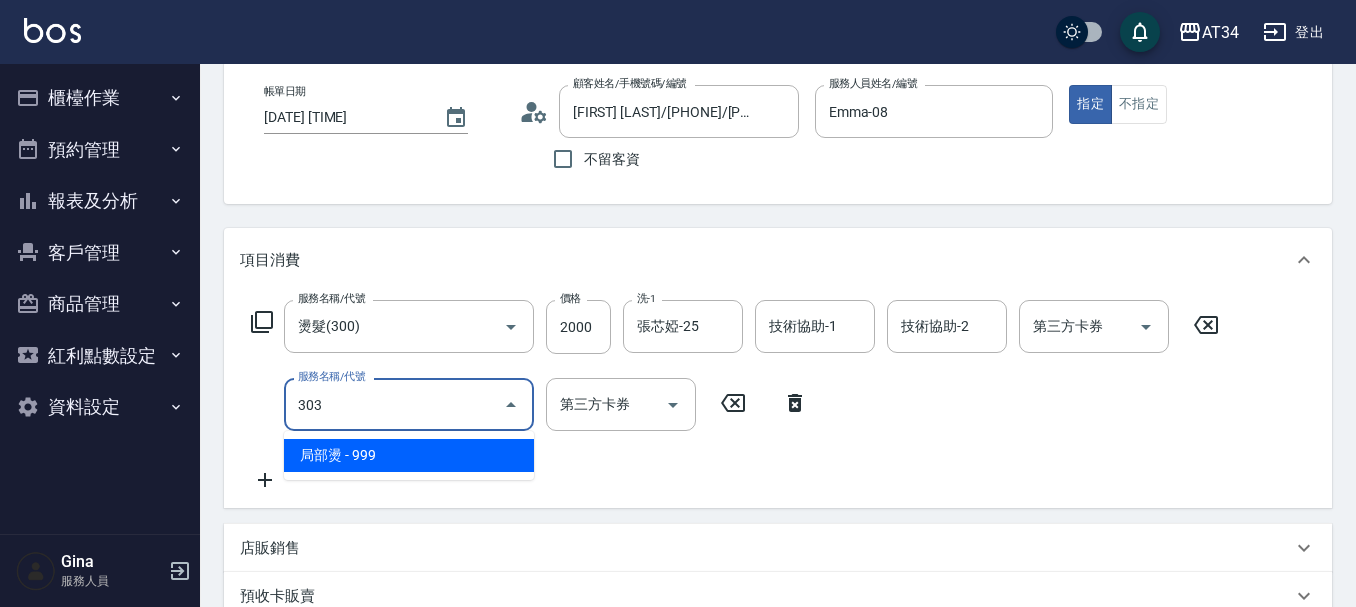 type on "290" 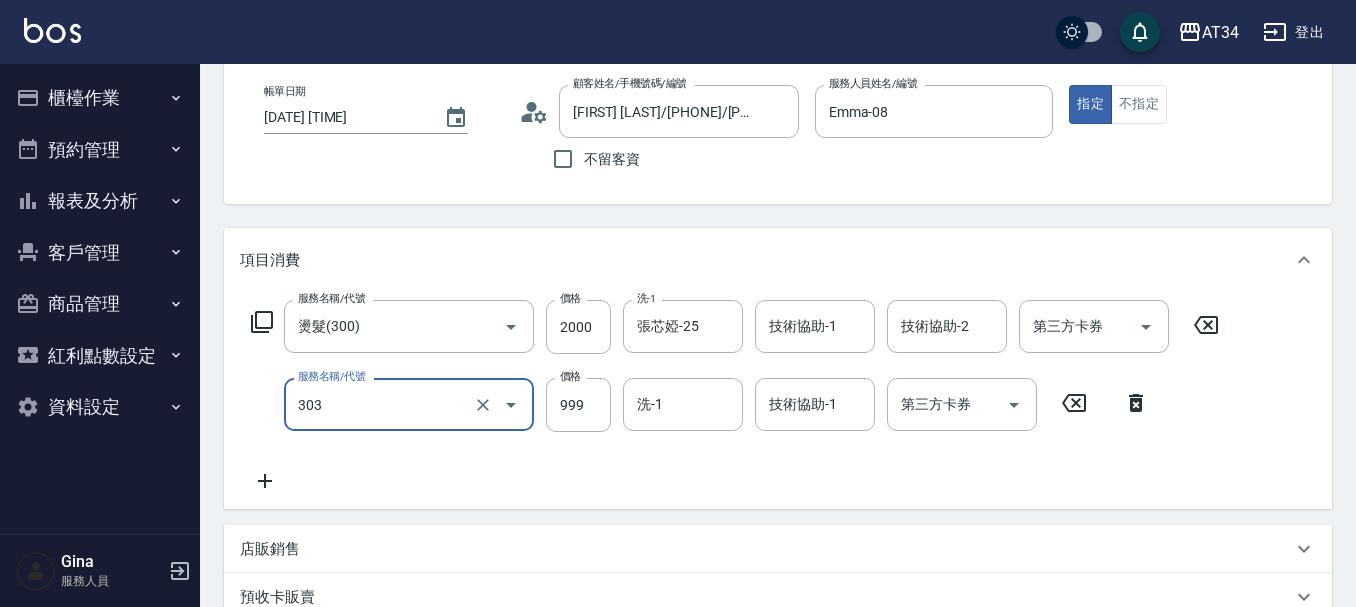 type on "局部燙(303)" 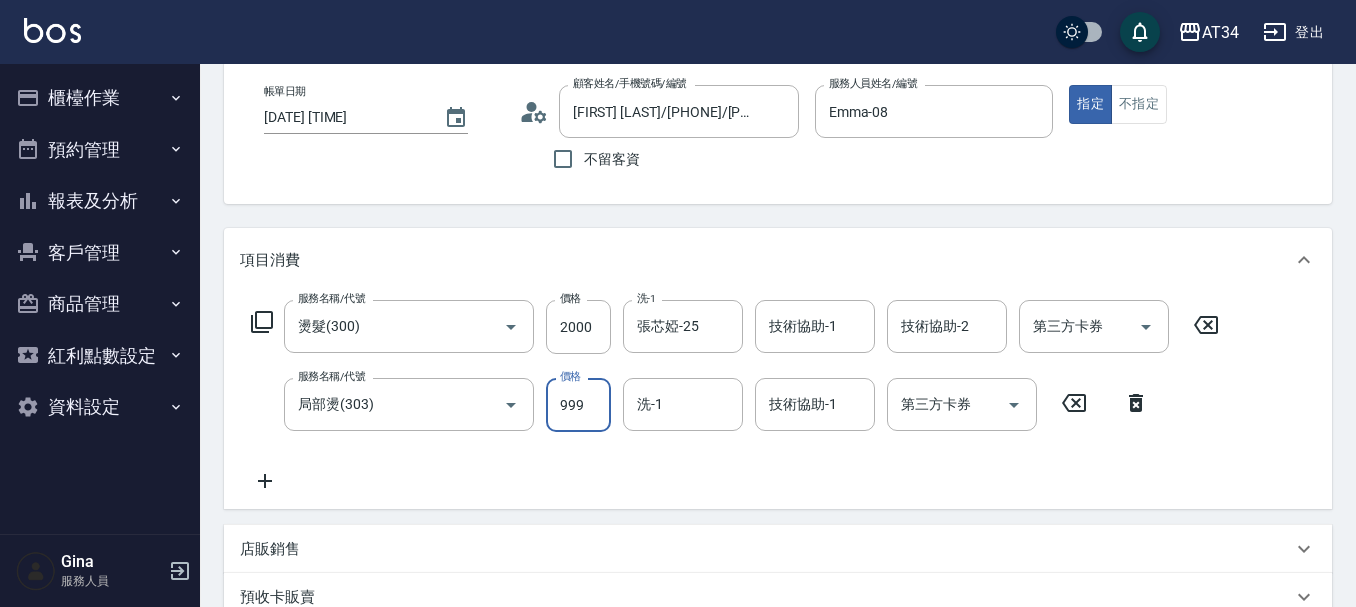 type on "200" 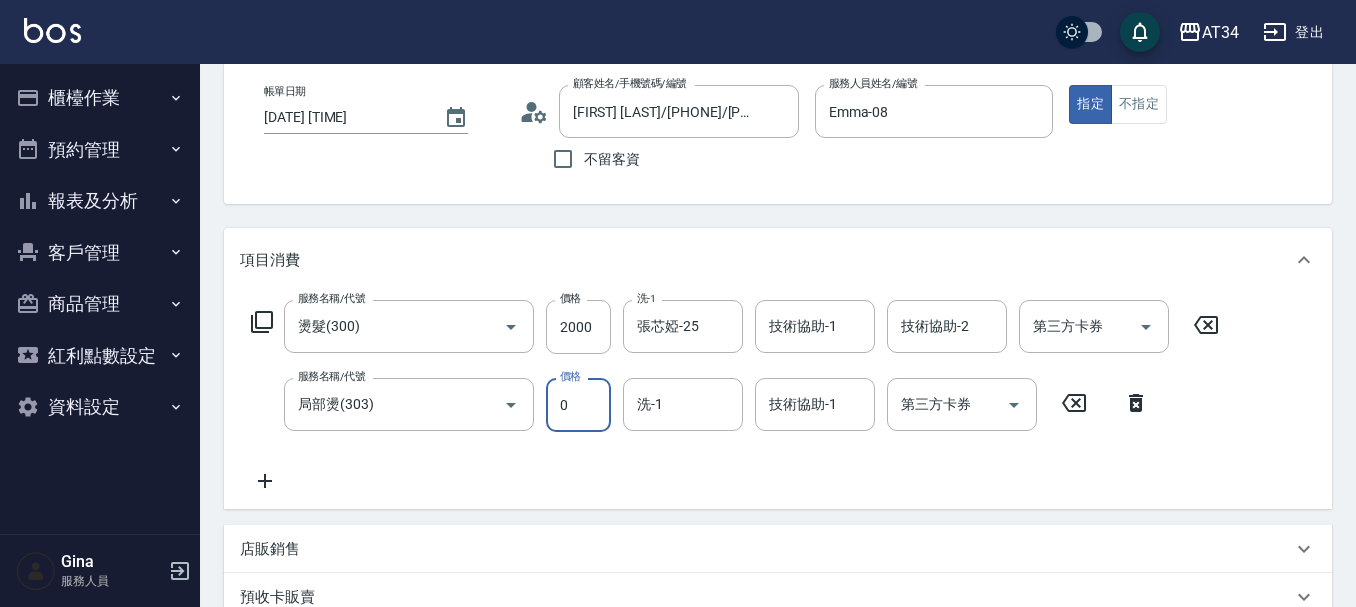 type on "0" 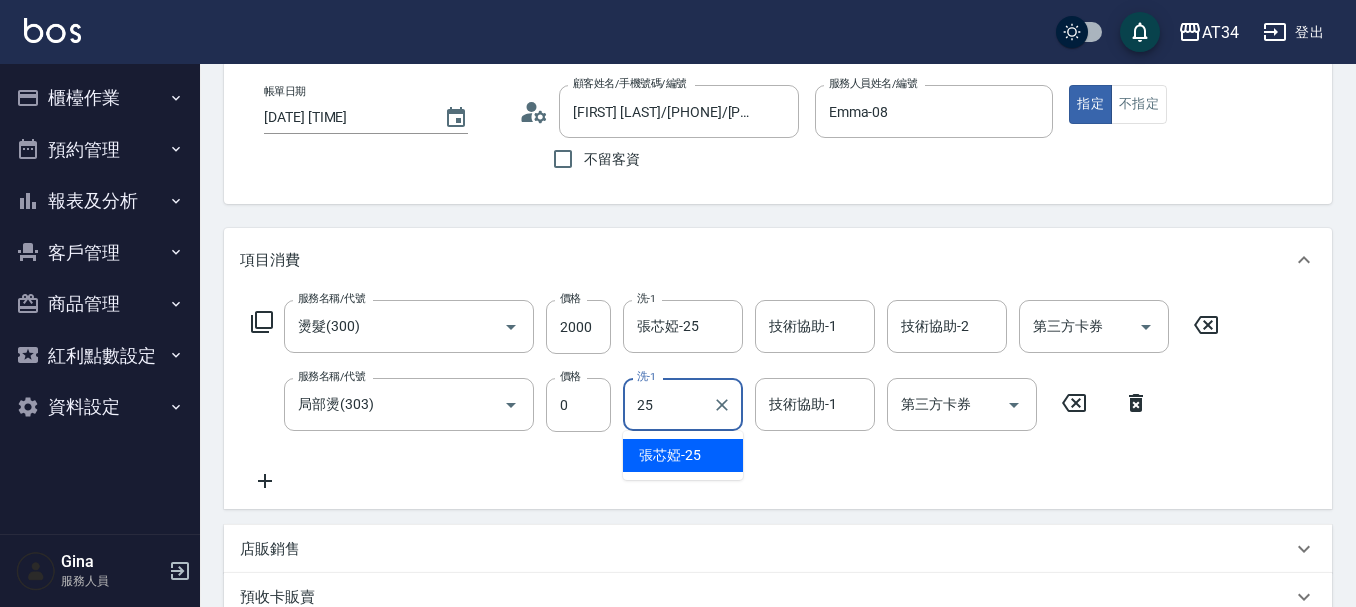 type on "張芯婭-25" 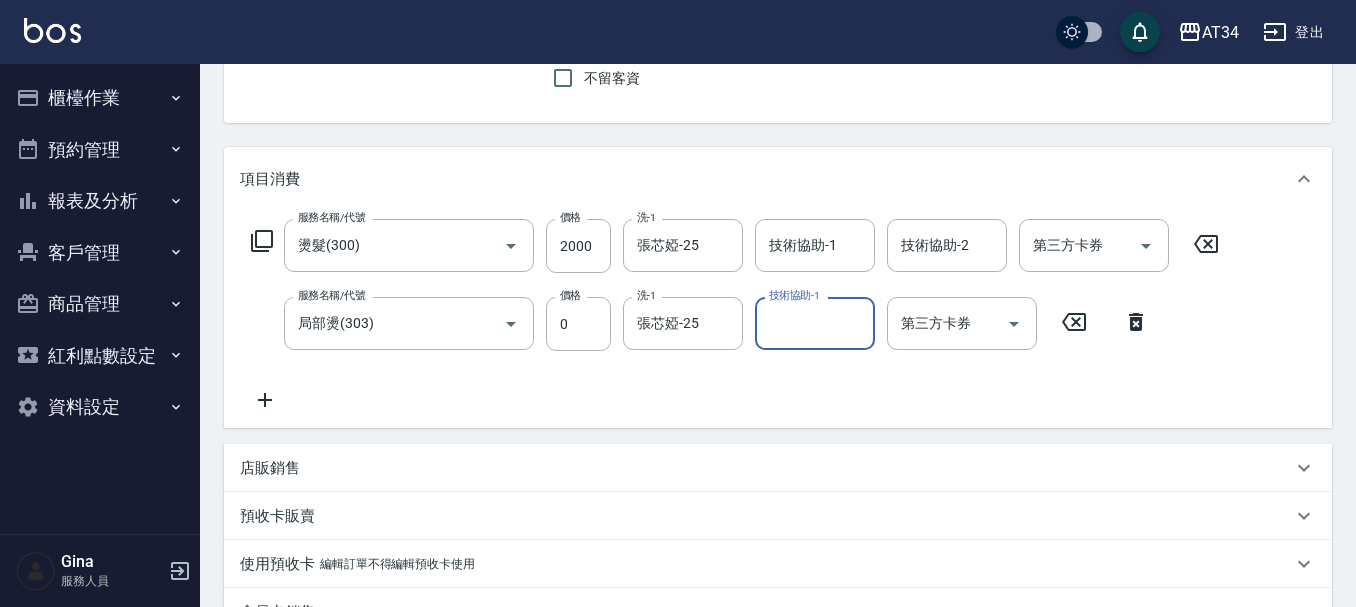 scroll, scrollTop: 300, scrollLeft: 0, axis: vertical 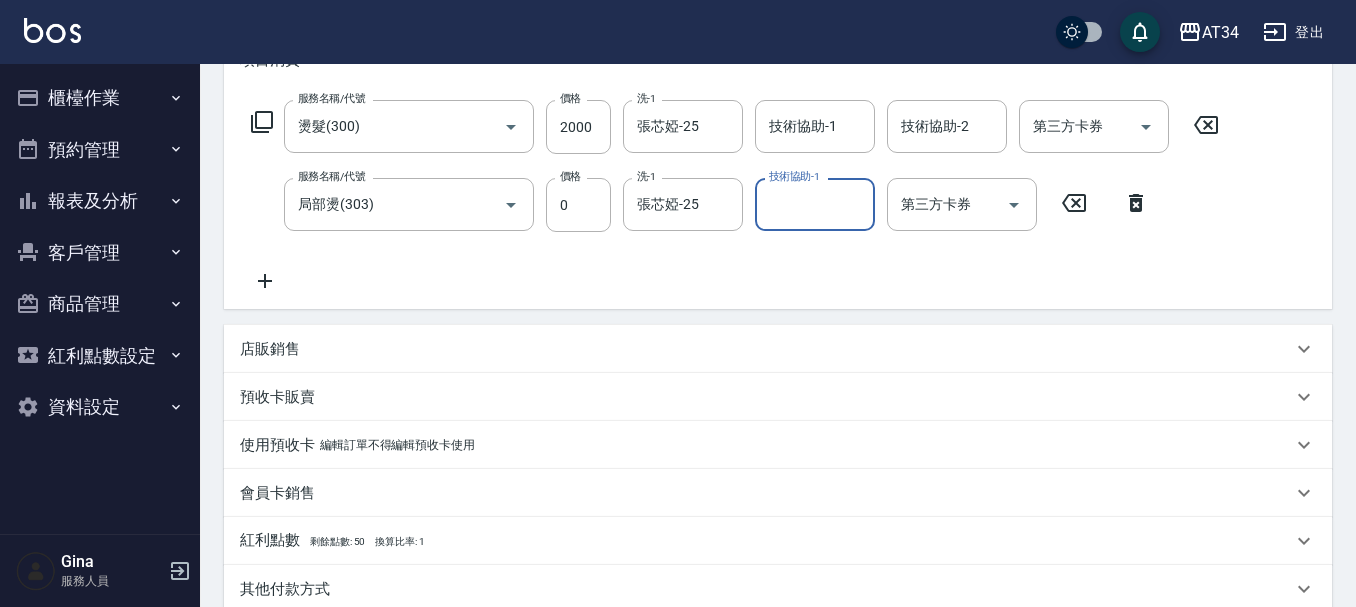 click 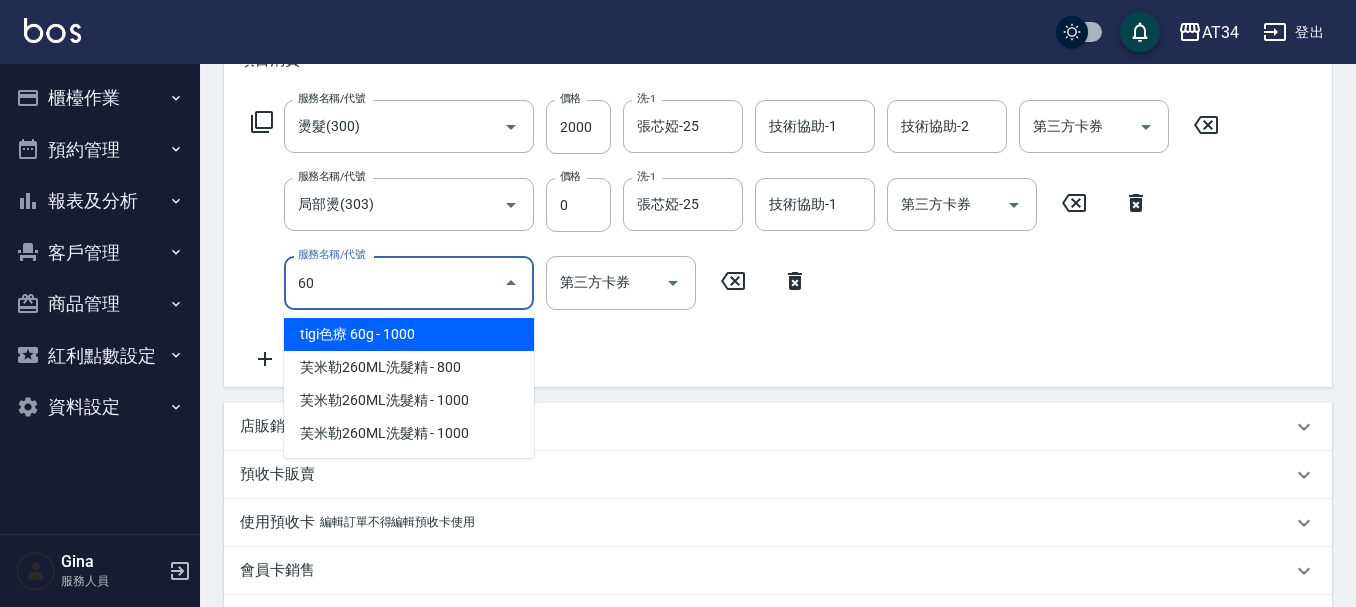type on "602" 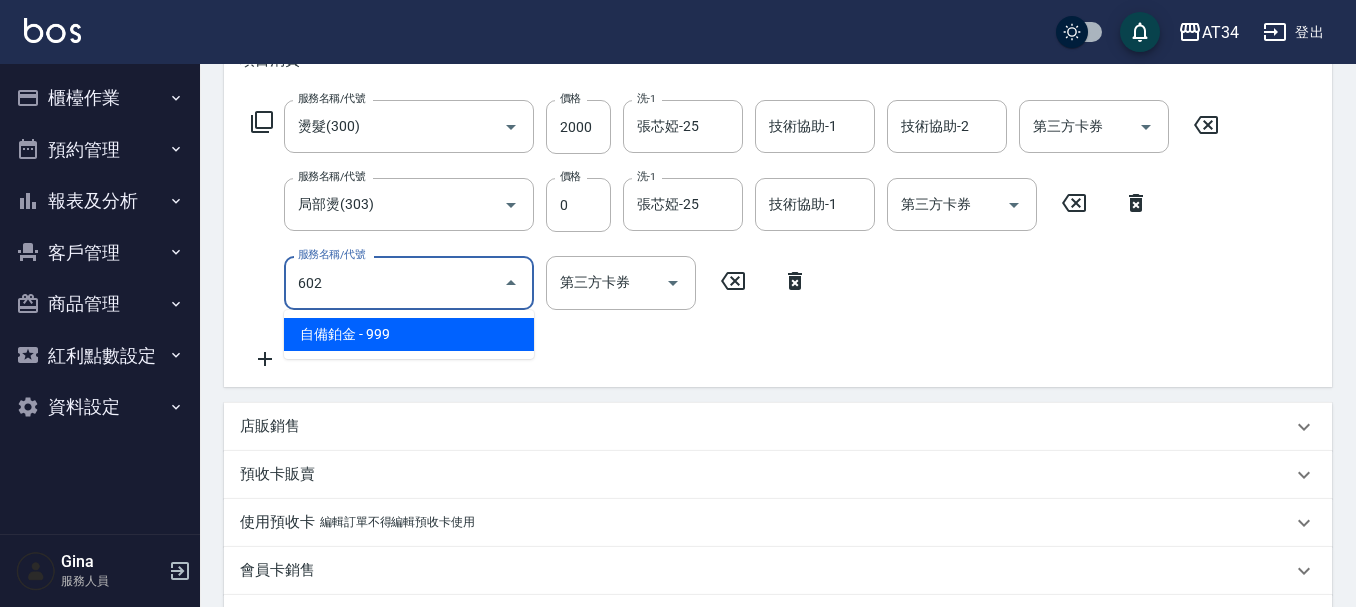 type on "290" 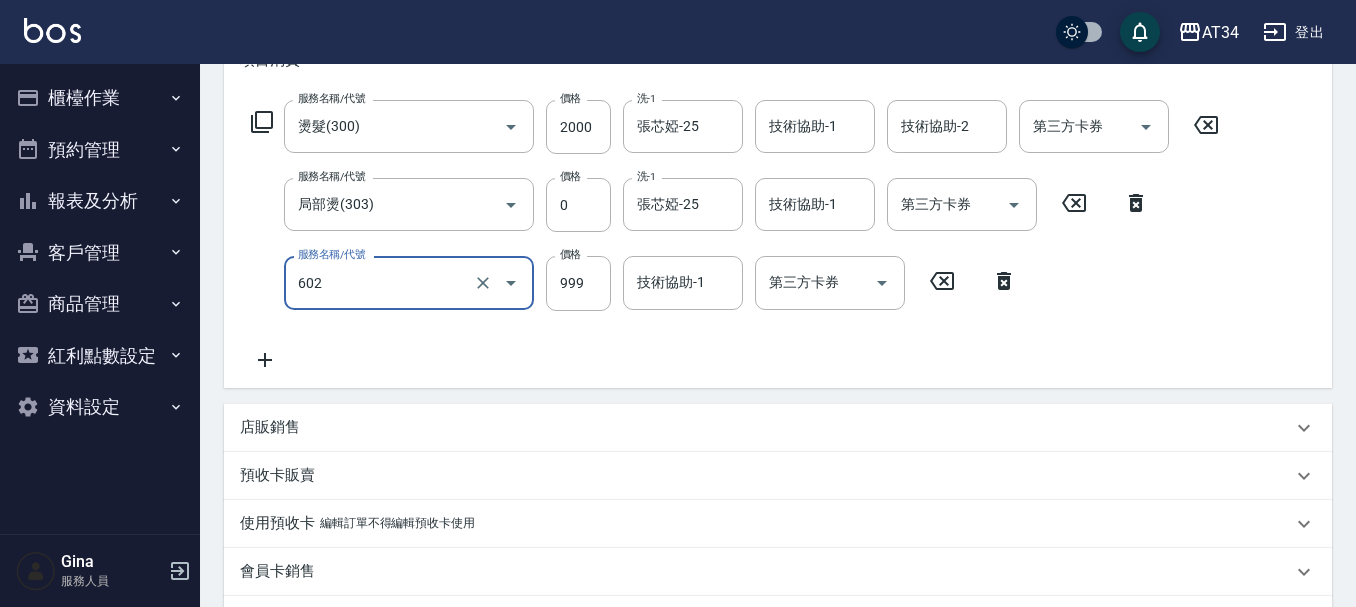 type on "自備鉑金(602)" 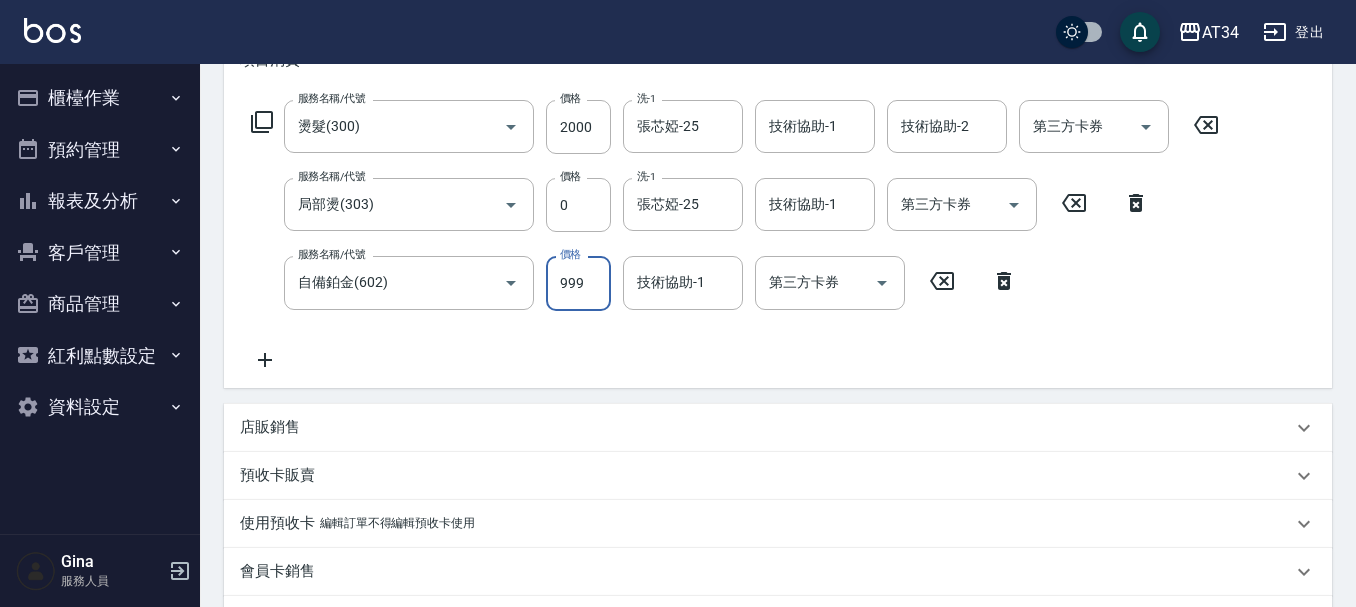 type on "7" 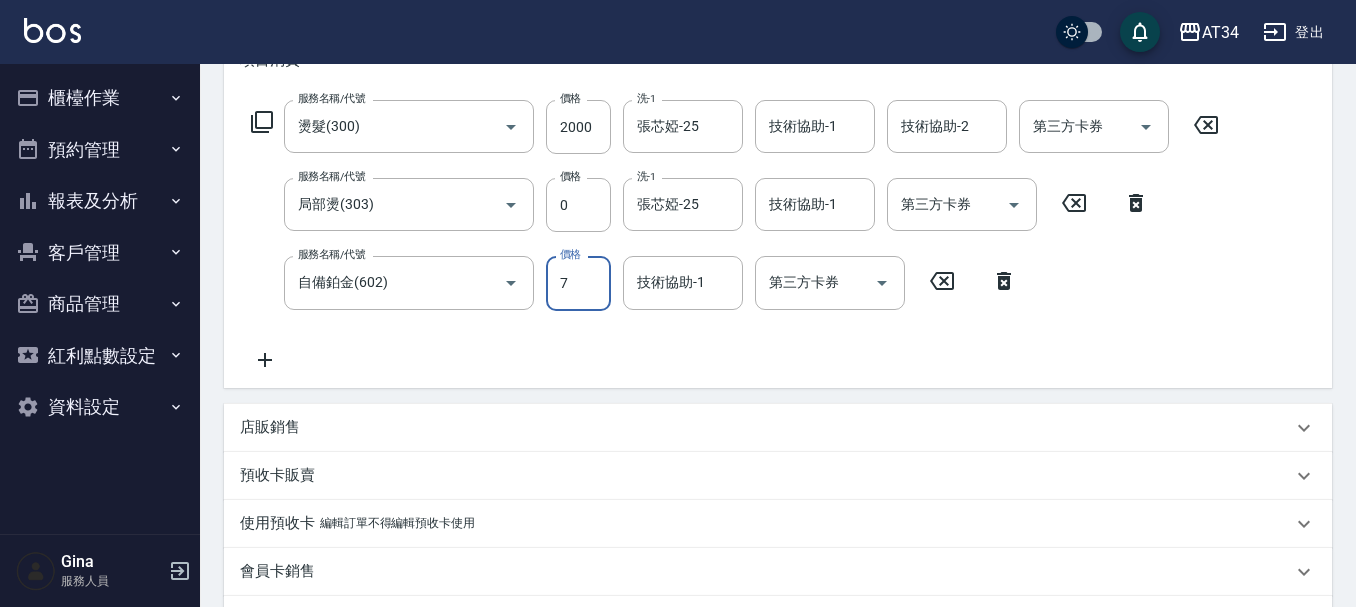 type on "200" 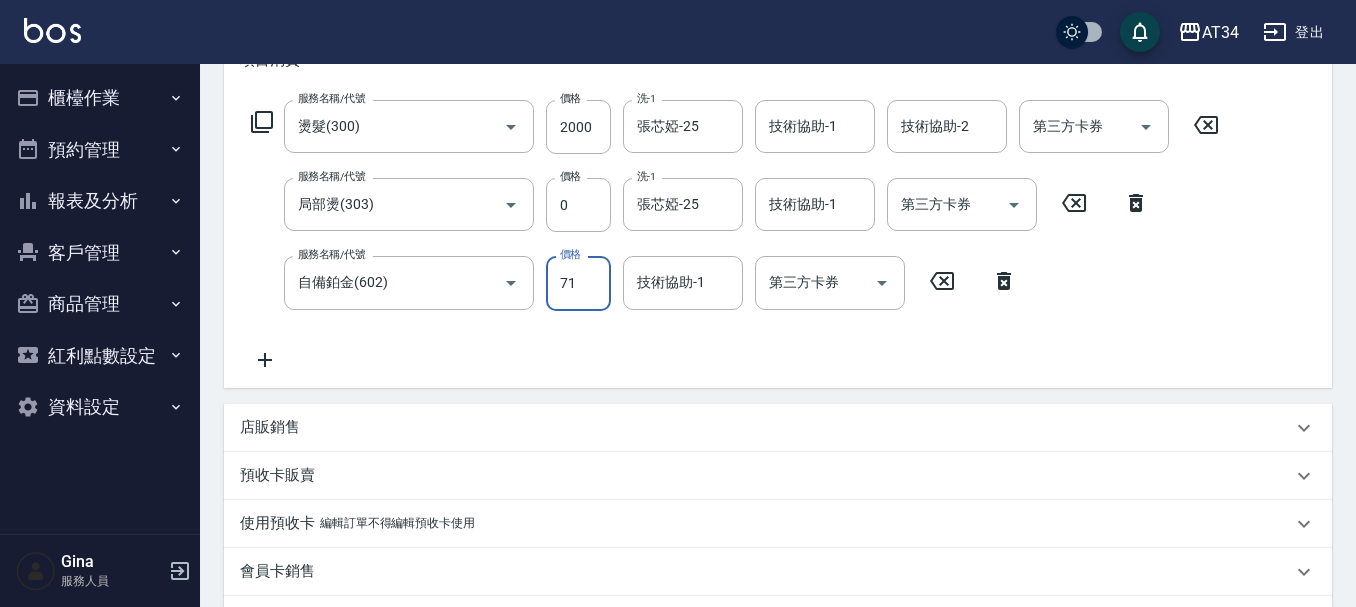 type on "270" 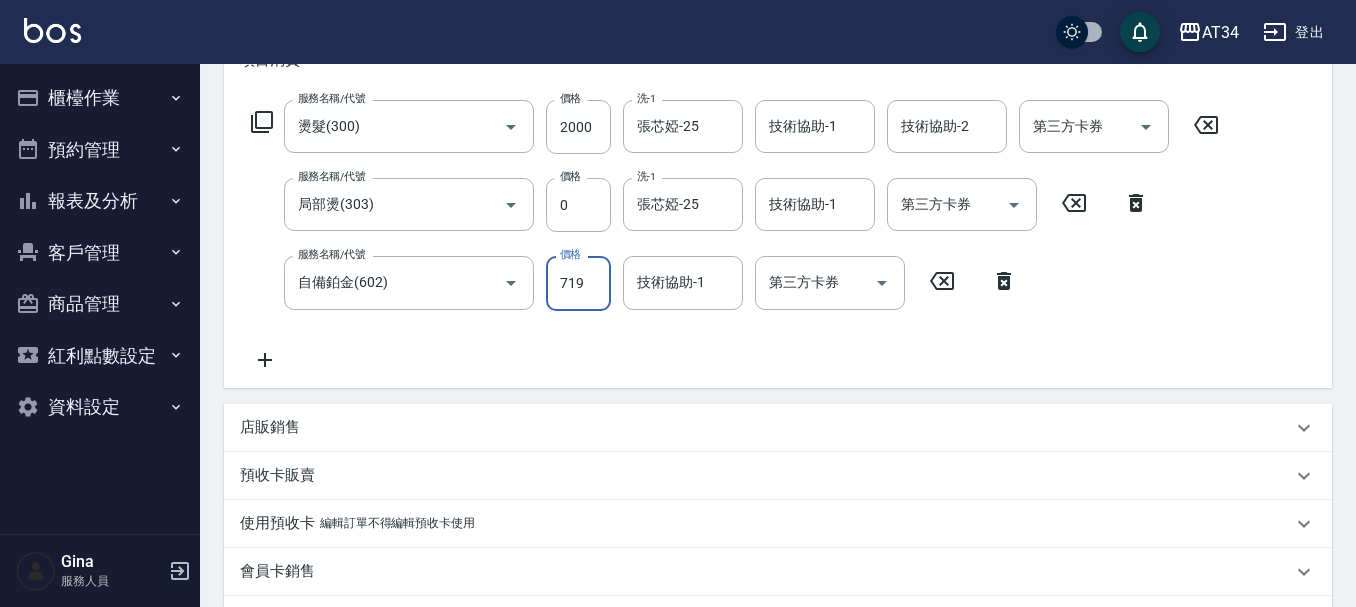 type on "719" 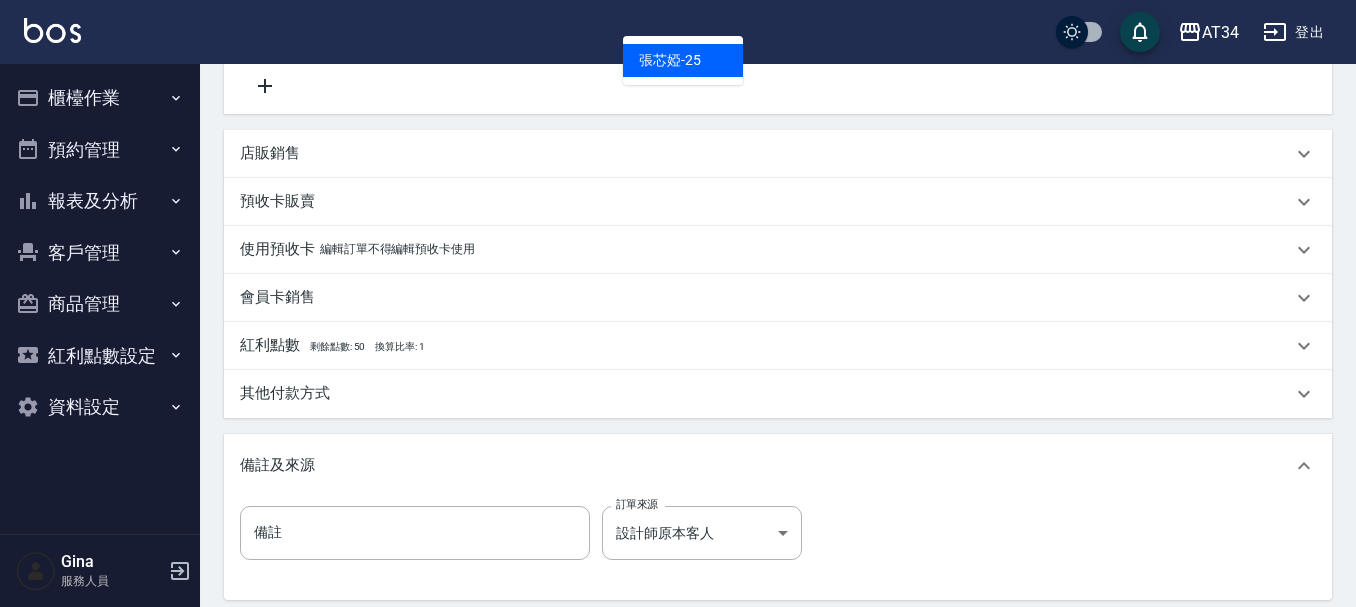 type on "張芯婭-25" 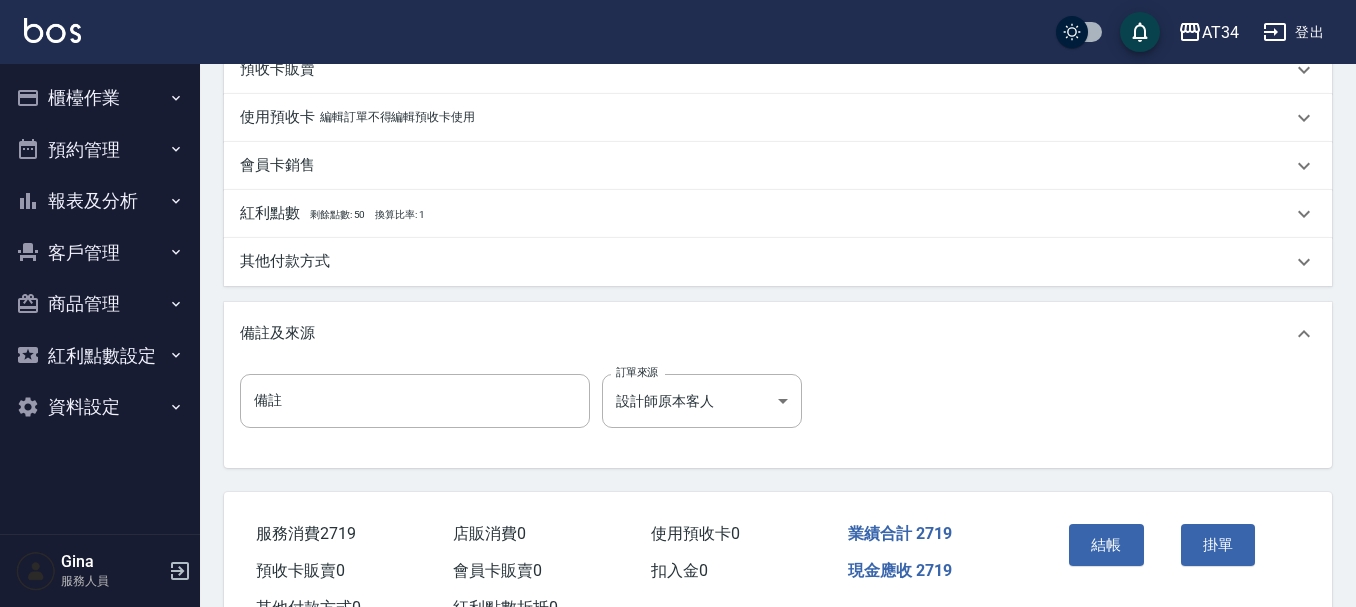 scroll, scrollTop: 765, scrollLeft: 0, axis: vertical 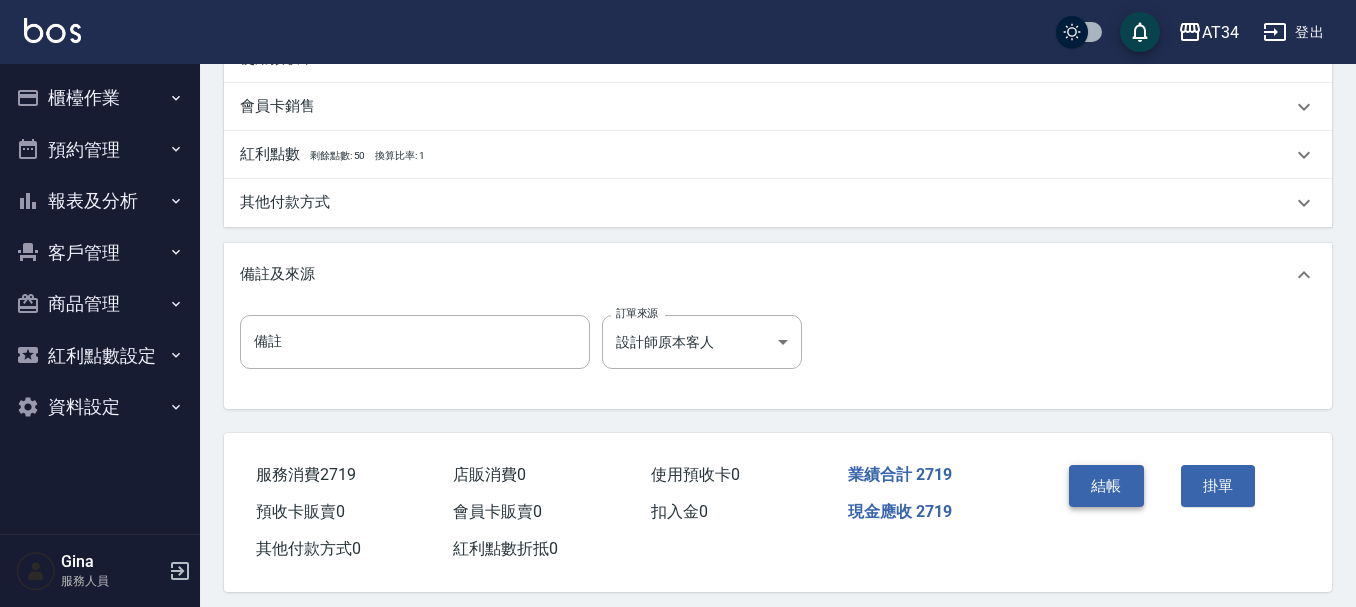 click on "結帳" at bounding box center (1106, 486) 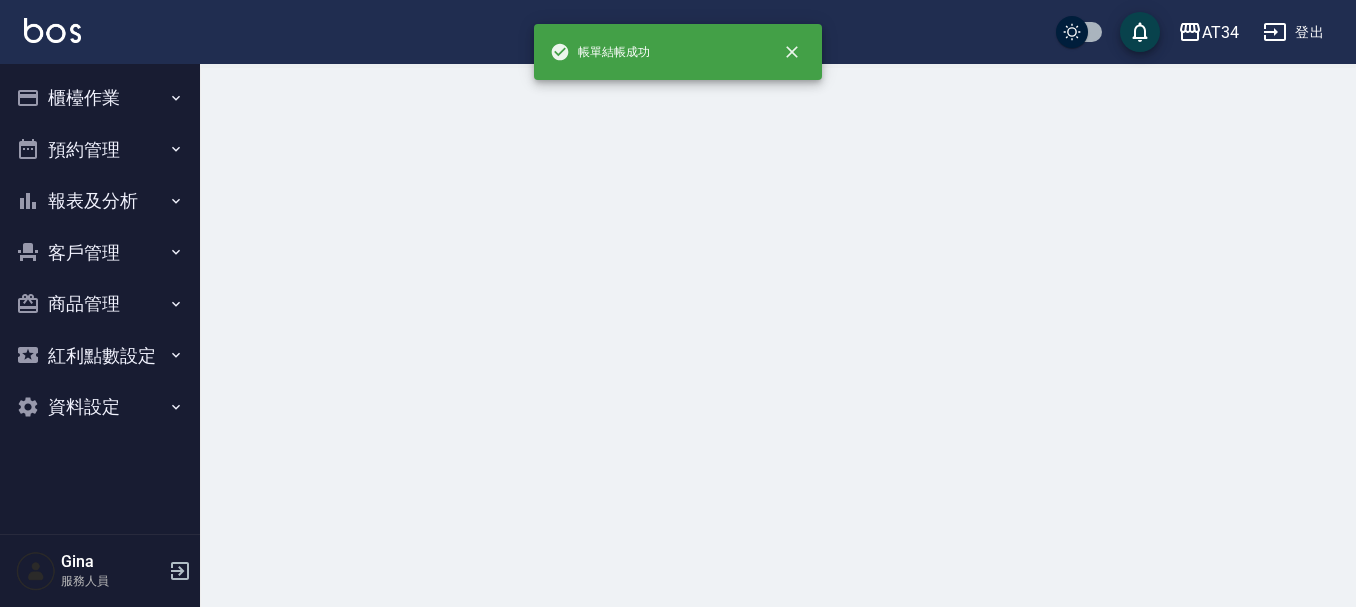 scroll, scrollTop: 0, scrollLeft: 0, axis: both 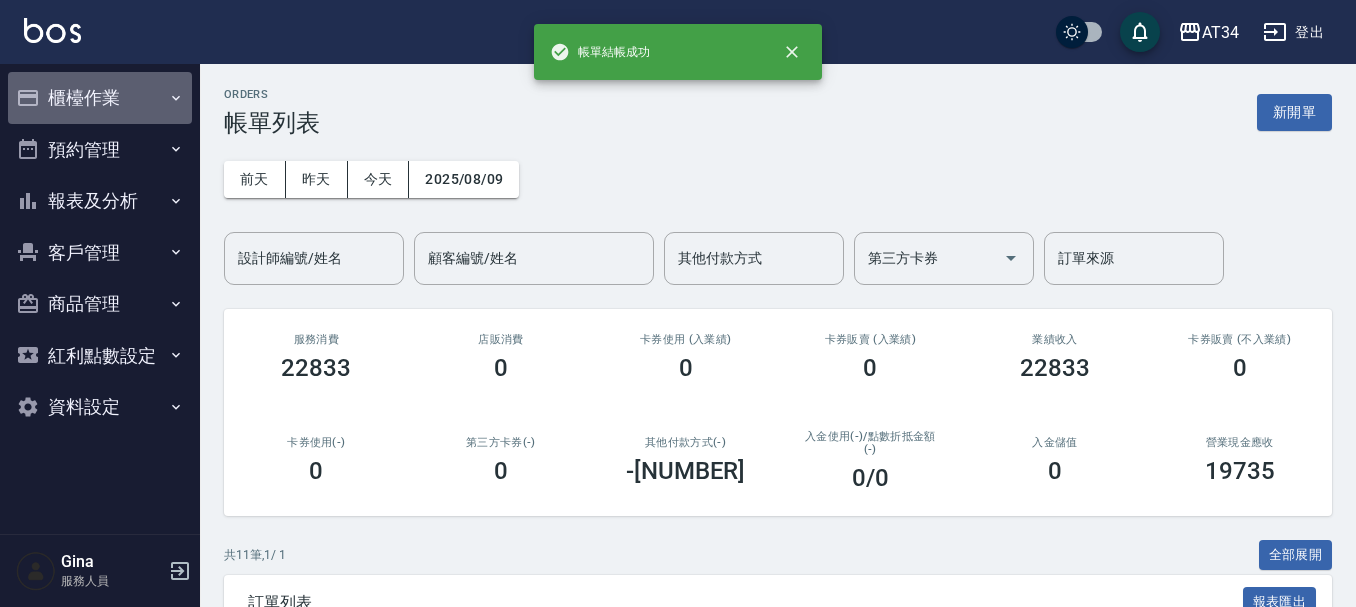 click on "櫃檯作業" at bounding box center (100, 98) 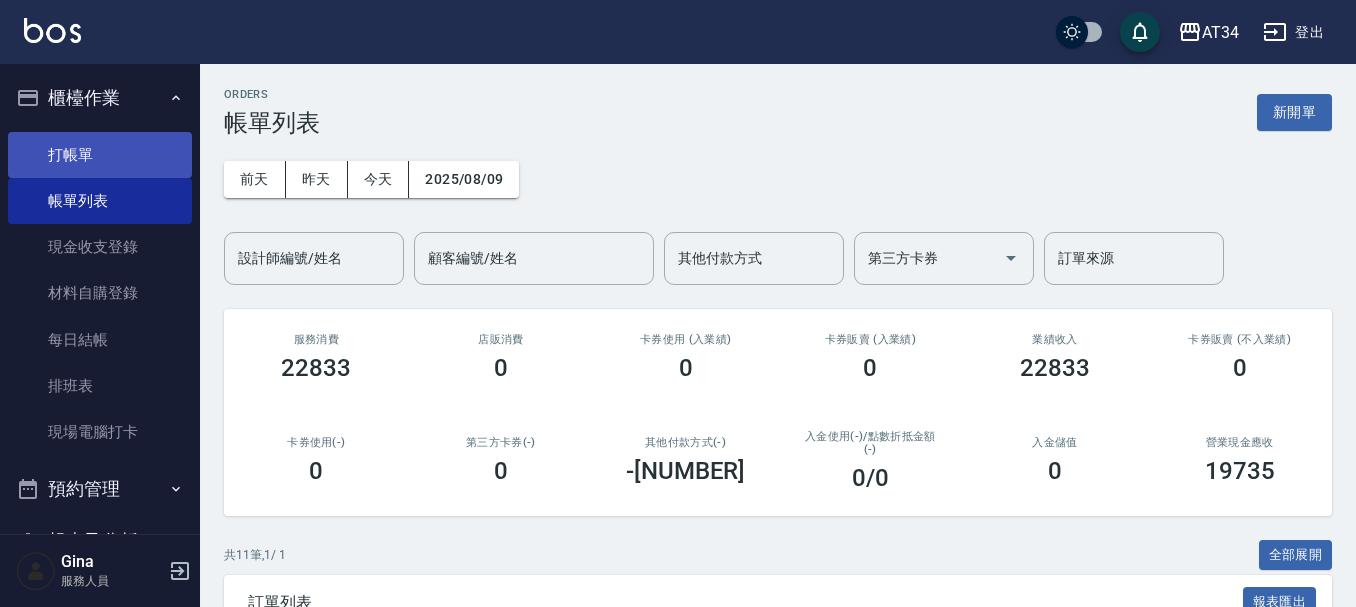 click on "打帳單" at bounding box center (100, 155) 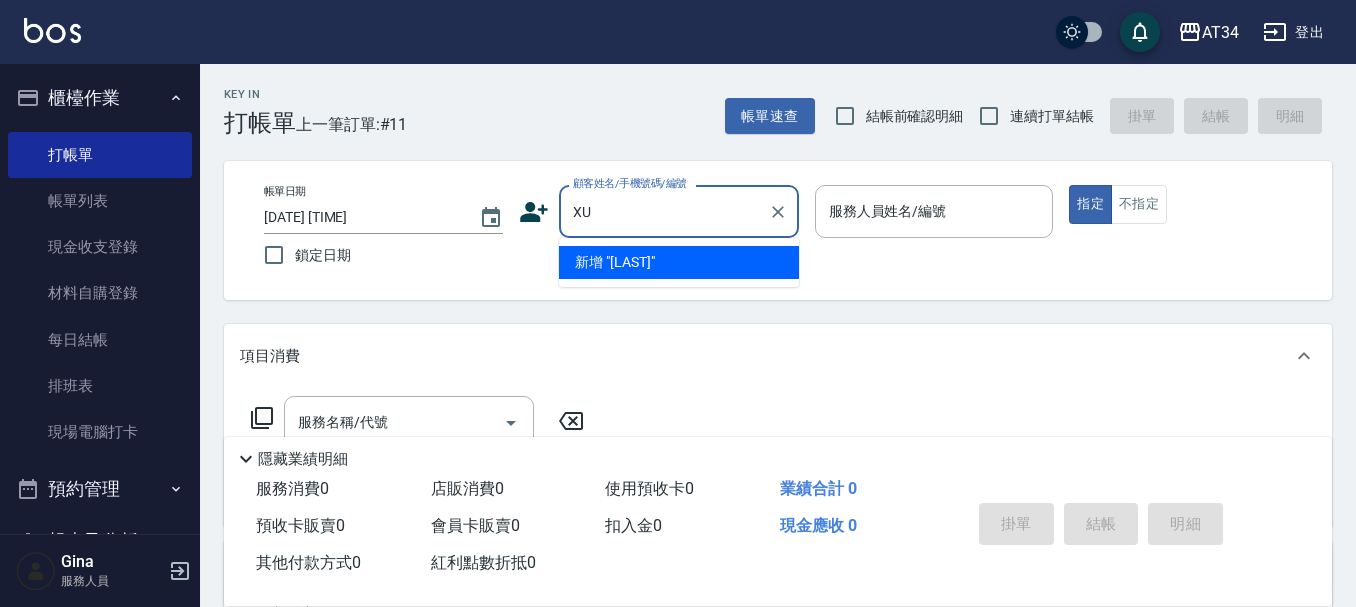 type on "X" 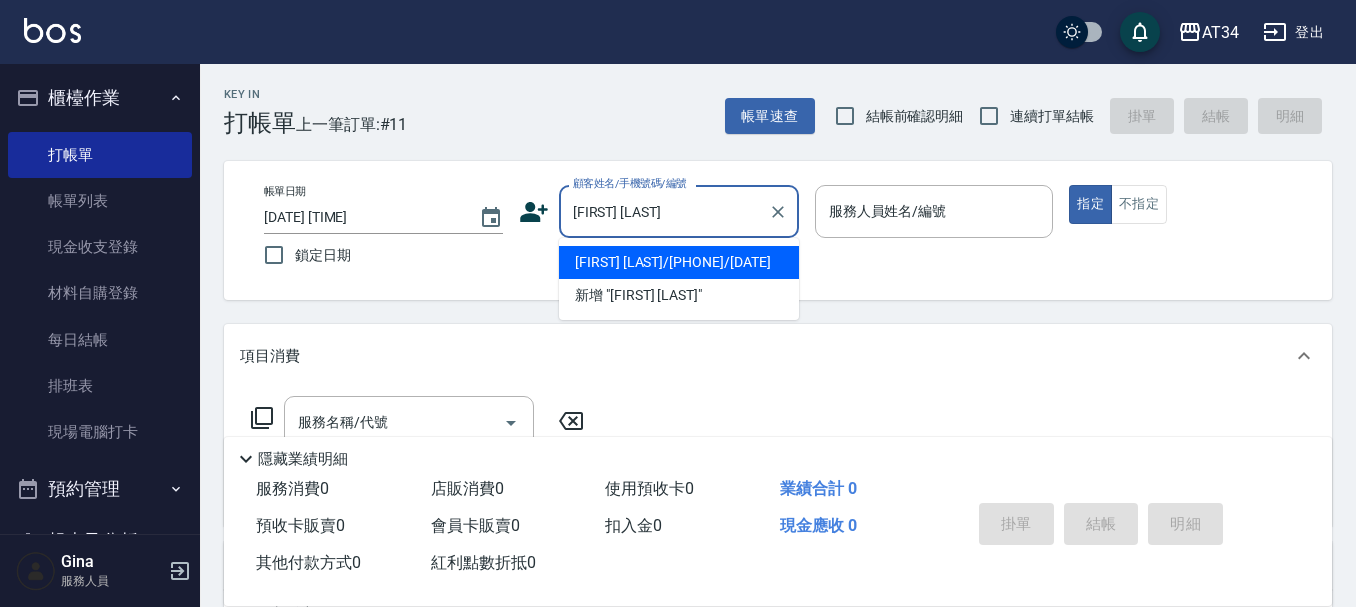 click on "李淑雯/0910365721/650325" at bounding box center (679, 262) 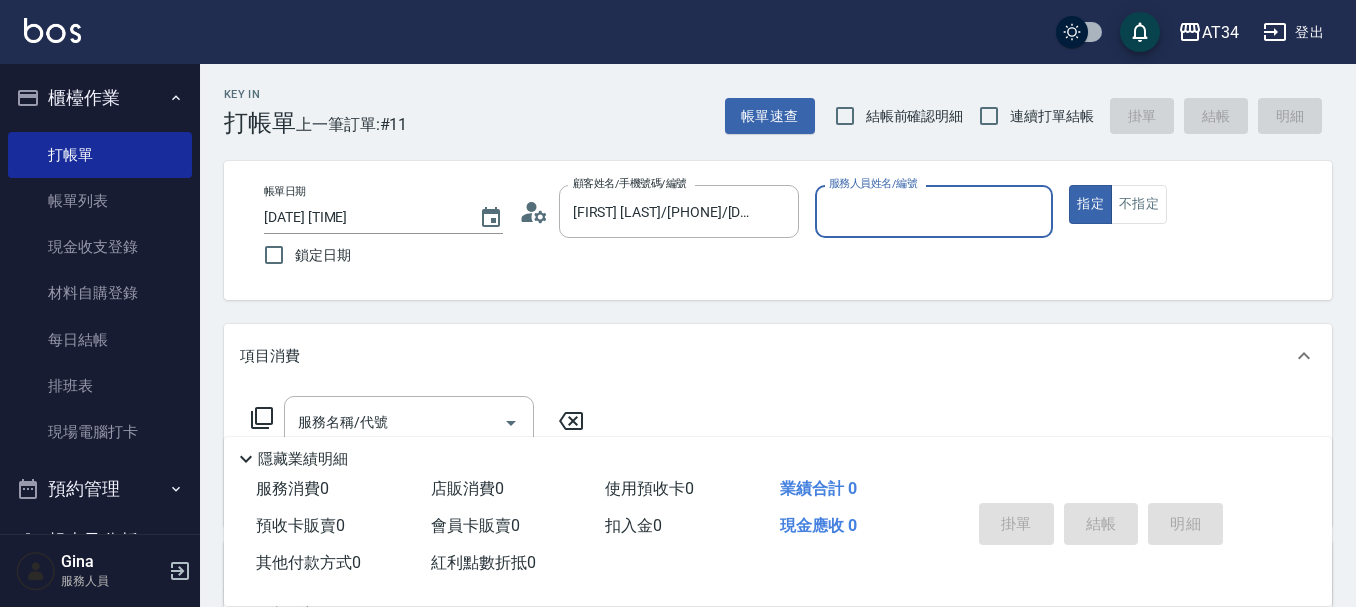 type on "Emma-08" 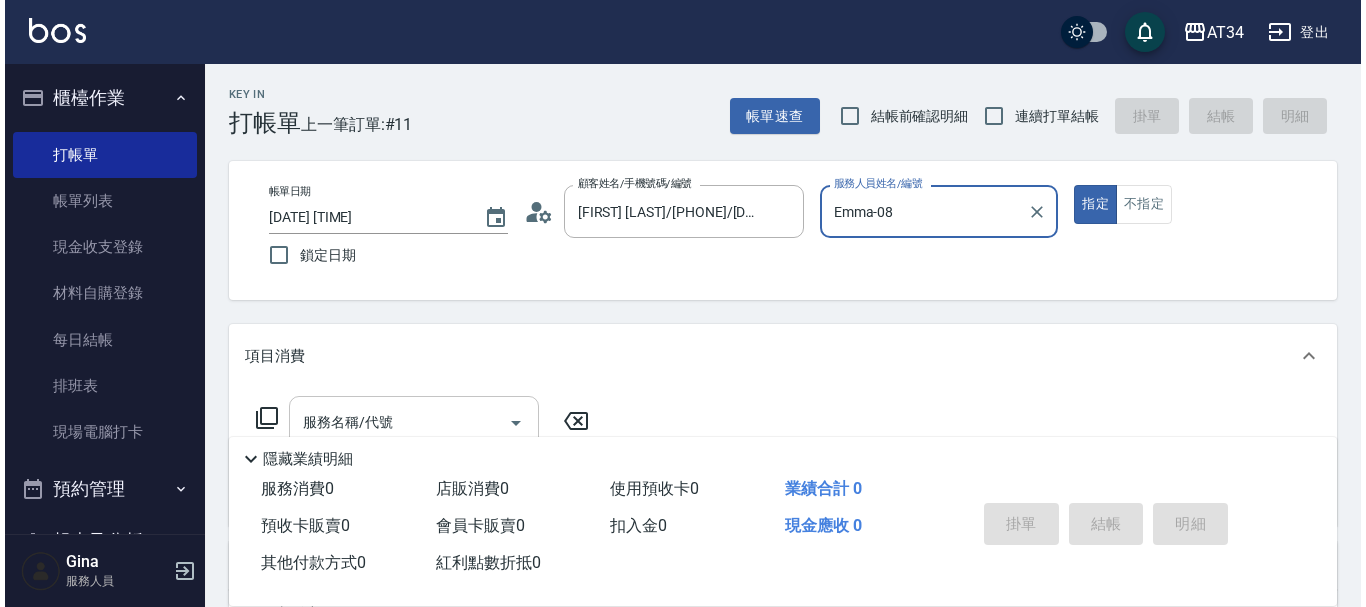 scroll, scrollTop: 100, scrollLeft: 0, axis: vertical 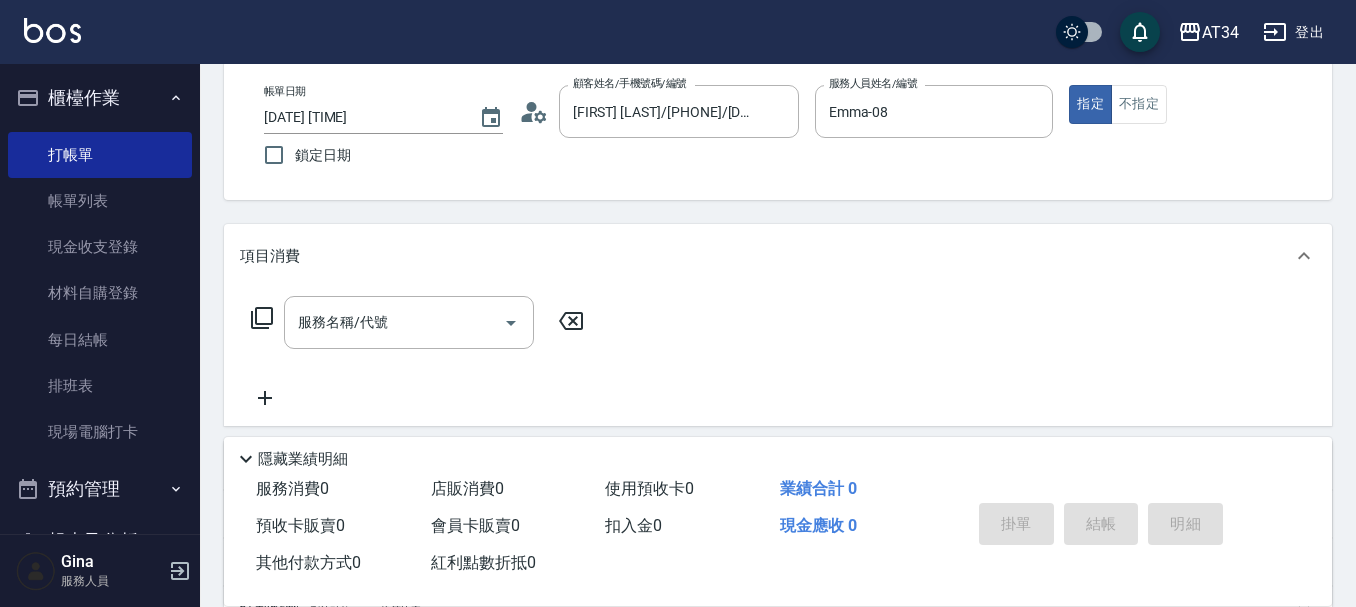 click 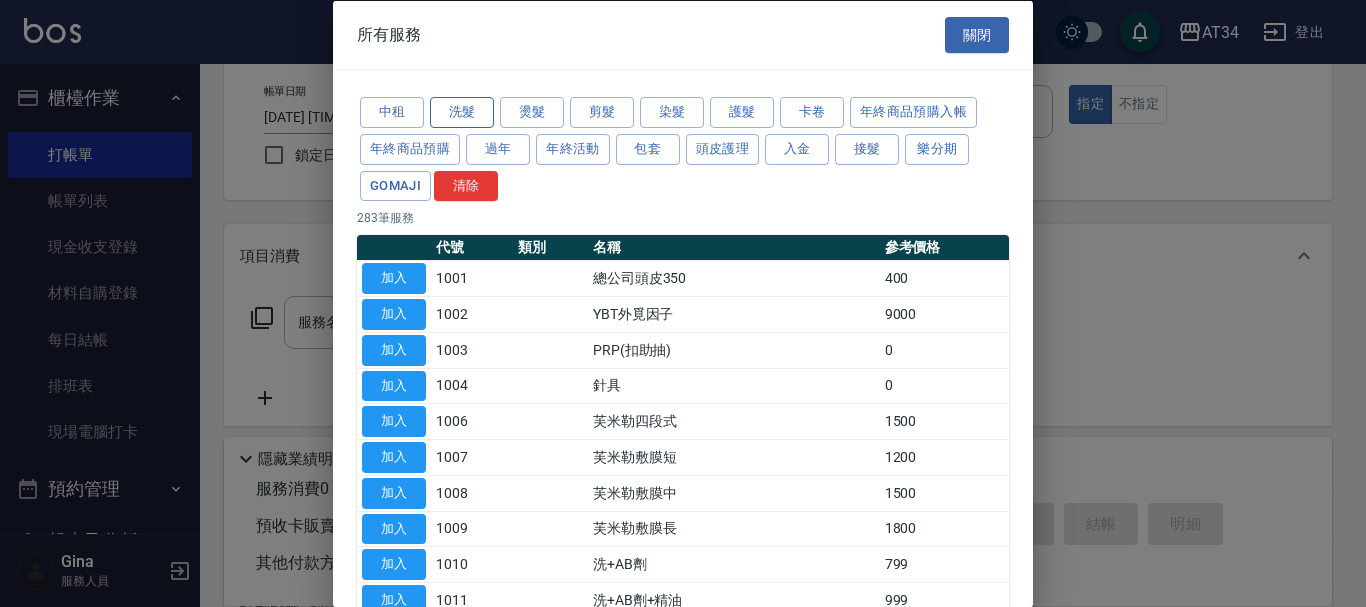 click on "洗髮" at bounding box center (462, 112) 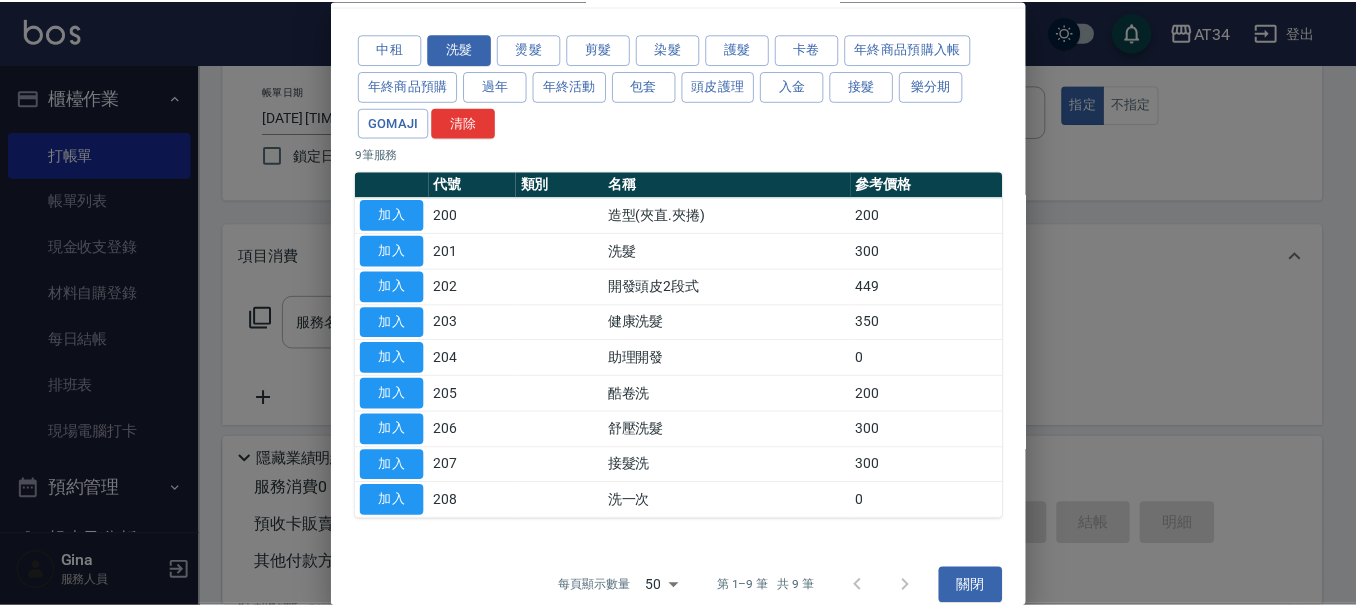 scroll, scrollTop: 85, scrollLeft: 0, axis: vertical 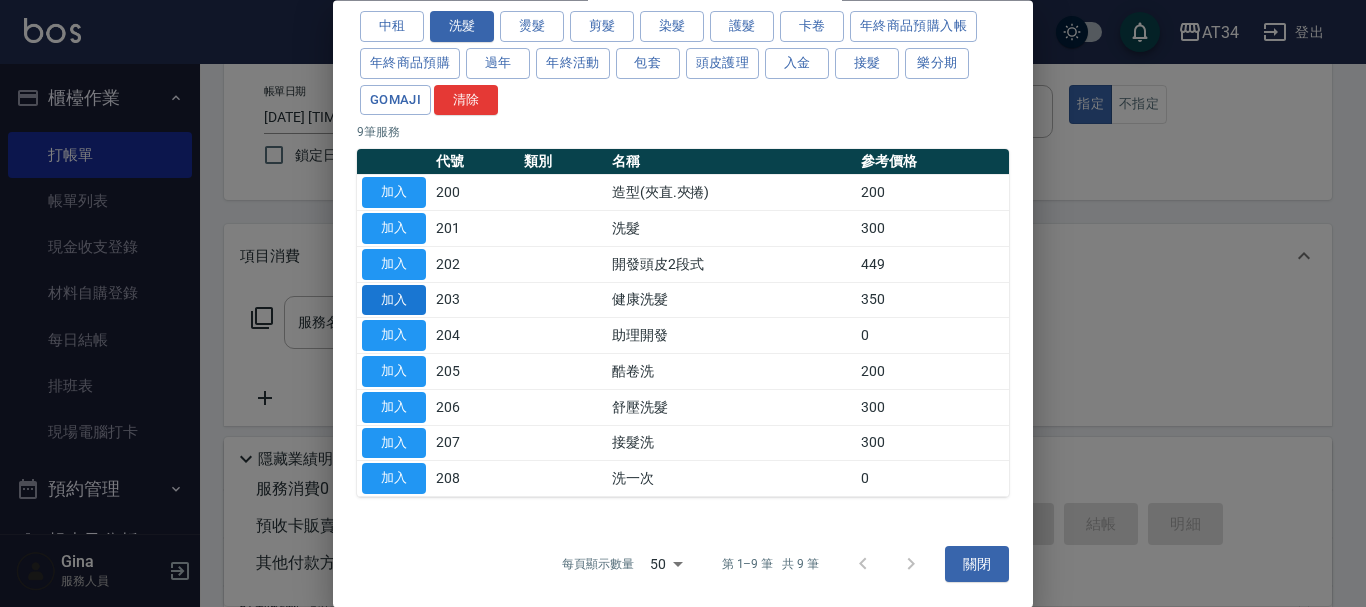 click on "加入" at bounding box center [394, 300] 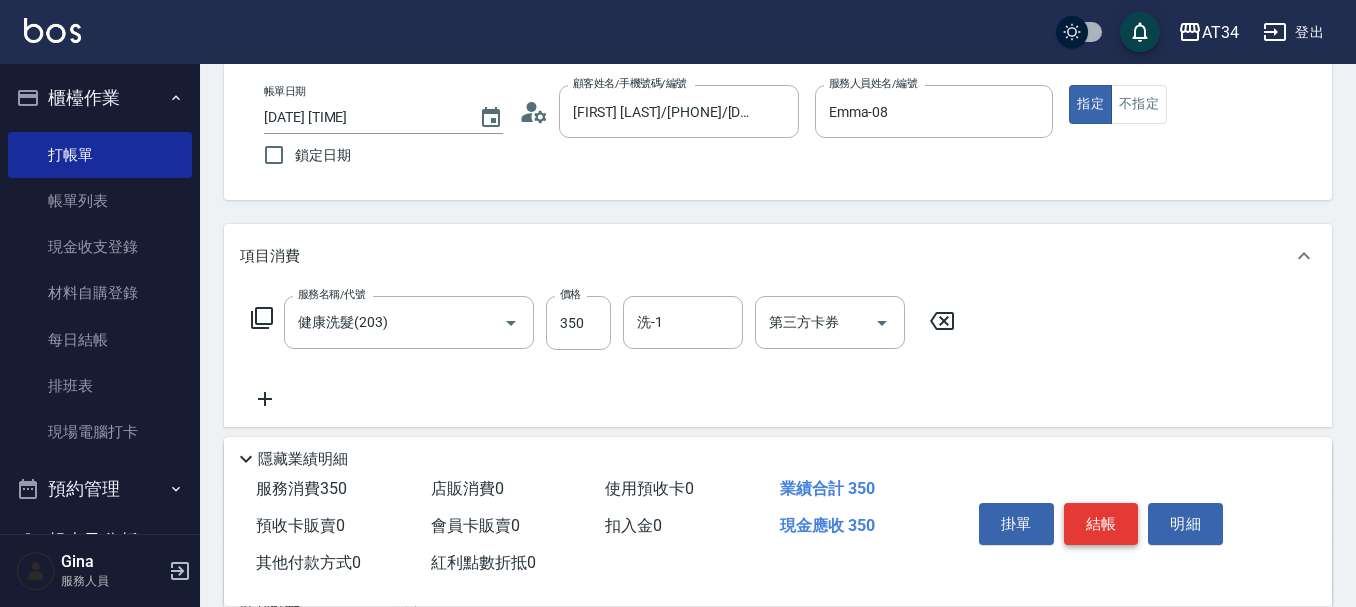 click on "結帳" at bounding box center (1101, 524) 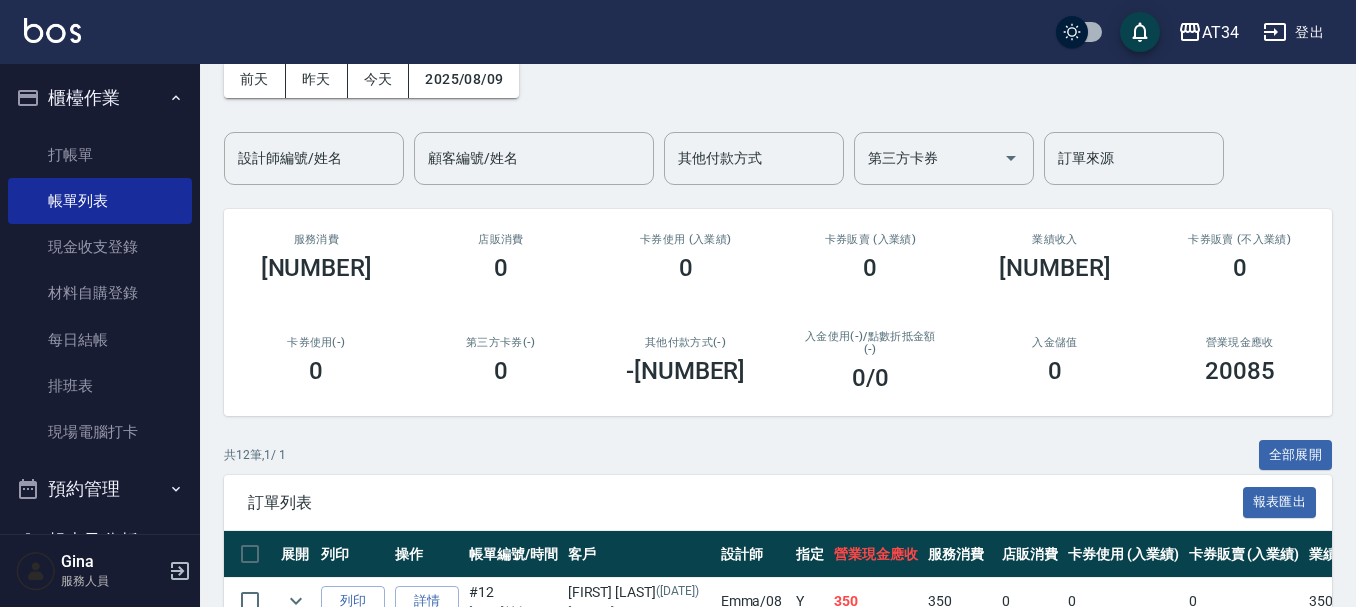 scroll, scrollTop: 0, scrollLeft: 0, axis: both 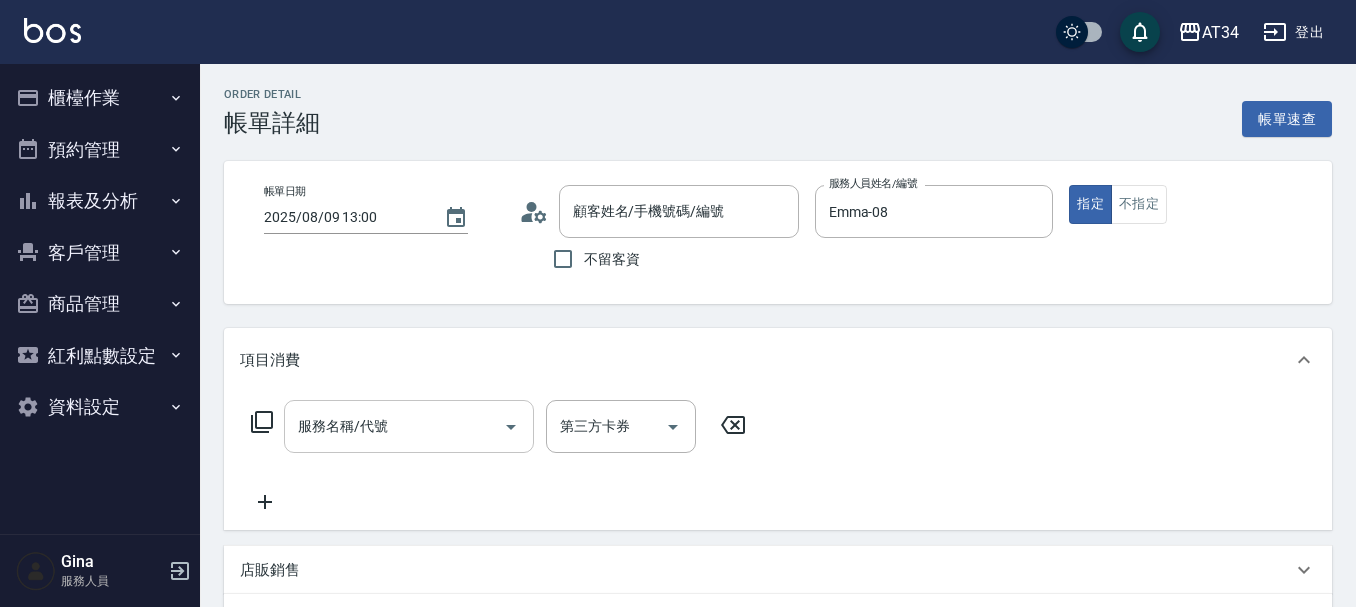 type on "[LAST] [FIRST]/[PHONE]/[PHONE]" 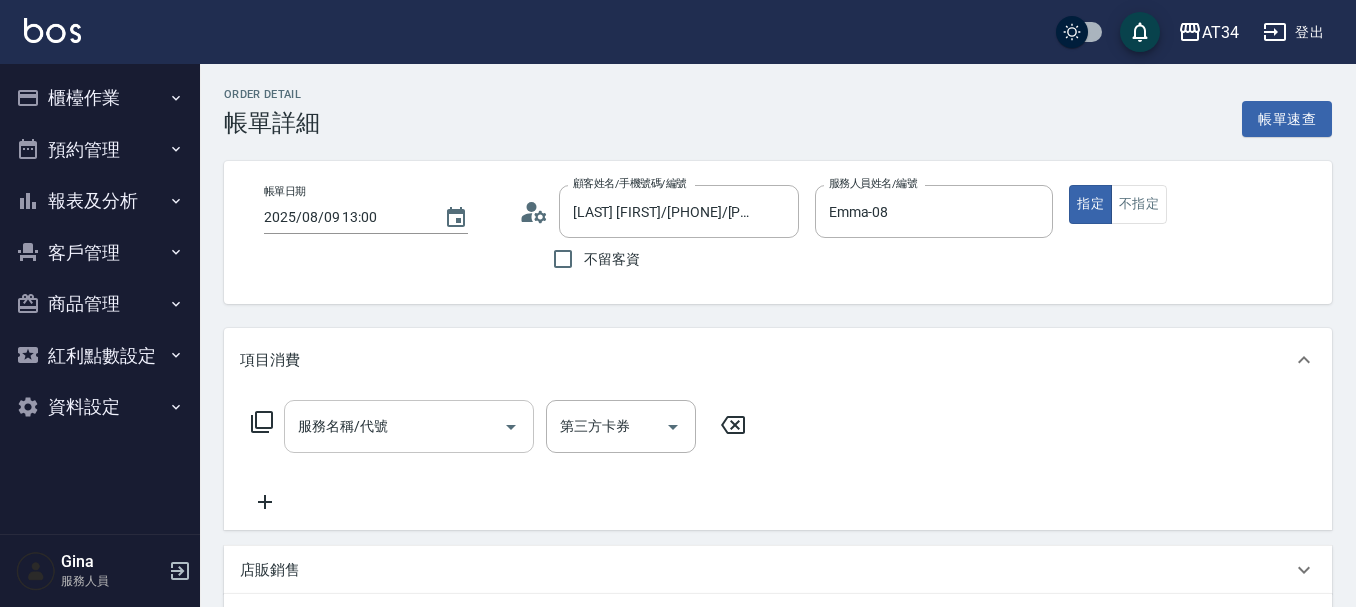 click on "服務名稱/代號" at bounding box center [394, 426] 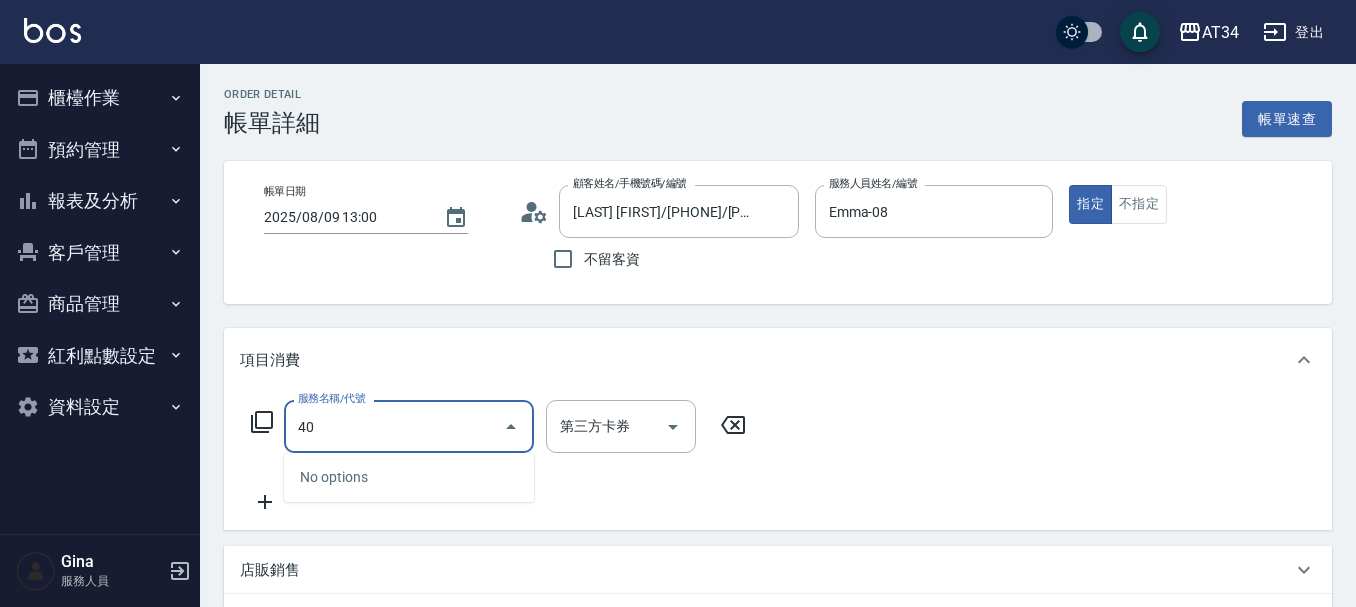 type on "401" 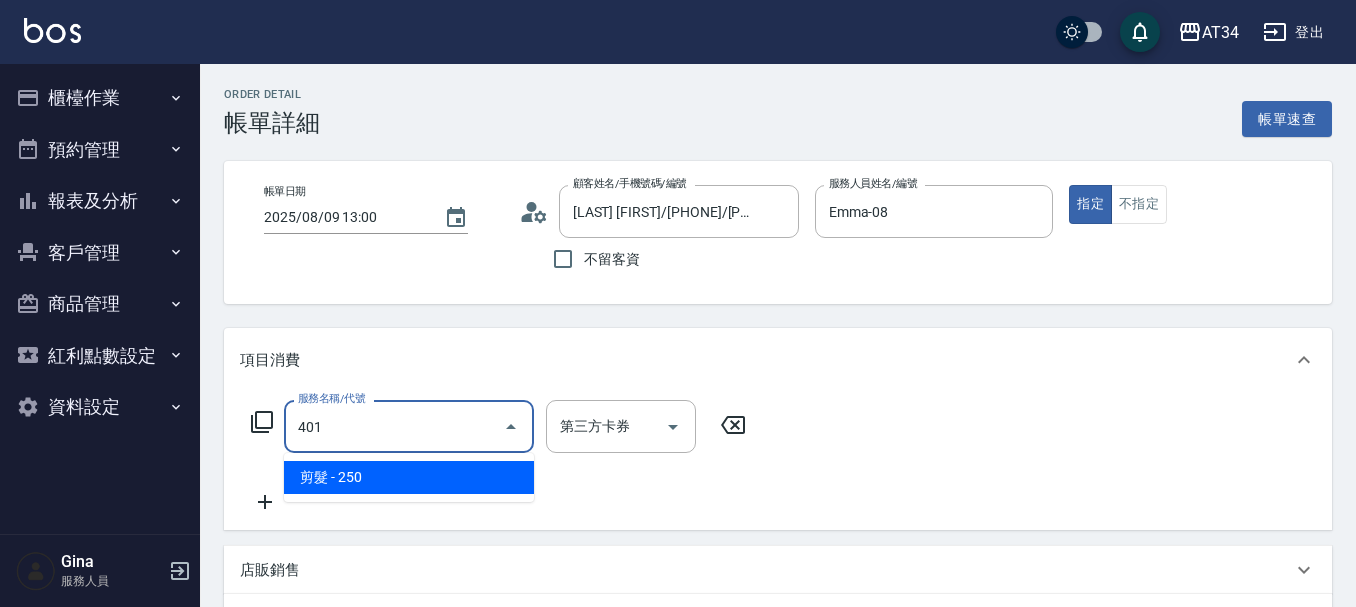 type on "20" 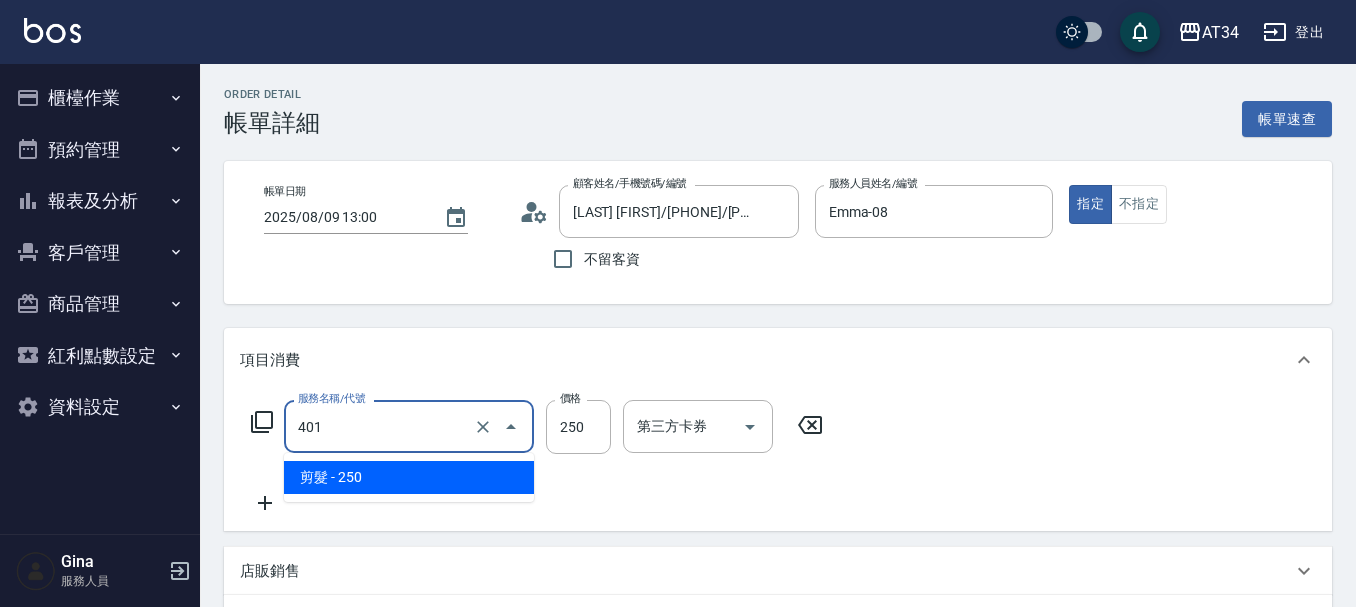 drag, startPoint x: 345, startPoint y: 421, endPoint x: 289, endPoint y: 429, distance: 56.568542 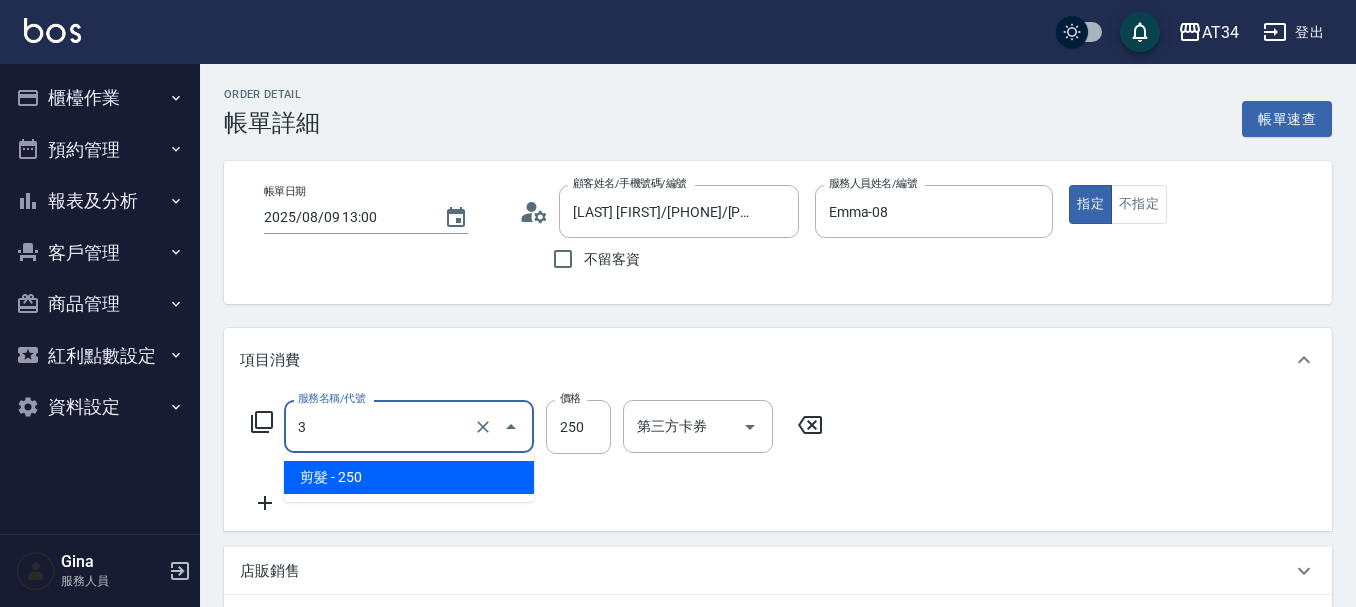 type on "0" 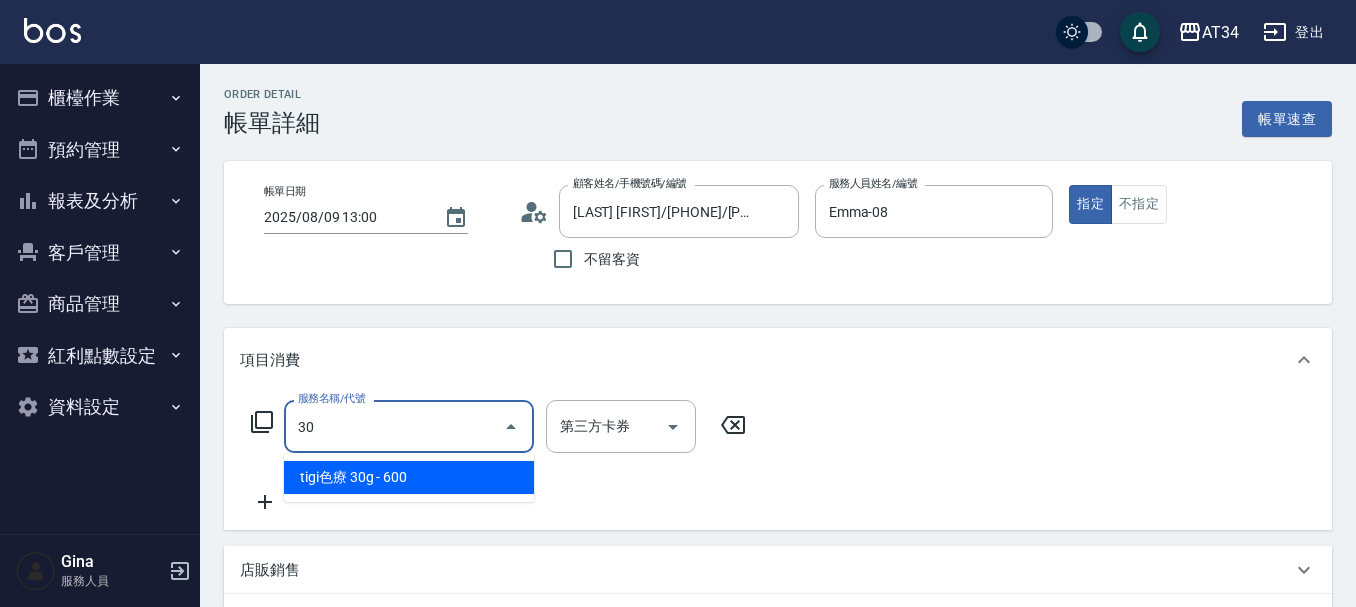 type on "300" 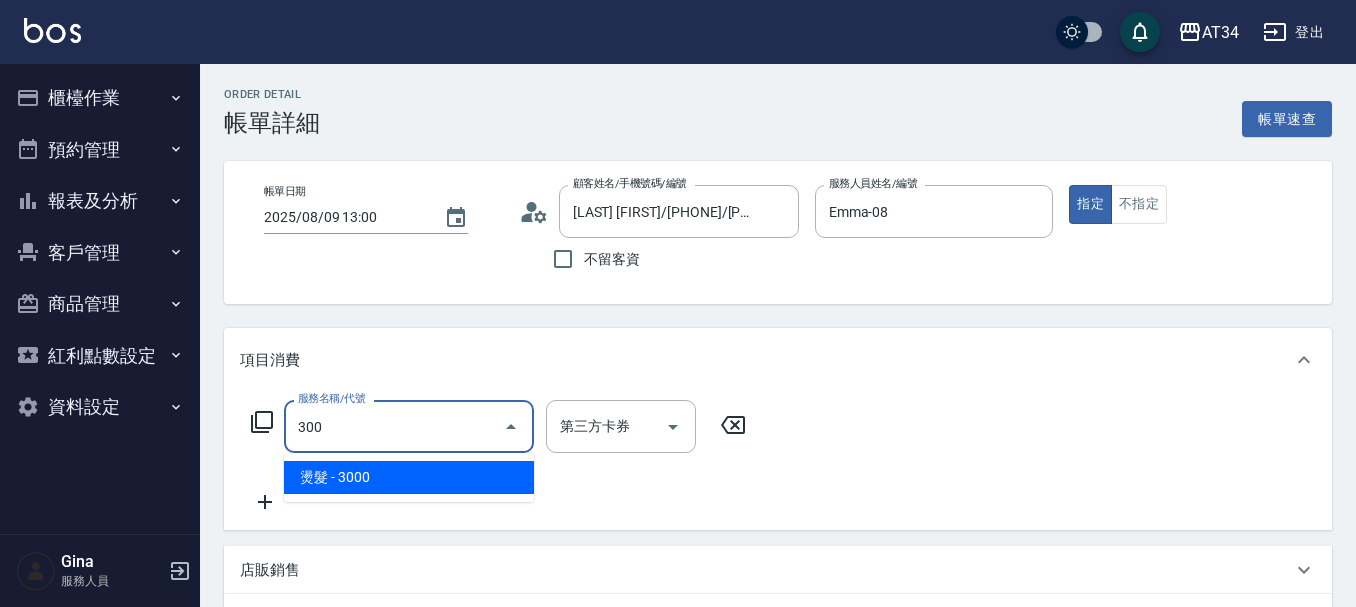 type on "300" 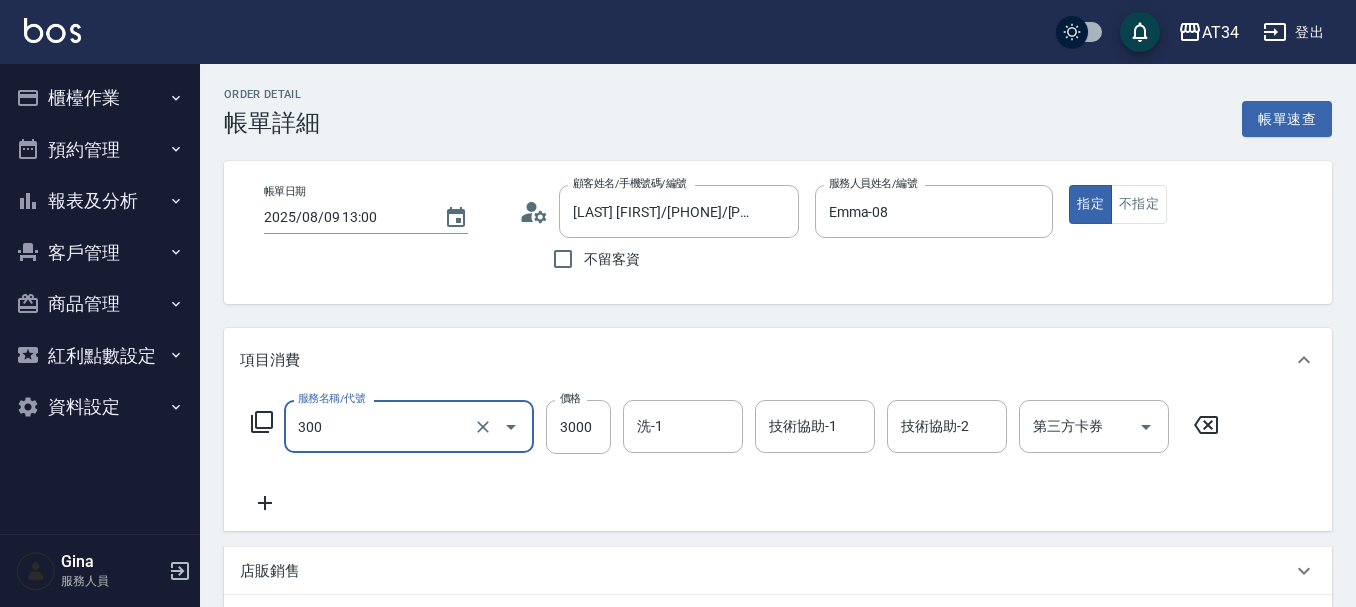 type on "燙髮(300)" 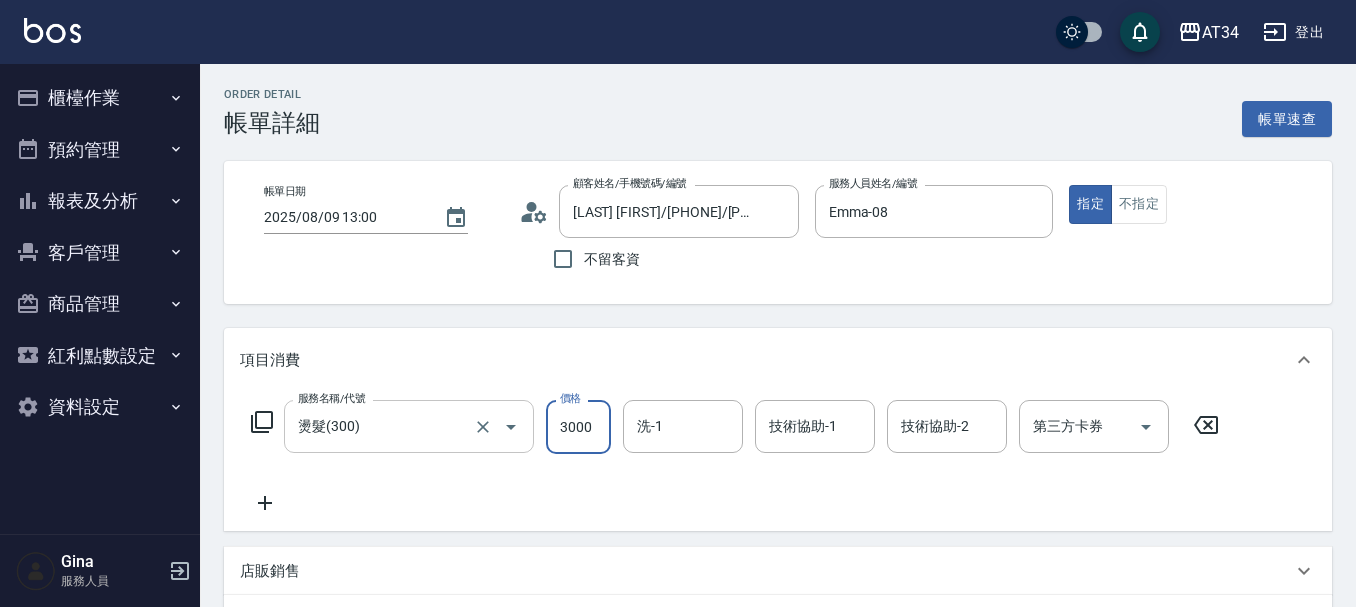 type on "2" 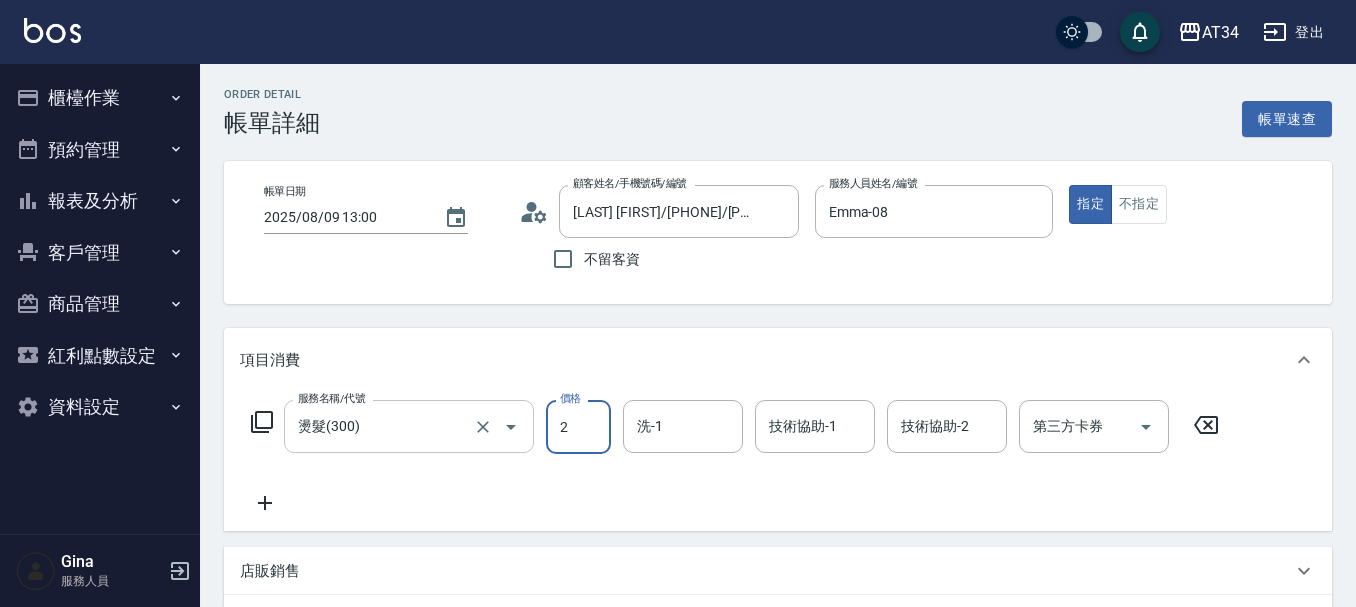 type on "0" 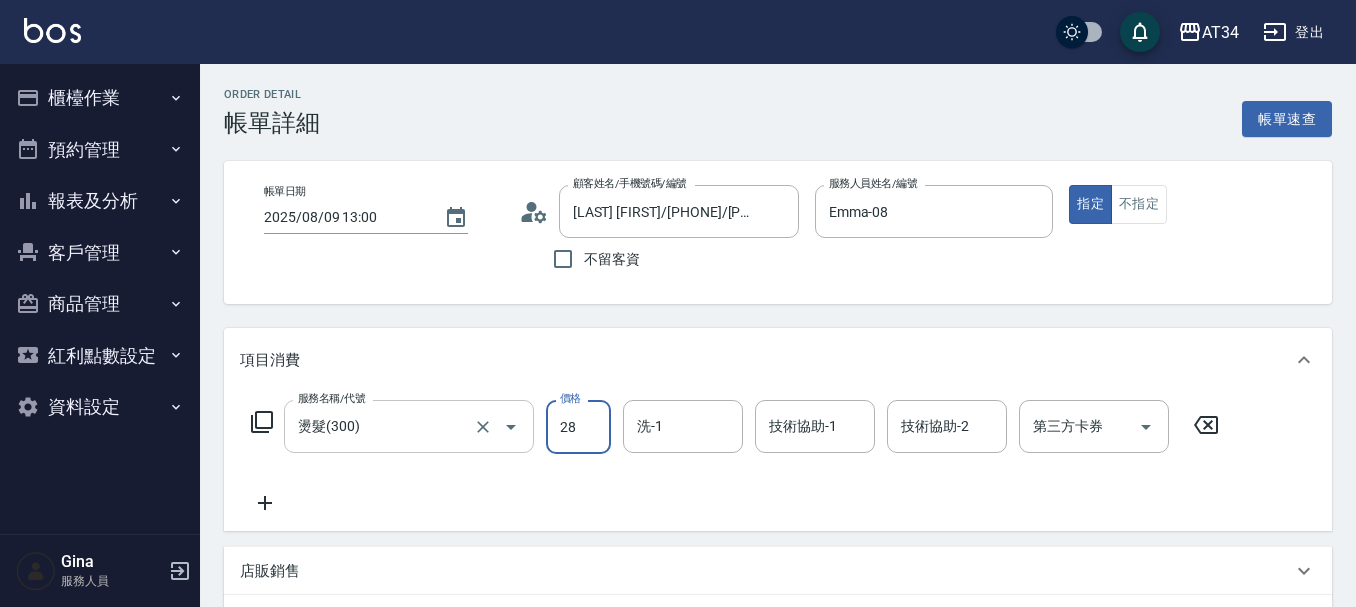 type on "285" 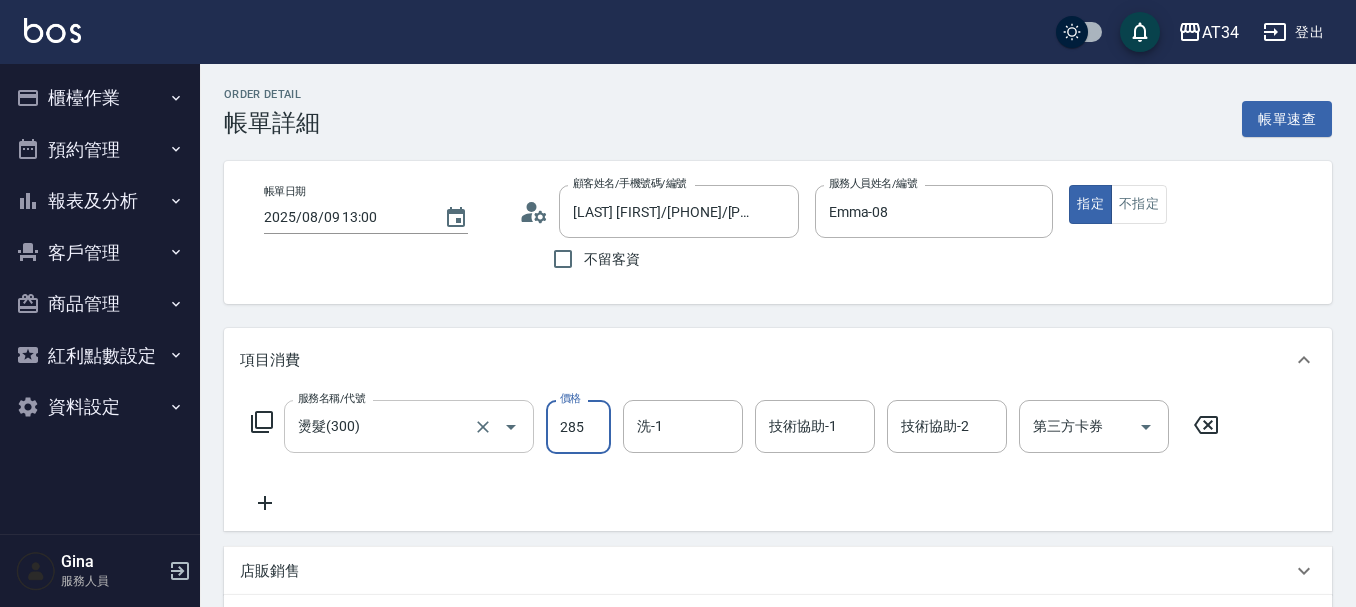 type on "280" 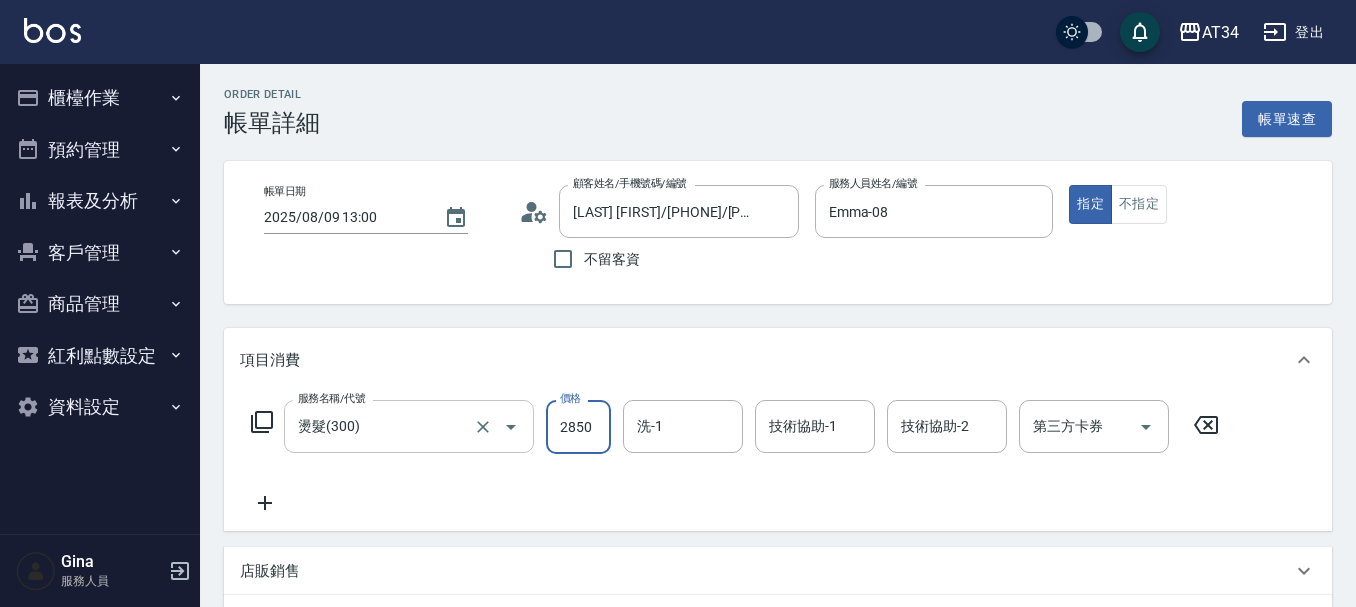 type on "2850" 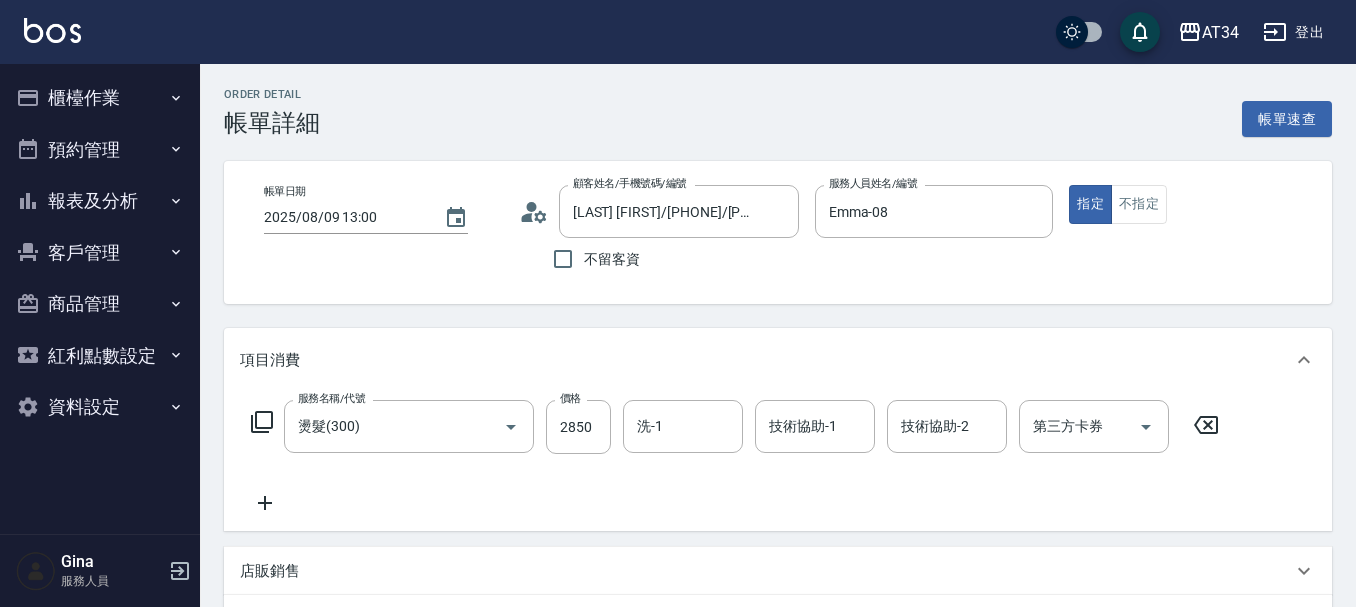 click 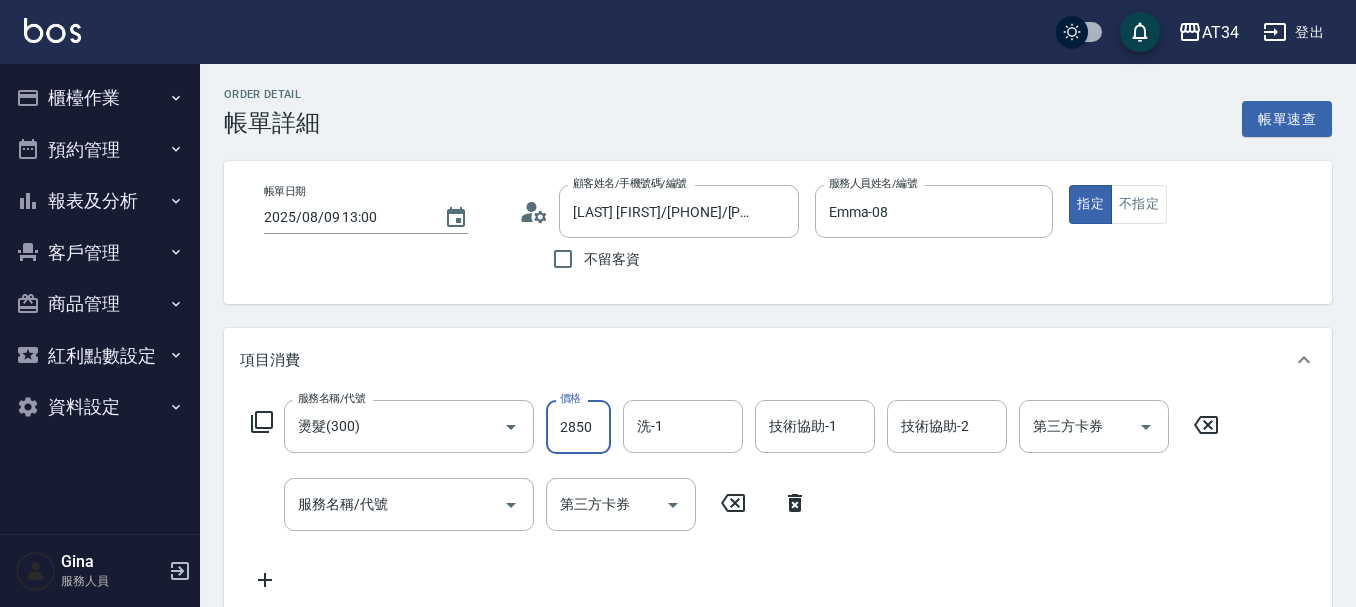 click on "2850" at bounding box center (578, 427) 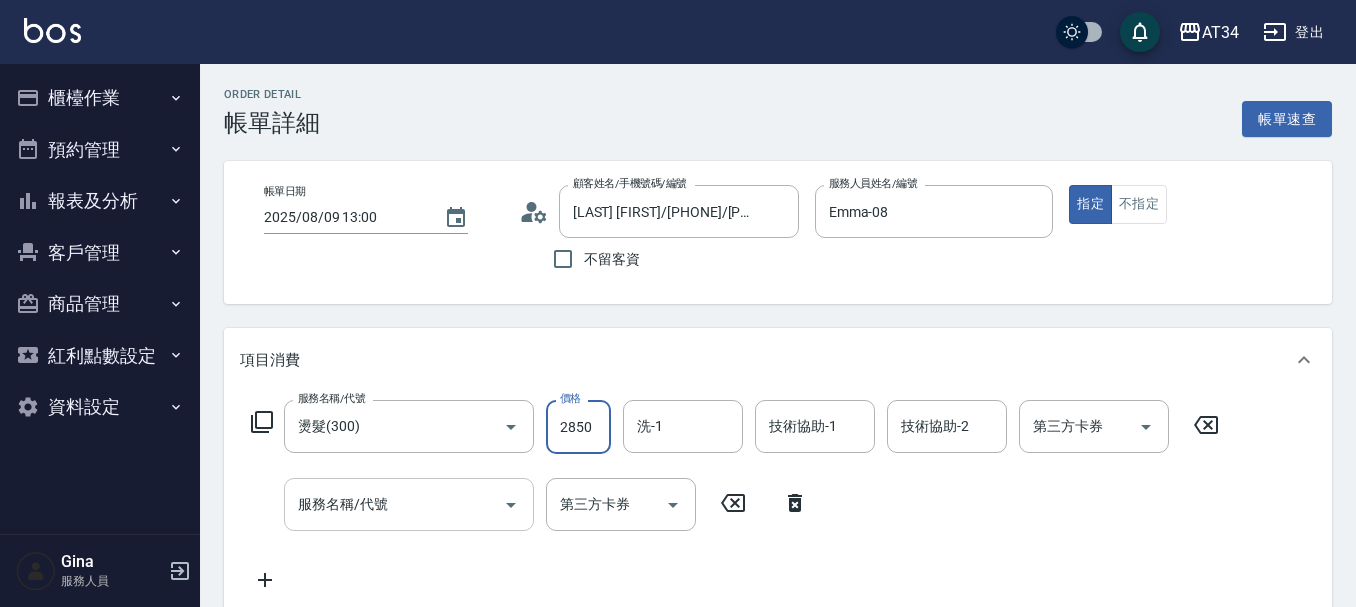 type on "0" 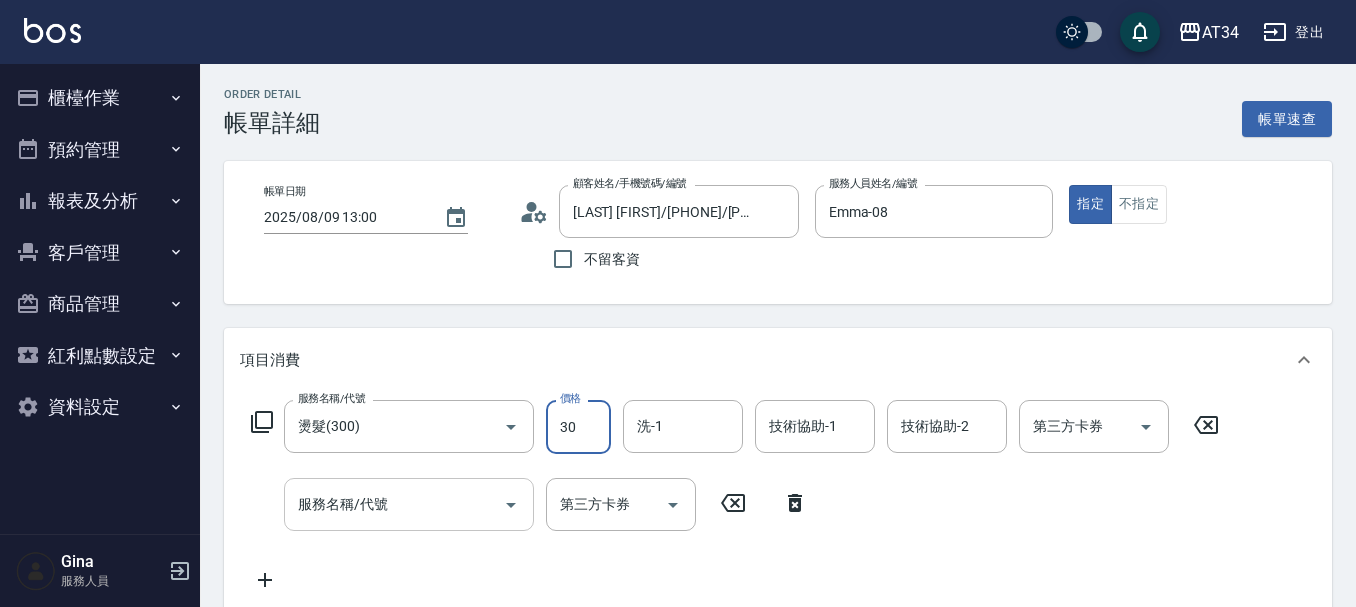 type on "302" 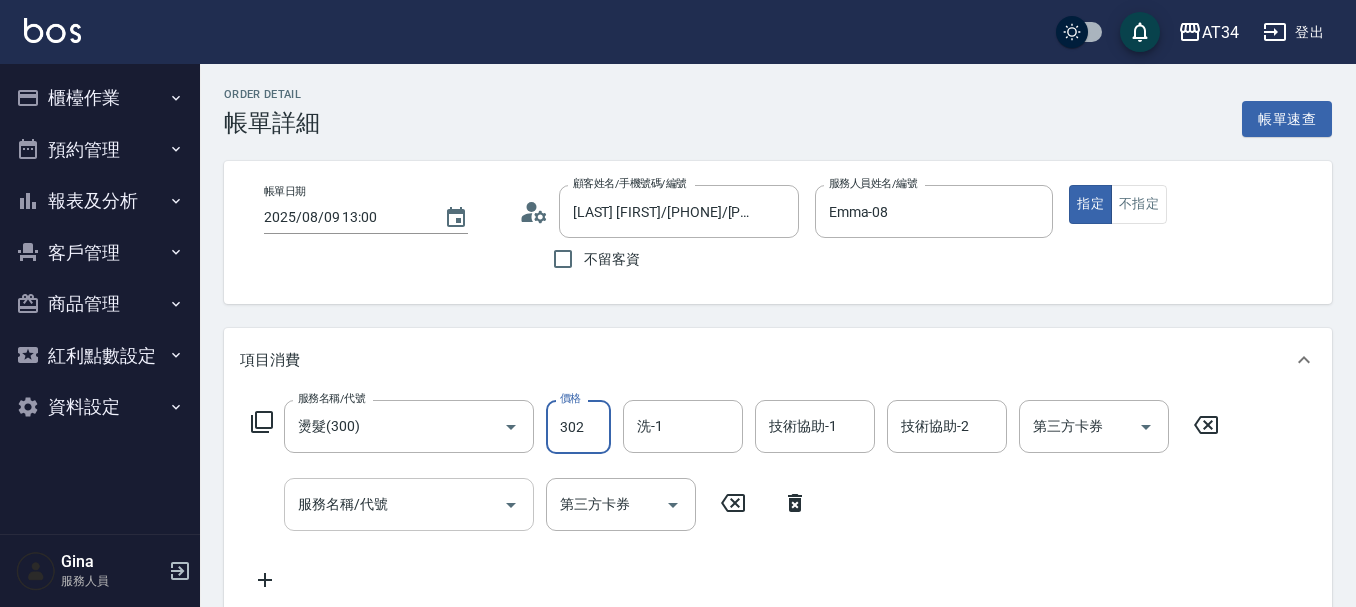 type on "30" 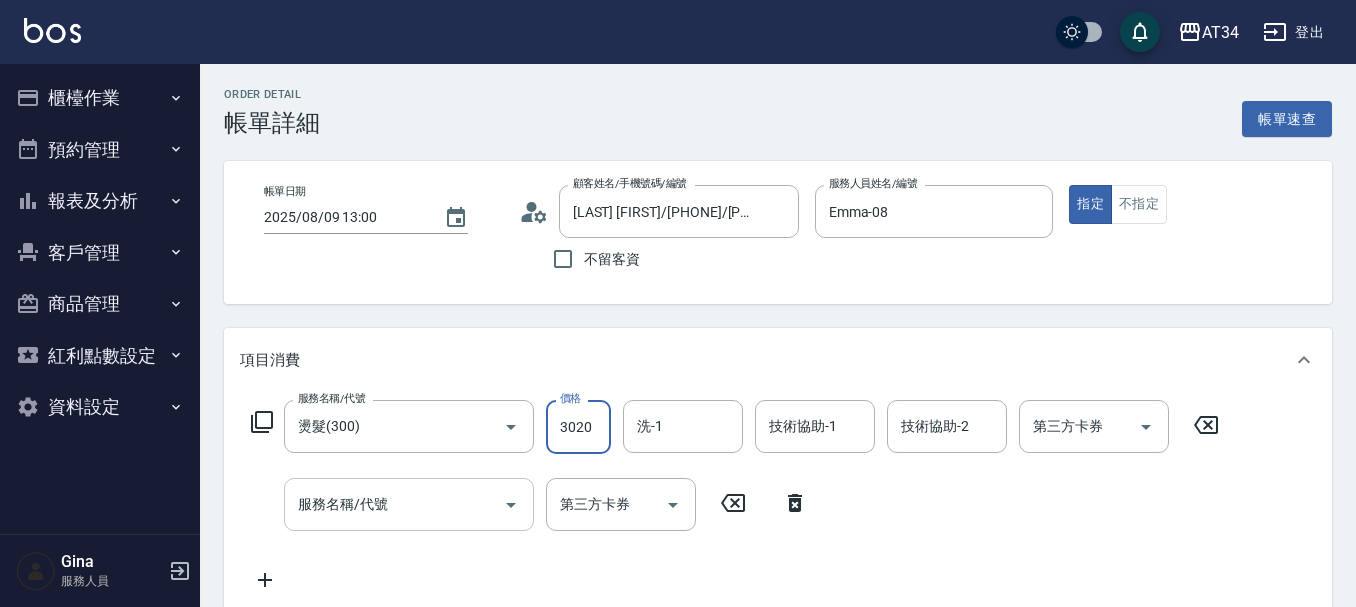 type on "300" 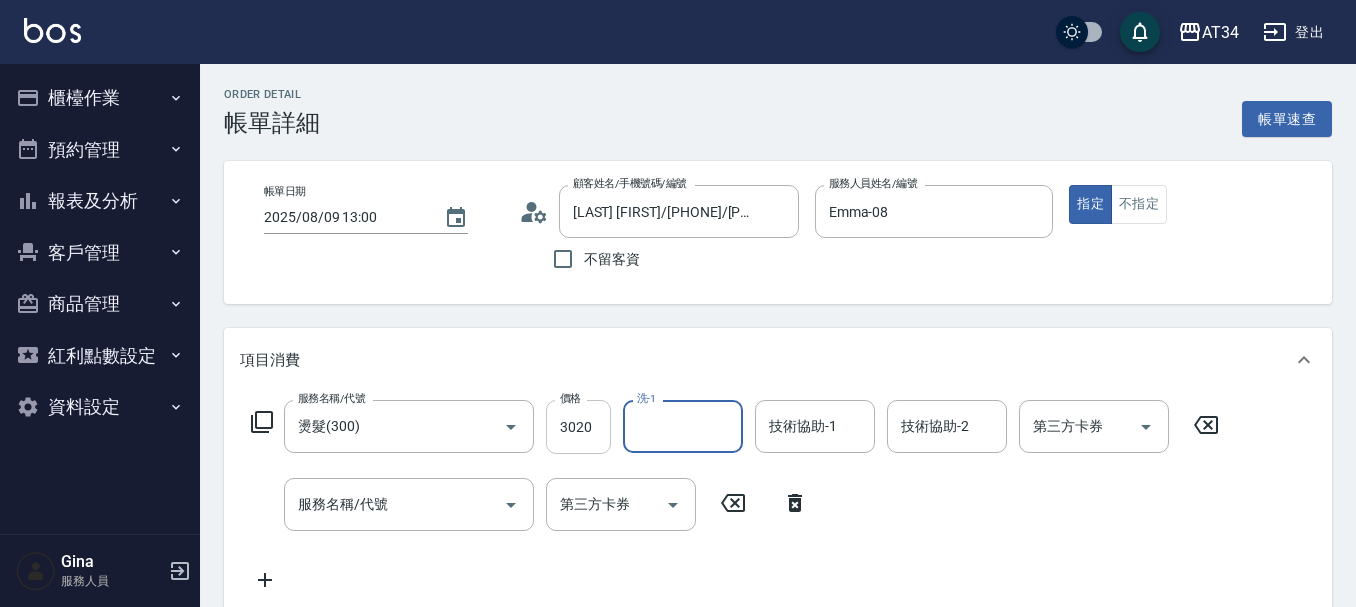 click on "3020" at bounding box center [578, 427] 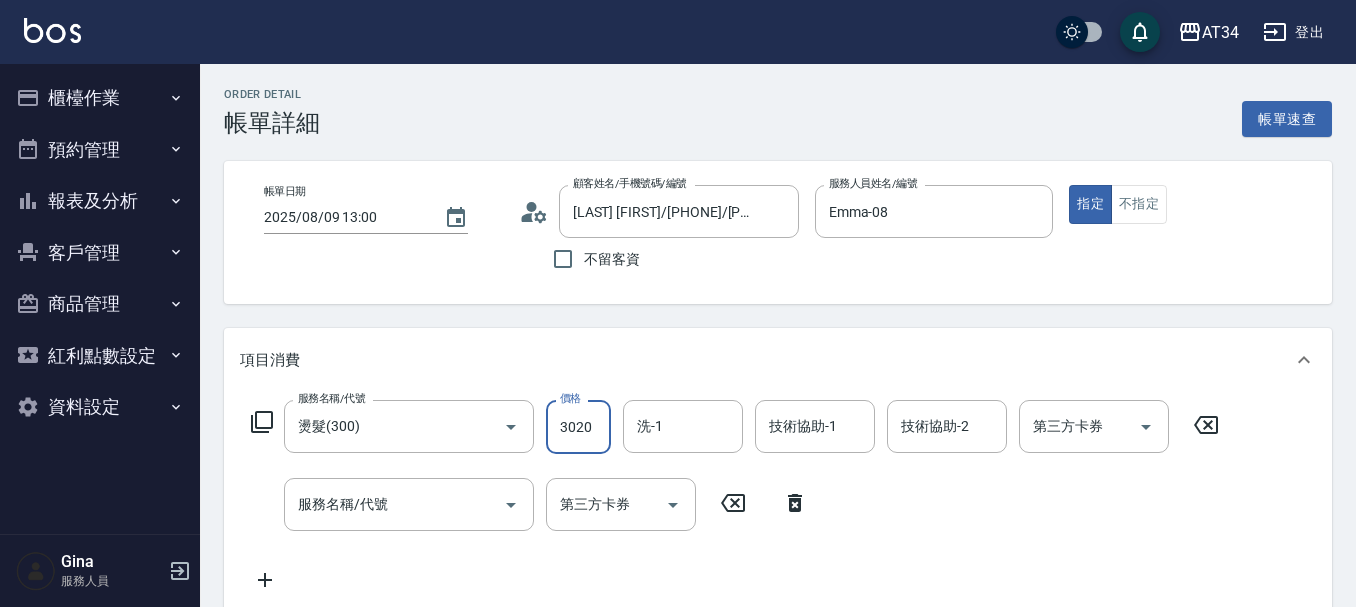 type on "2" 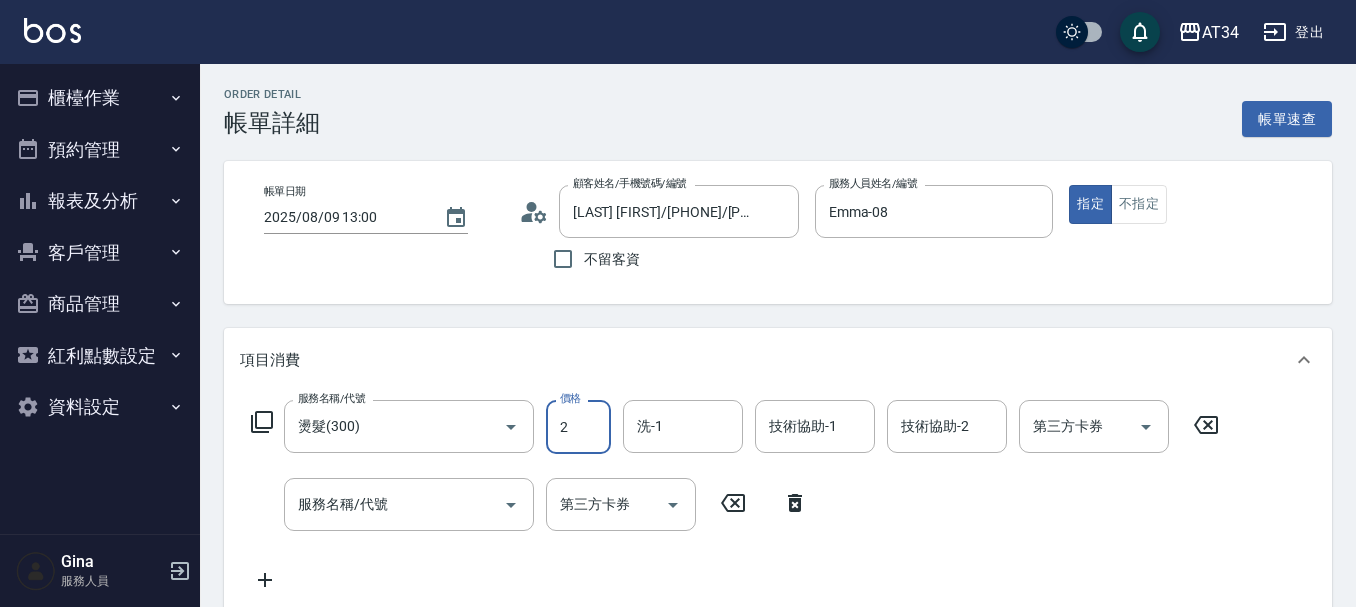 type on "0" 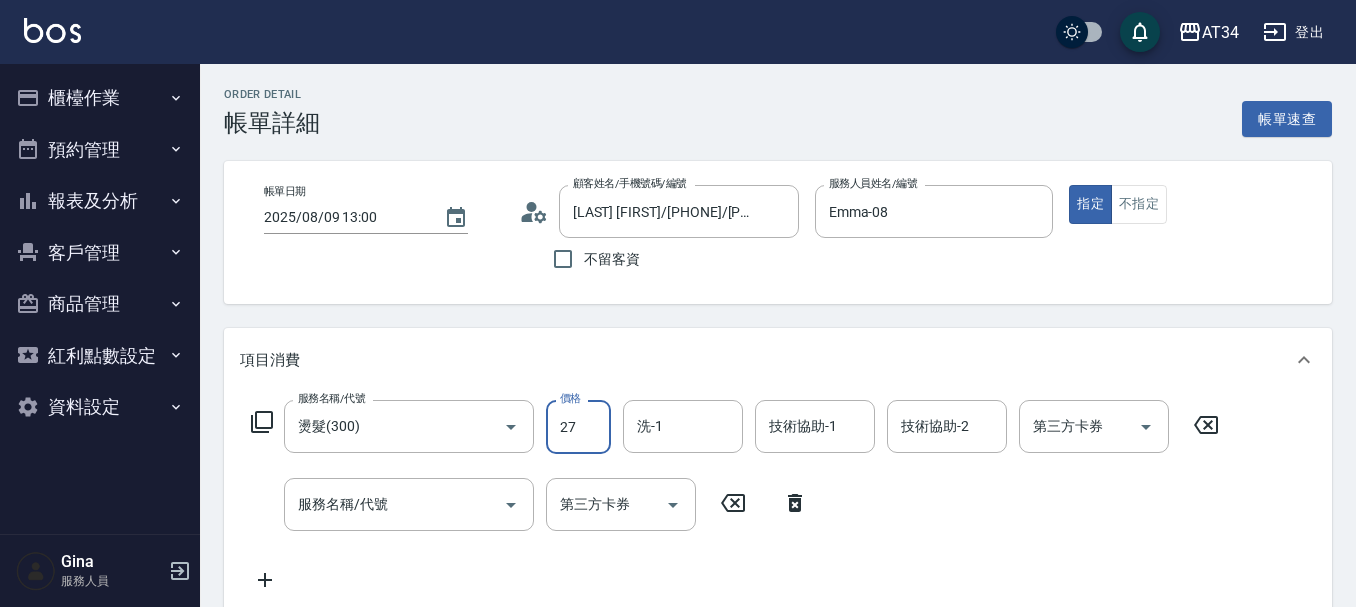 type on "275" 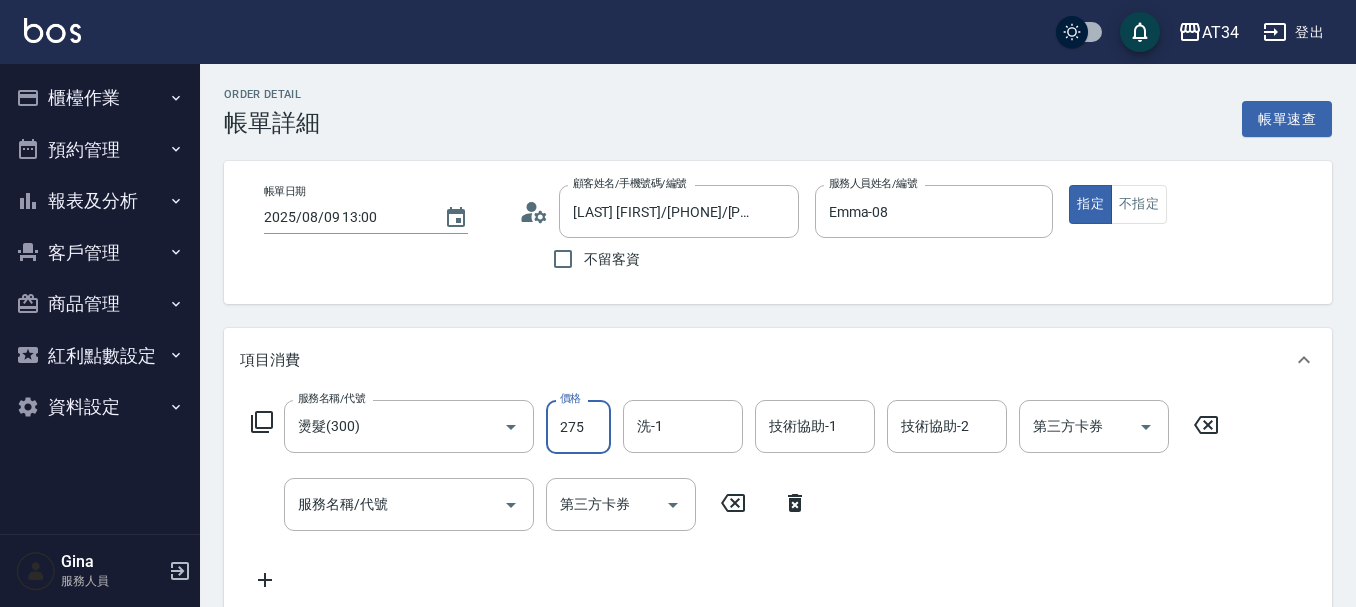 type on "270" 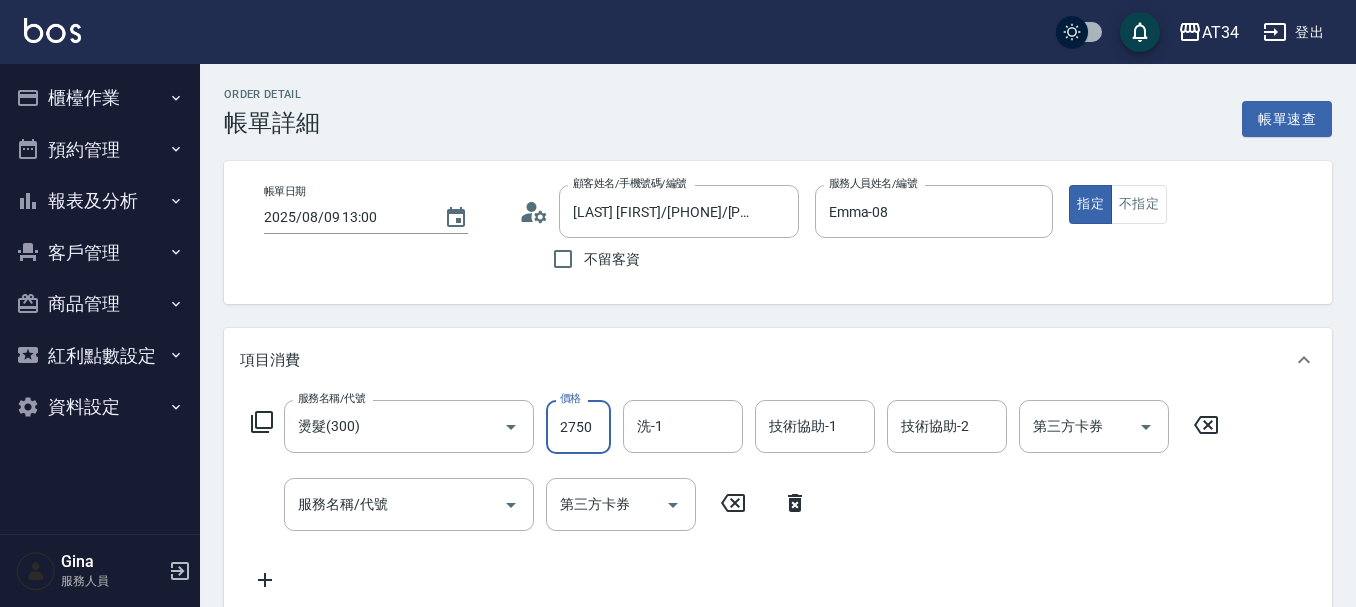 type on "2750" 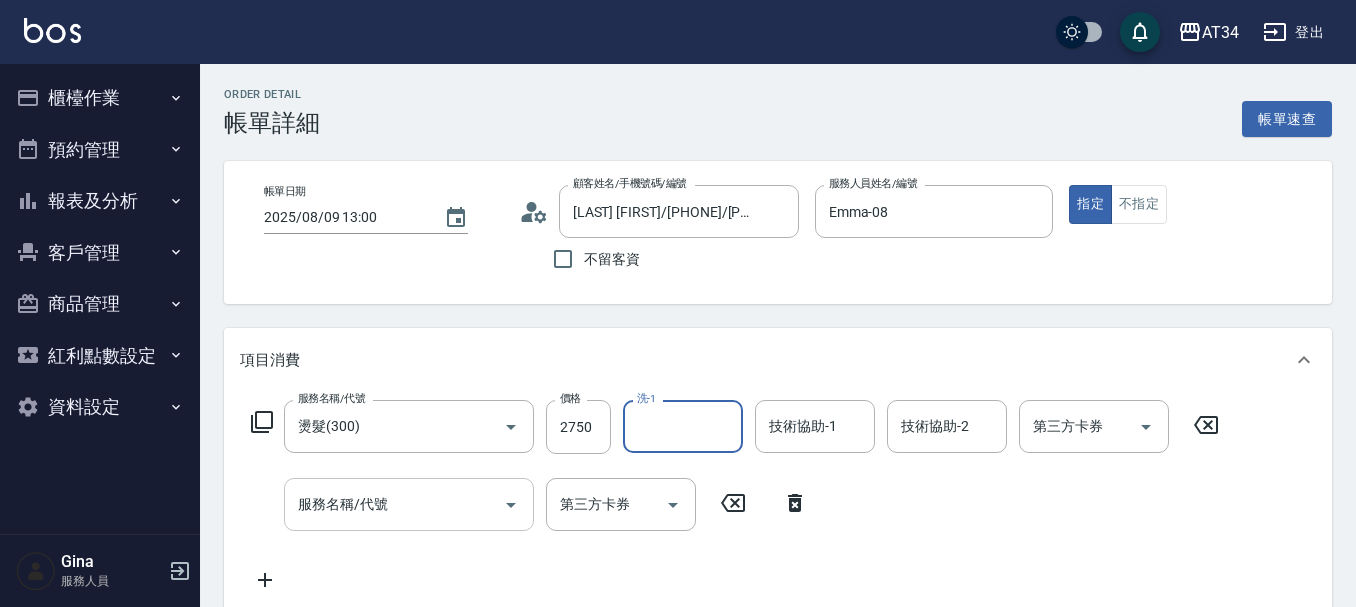 click on "服務名稱/代號 服務名稱/代號" at bounding box center (409, 504) 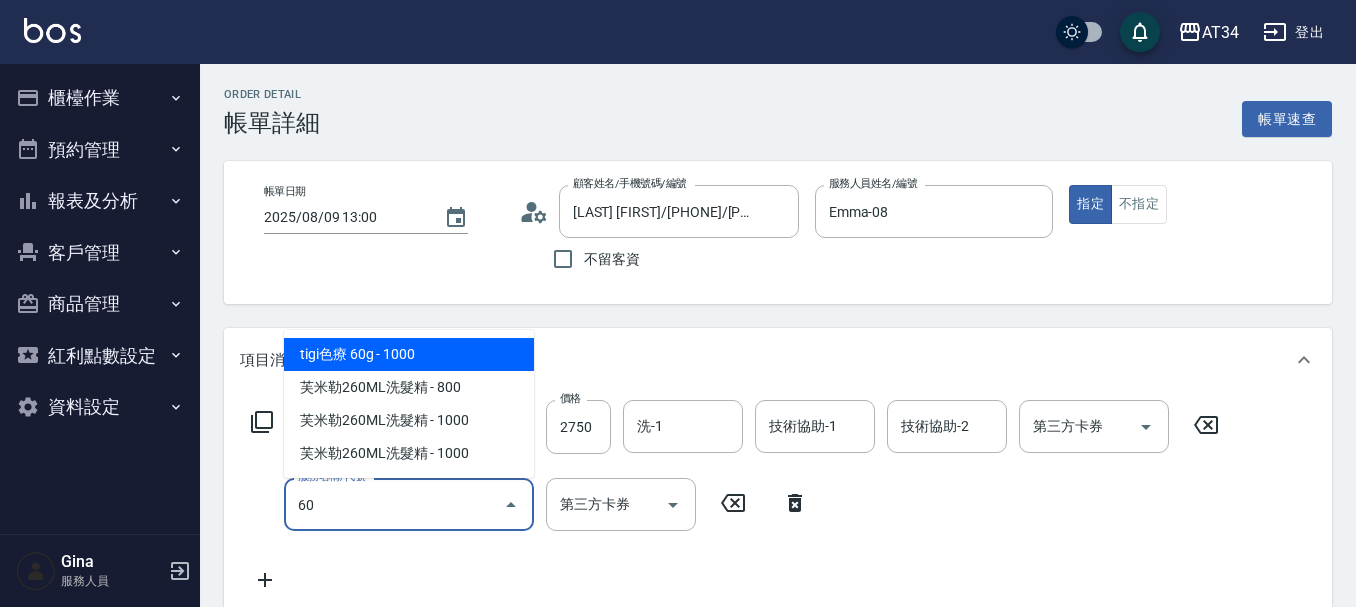 type on "602" 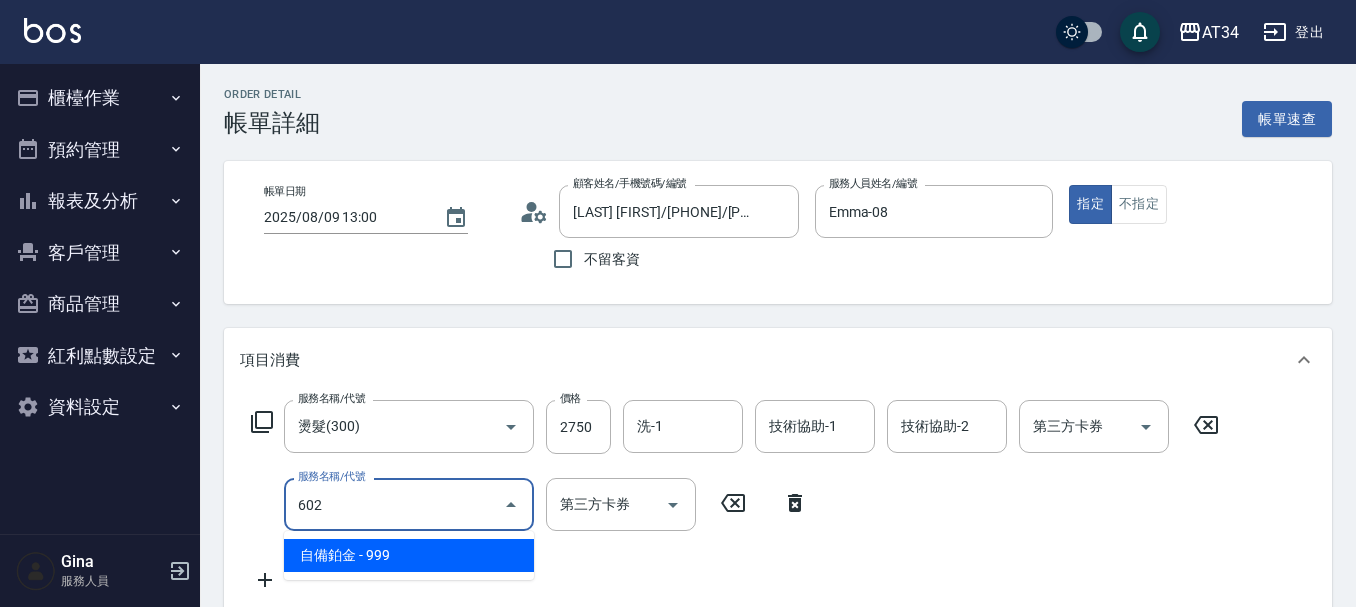 type on "370" 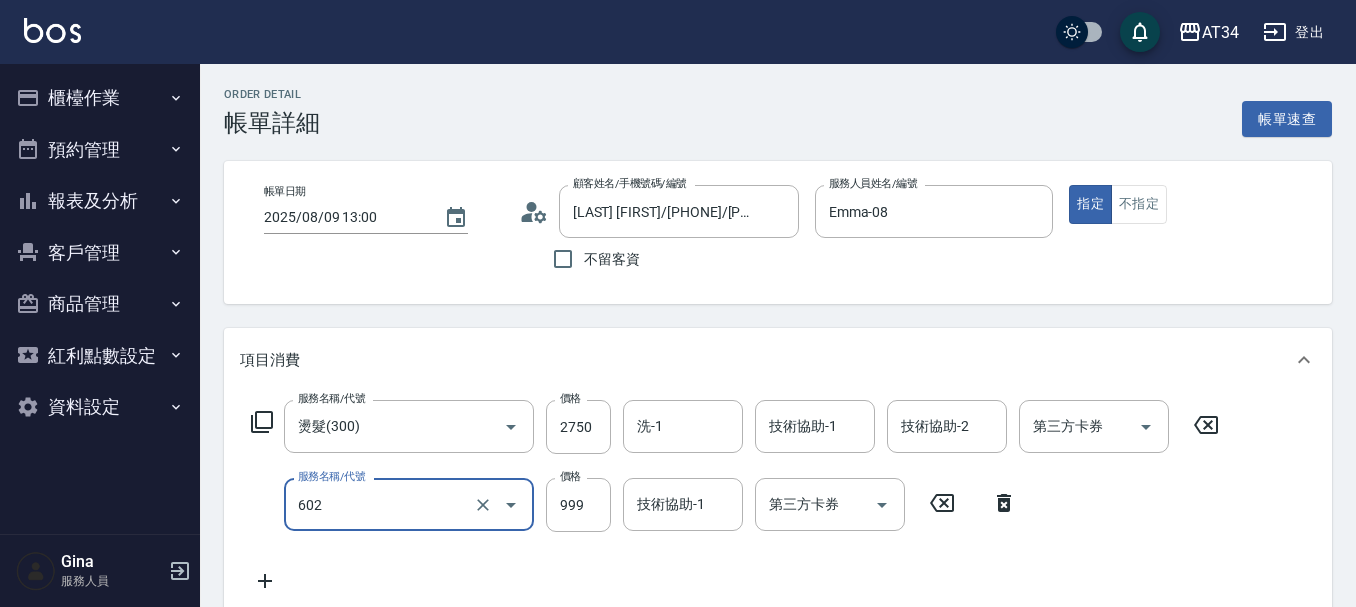 type on "自備鉑金(602)" 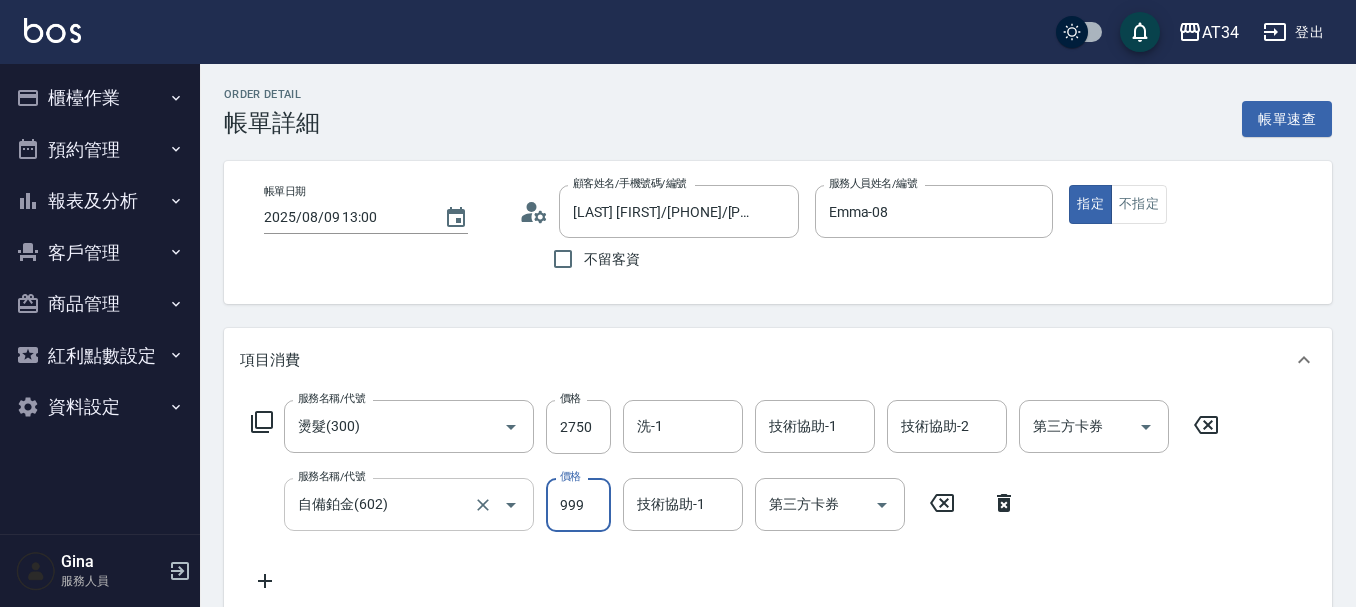 type on "1" 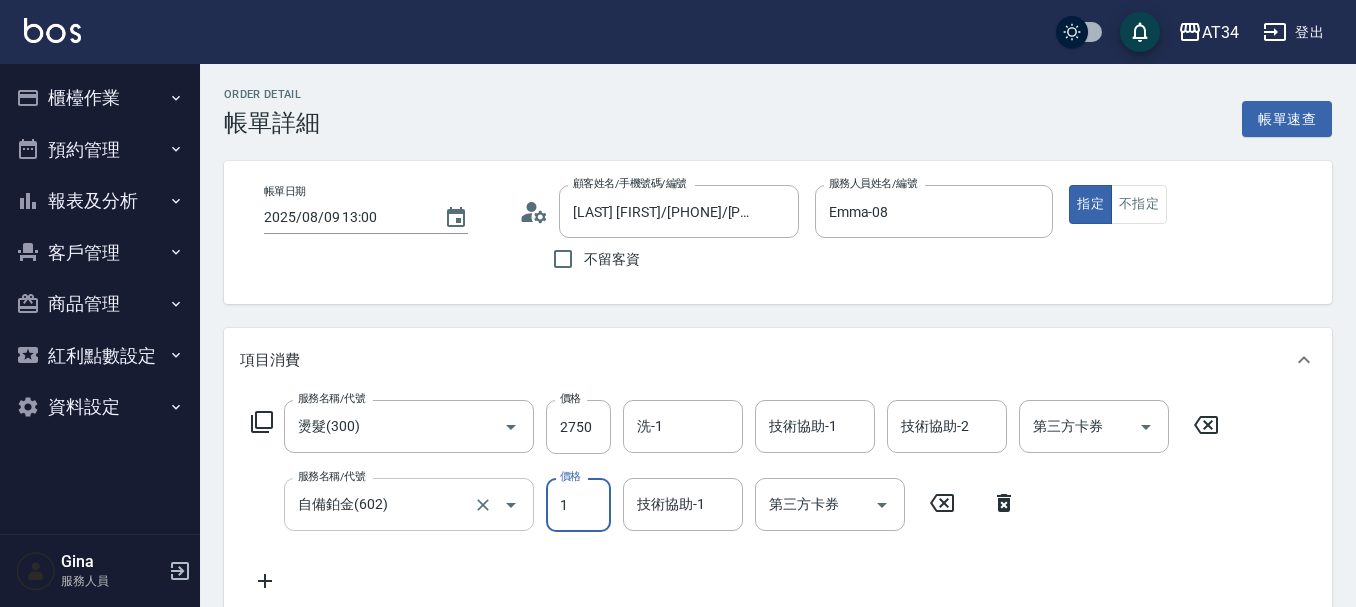 type on "270" 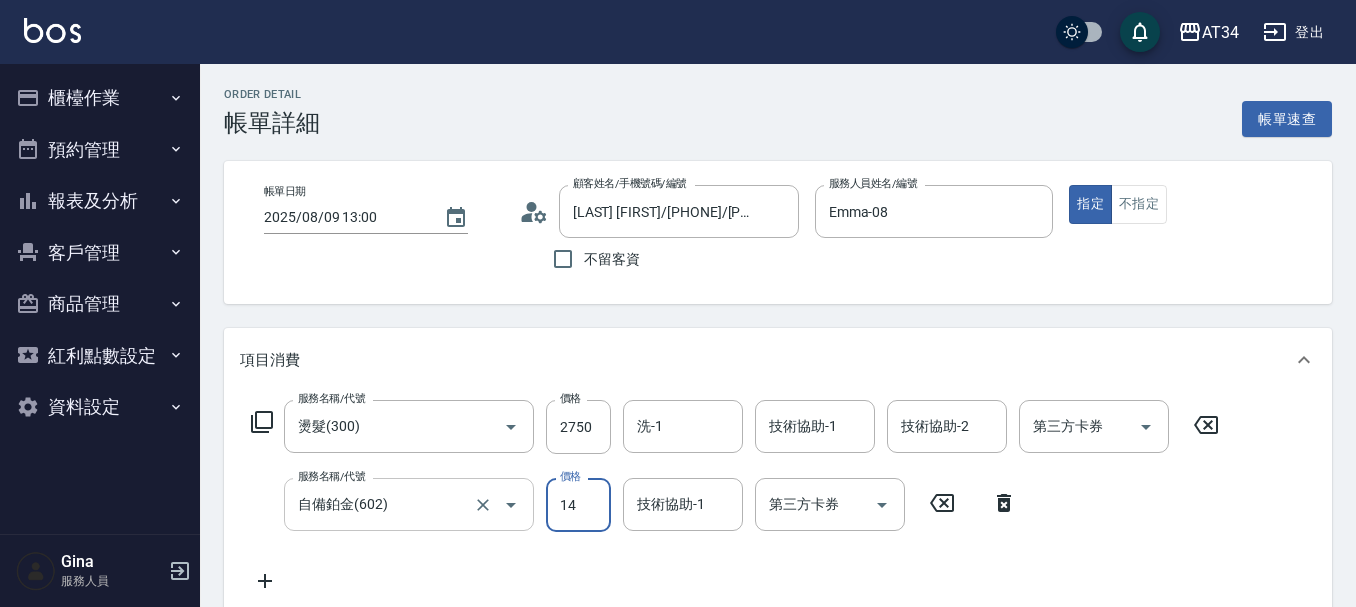 type on "144" 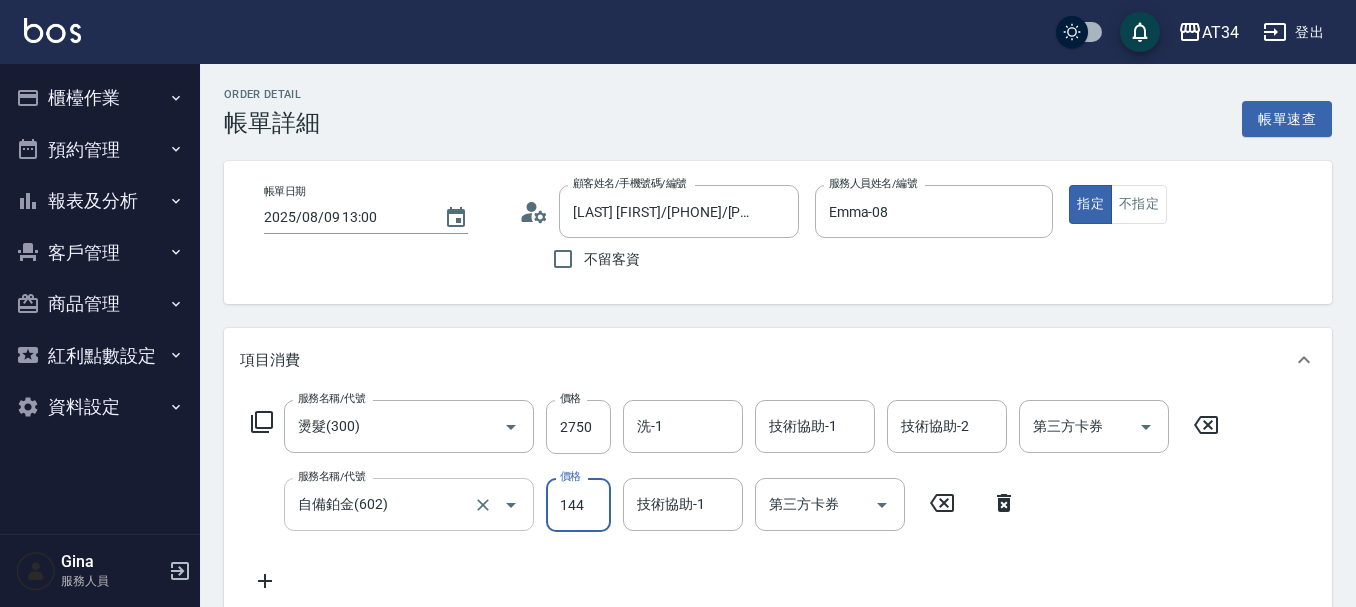 type on "410" 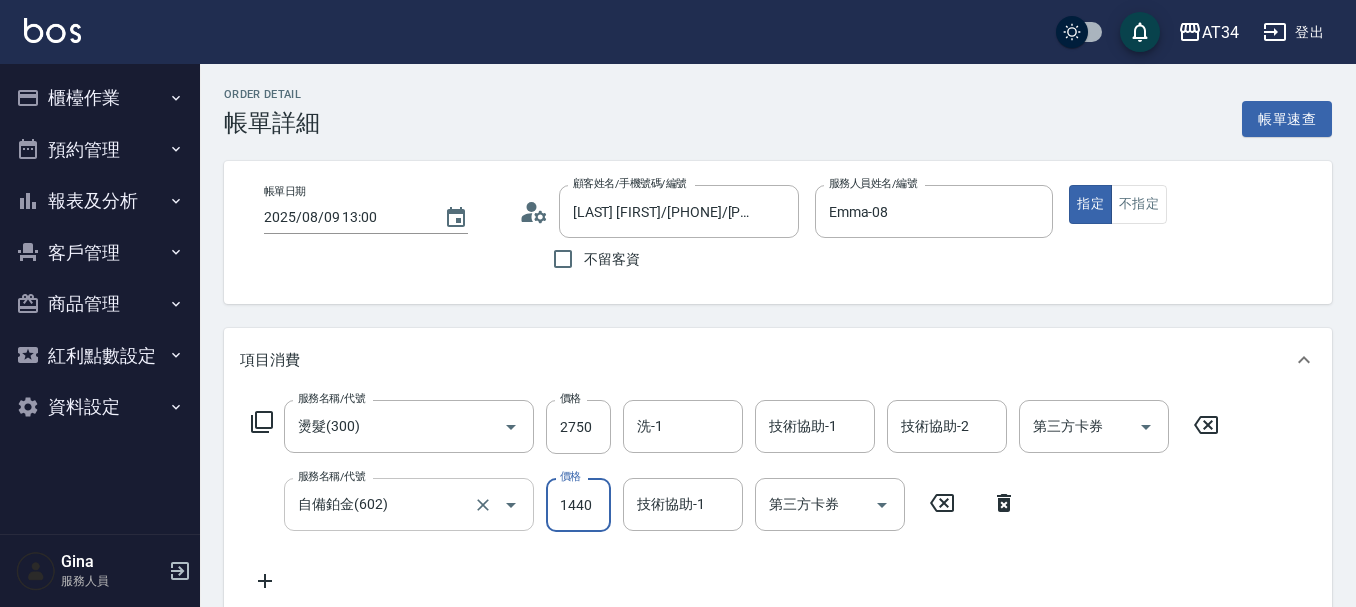 type on "1440" 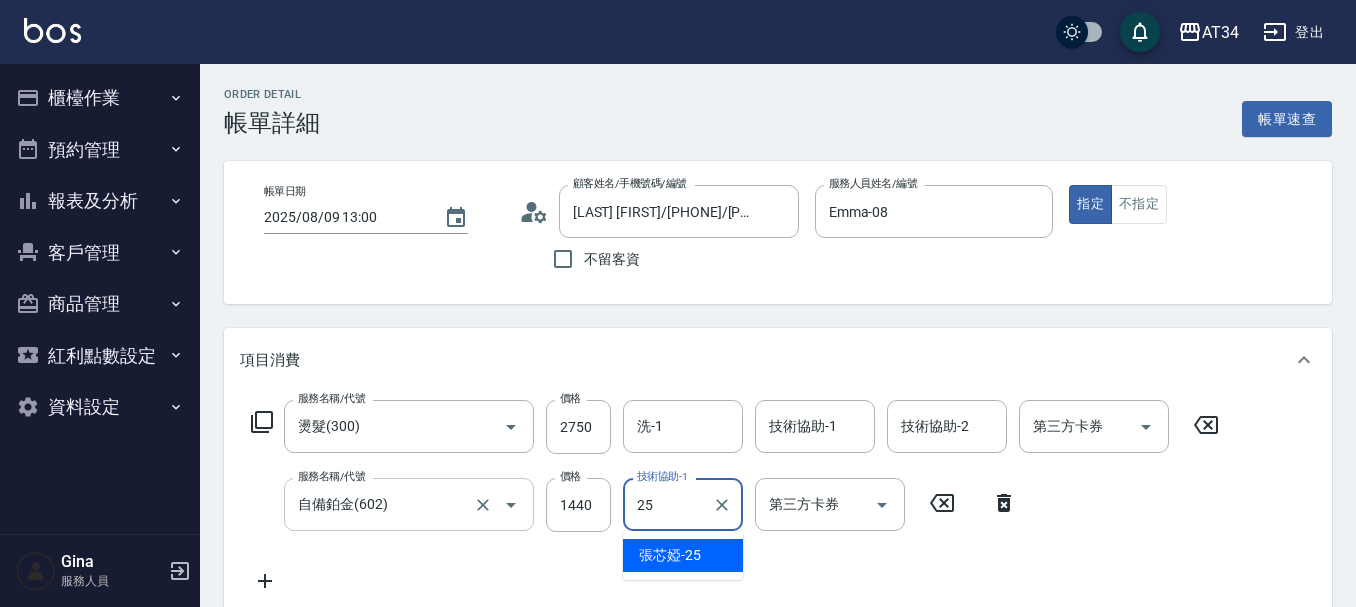 type on "張芯婭-25" 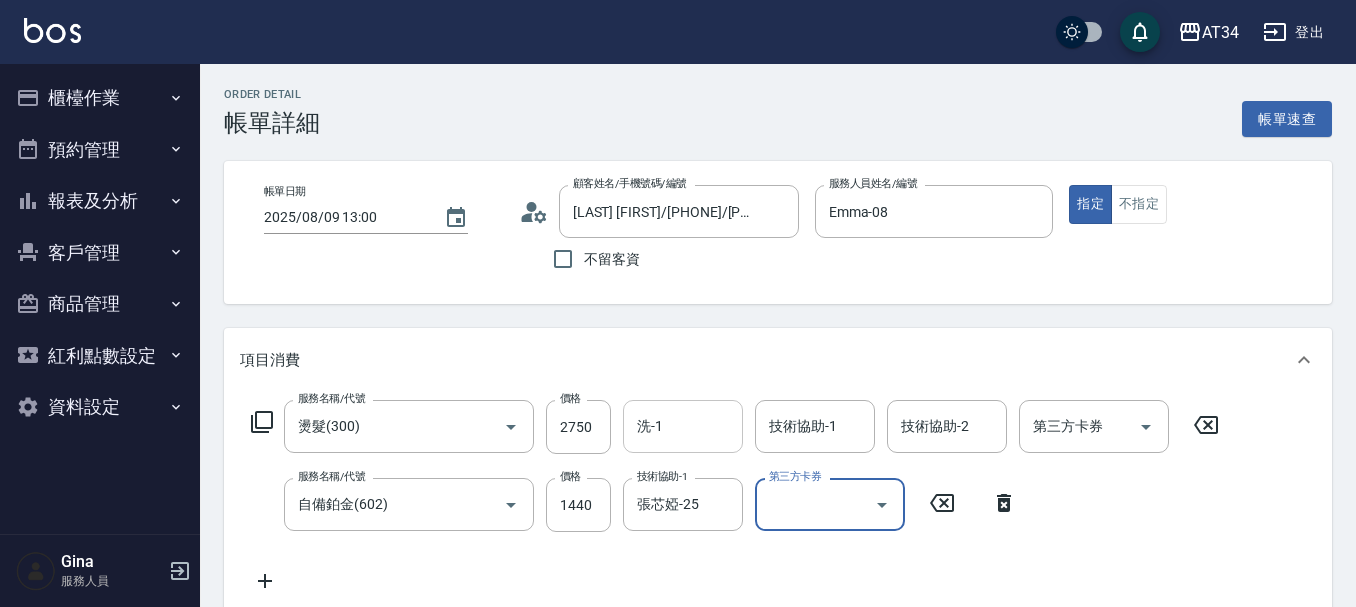 click on "洗-1" at bounding box center [683, 426] 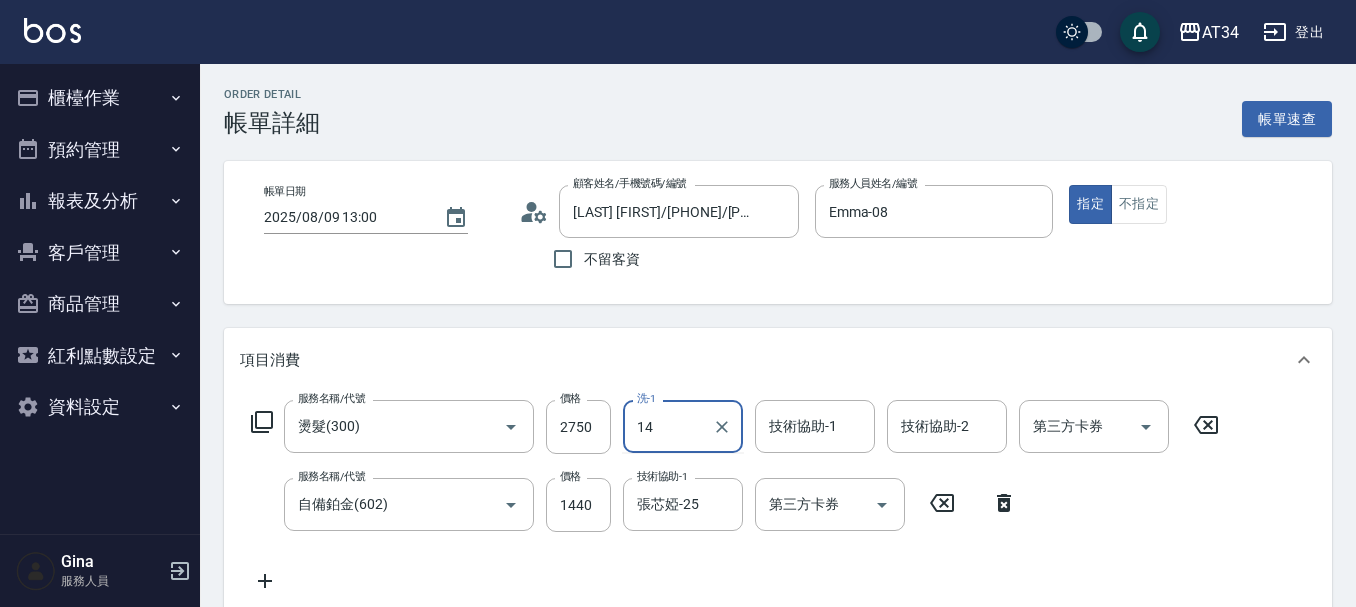 type on "1" 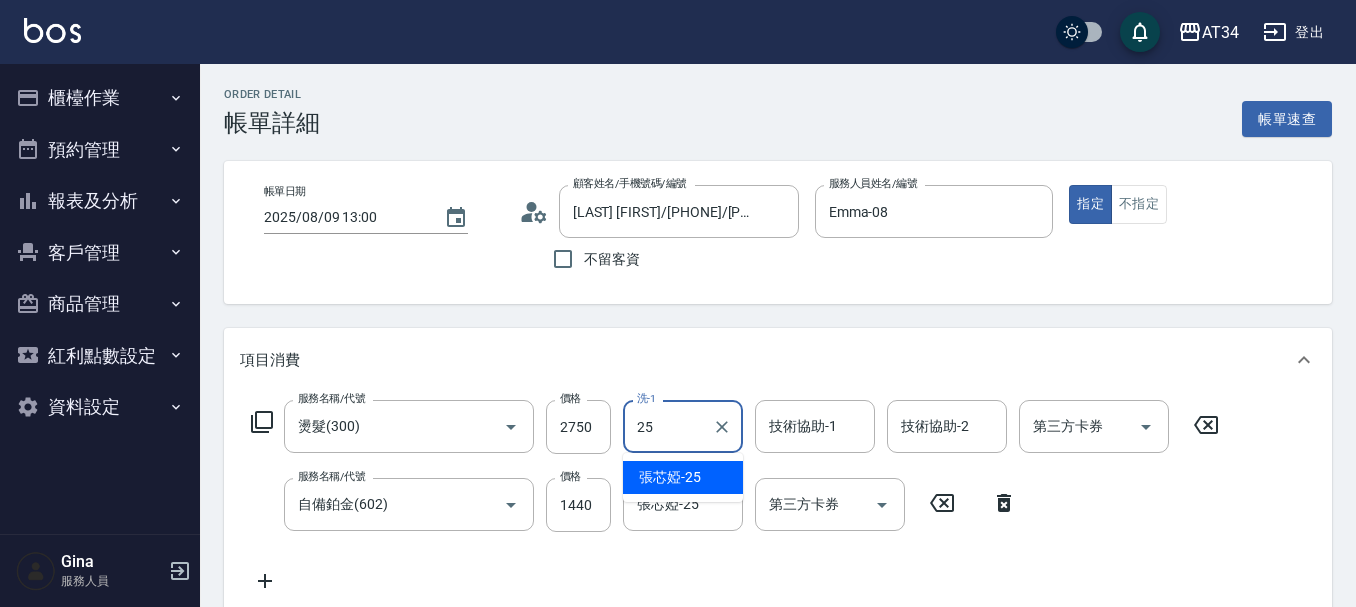 type on "張芯婭-25" 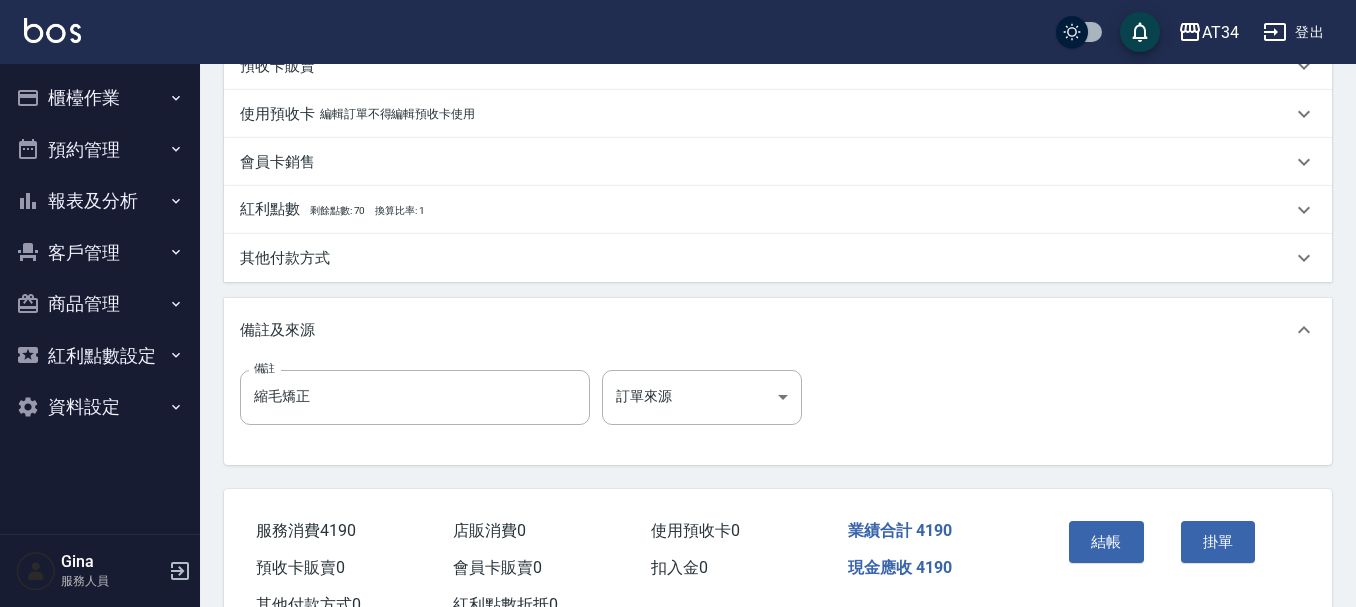 scroll, scrollTop: 700, scrollLeft: 0, axis: vertical 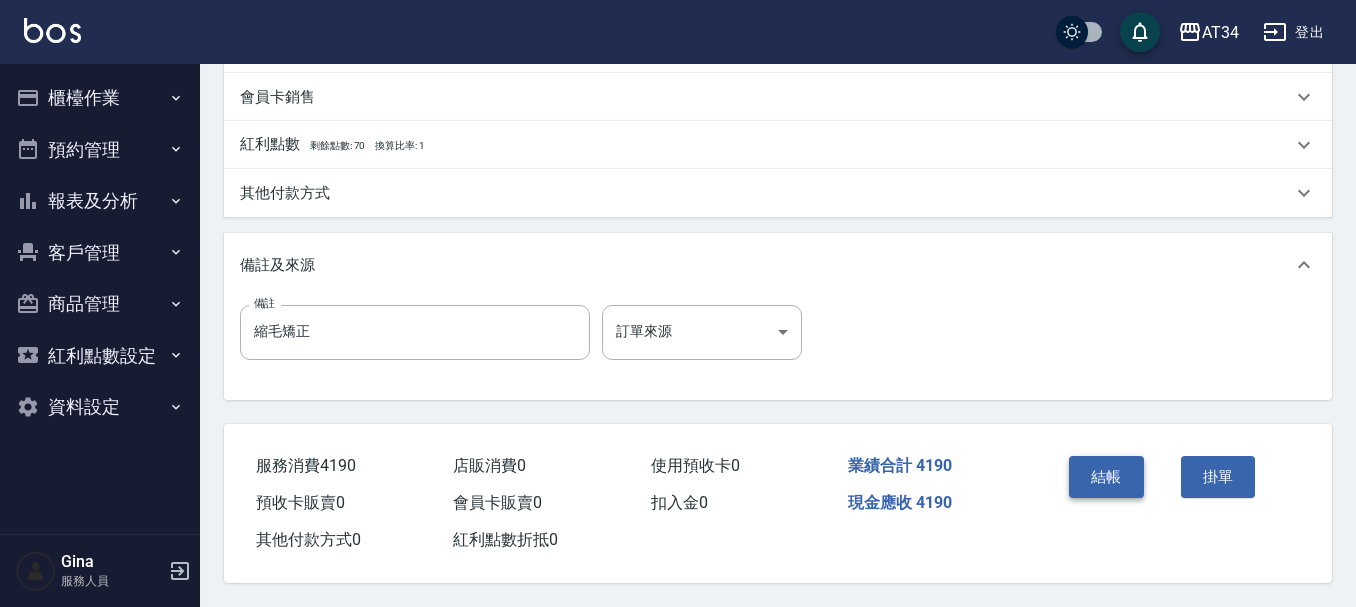 click on "結帳" at bounding box center [1106, 477] 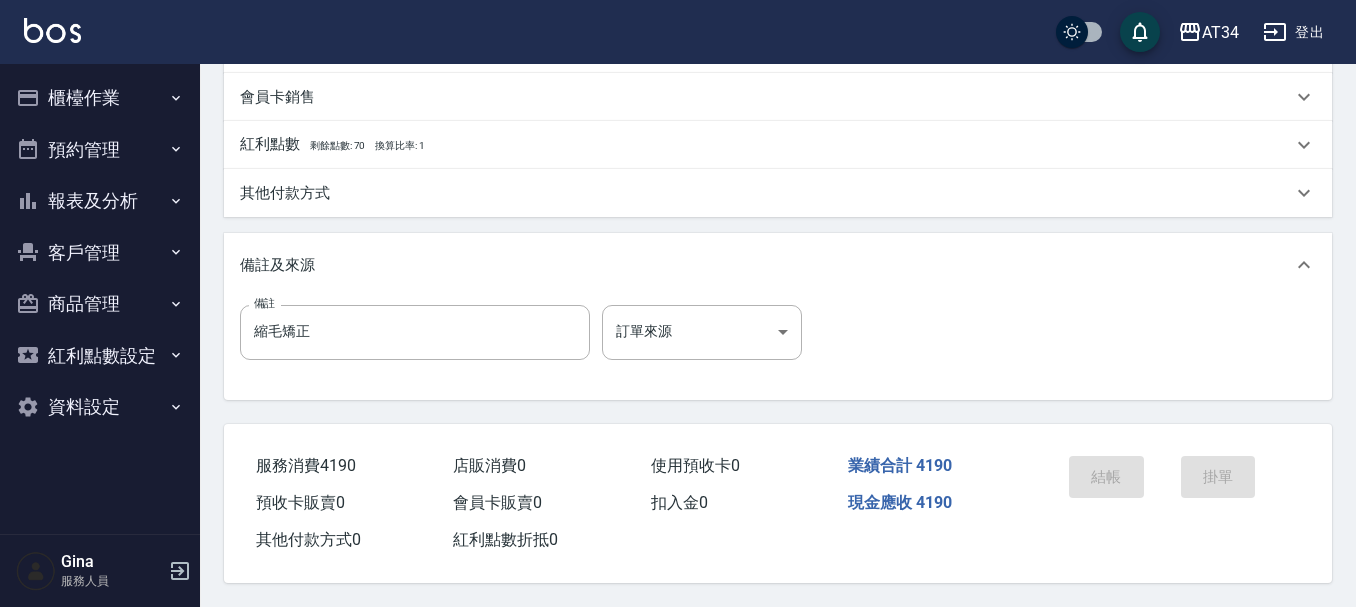 scroll, scrollTop: 0, scrollLeft: 0, axis: both 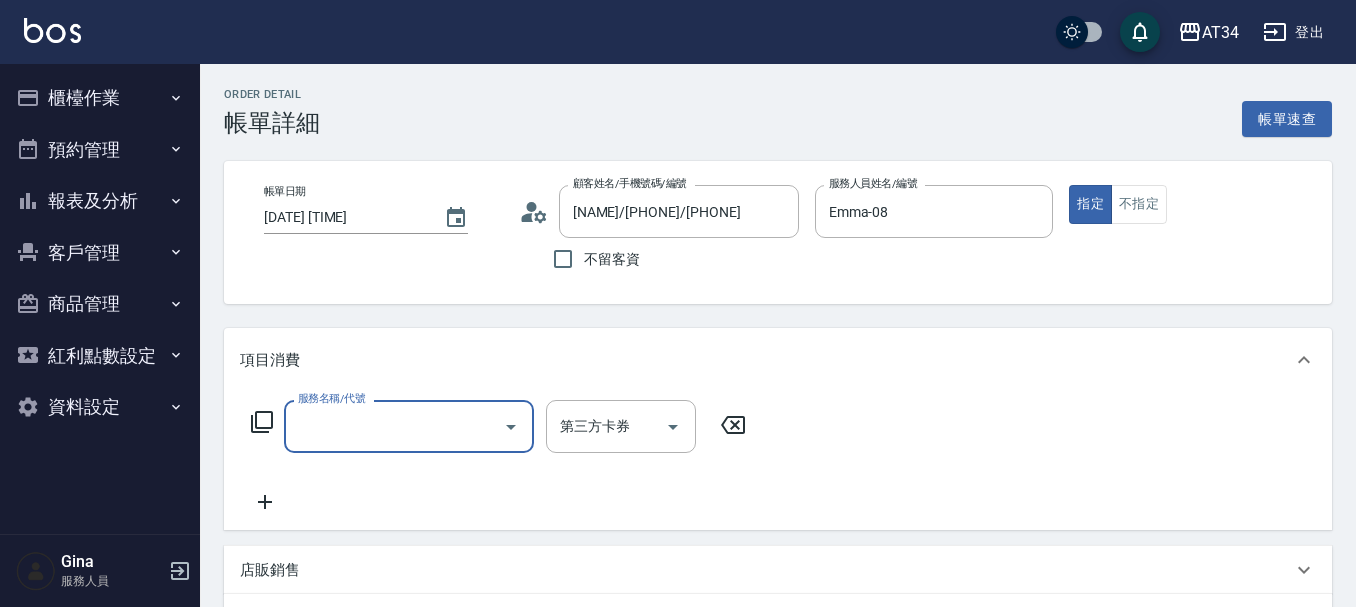 click 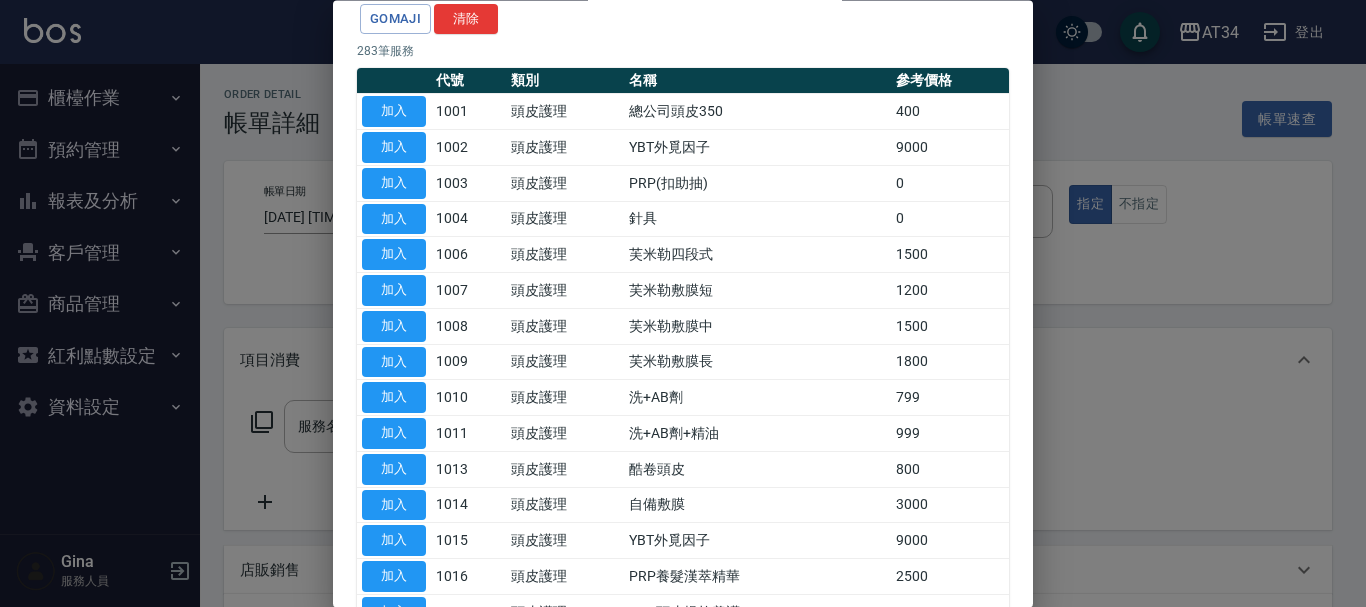 scroll, scrollTop: 200, scrollLeft: 0, axis: vertical 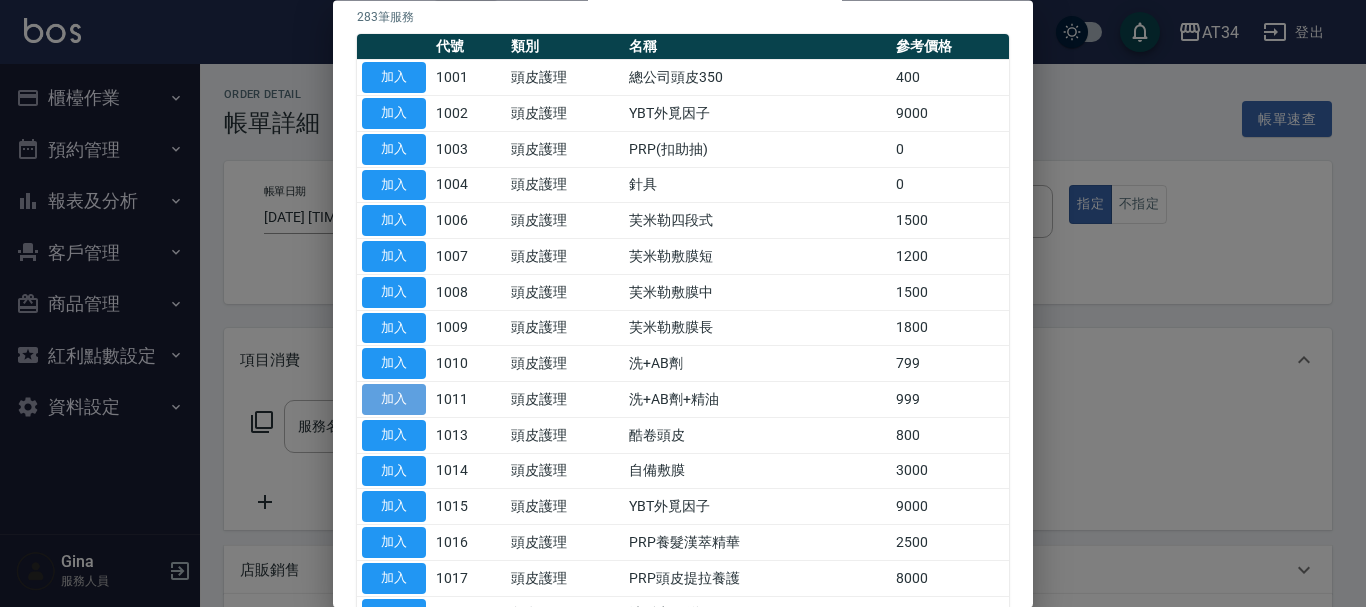 click on "加入" at bounding box center [394, 400] 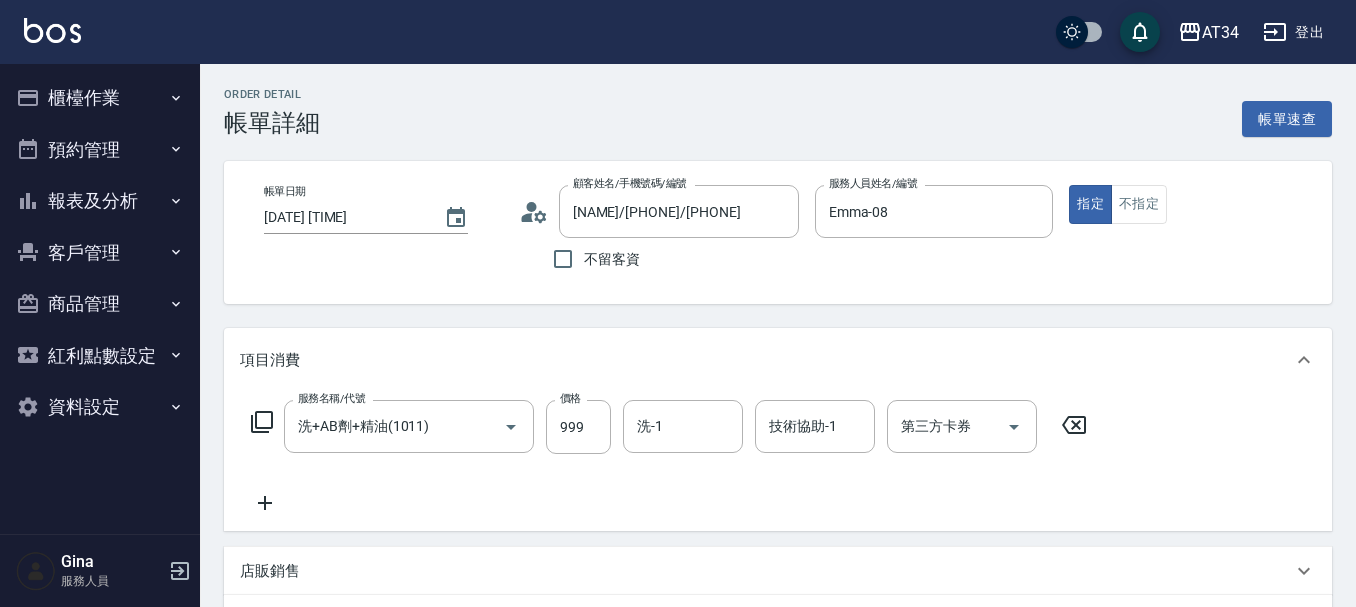 click 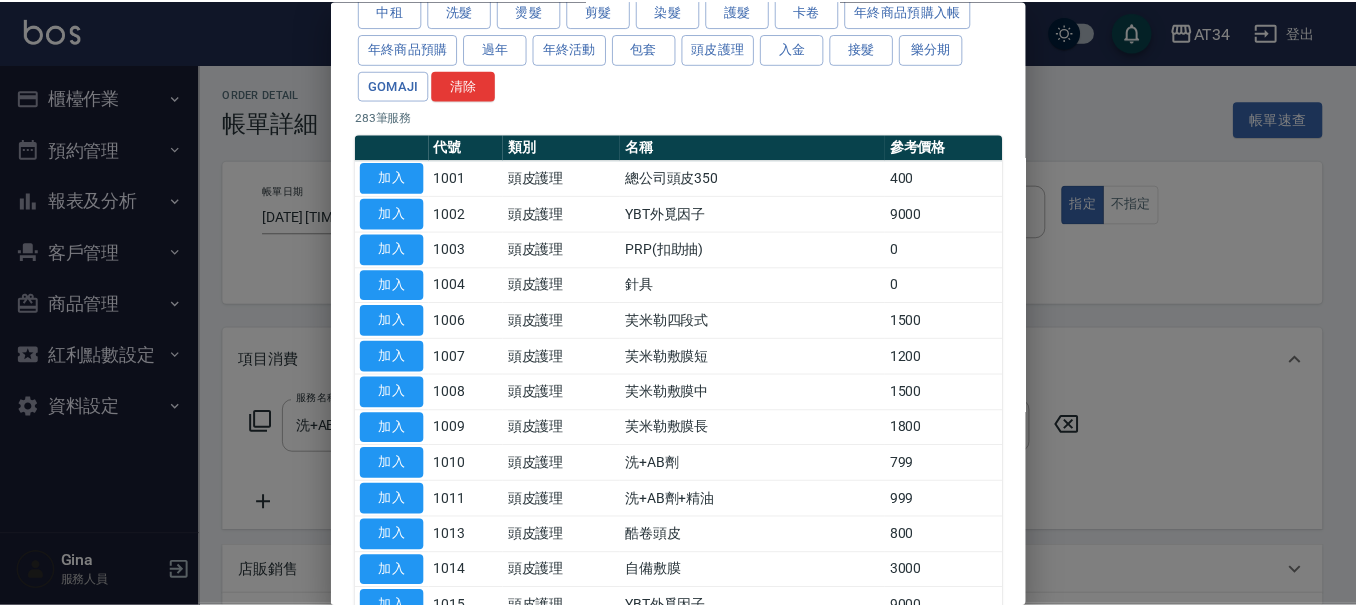 scroll, scrollTop: 200, scrollLeft: 0, axis: vertical 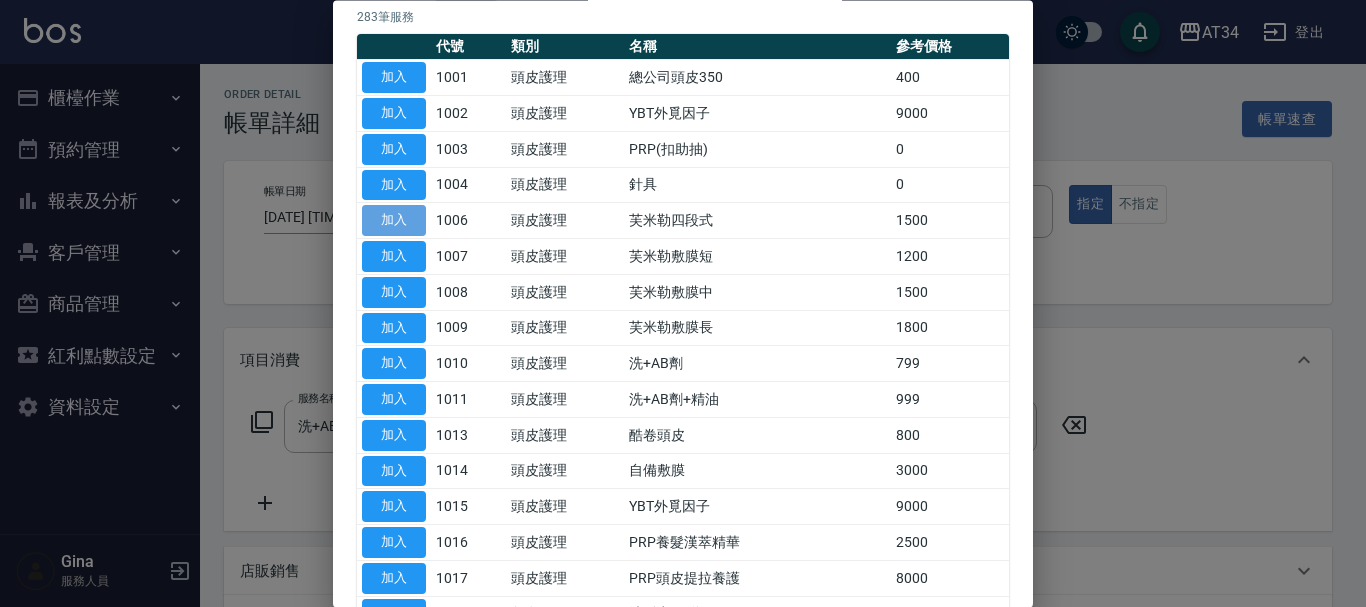 click on "加入" at bounding box center [394, 221] 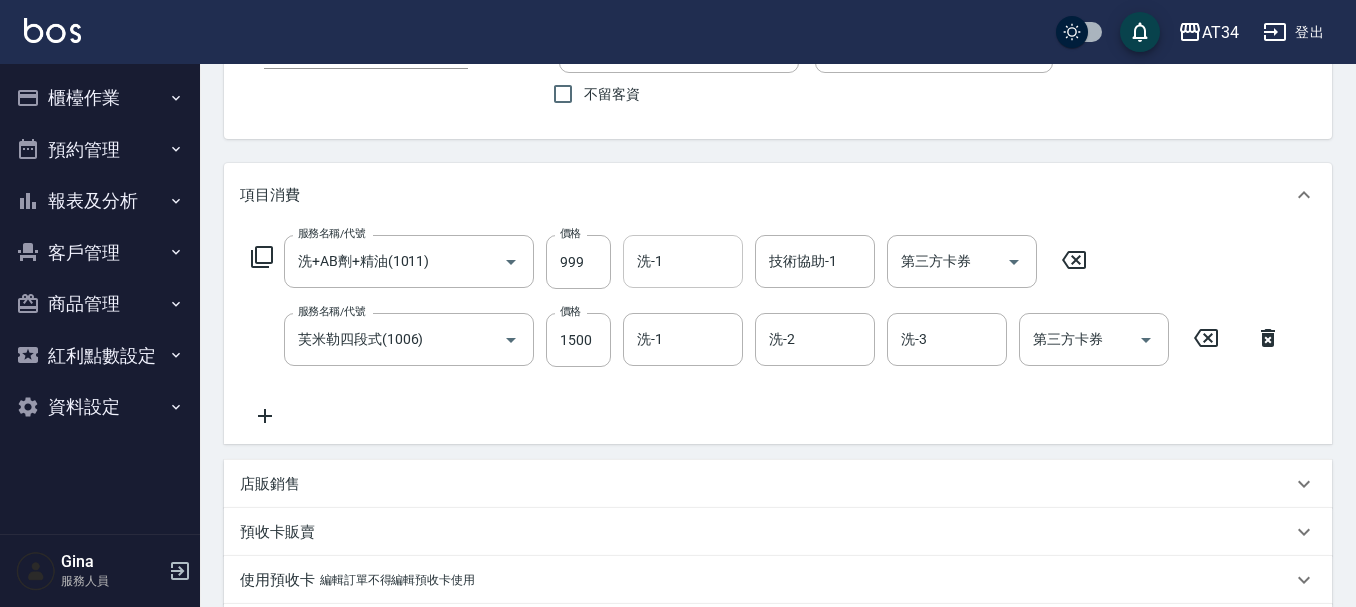 scroll, scrollTop: 200, scrollLeft: 0, axis: vertical 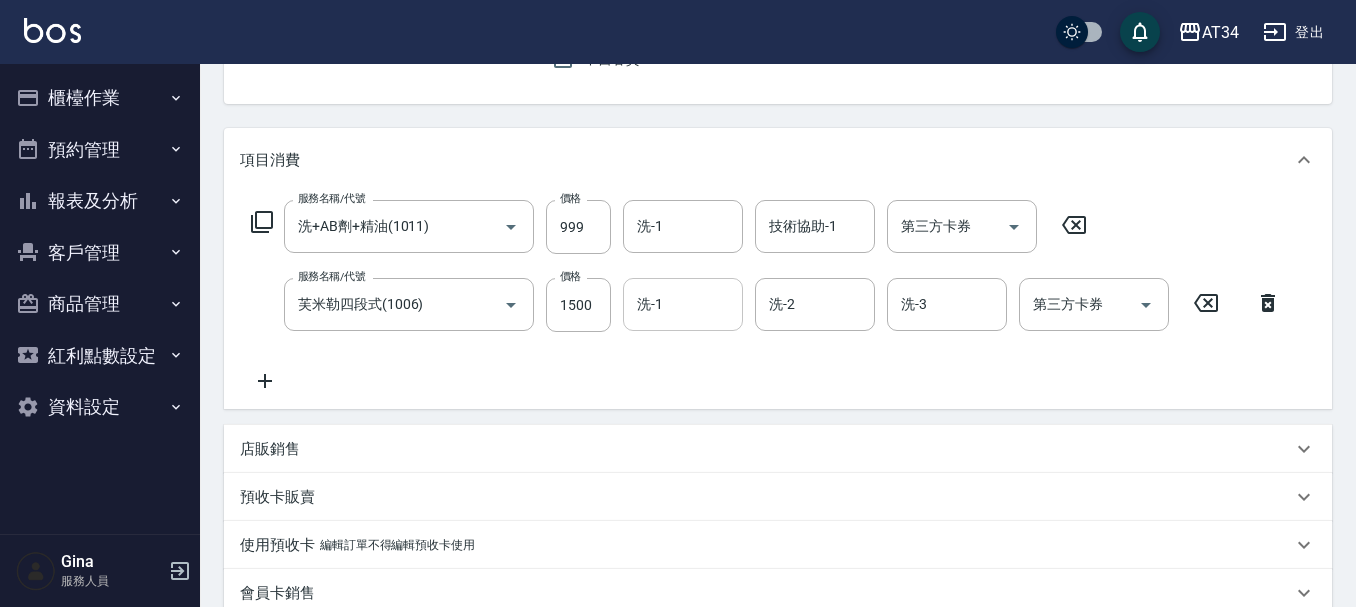 click on "洗-1" at bounding box center (683, 304) 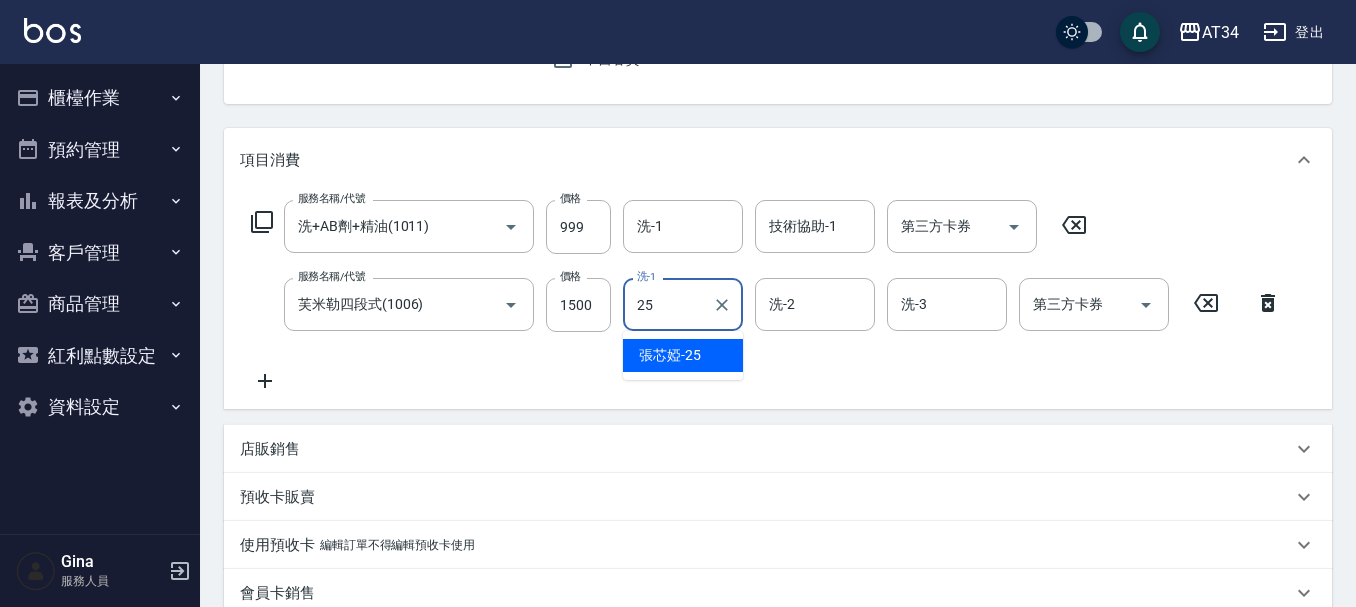 type on "張芯婭-25" 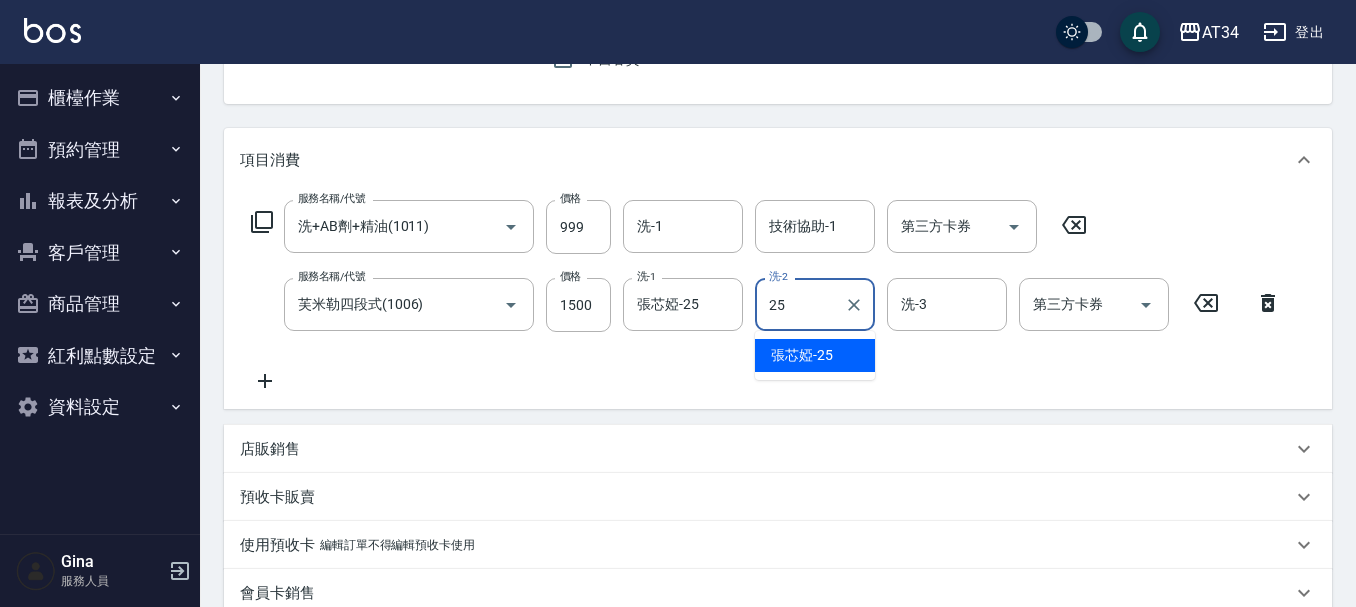 type on "張芯婭-25" 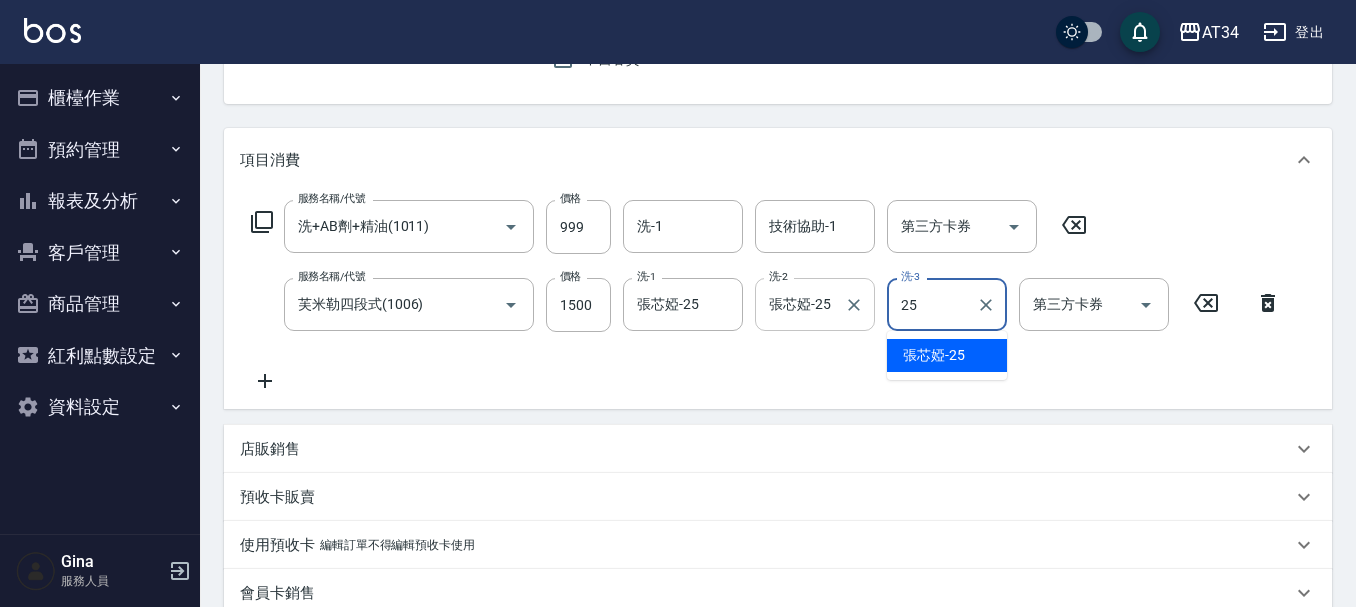 type on "張芯婭-25" 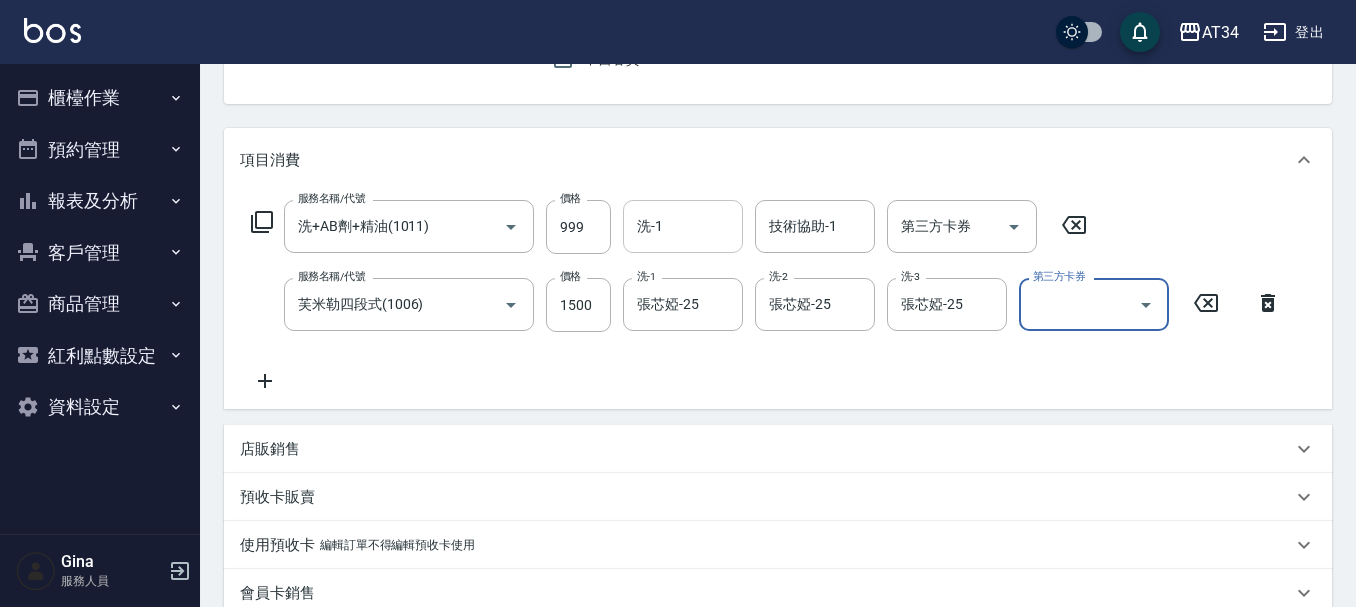 click on "洗-1" at bounding box center (683, 226) 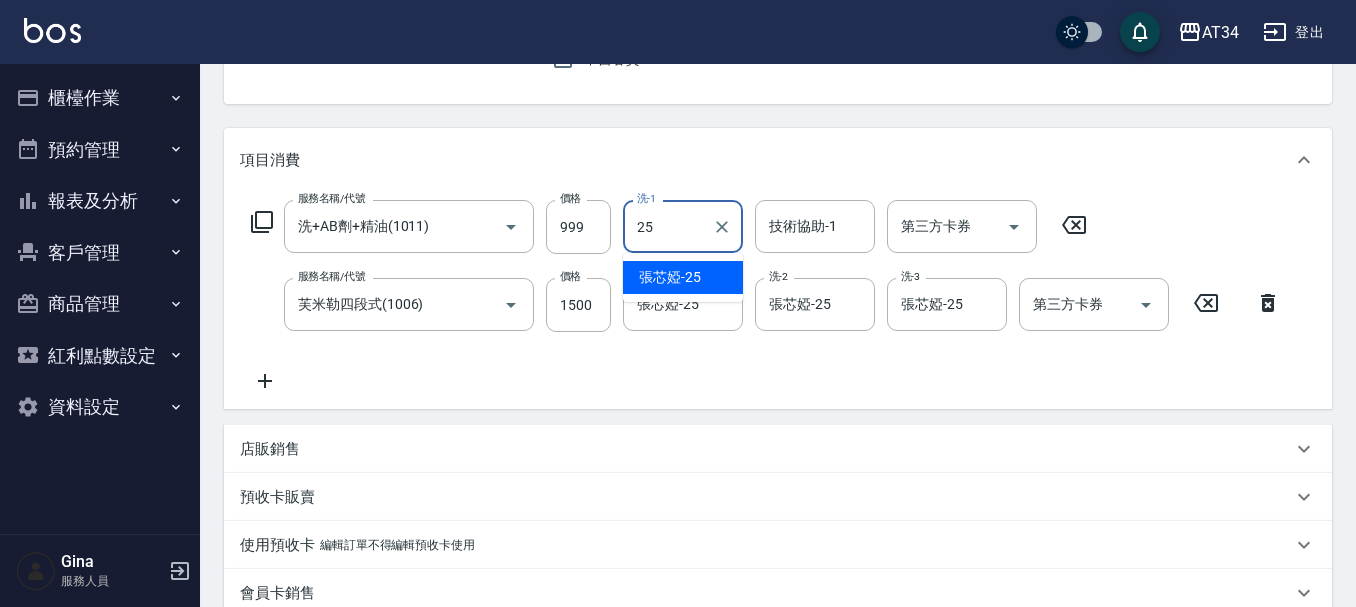 type on "張芯婭-25" 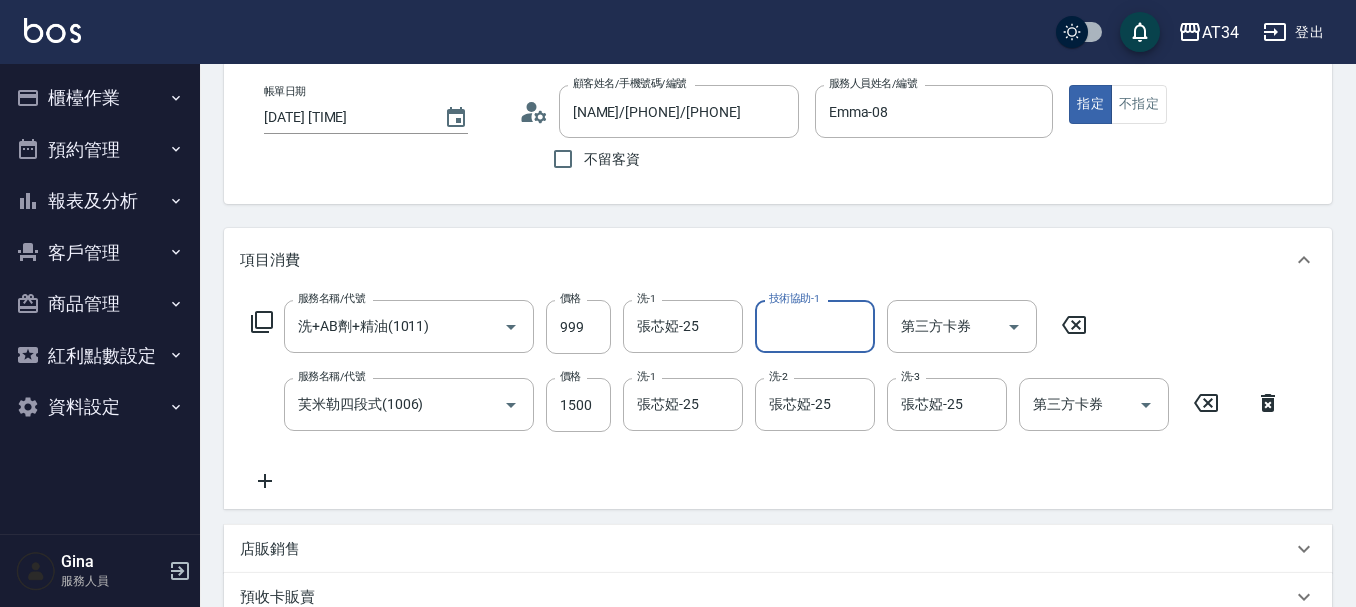 scroll, scrollTop: 200, scrollLeft: 0, axis: vertical 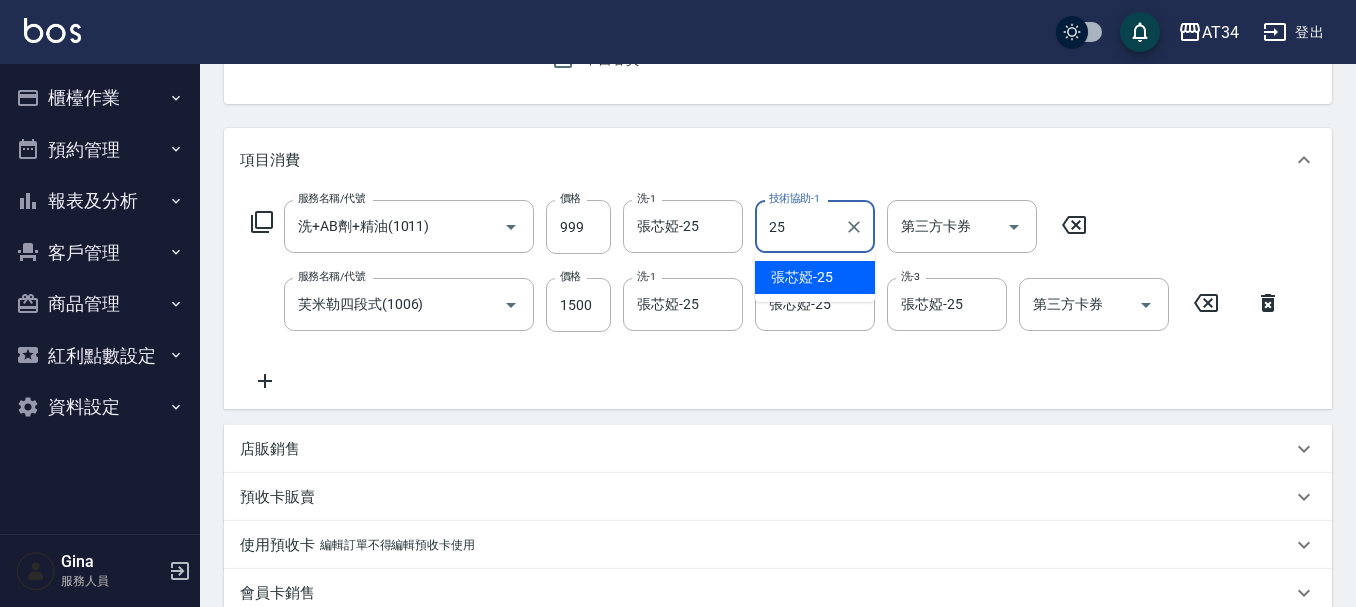 type on "張芯婭-25" 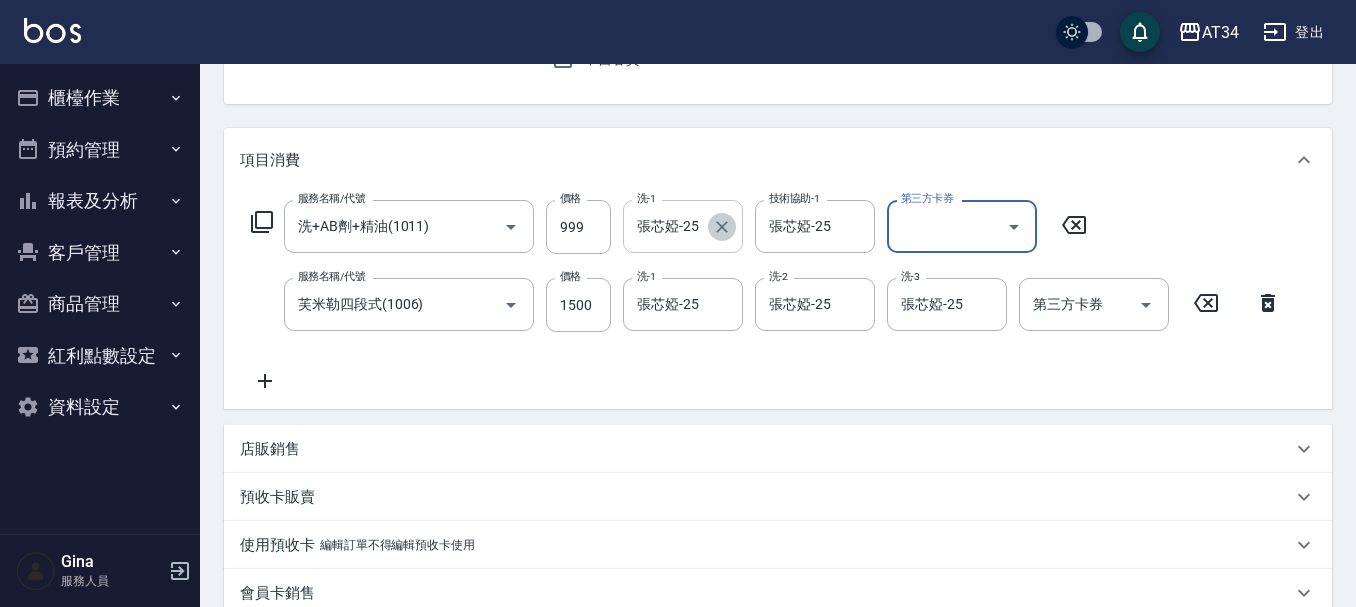 click 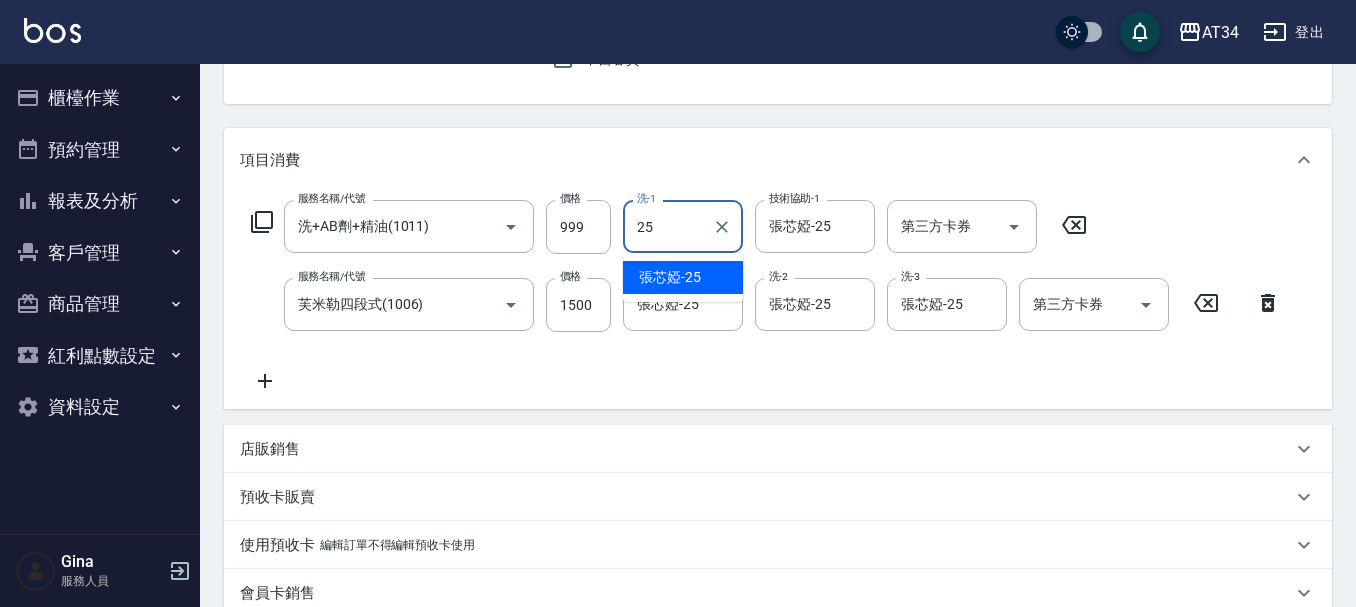 type on "張芯婭-25" 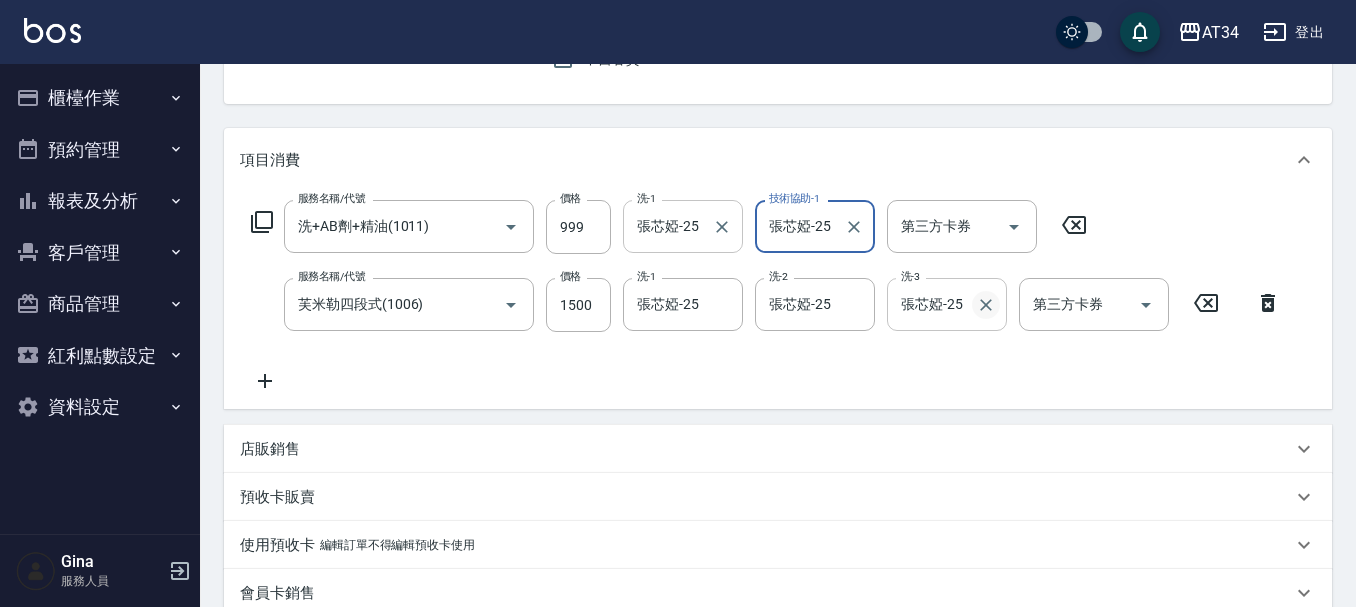 click 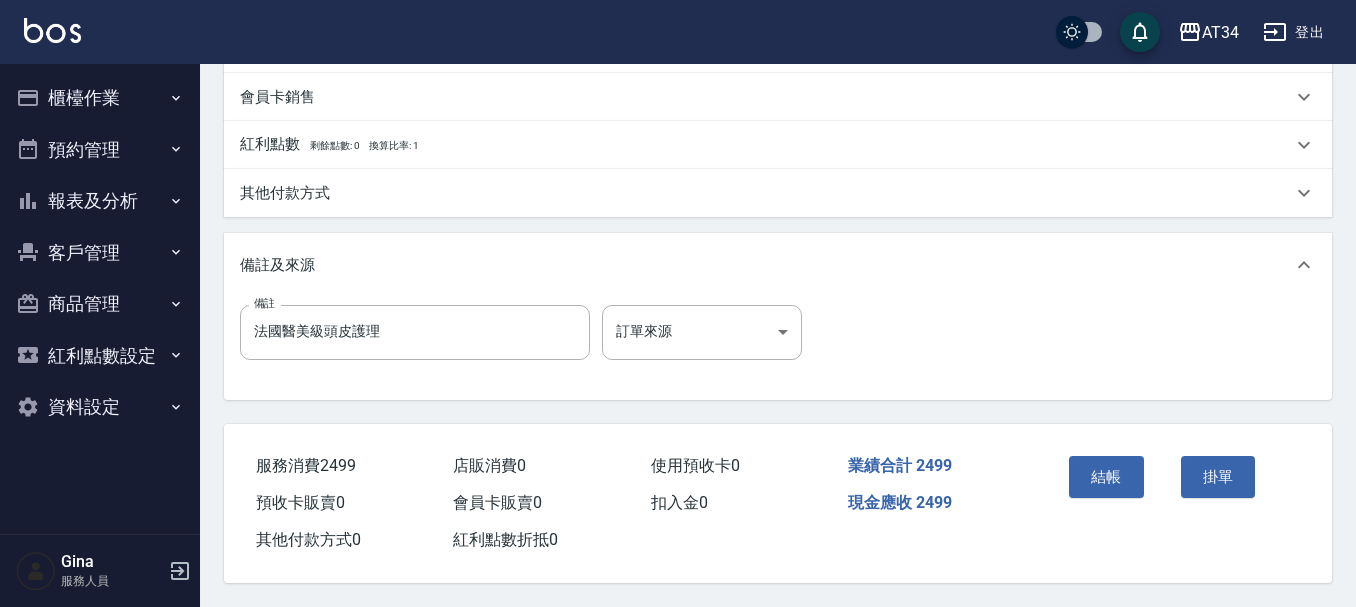 scroll, scrollTop: 705, scrollLeft: 0, axis: vertical 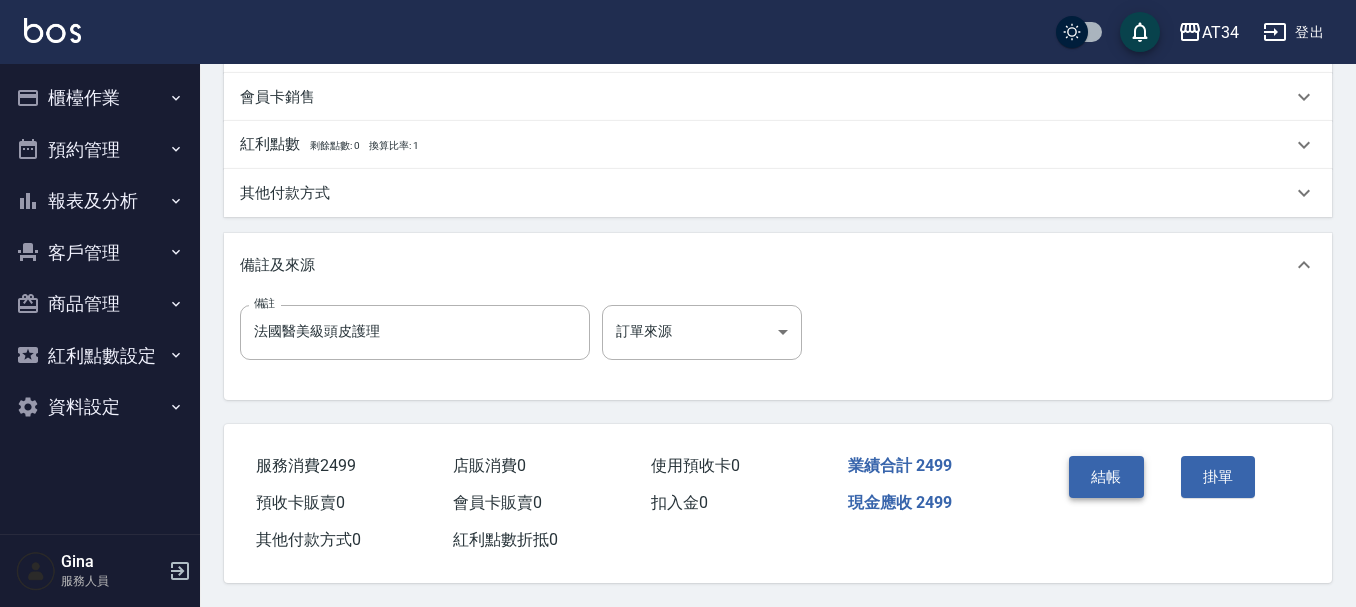 click on "結帳" at bounding box center [1106, 477] 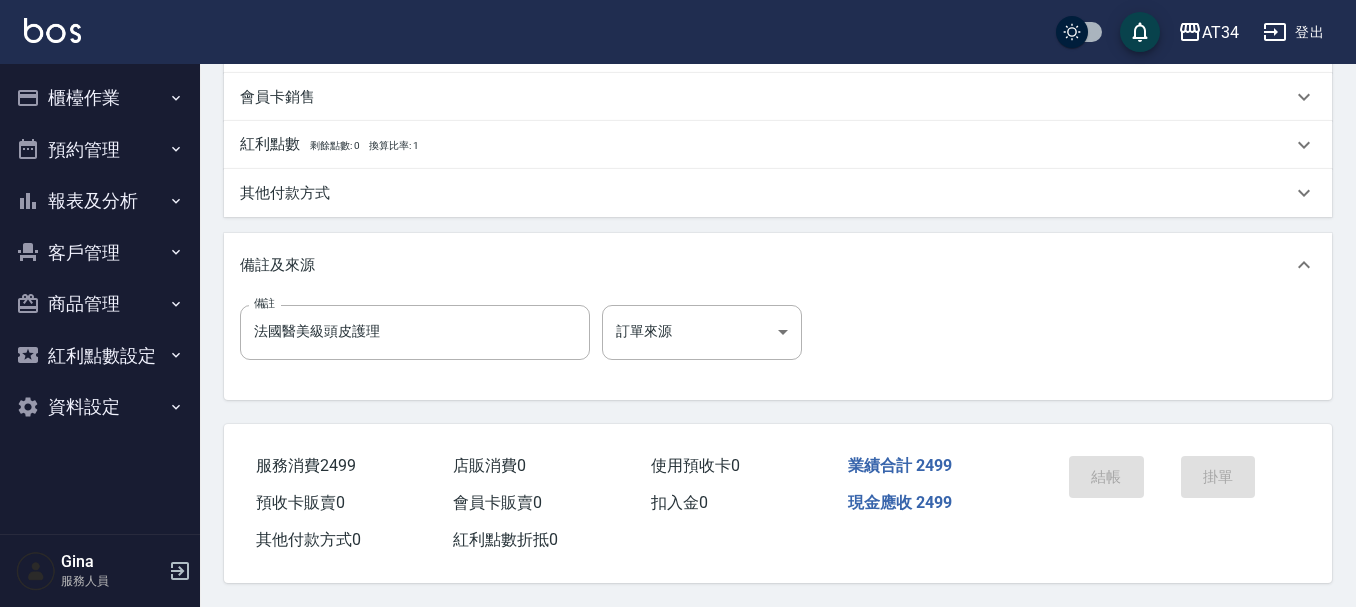 scroll, scrollTop: 0, scrollLeft: 0, axis: both 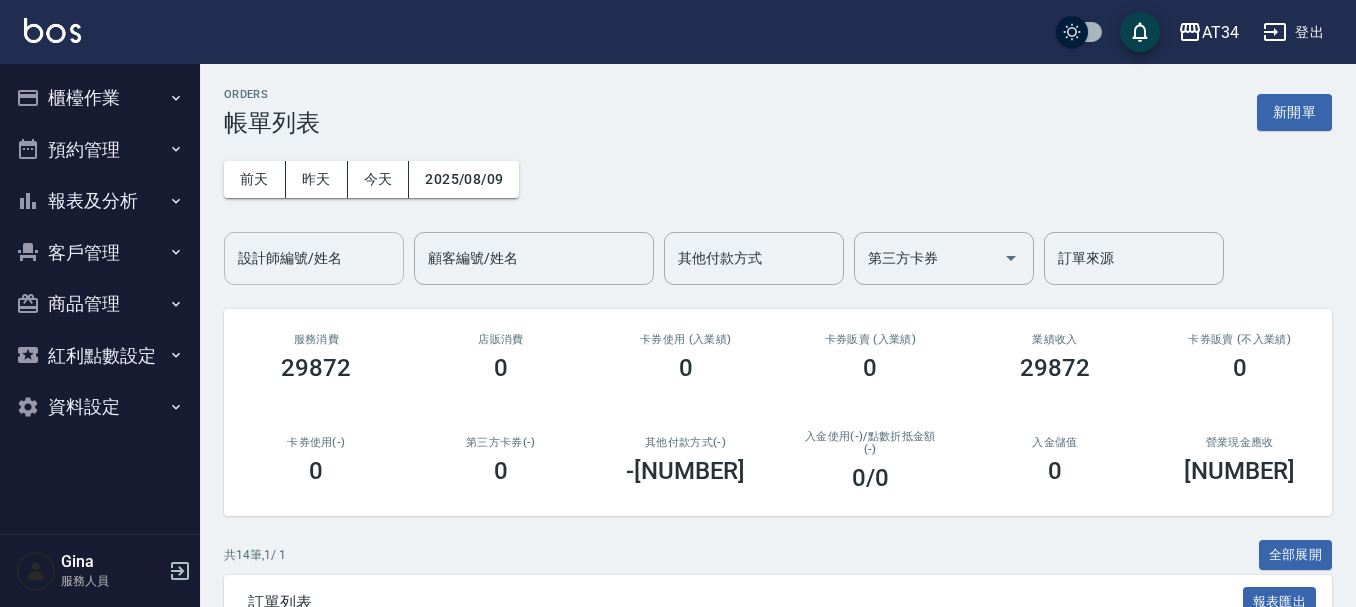 click on "設計師編號/姓名" at bounding box center [314, 258] 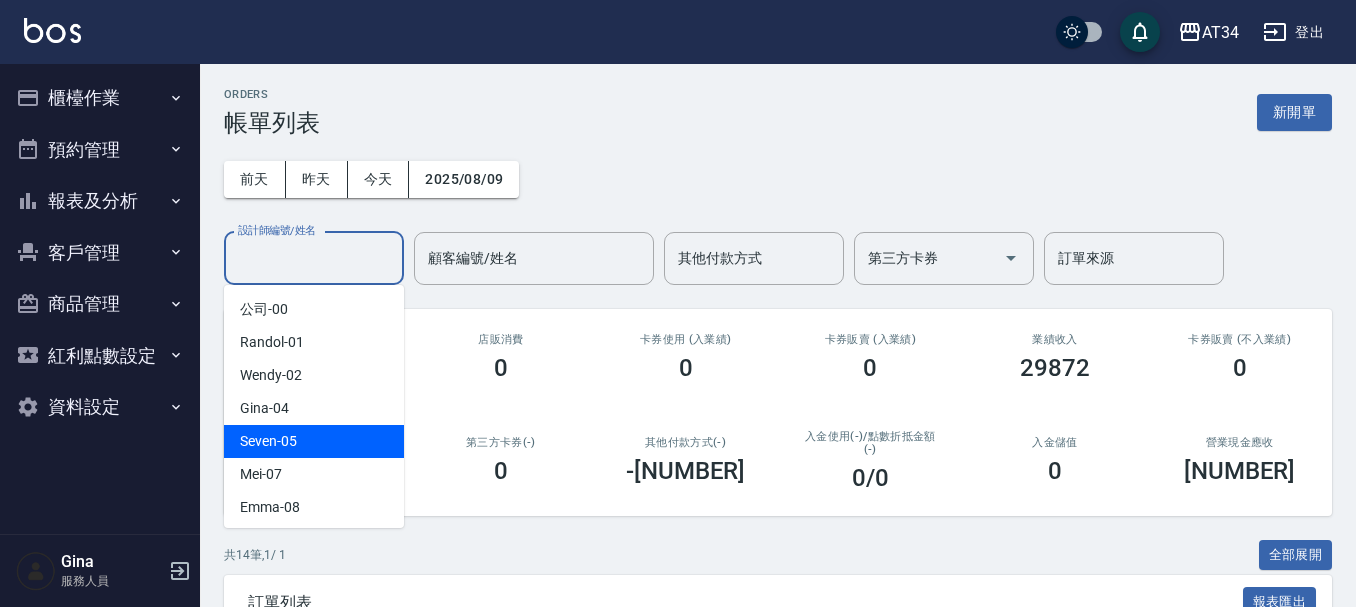 click on "Seven -05" at bounding box center (314, 441) 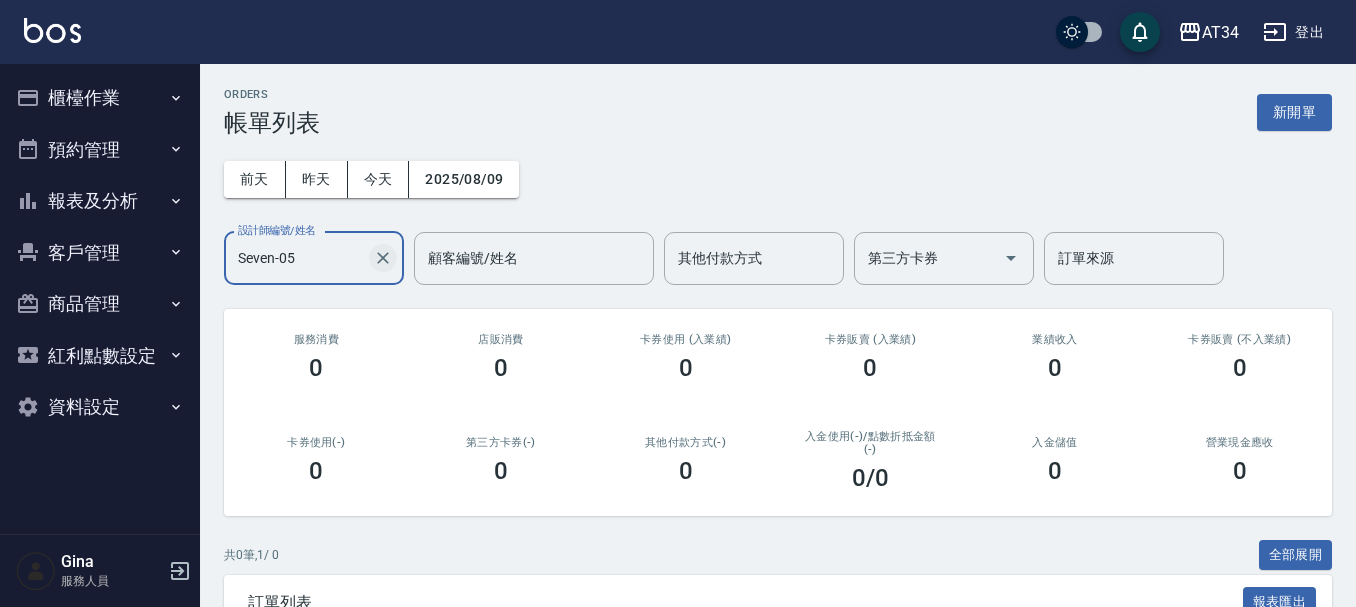 click 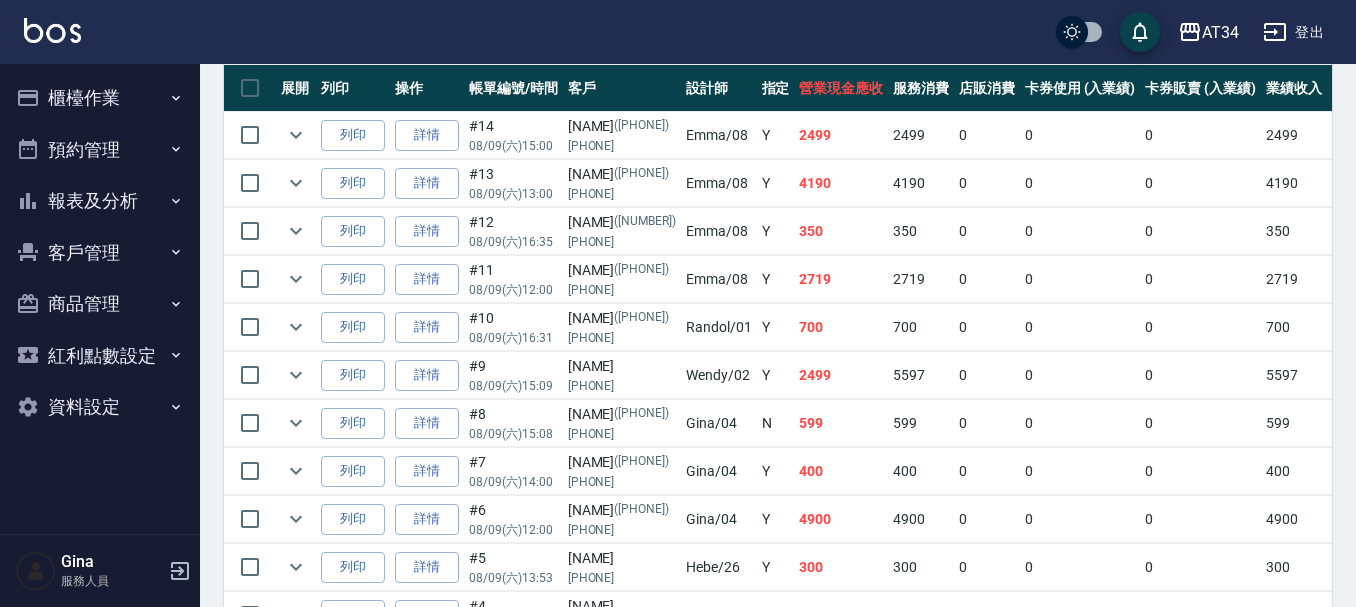 scroll, scrollTop: 600, scrollLeft: 0, axis: vertical 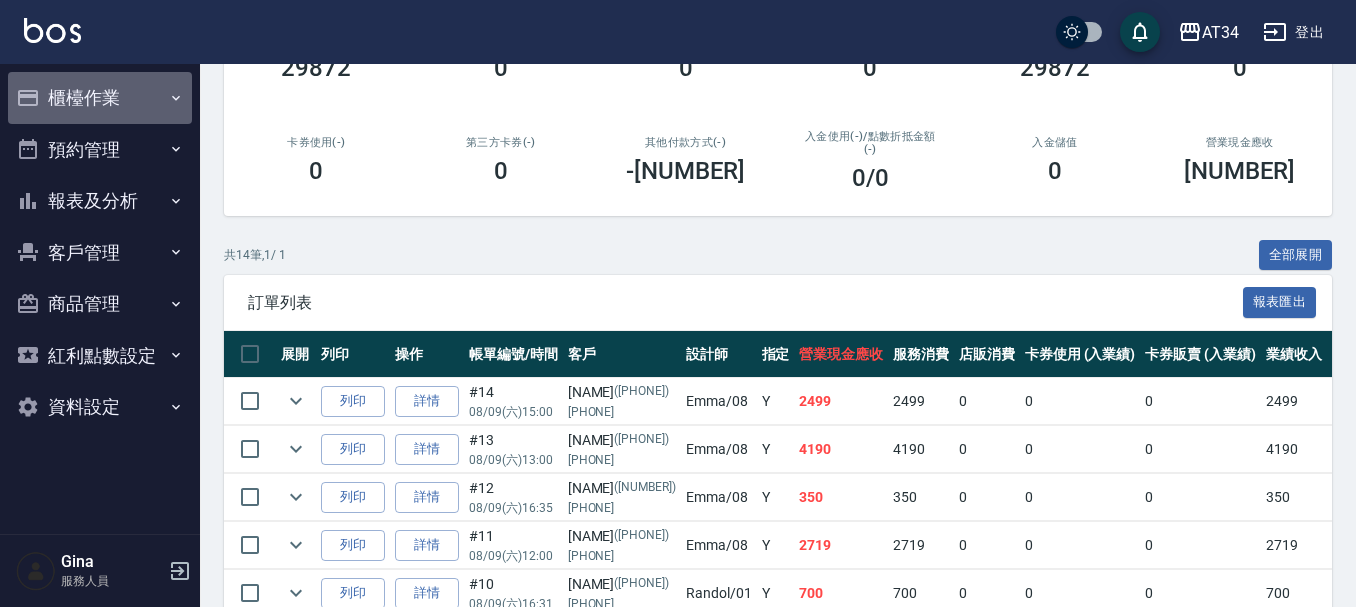 click on "櫃檯作業" at bounding box center (100, 98) 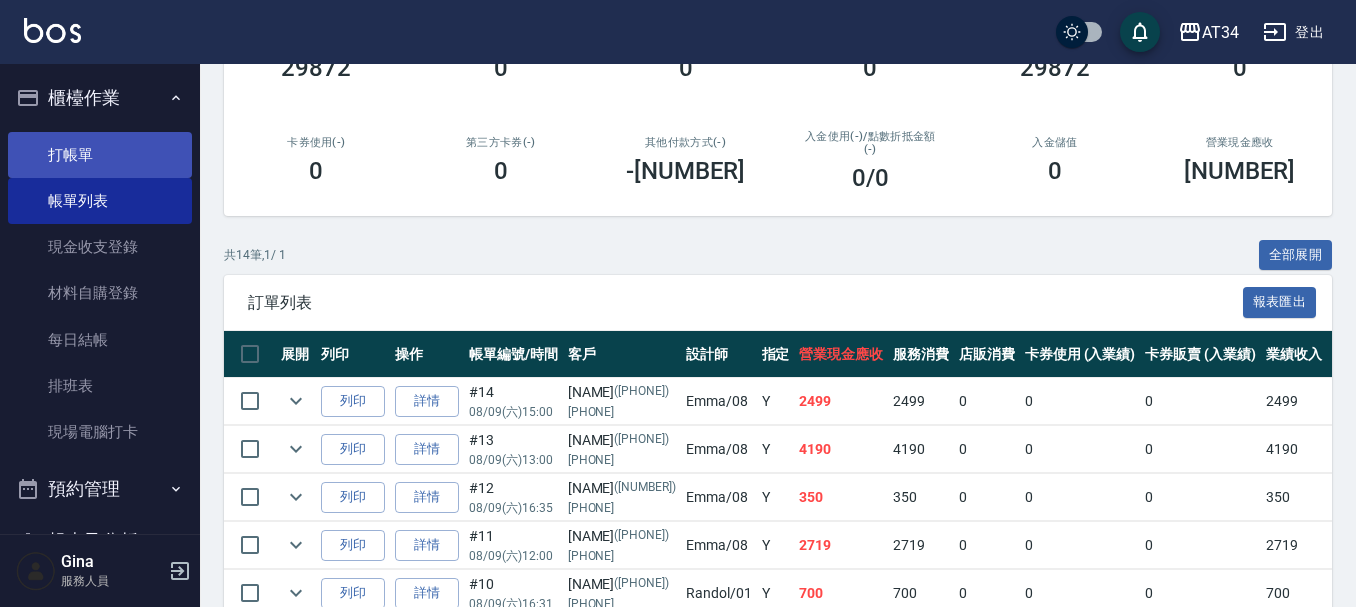 click on "打帳單" at bounding box center [100, 155] 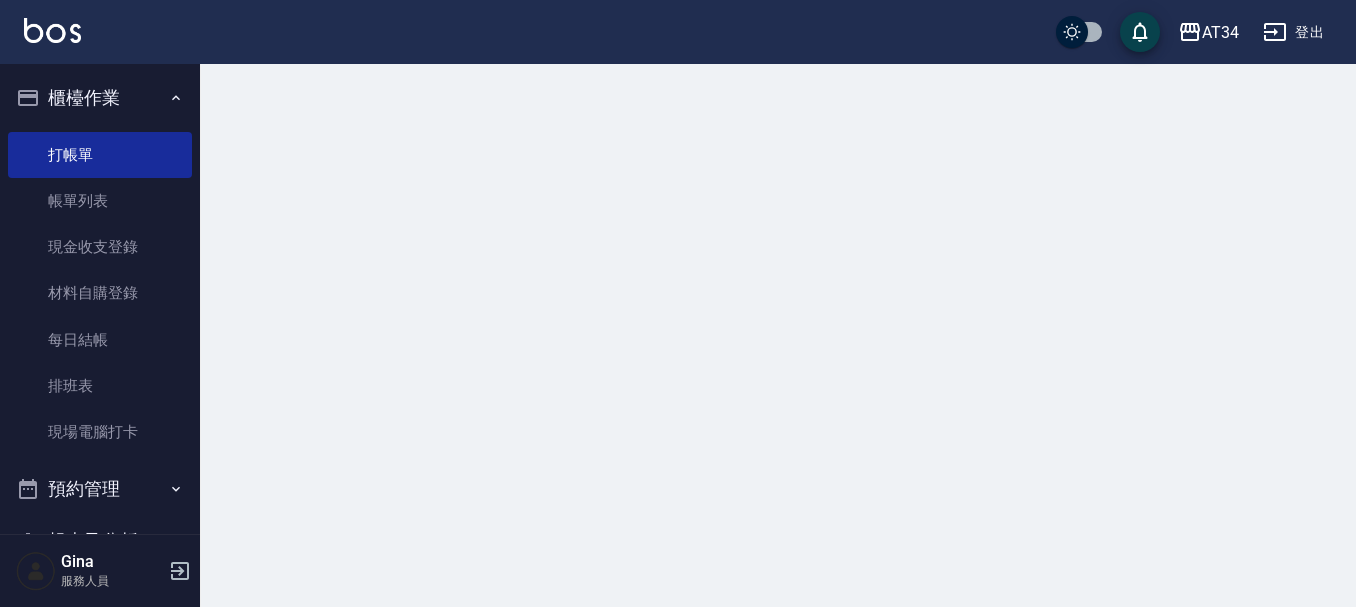 scroll, scrollTop: 0, scrollLeft: 0, axis: both 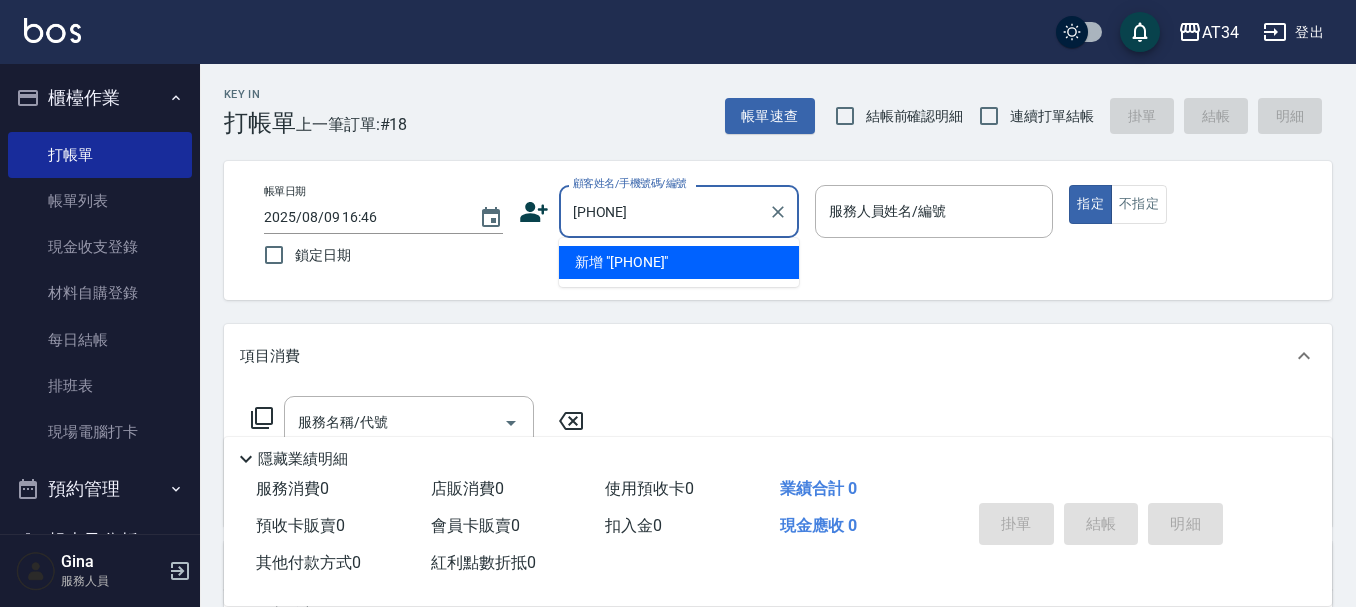 click on "0916210025" at bounding box center (664, 211) 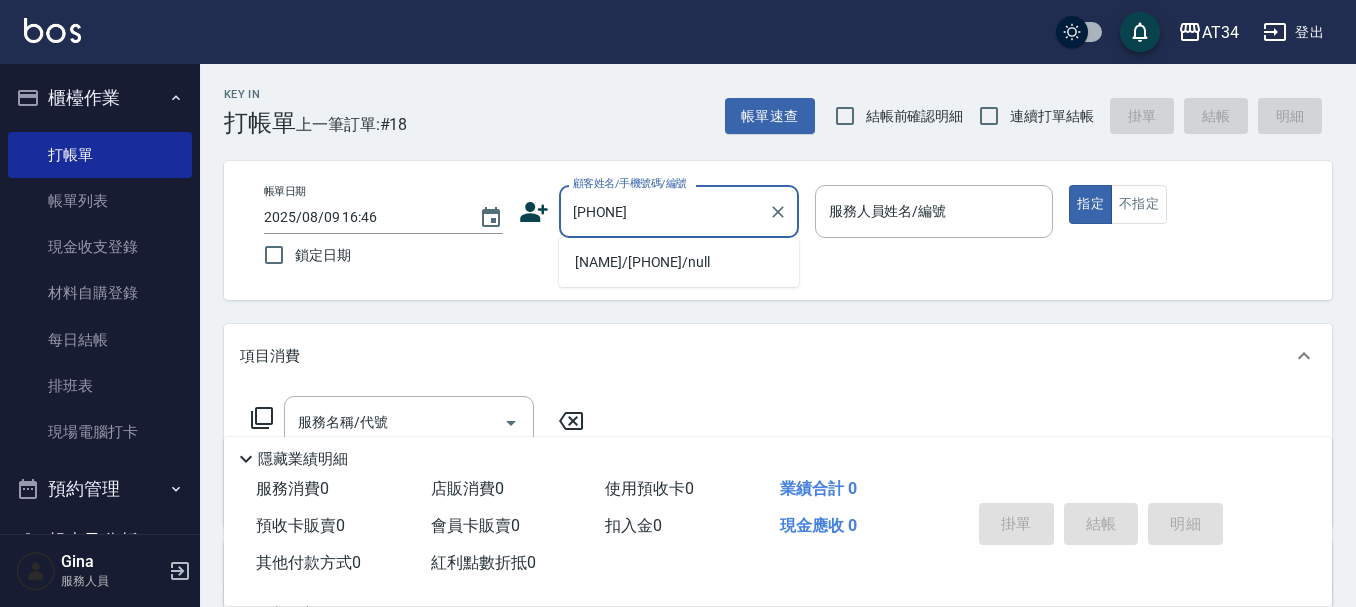 click on "Mina/0916213025/null" at bounding box center (679, 262) 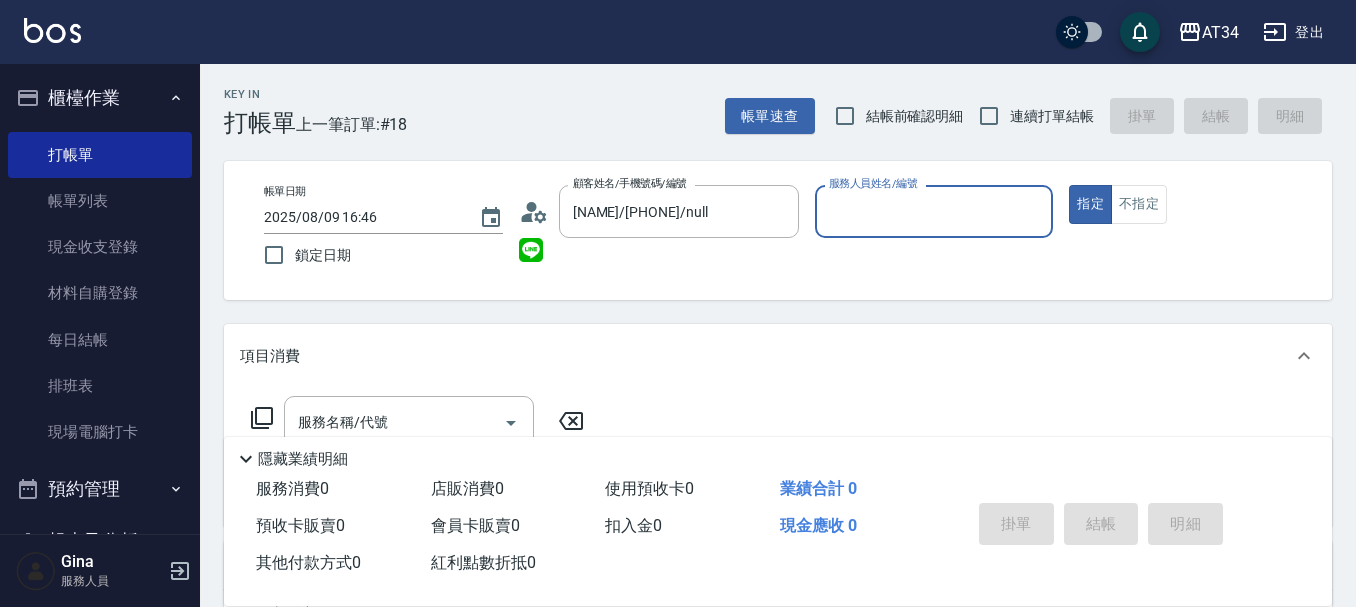click on "服務人員姓名/編號" at bounding box center (934, 211) 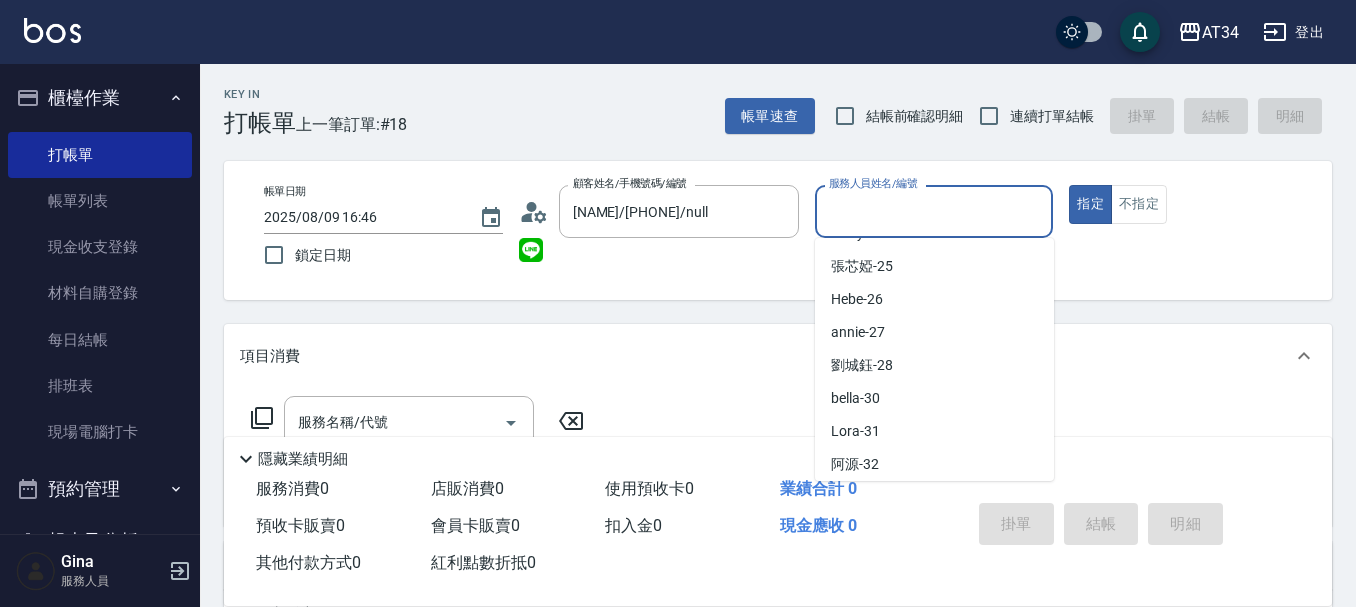 scroll, scrollTop: 300, scrollLeft: 0, axis: vertical 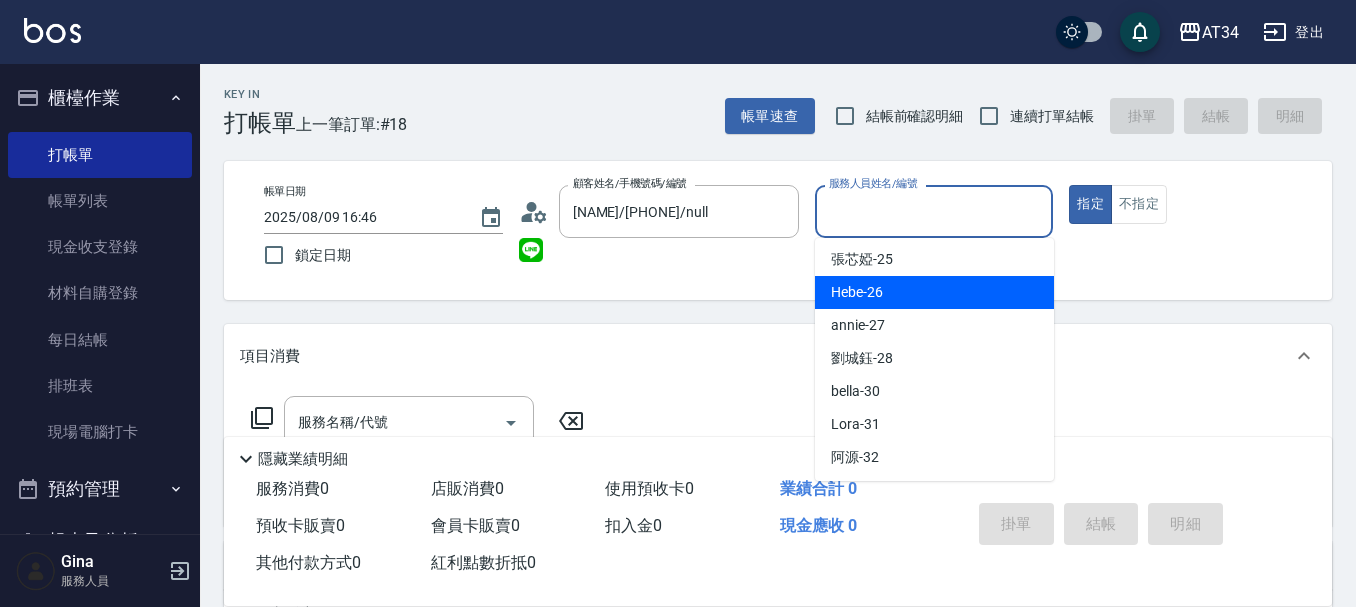 click on "Hebe -26" at bounding box center [934, 292] 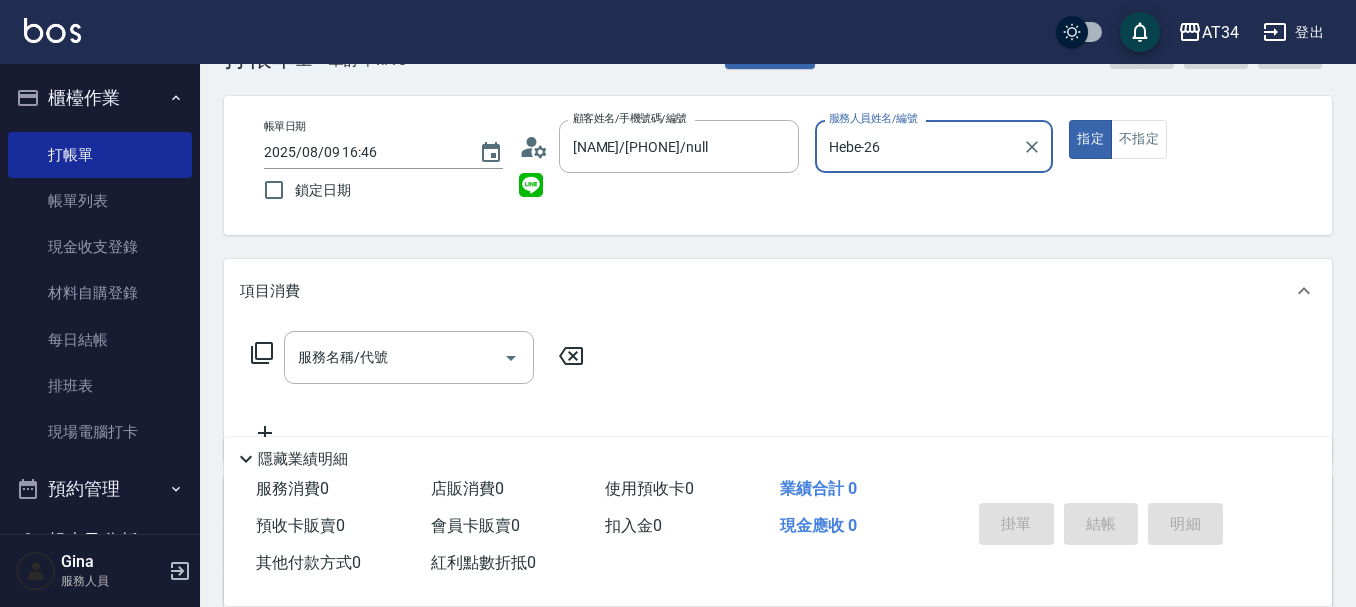 scroll, scrollTop: 100, scrollLeft: 0, axis: vertical 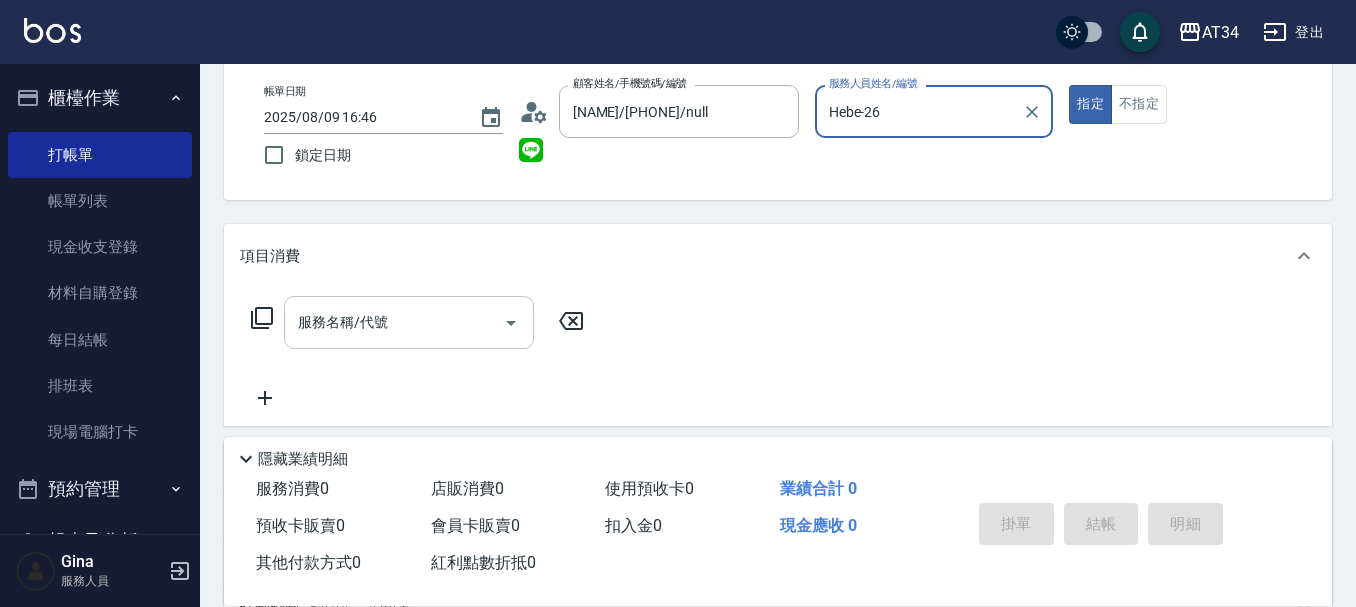 click on "服務名稱/代號" at bounding box center (394, 322) 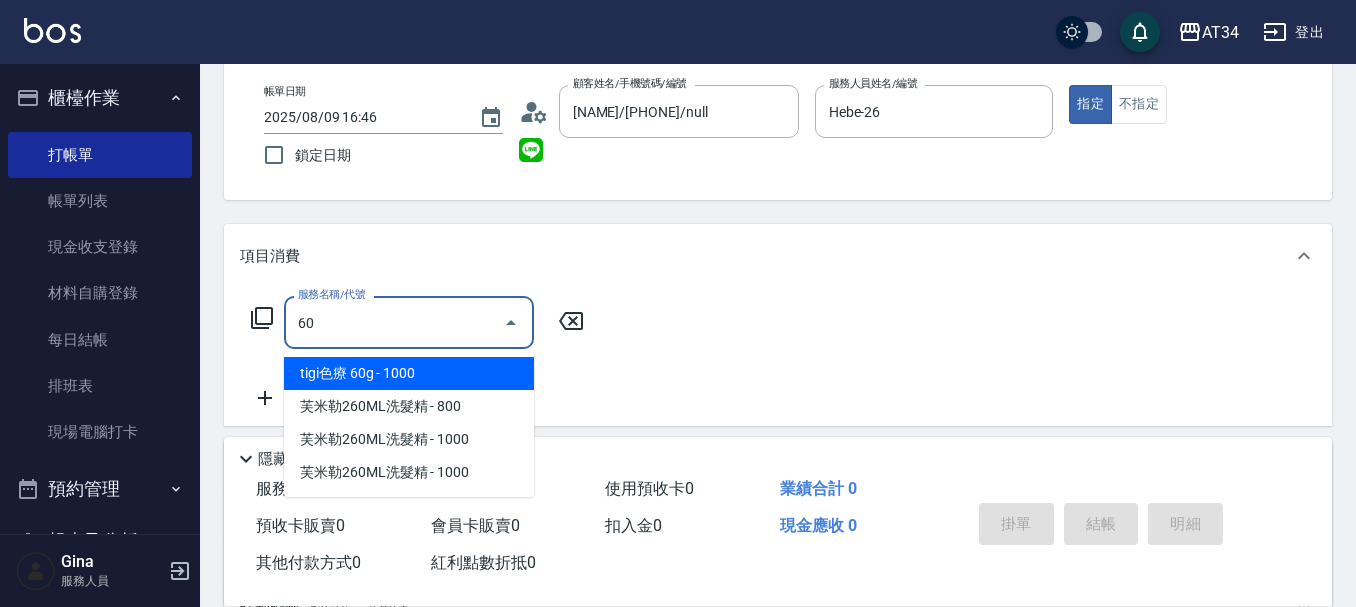 type on "602" 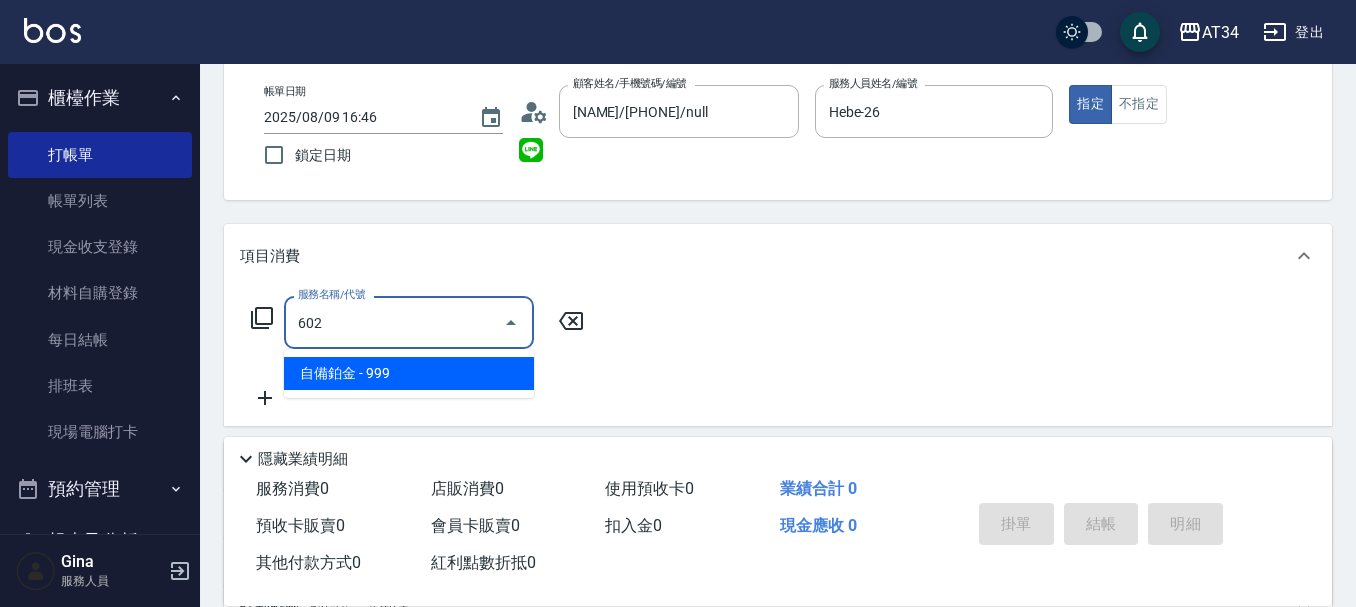 type on "90" 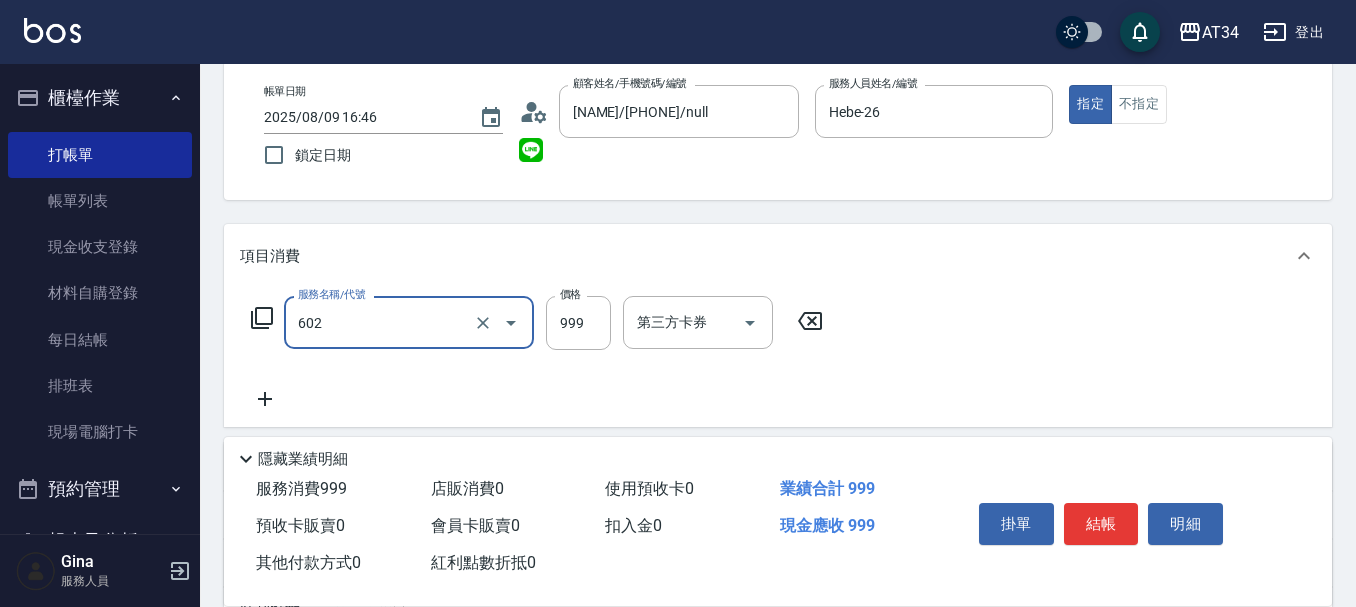 type on "自備鉑金(602)" 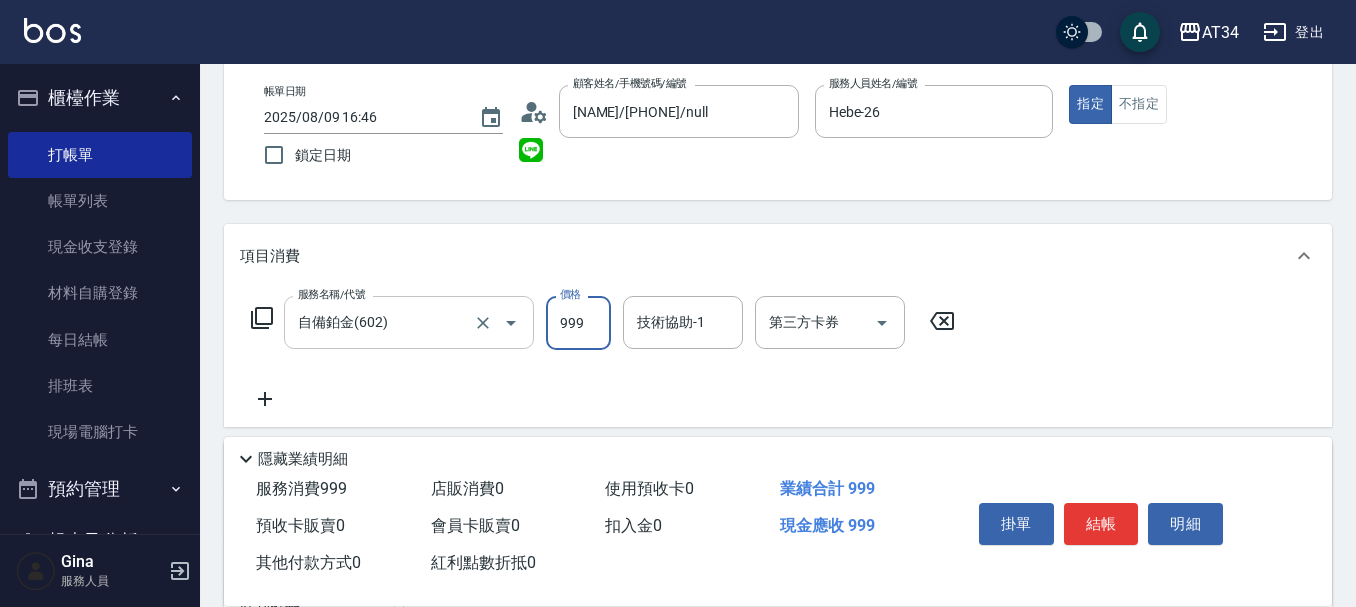 type on "0" 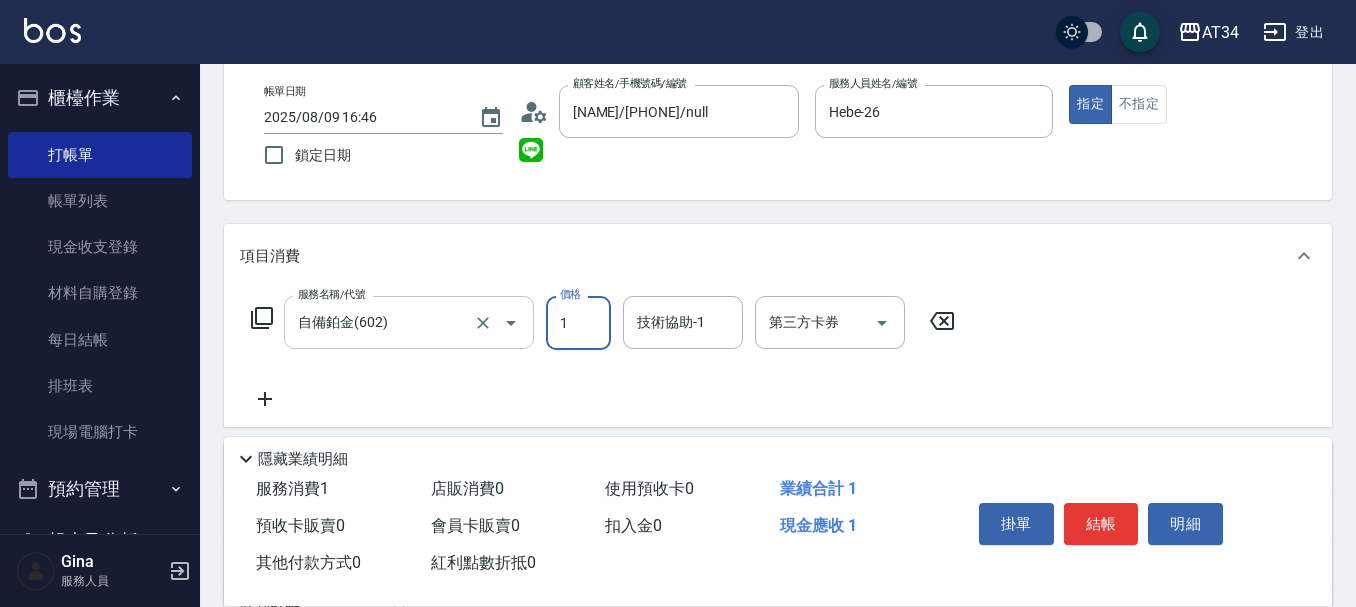 type on "17" 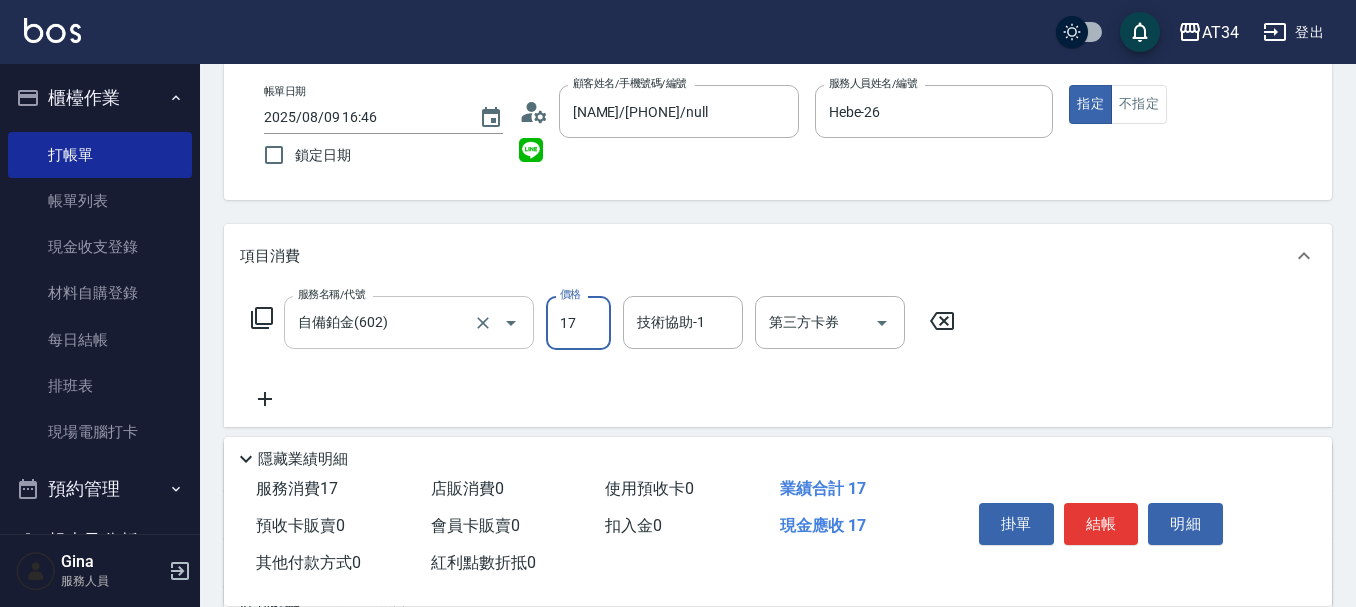 type on "10" 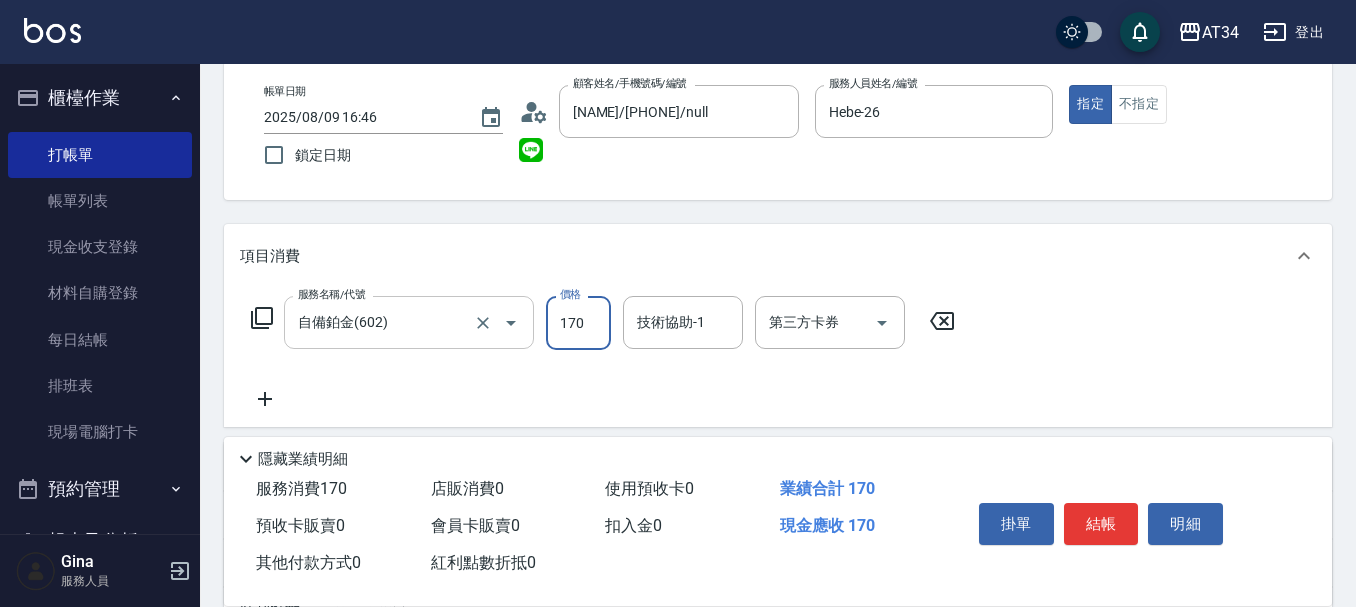 type on "170" 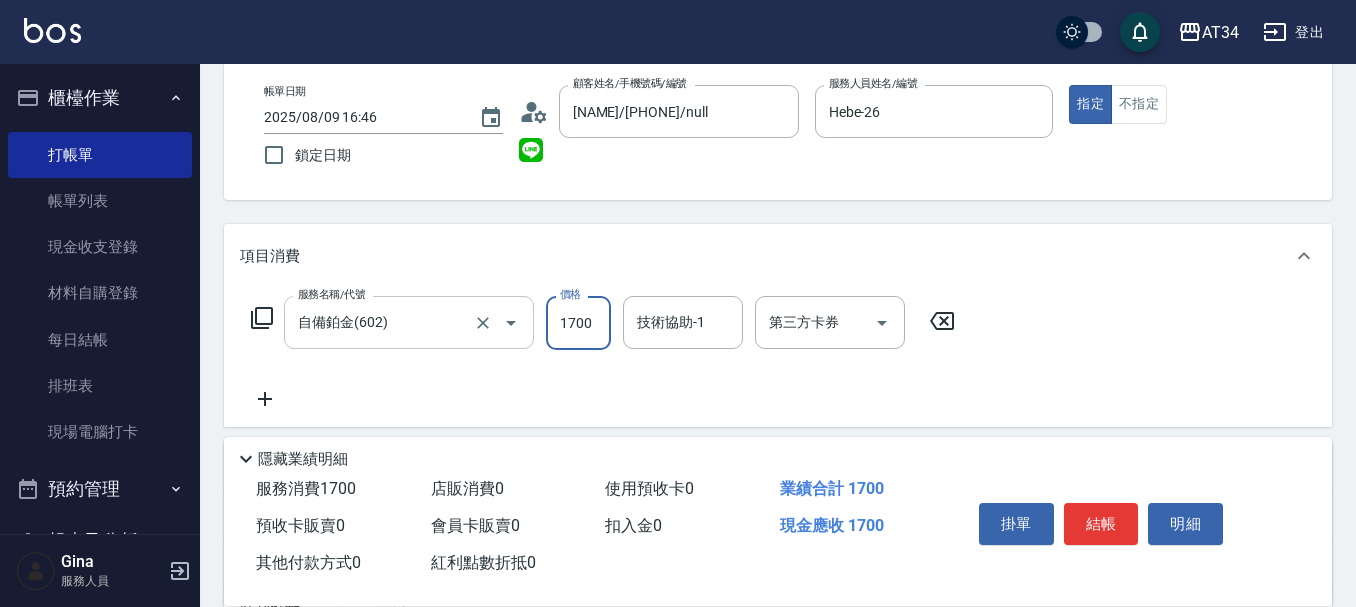 type on "1700" 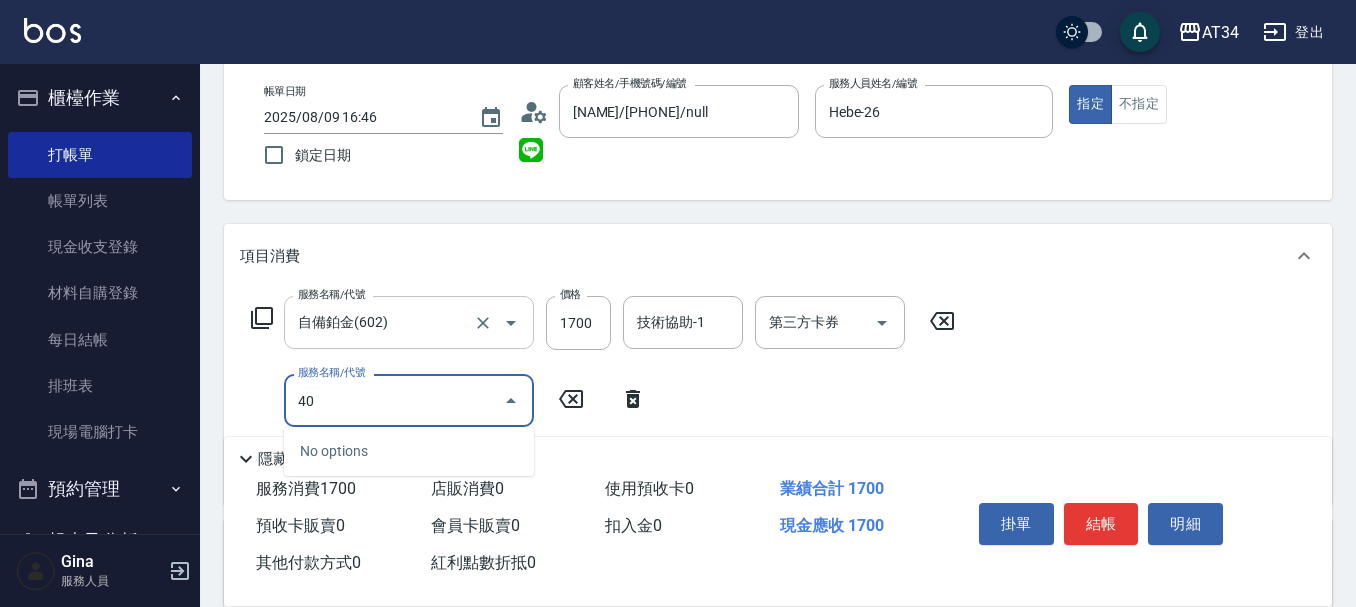 type on "401" 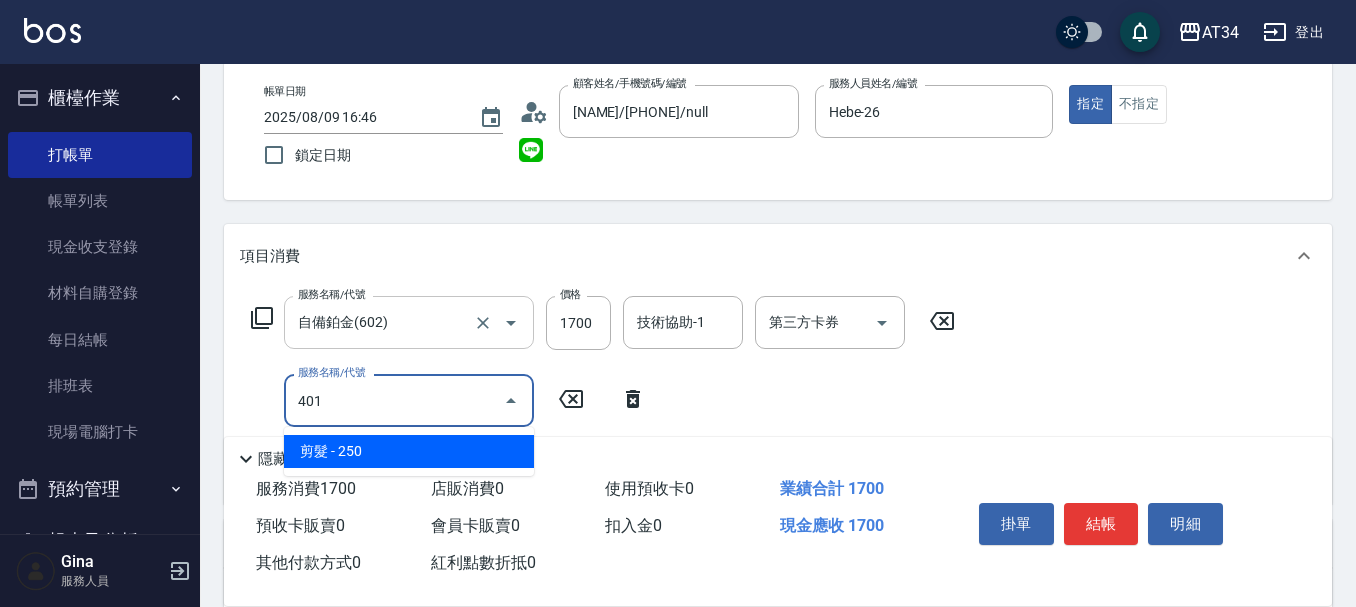 type on "190" 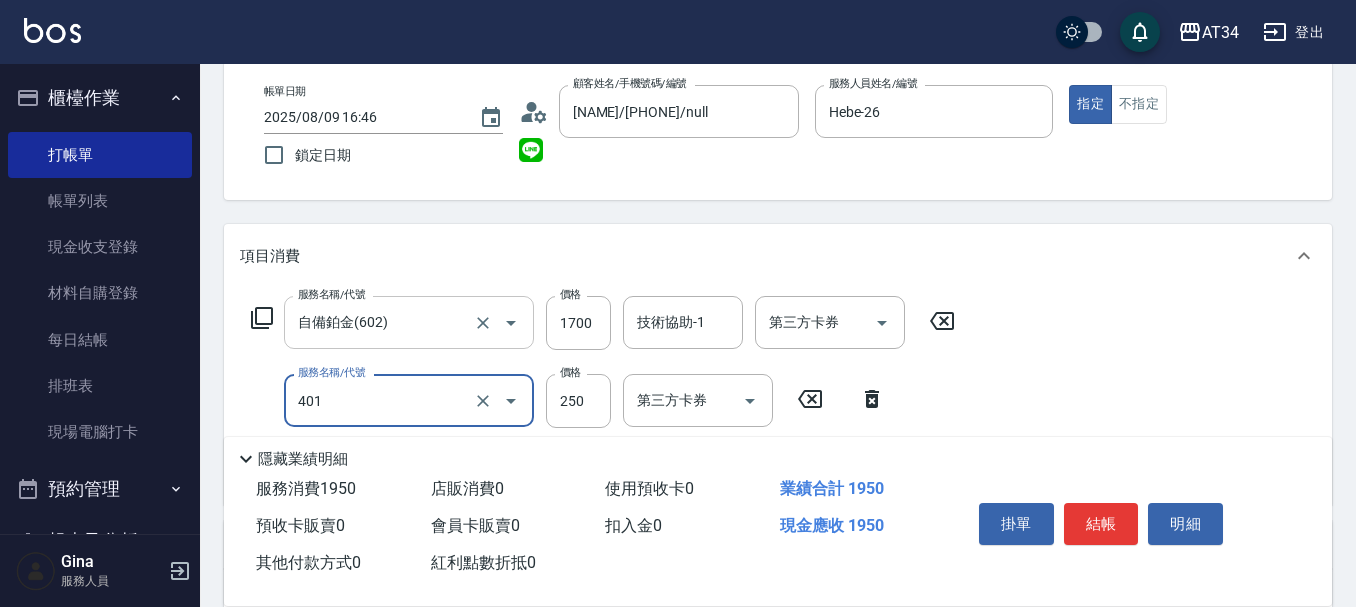 type on "剪髮(401)" 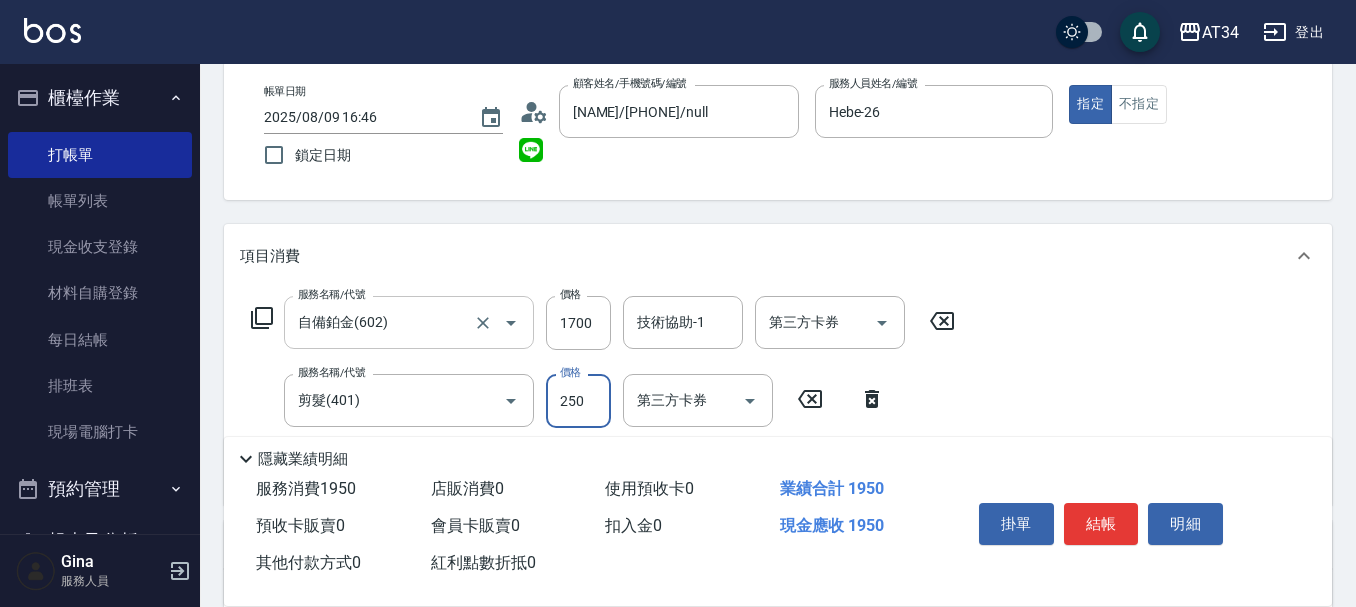 type on "170" 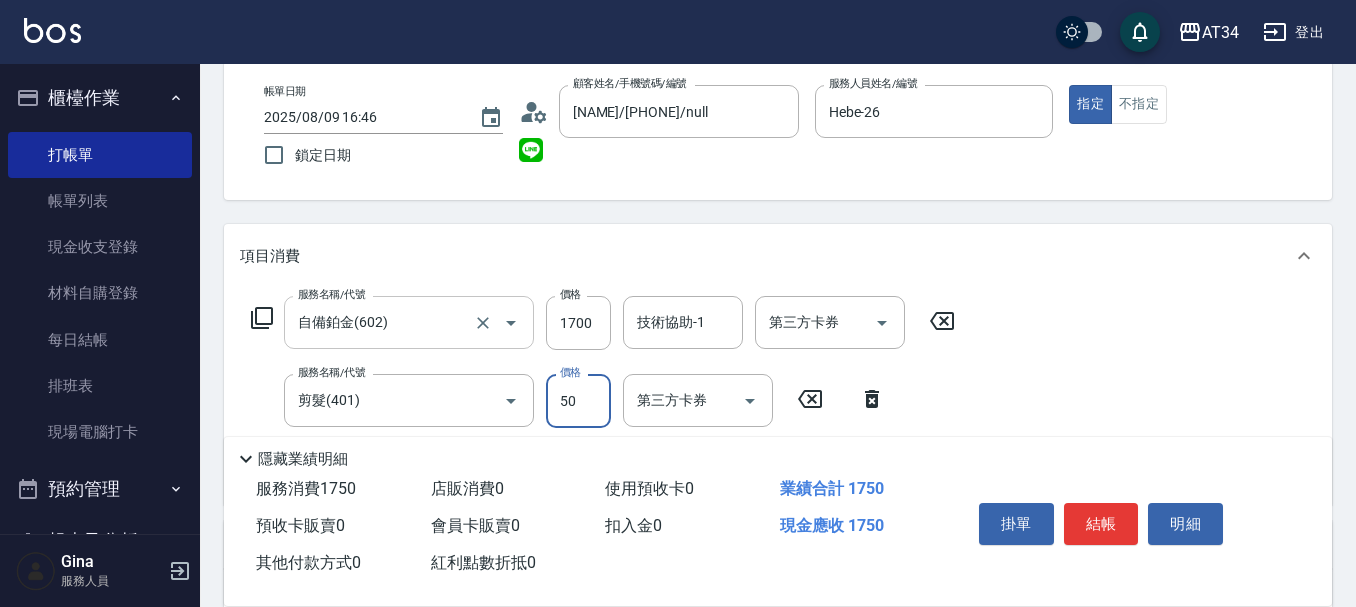 type on "500" 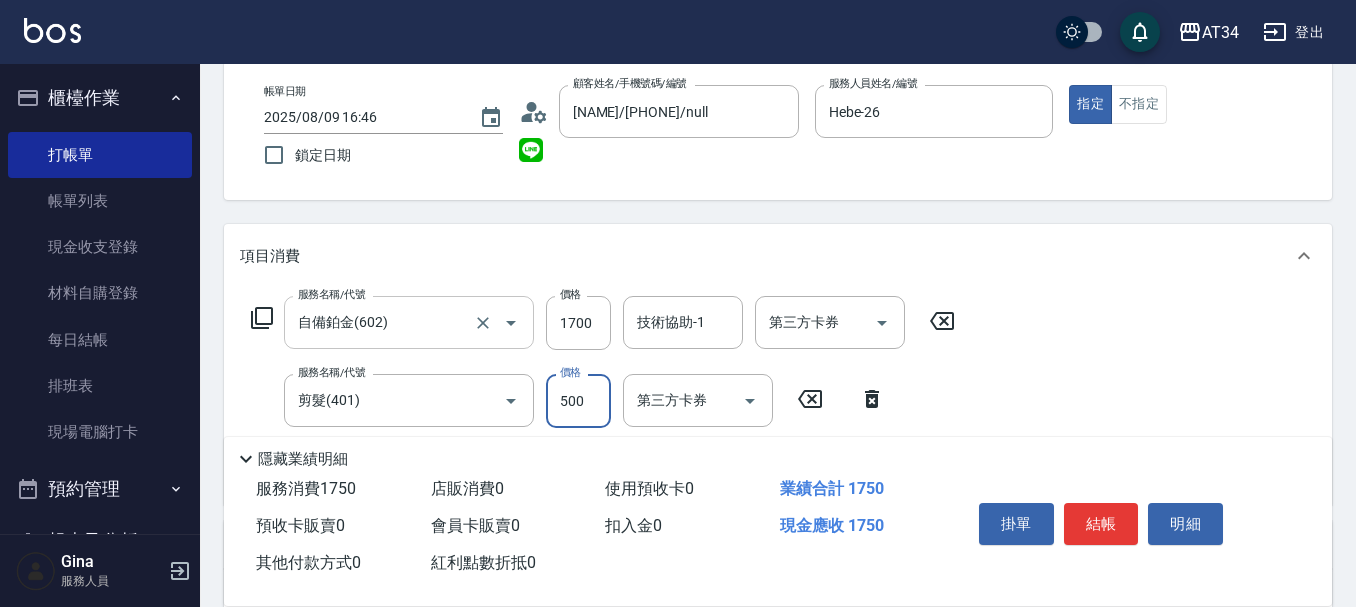 type on "220" 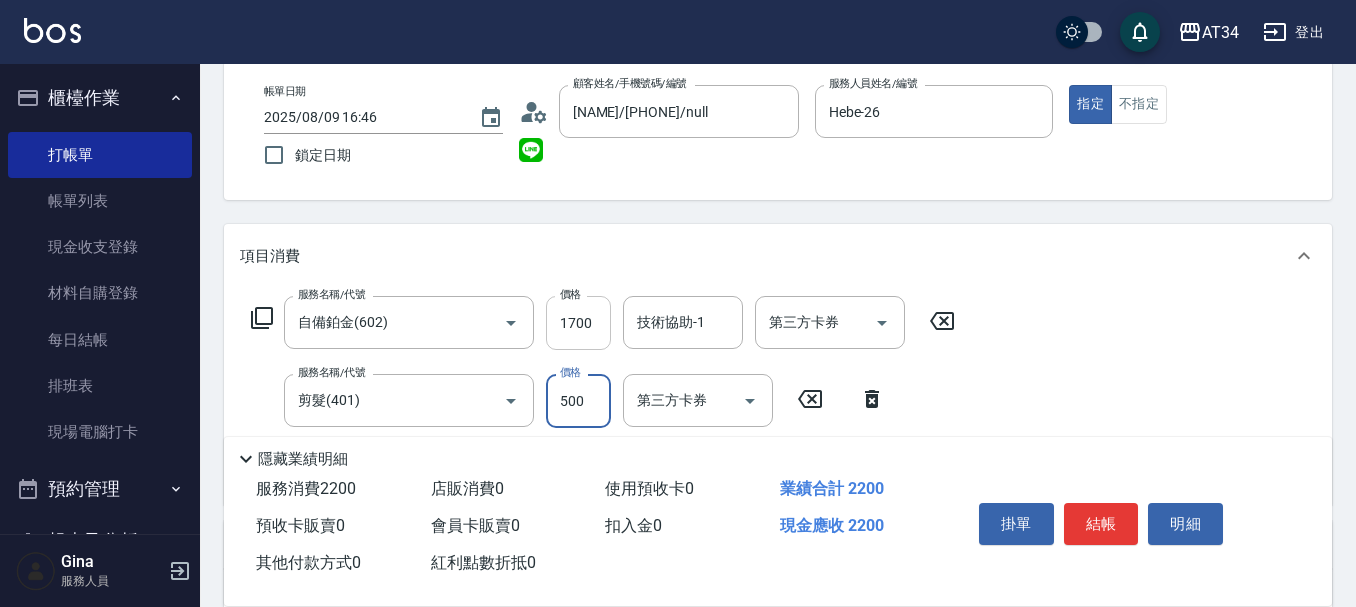 type on "500" 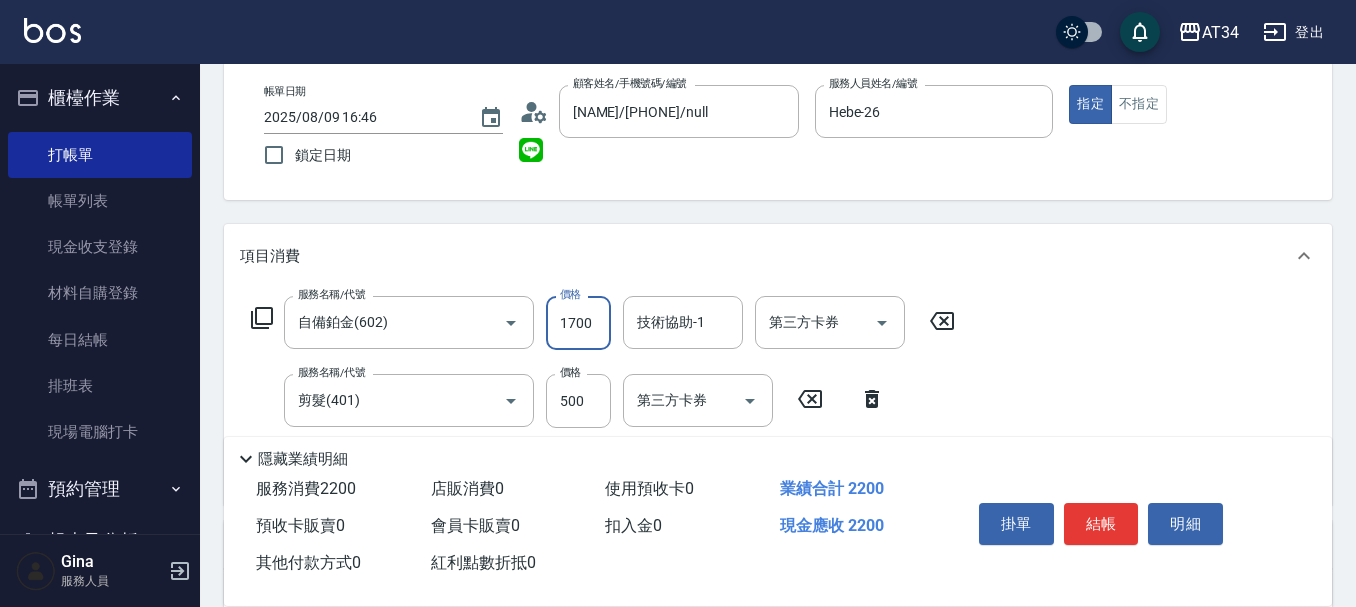 type on "50" 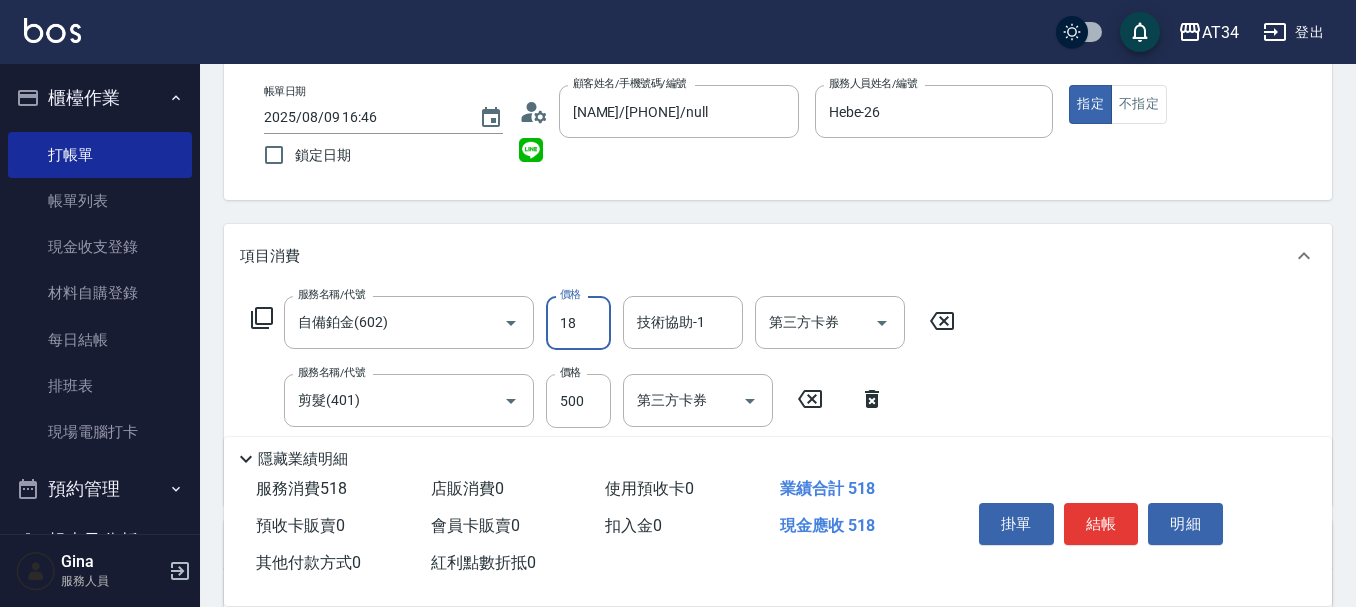 type on "180" 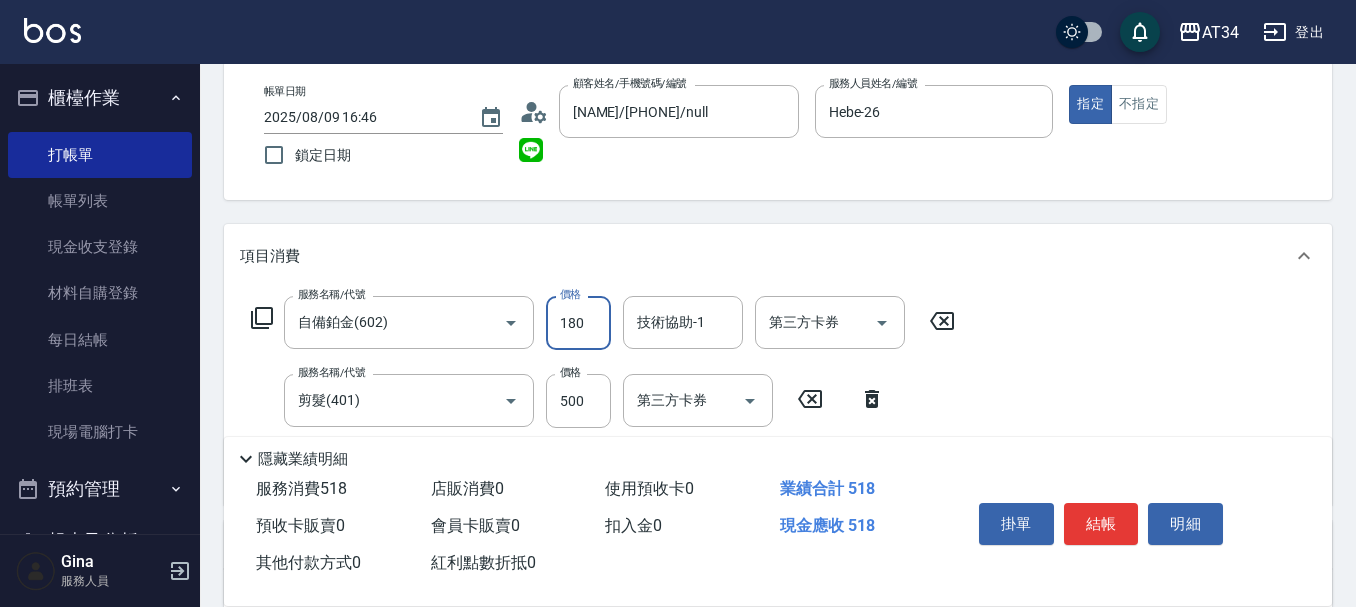 type on "60" 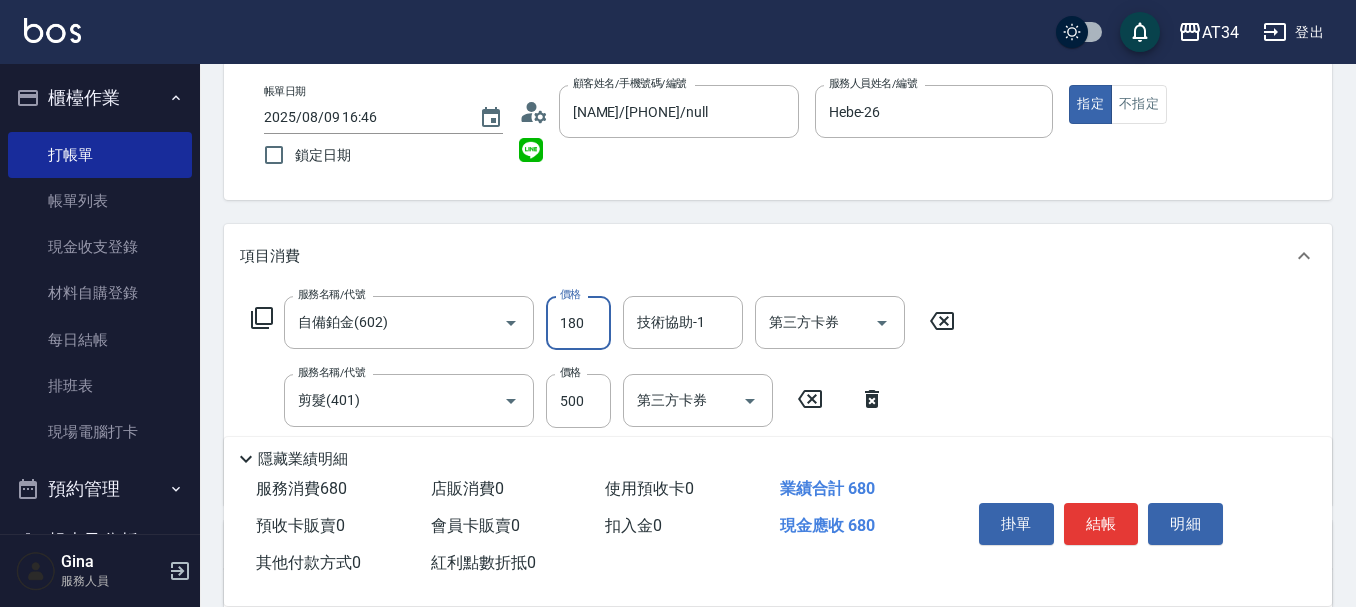 type on "1800" 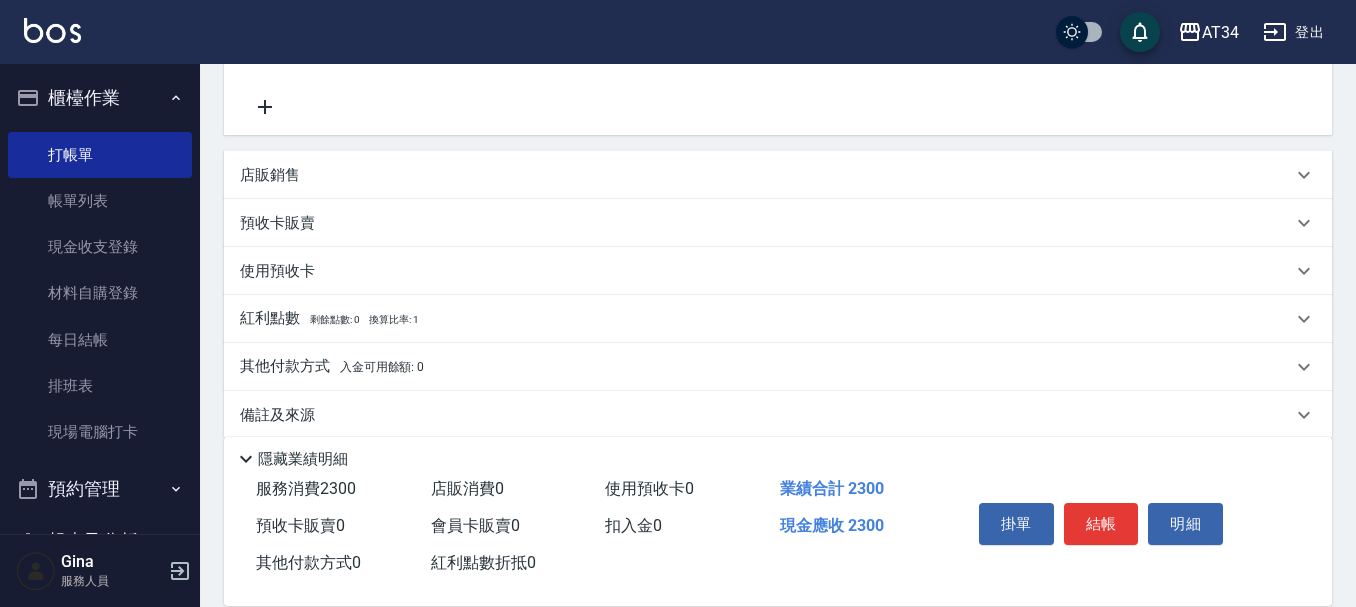 scroll, scrollTop: 494, scrollLeft: 0, axis: vertical 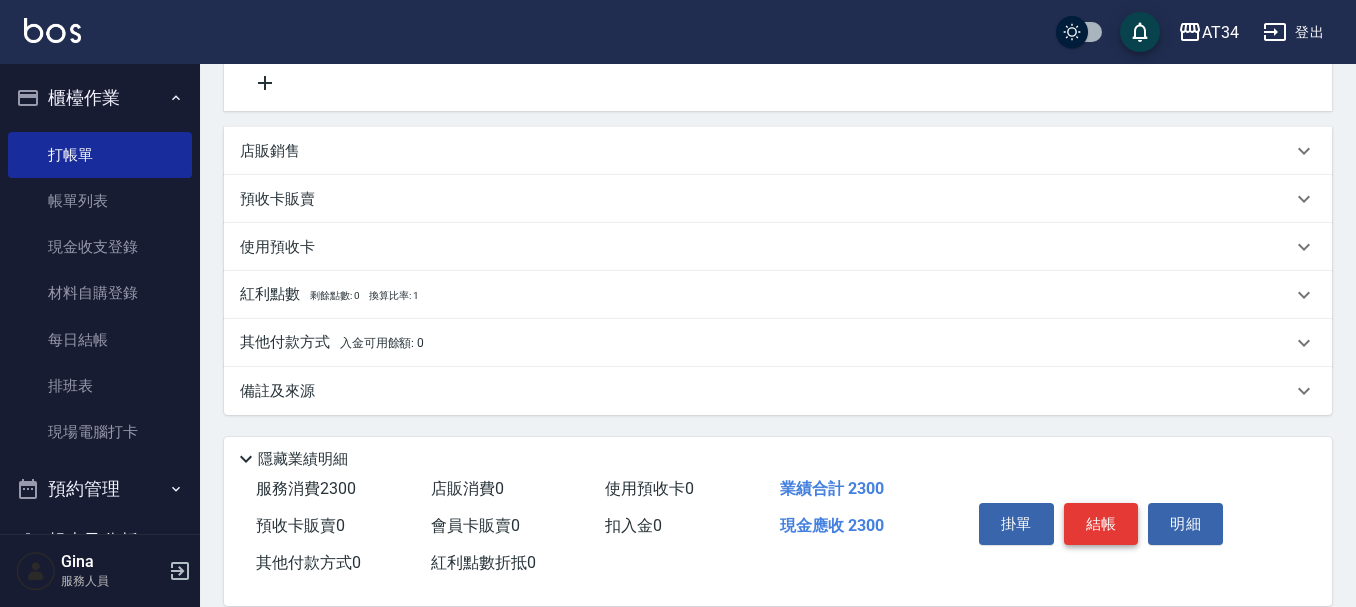 type on "1800" 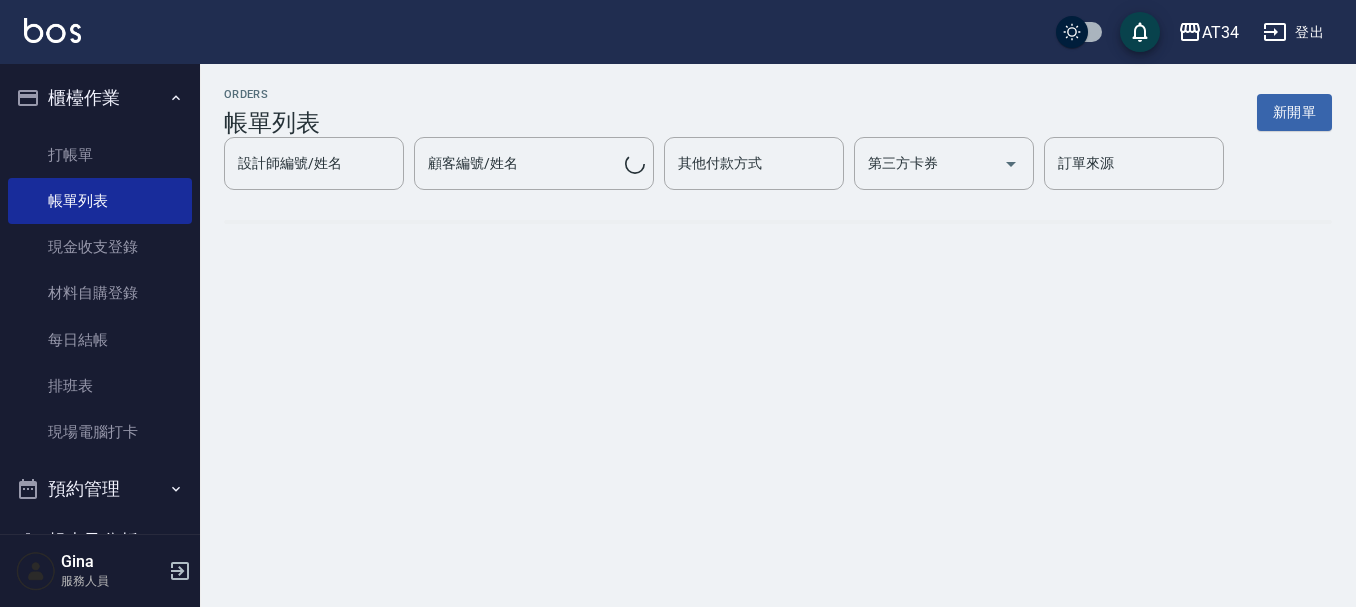 scroll, scrollTop: 0, scrollLeft: 0, axis: both 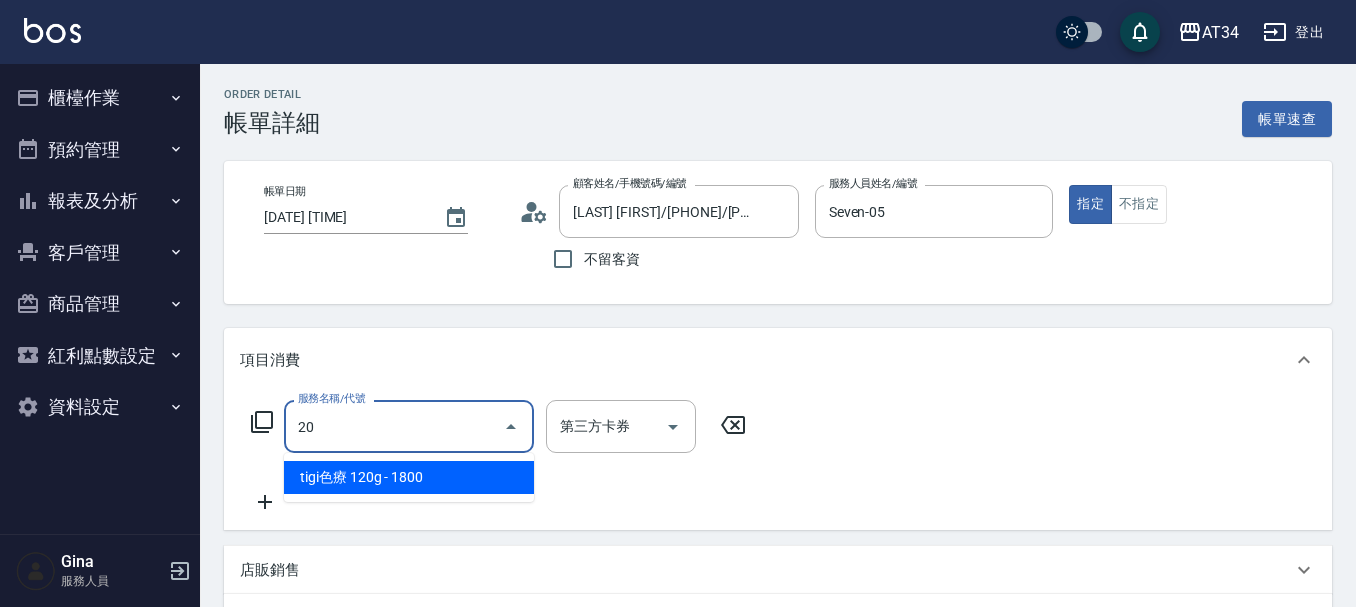 type on "201" 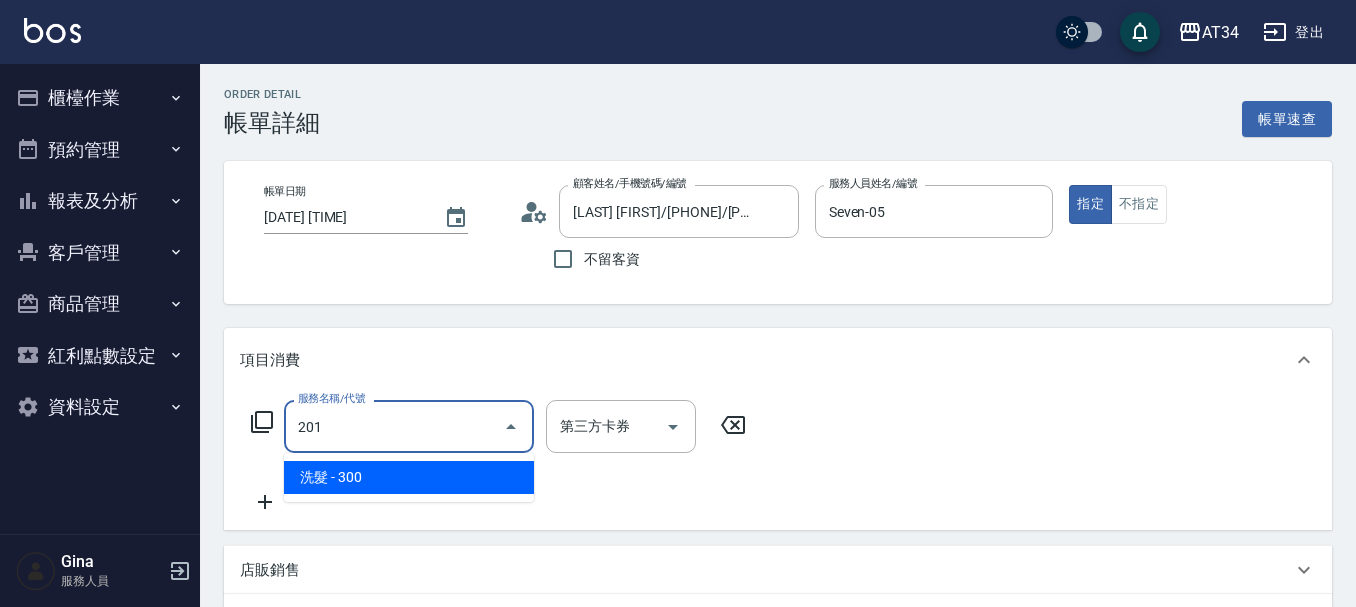 type on "30" 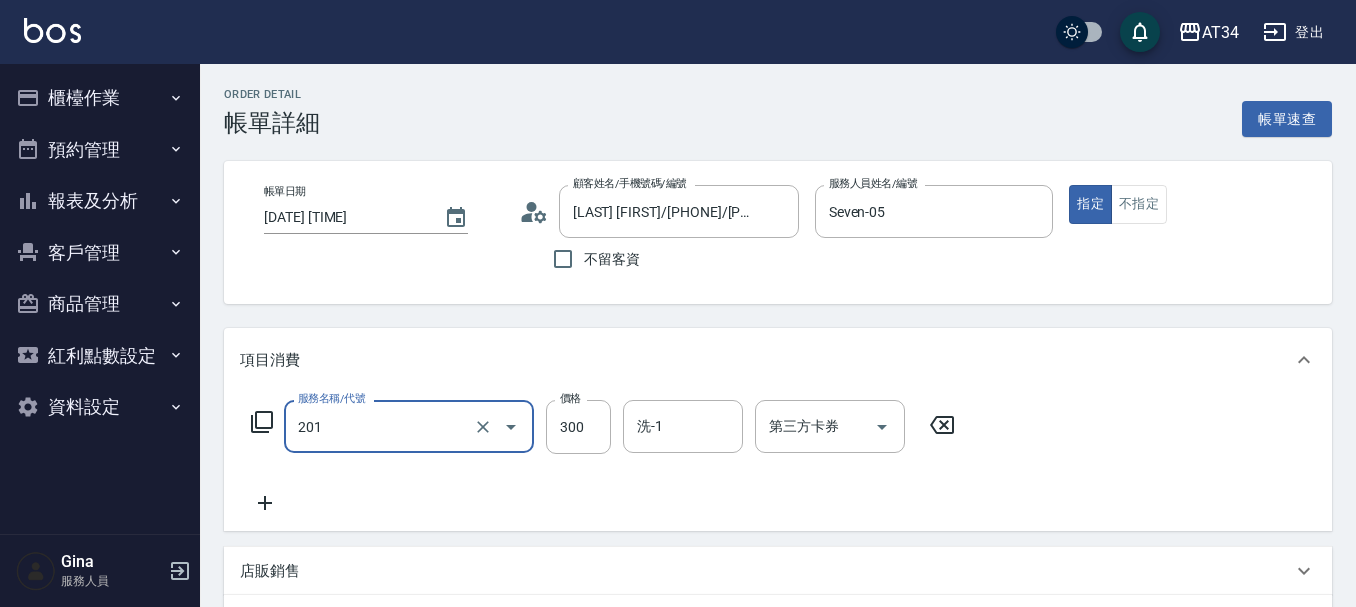 type on "洗髮(201)" 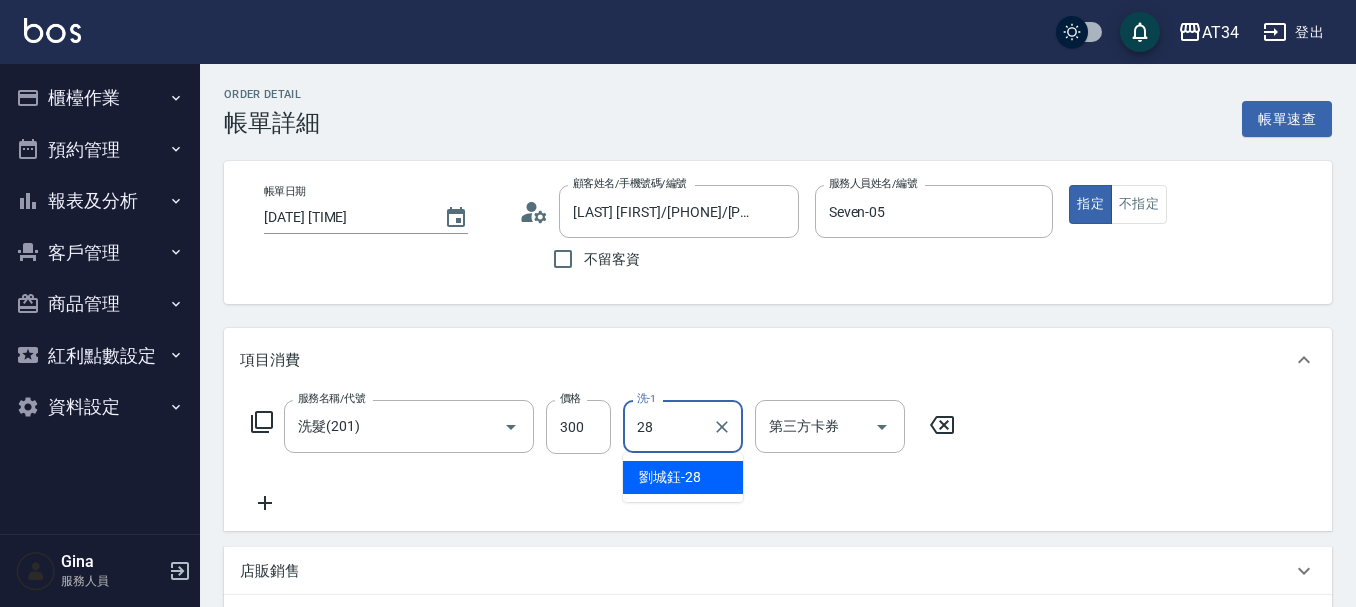 type on "劉城鈺-28" 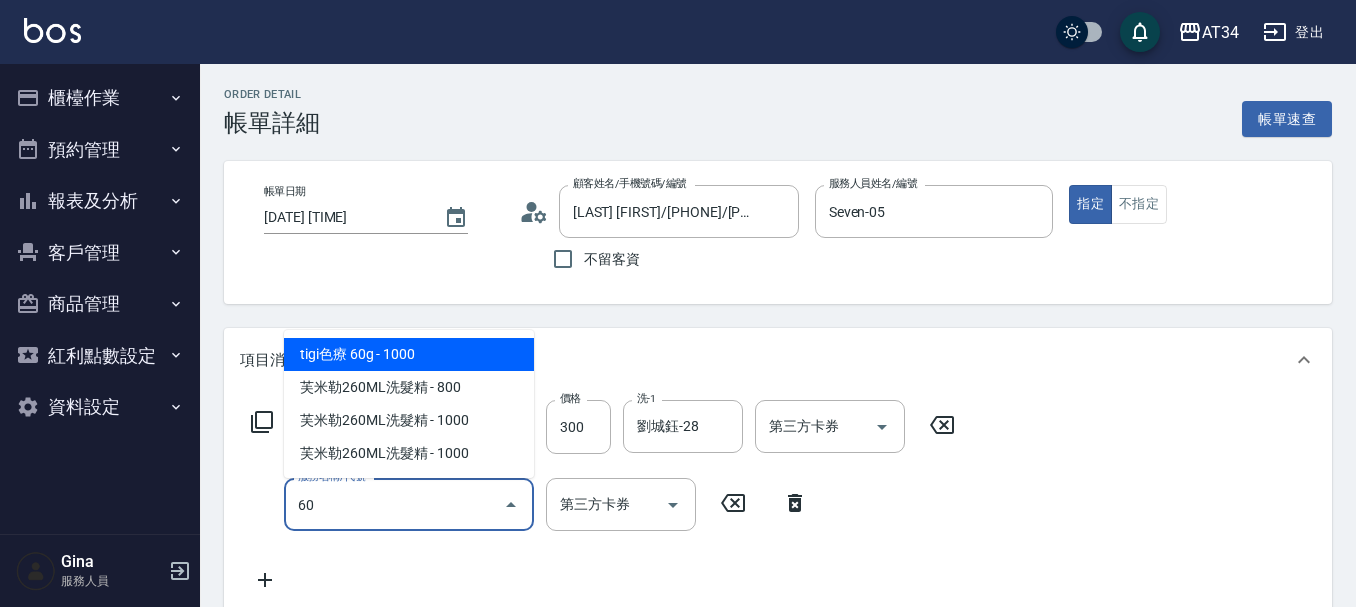 type on "602" 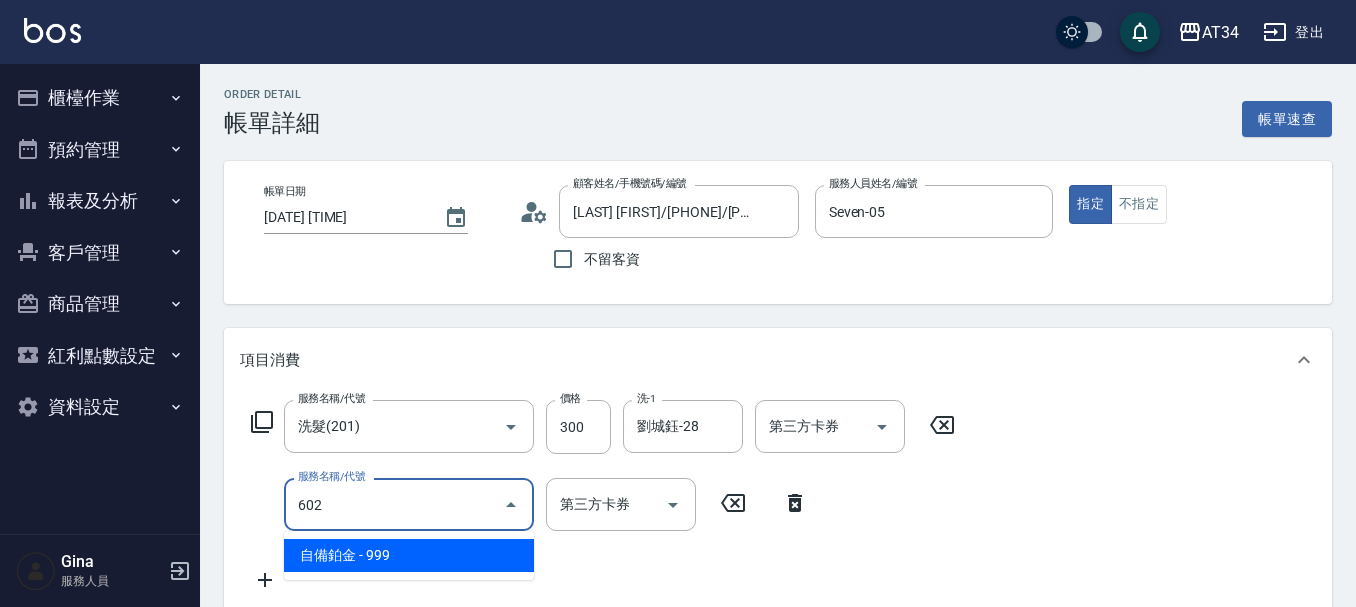 type on "120" 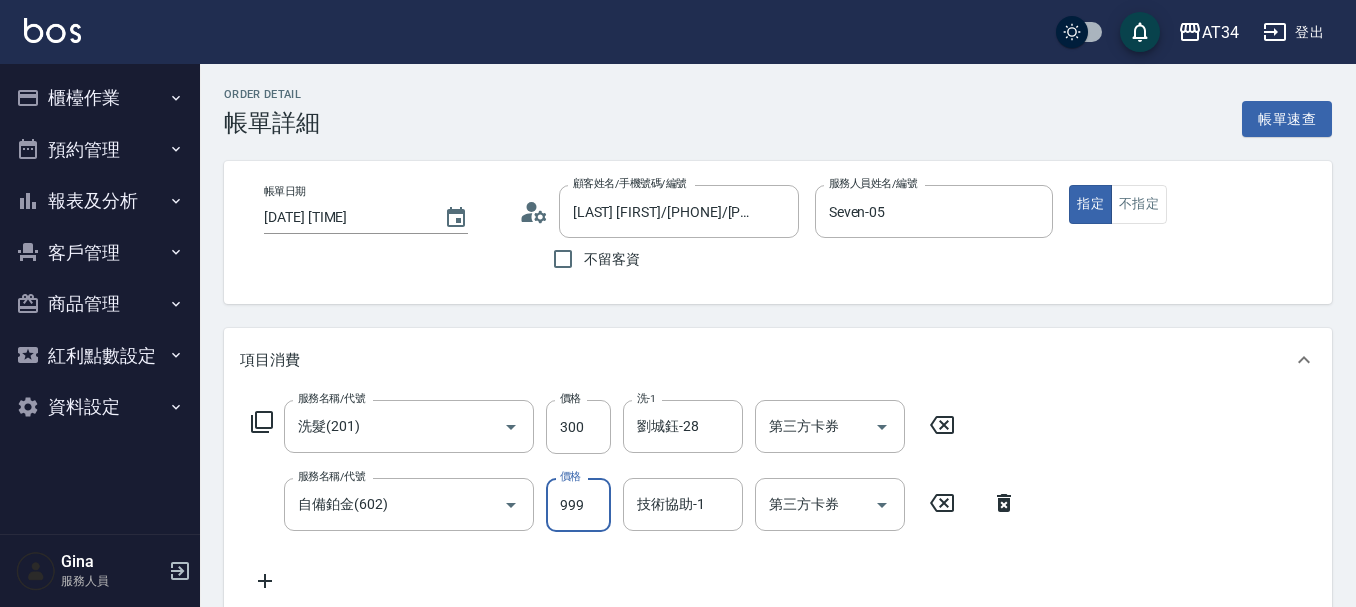 type on "30" 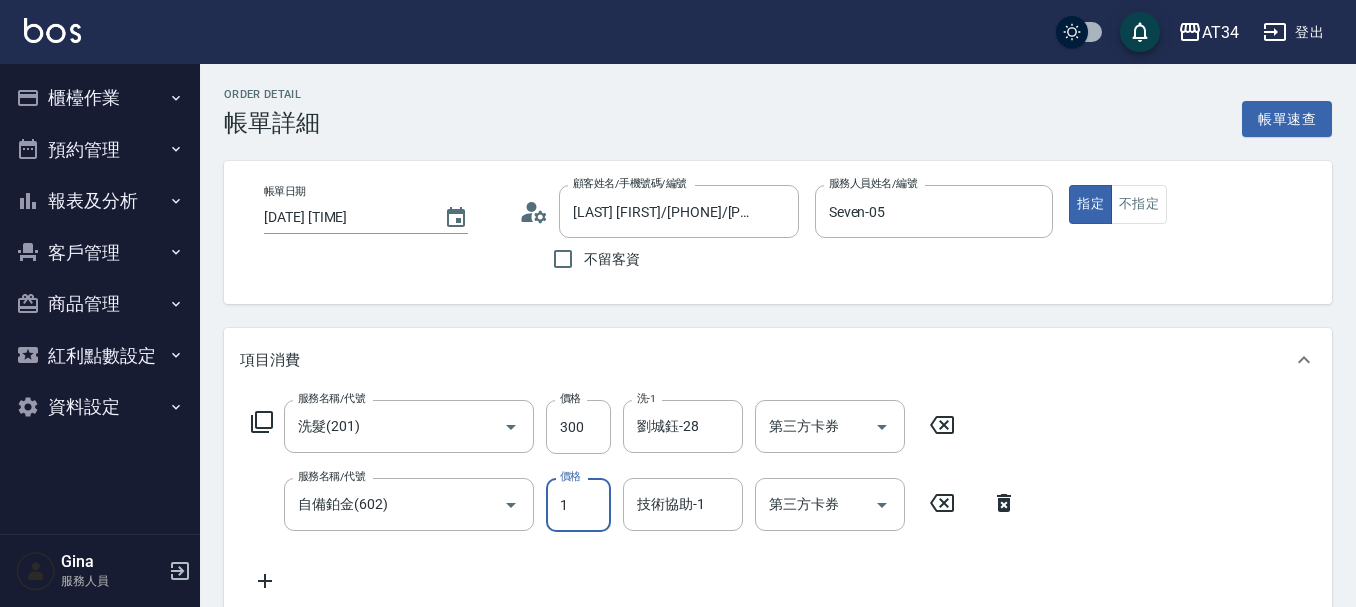 type on "17" 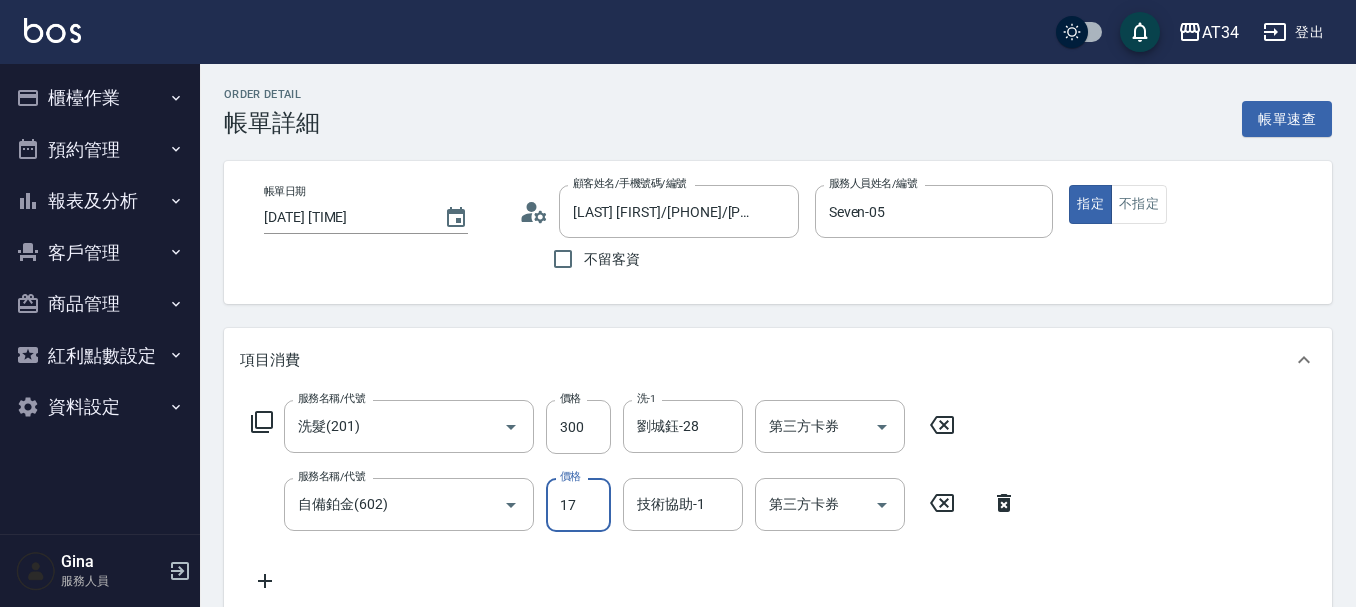 type on "40" 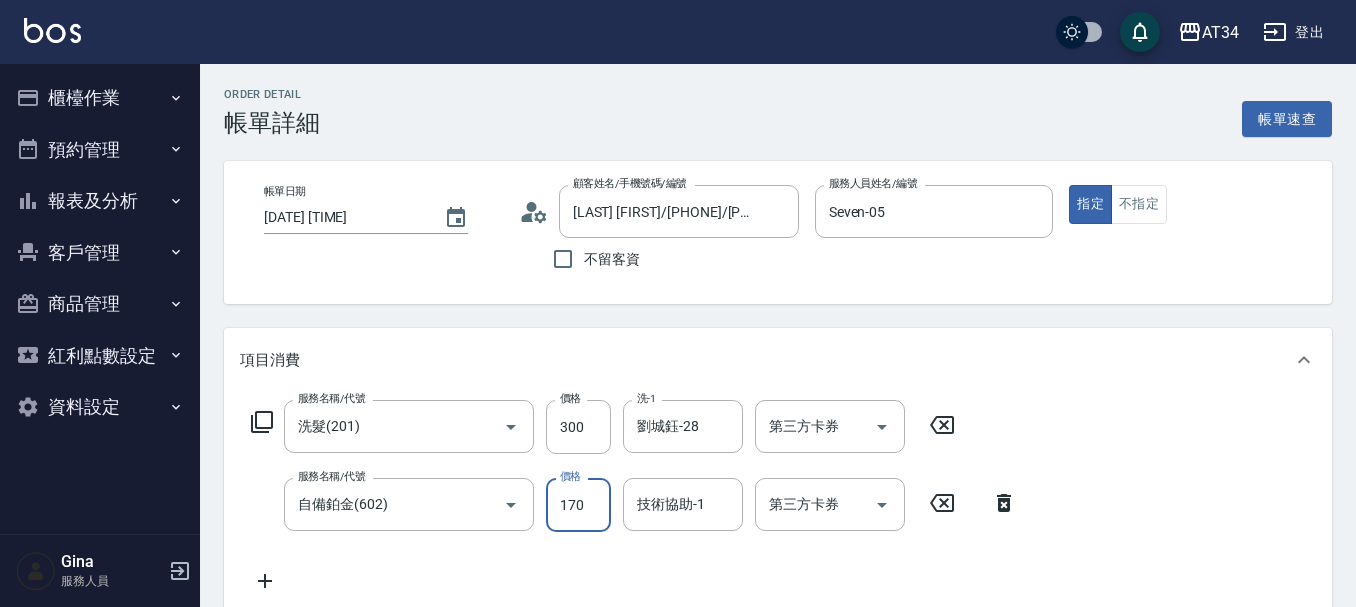 type on "200" 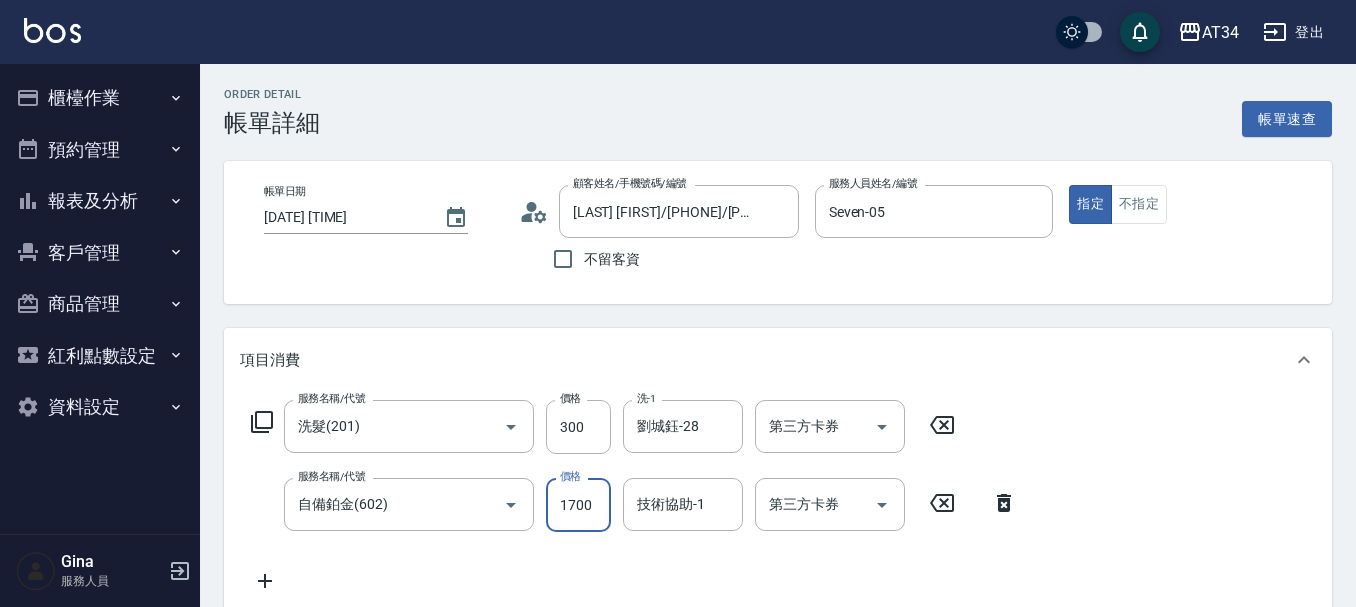 type on "1700" 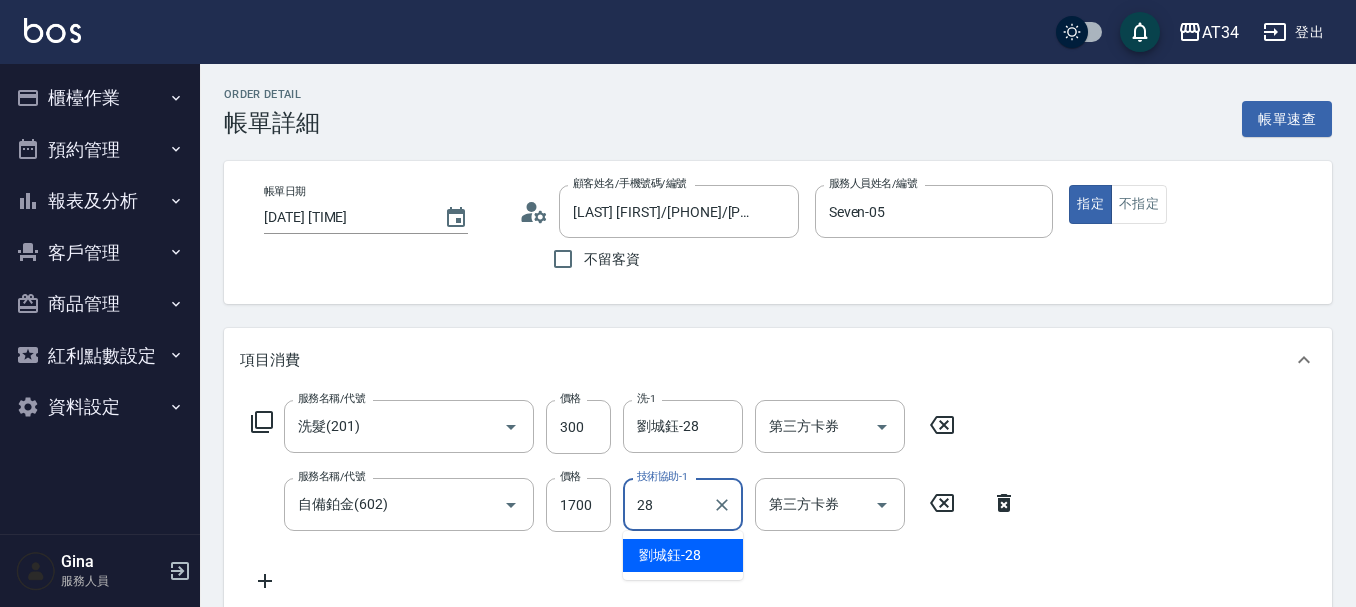type on "劉城鈺-28" 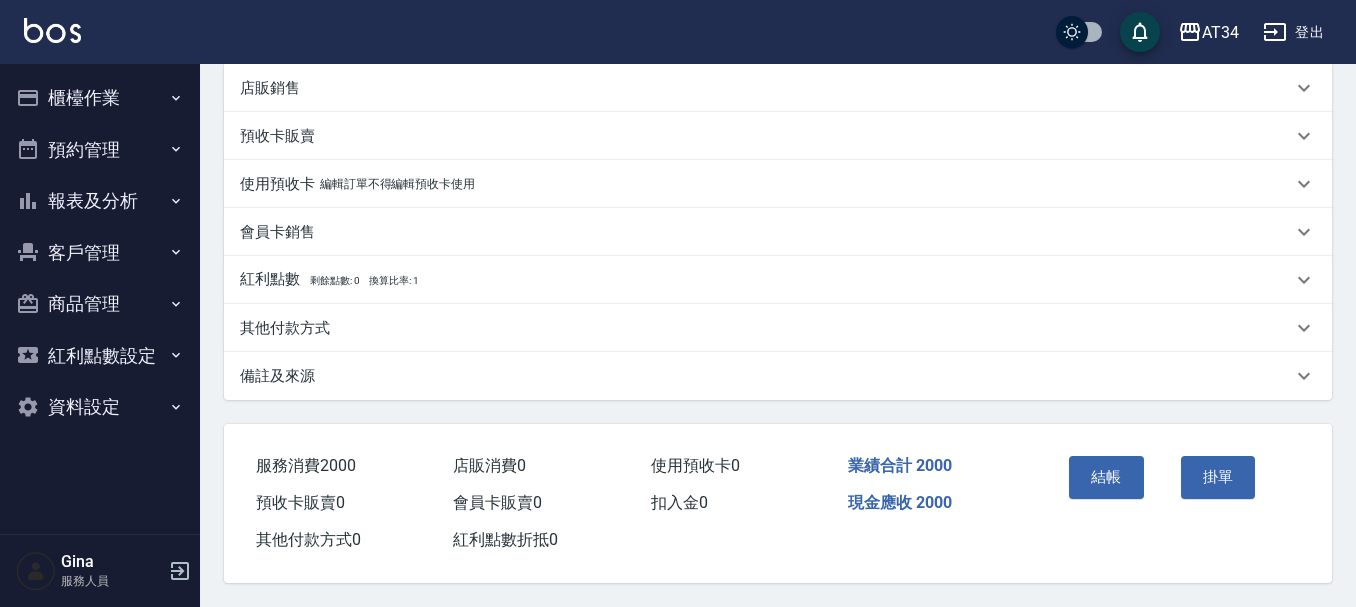 scroll, scrollTop: 570, scrollLeft: 0, axis: vertical 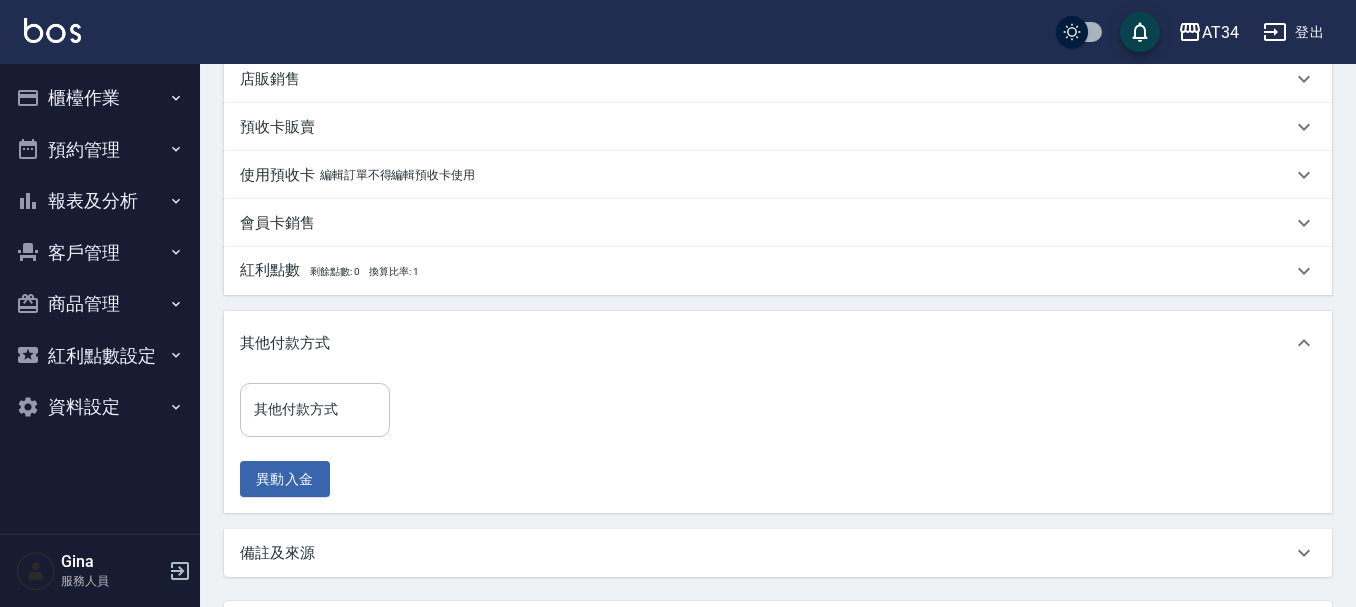click on "其他付款方式" at bounding box center [315, 409] 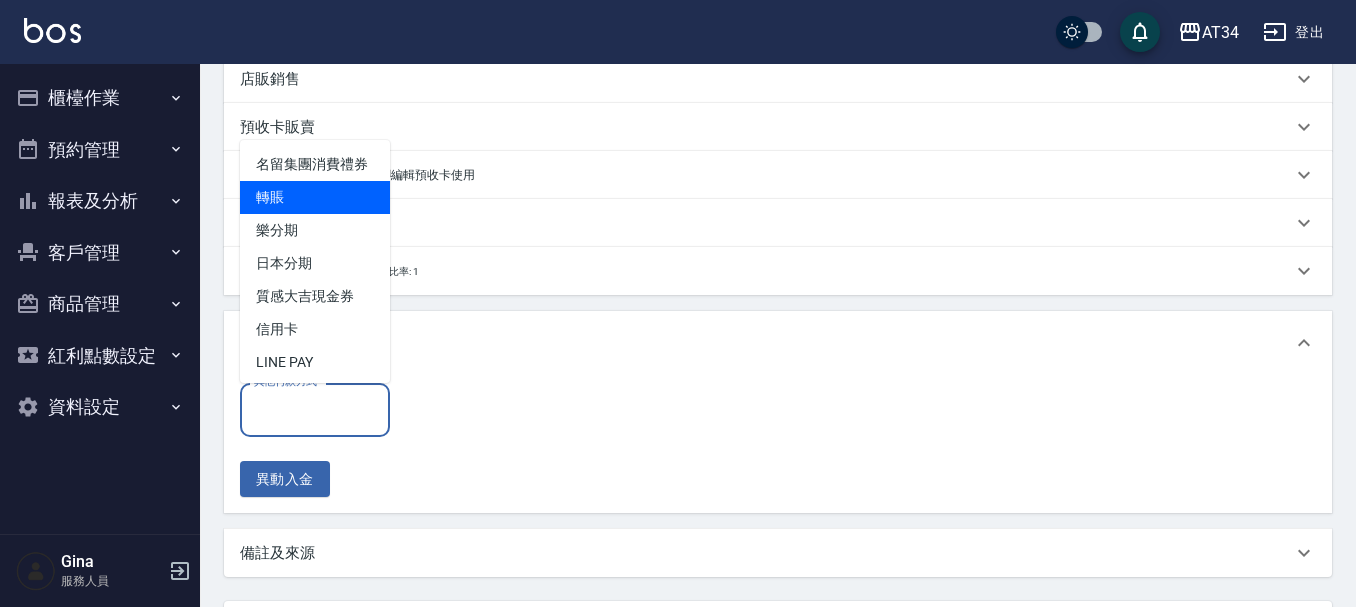 click on "轉賬" at bounding box center (315, 197) 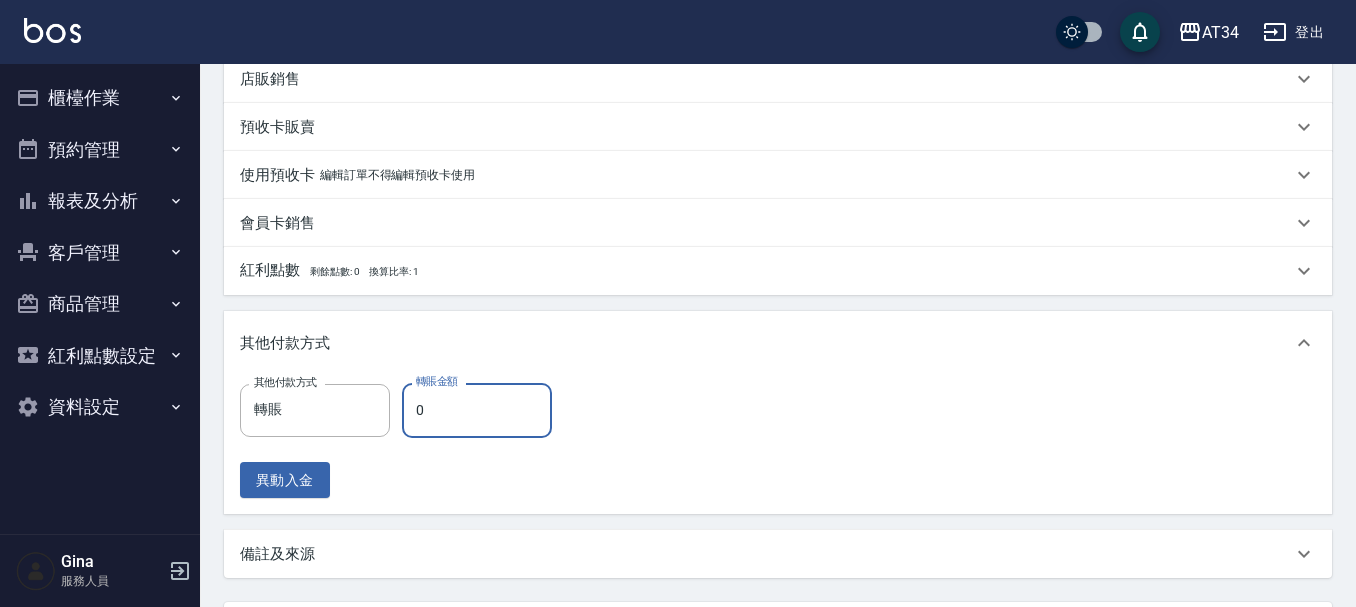click on "0" at bounding box center [477, 410] 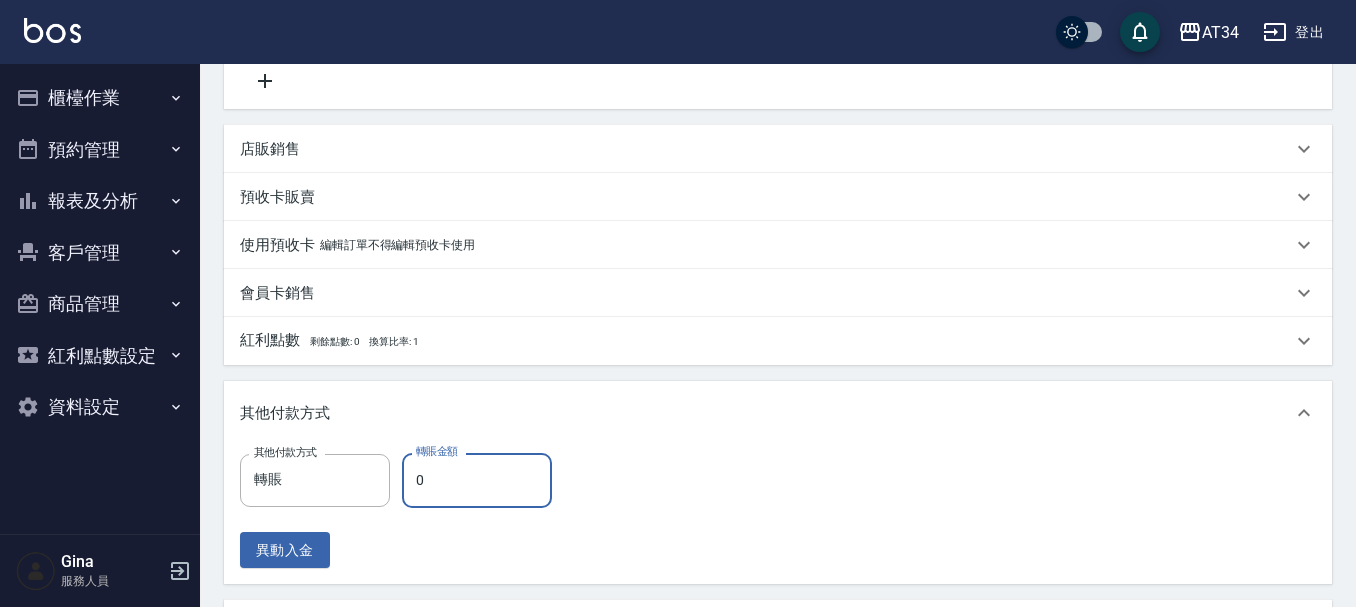 scroll, scrollTop: 457, scrollLeft: 0, axis: vertical 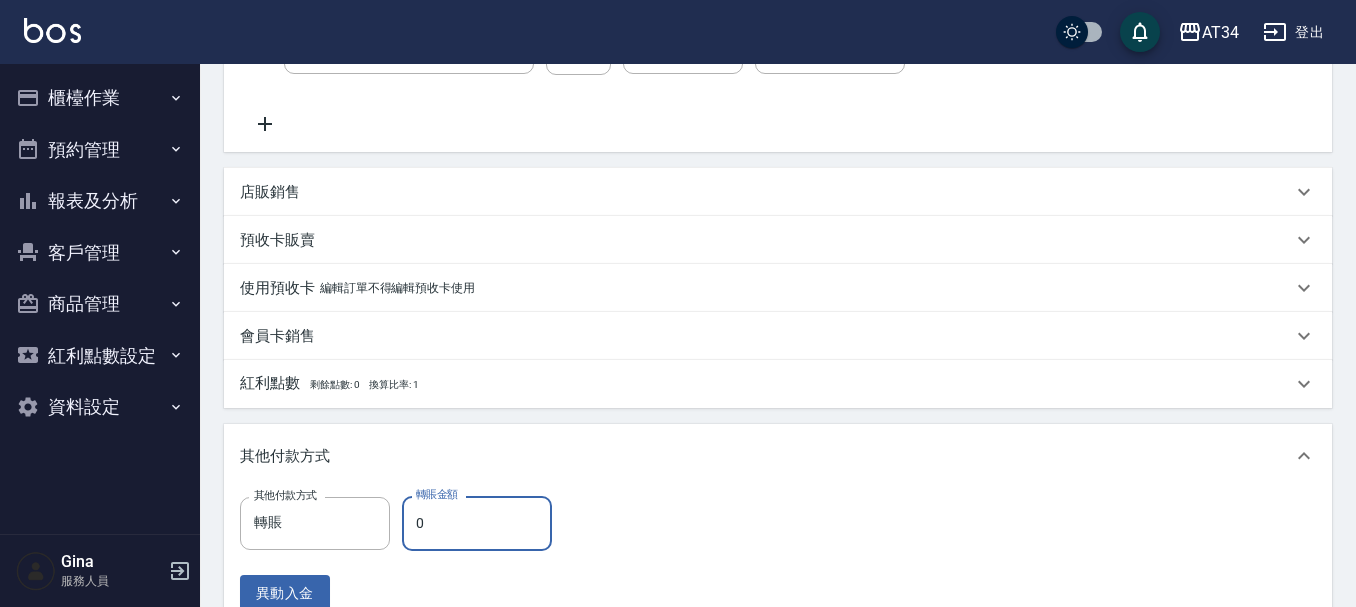 type on "2" 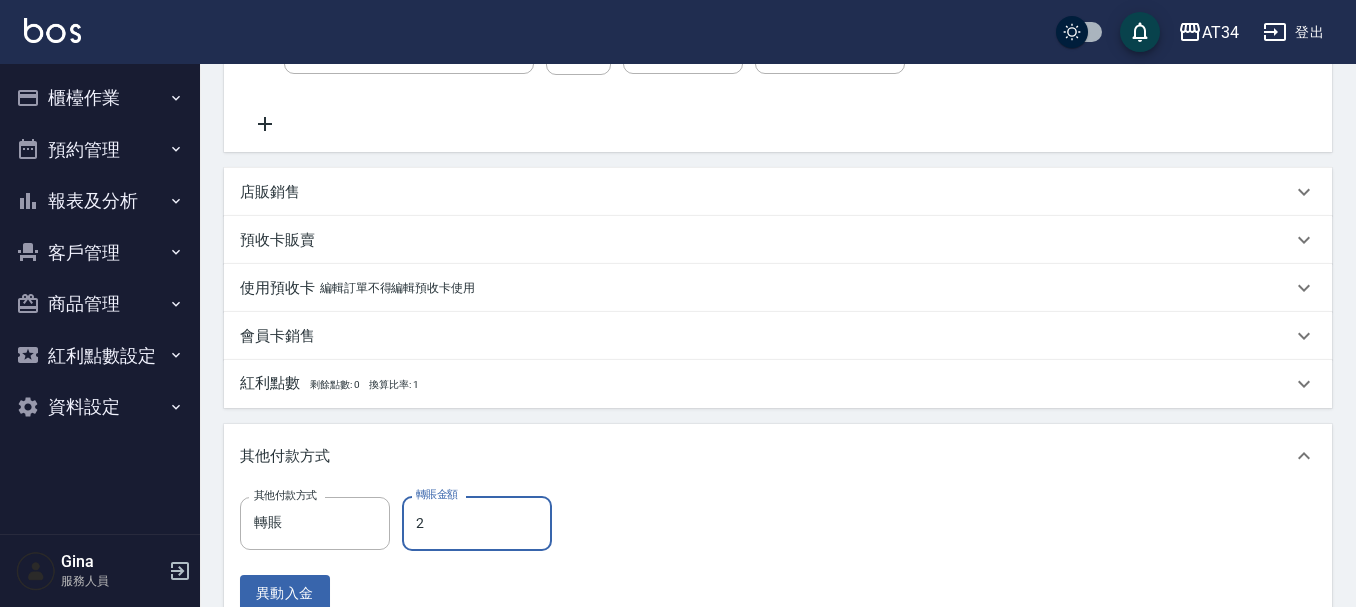 type on "190" 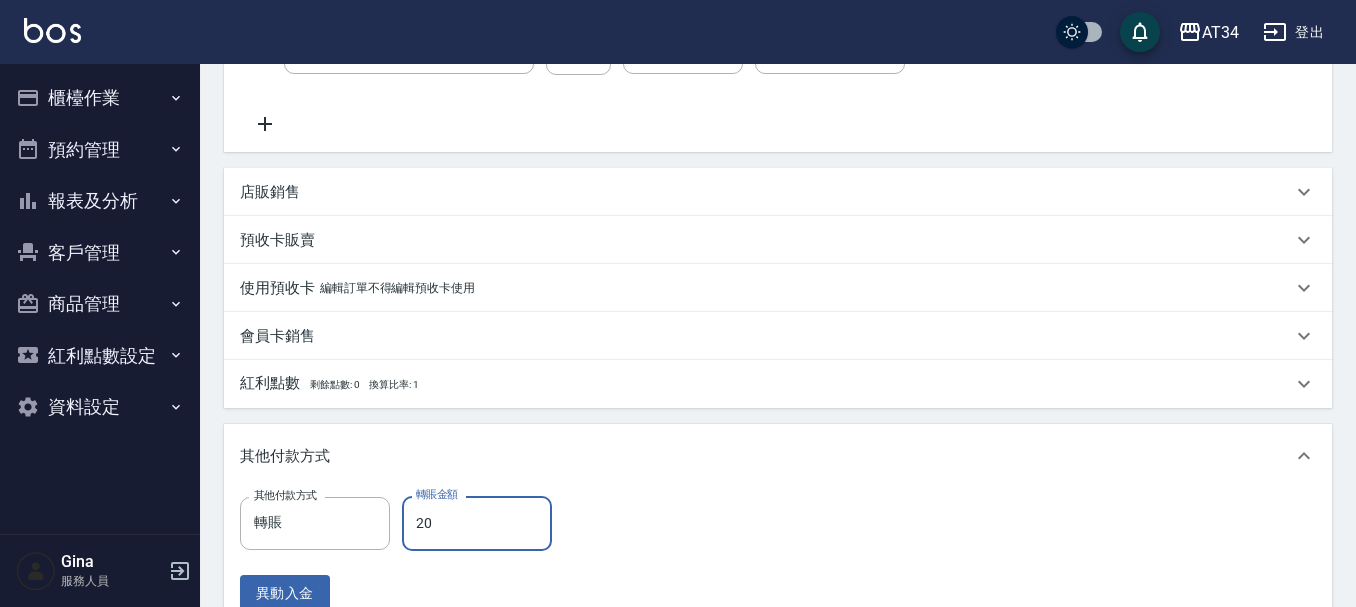 type on "180" 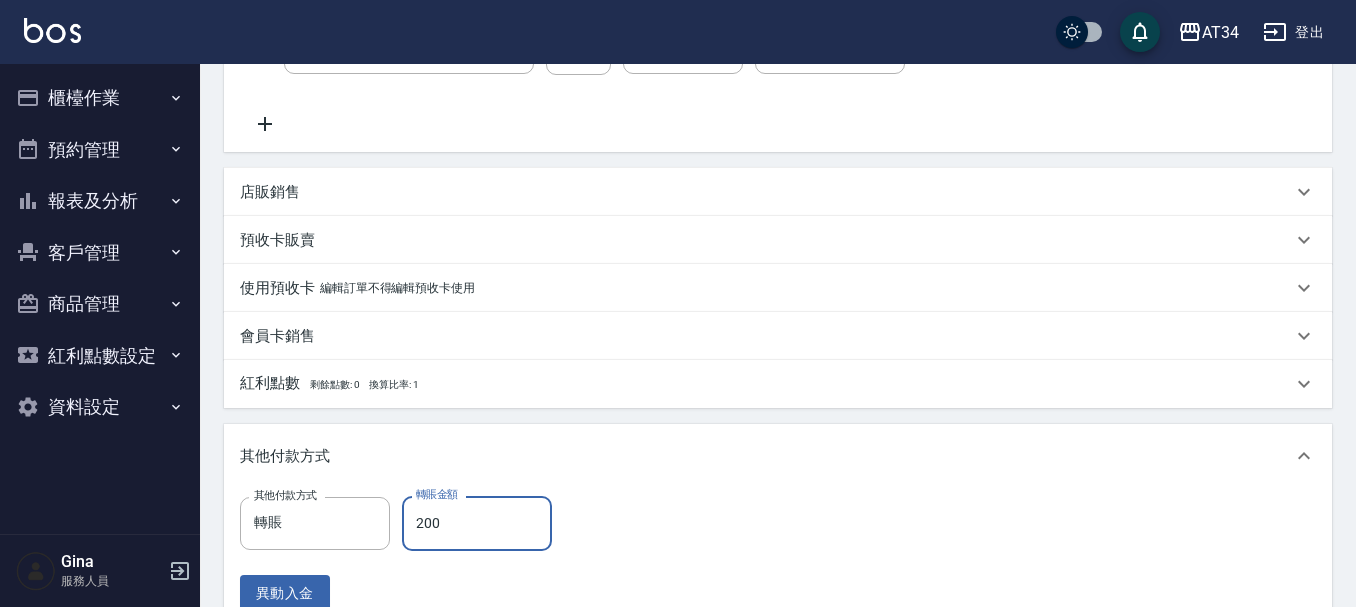 type on "0" 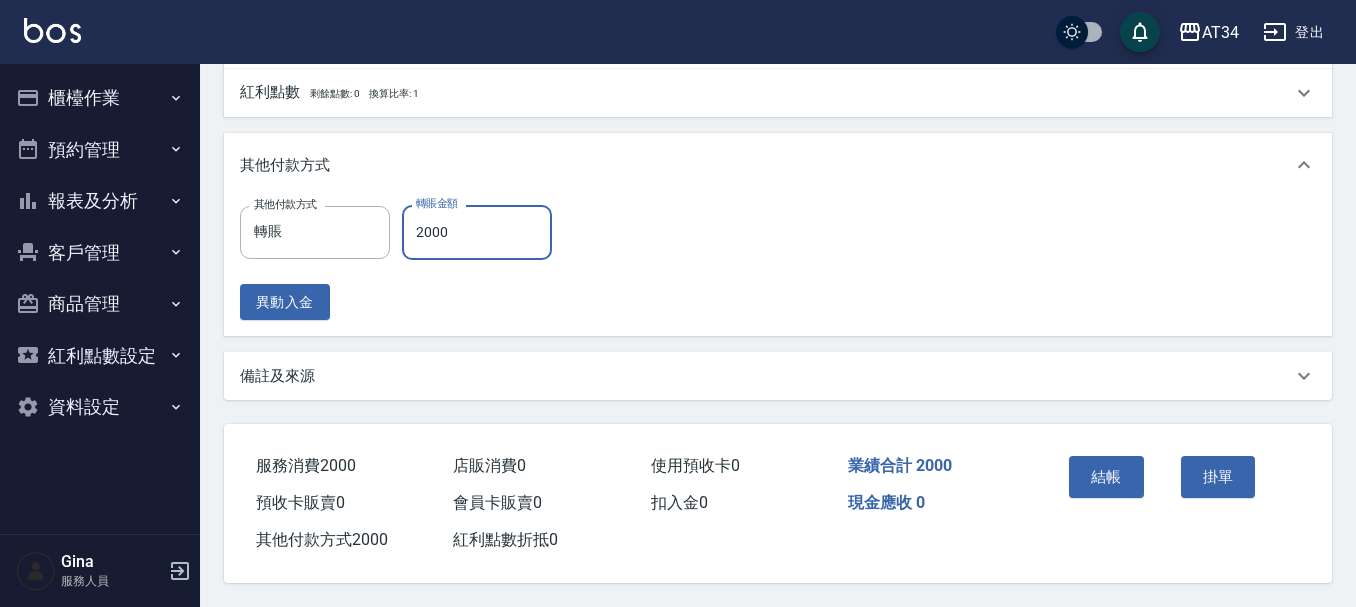 scroll, scrollTop: 757, scrollLeft: 0, axis: vertical 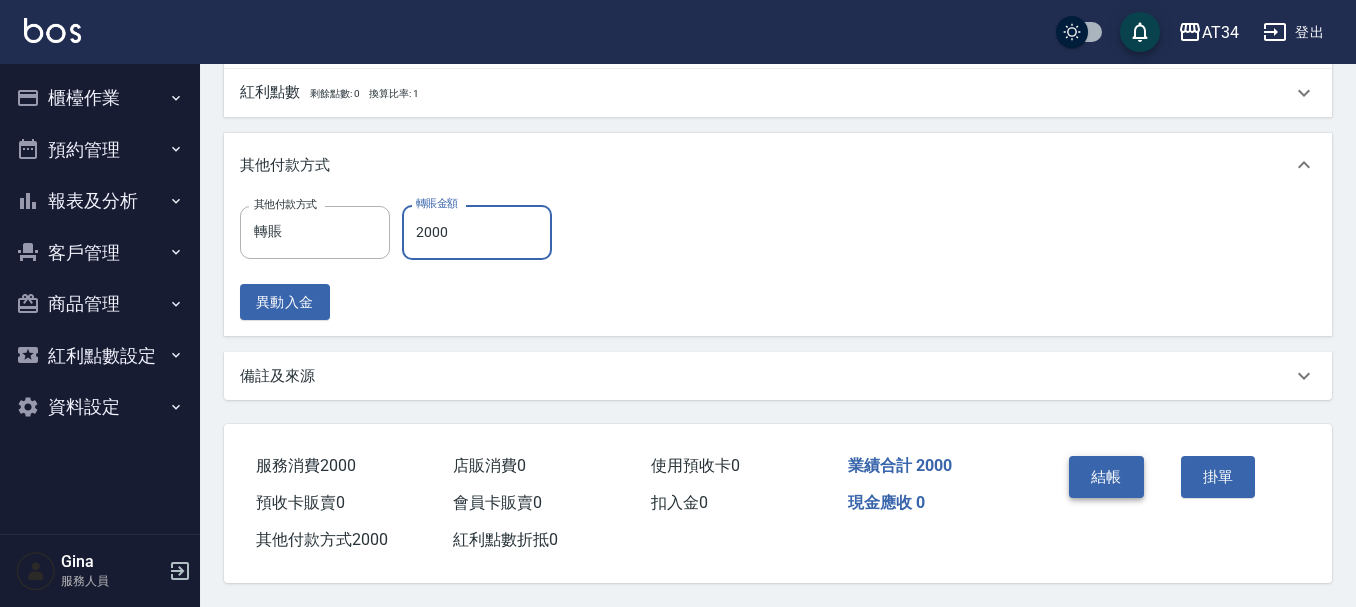 type on "2000" 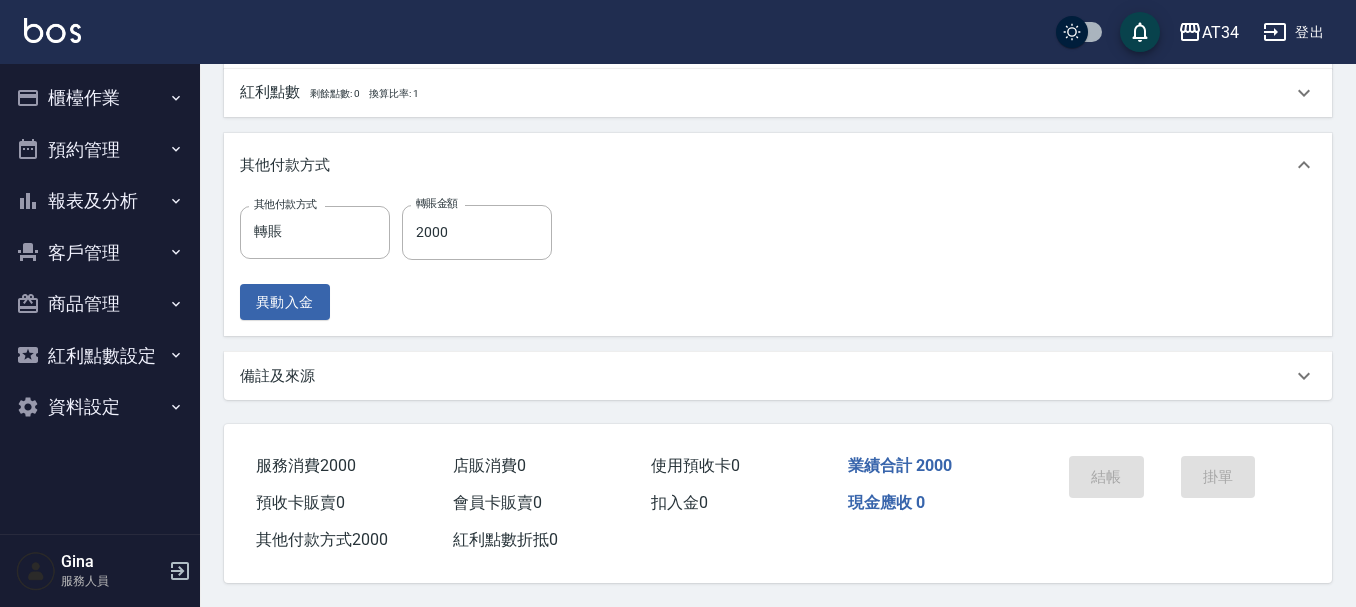 scroll, scrollTop: 0, scrollLeft: 0, axis: both 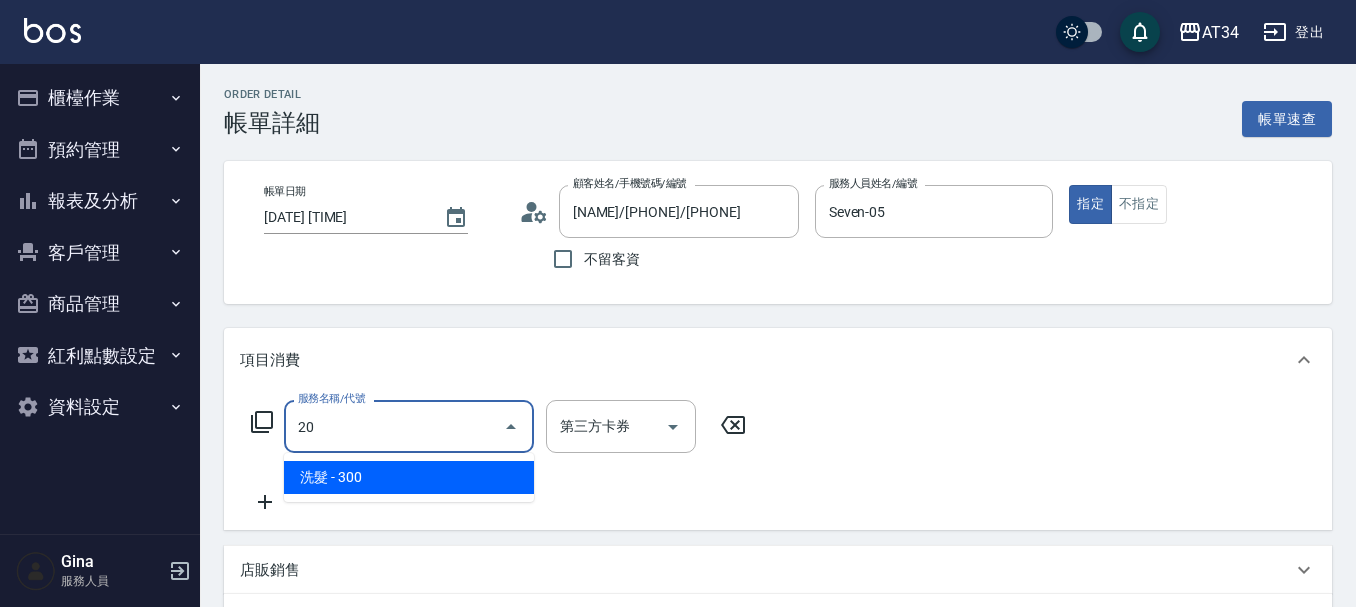 type on "201" 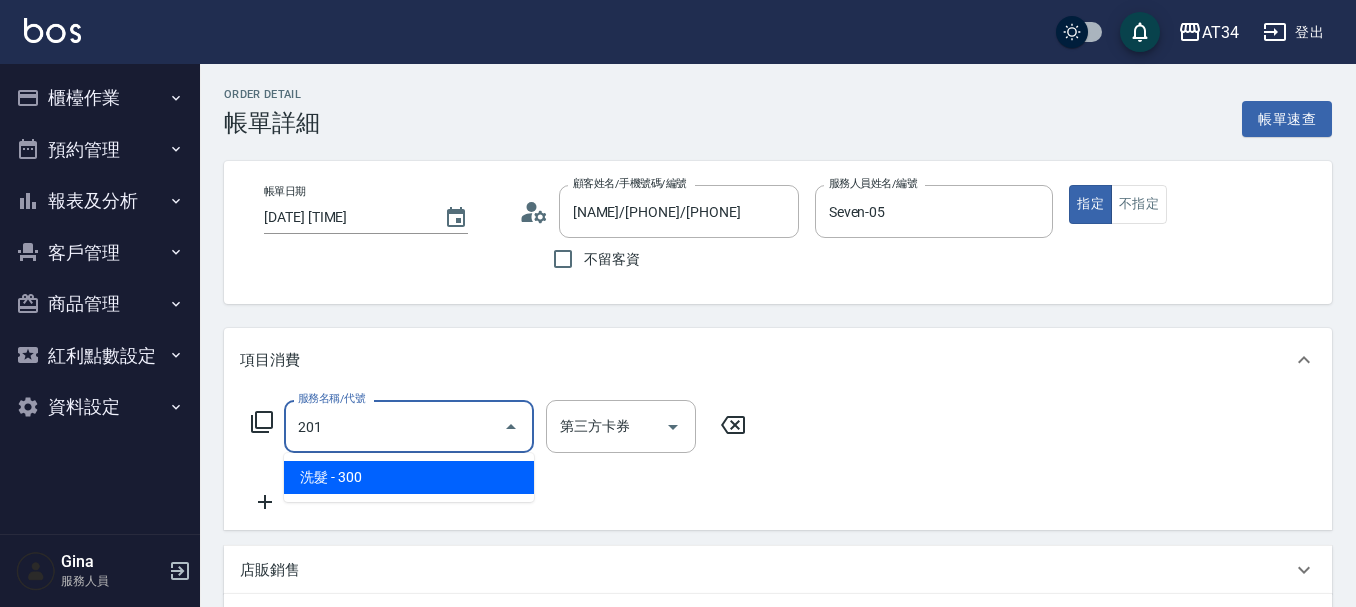 type on "30" 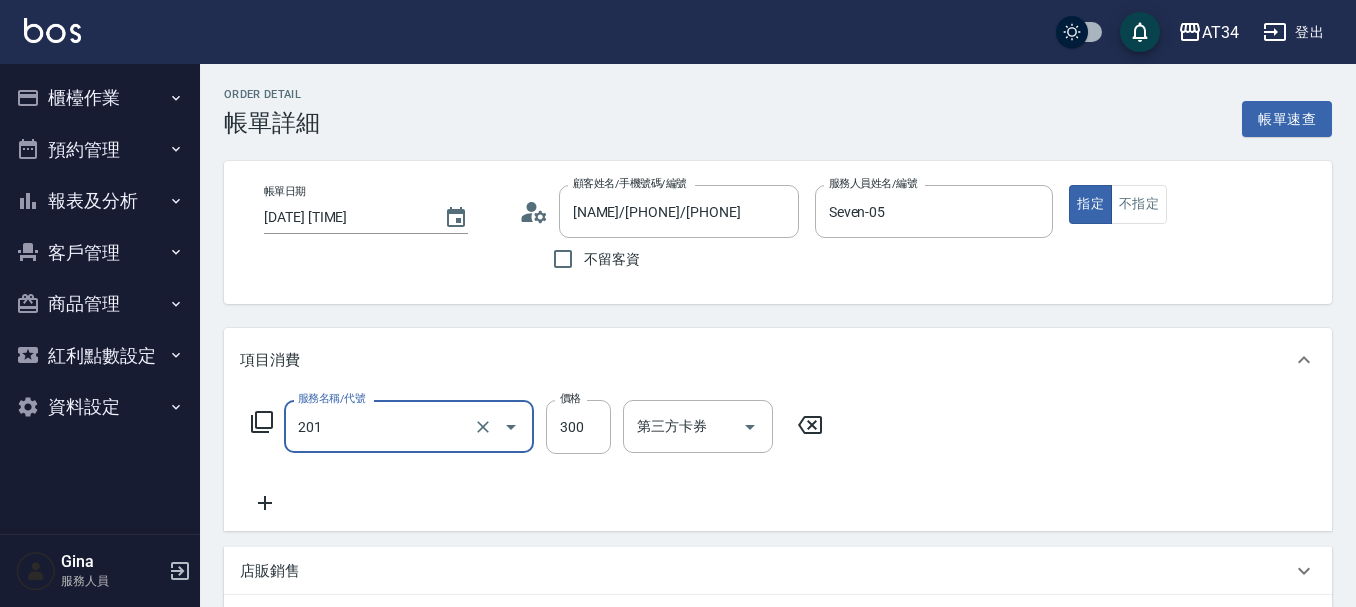 type on "洗髮(201)" 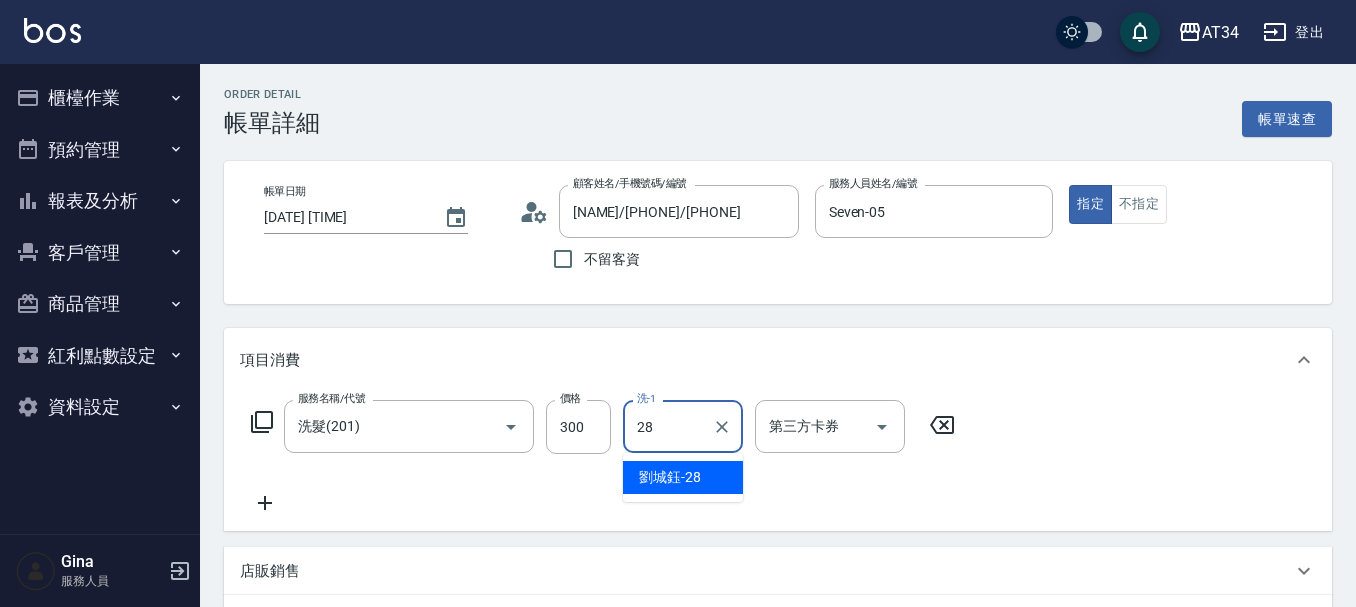type on "劉城鈺-28" 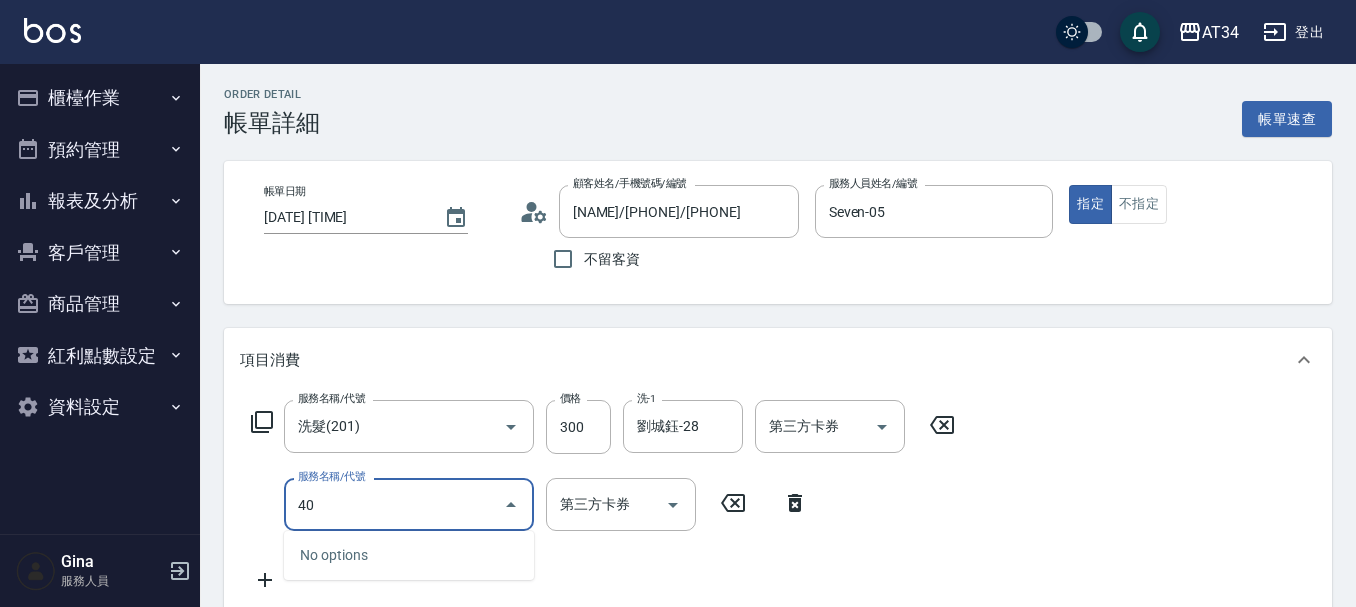 type on "401" 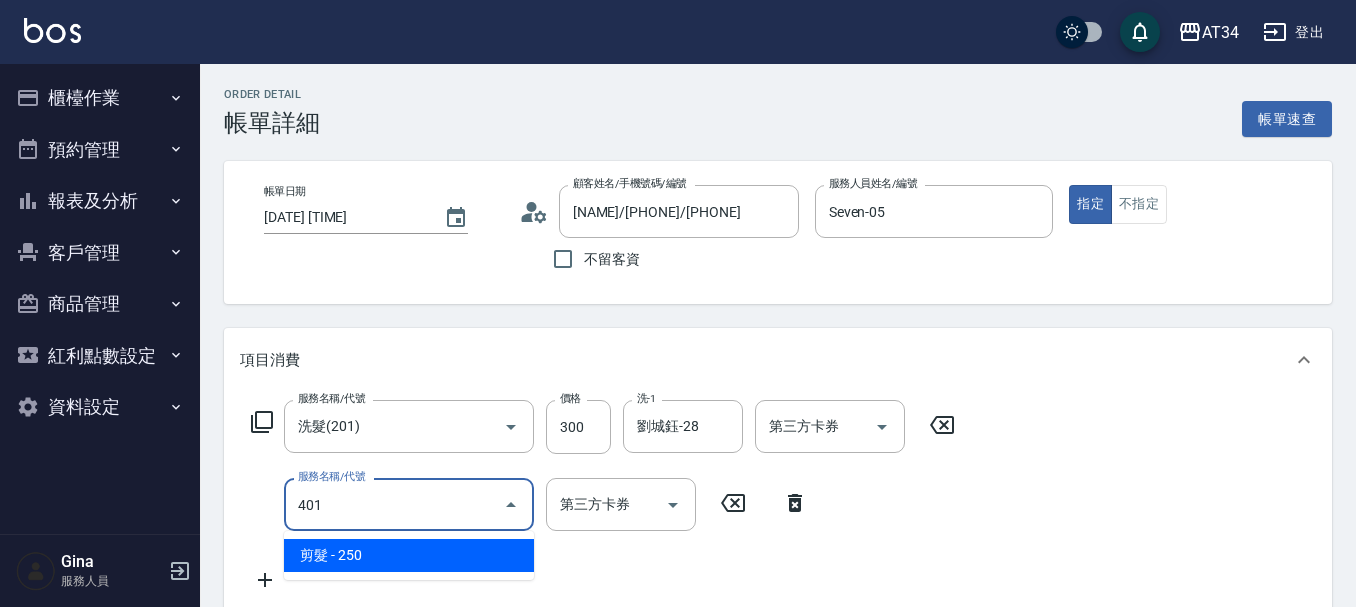type on "50" 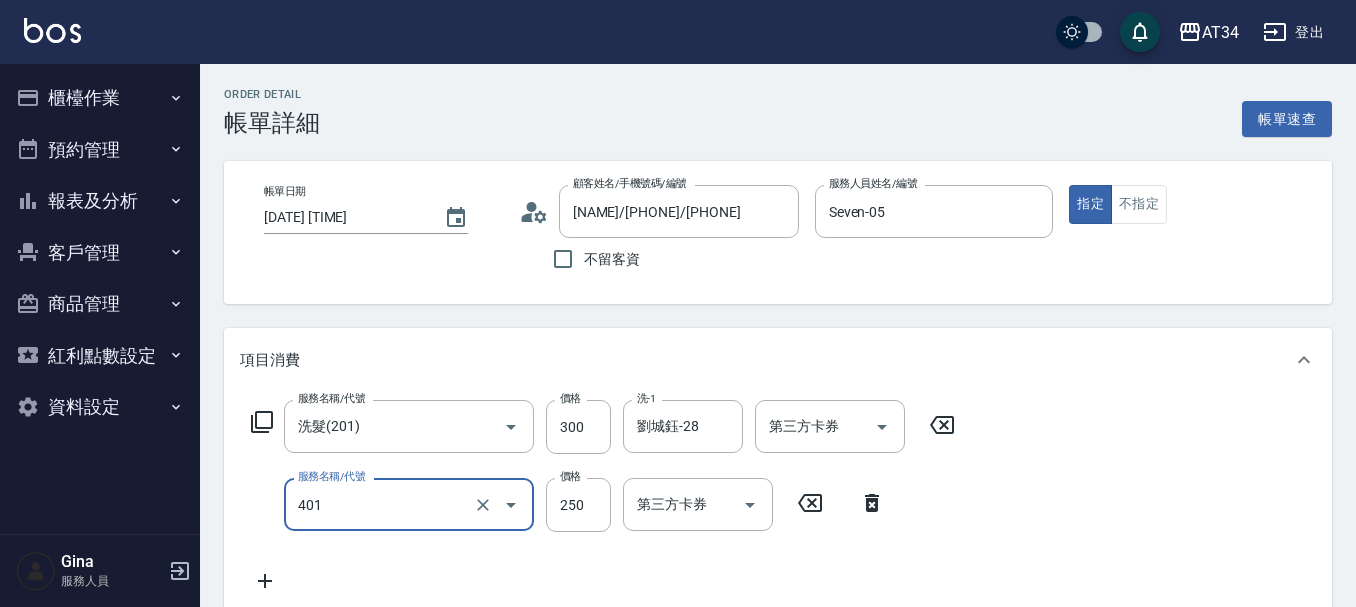 type on "剪髮(401)" 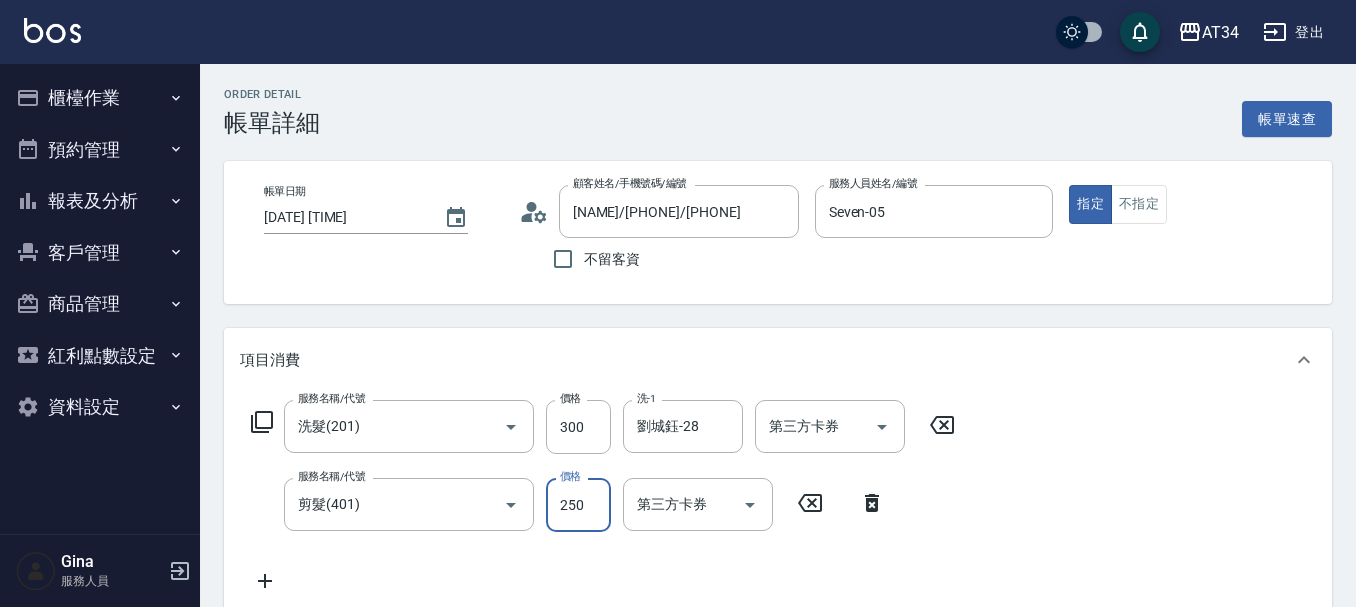 type on "30" 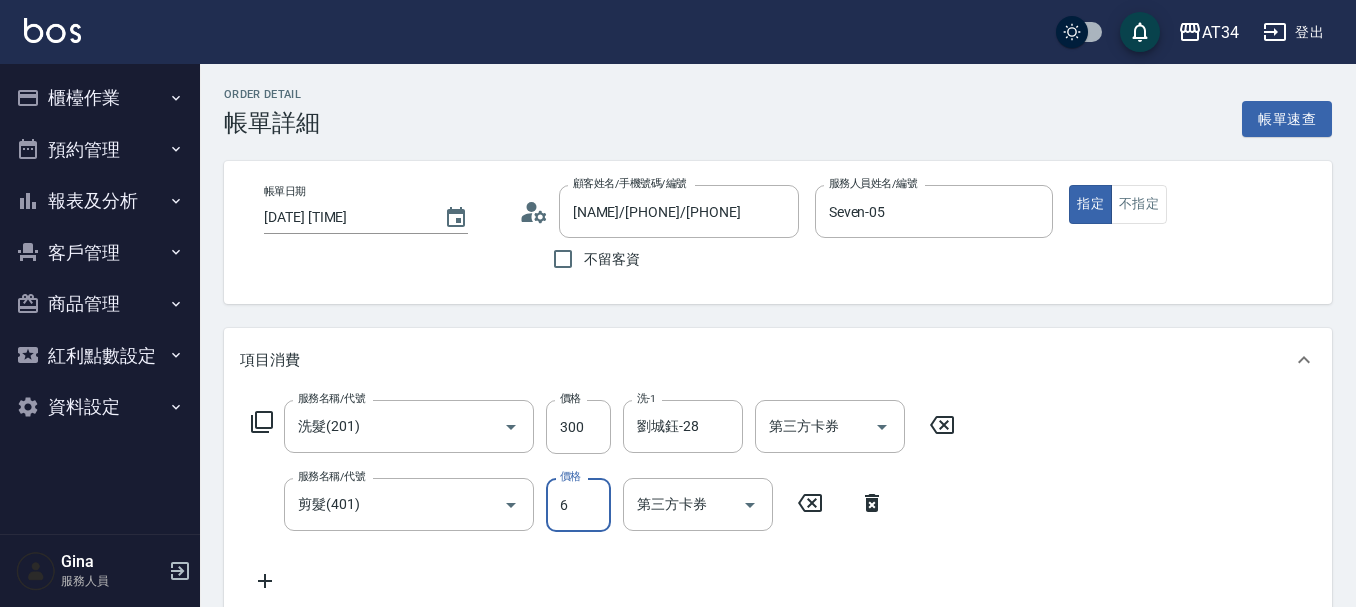 type on "60" 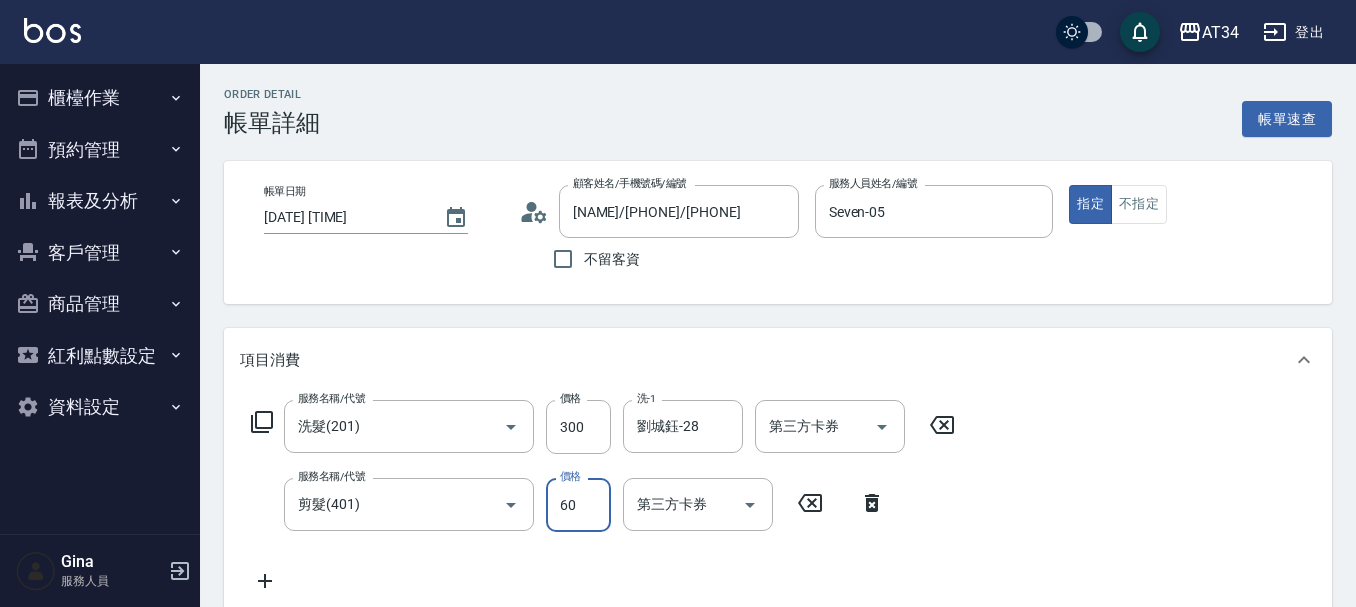type on "90" 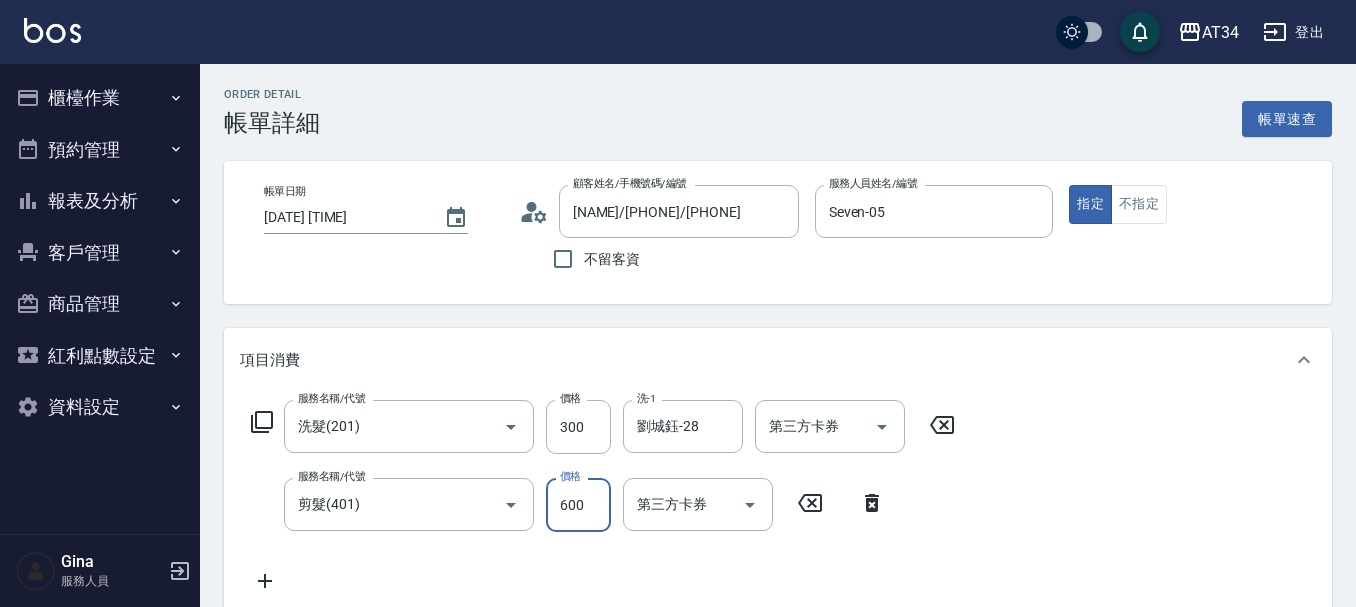 type on "600" 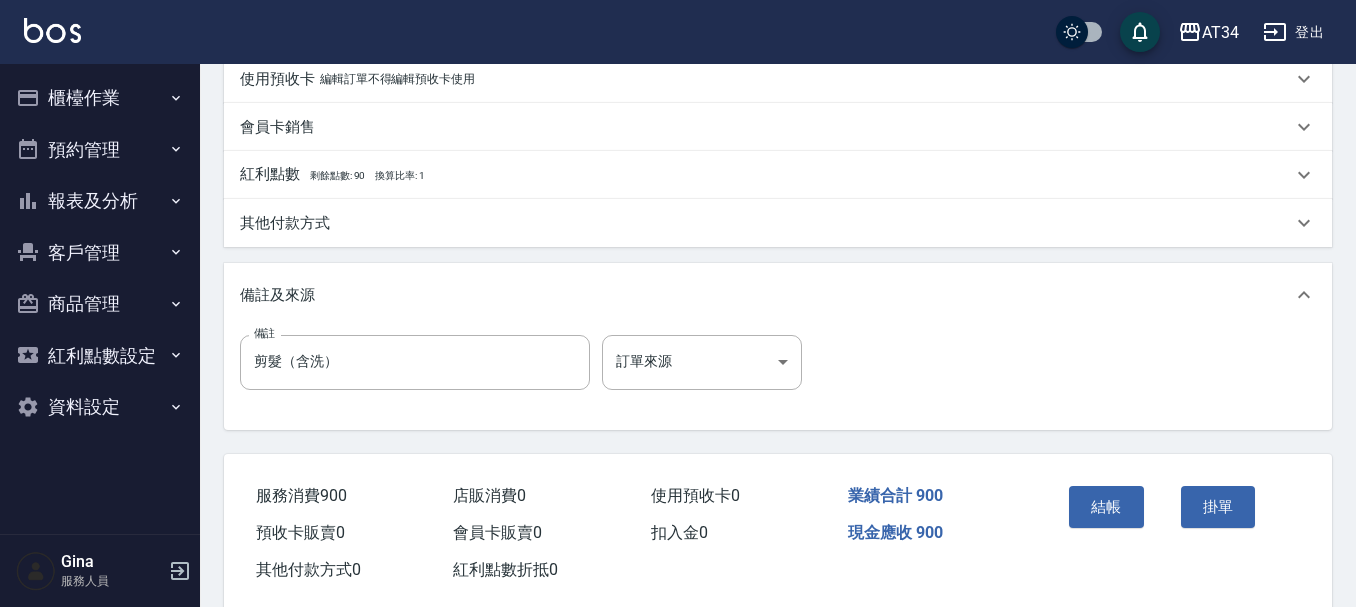 scroll, scrollTop: 700, scrollLeft: 0, axis: vertical 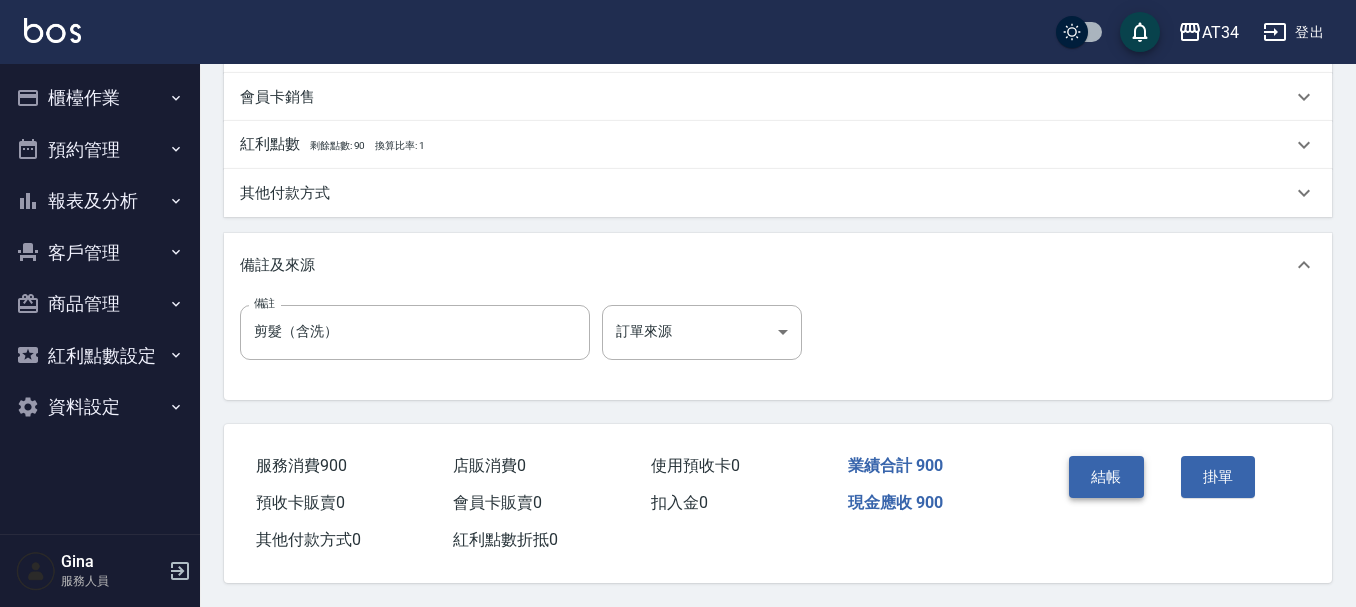 click on "結帳" at bounding box center (1106, 477) 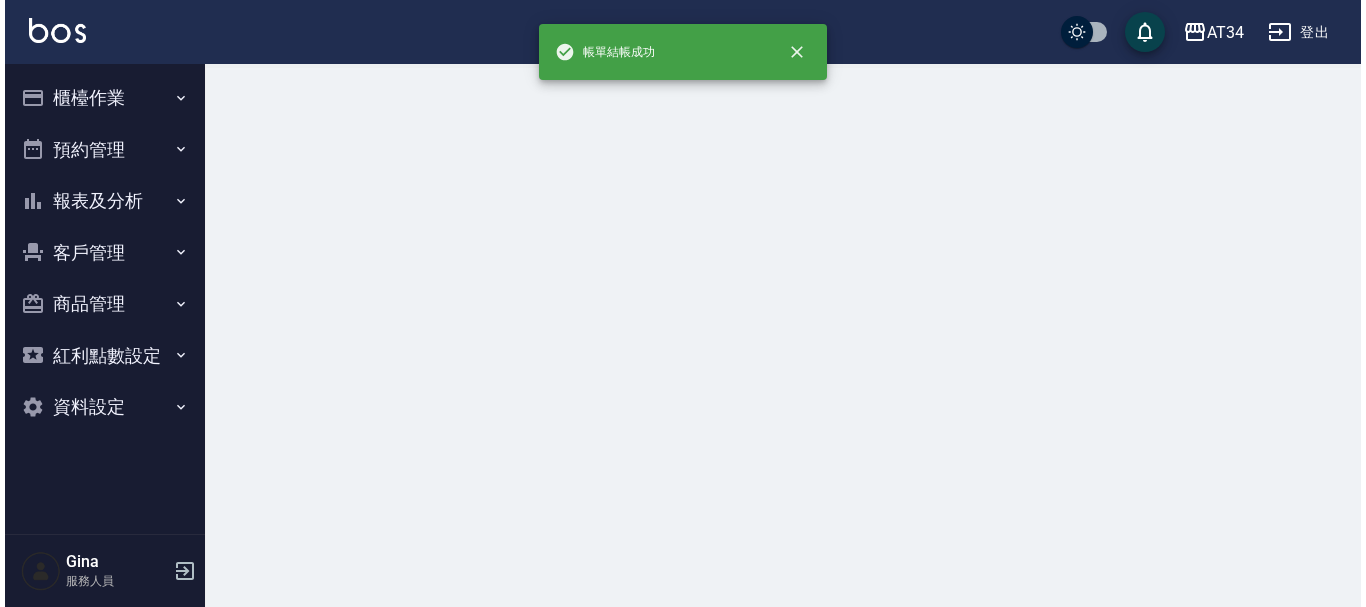 scroll, scrollTop: 0, scrollLeft: 0, axis: both 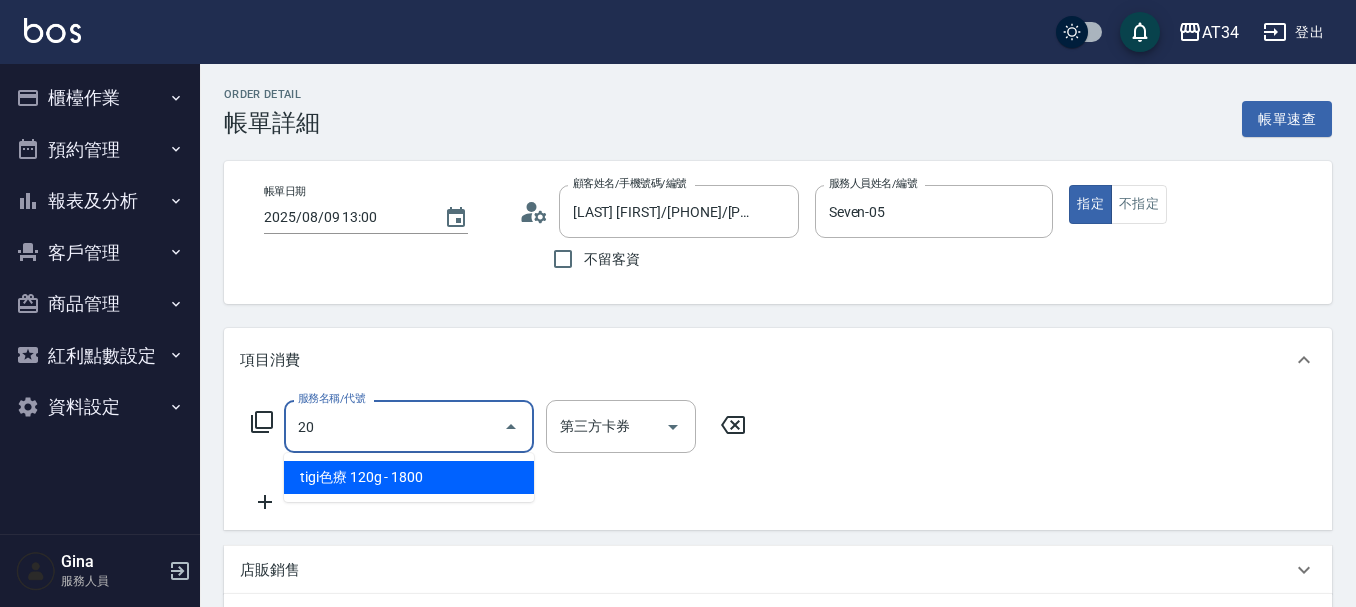 type on "201" 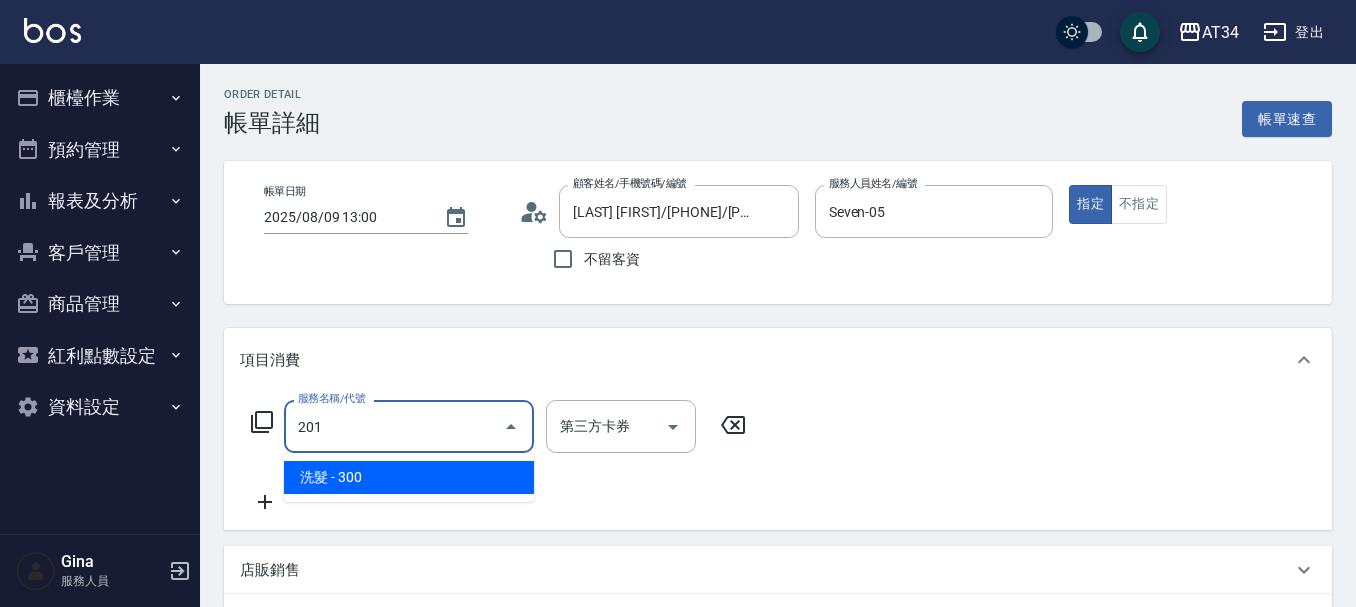 type on "30" 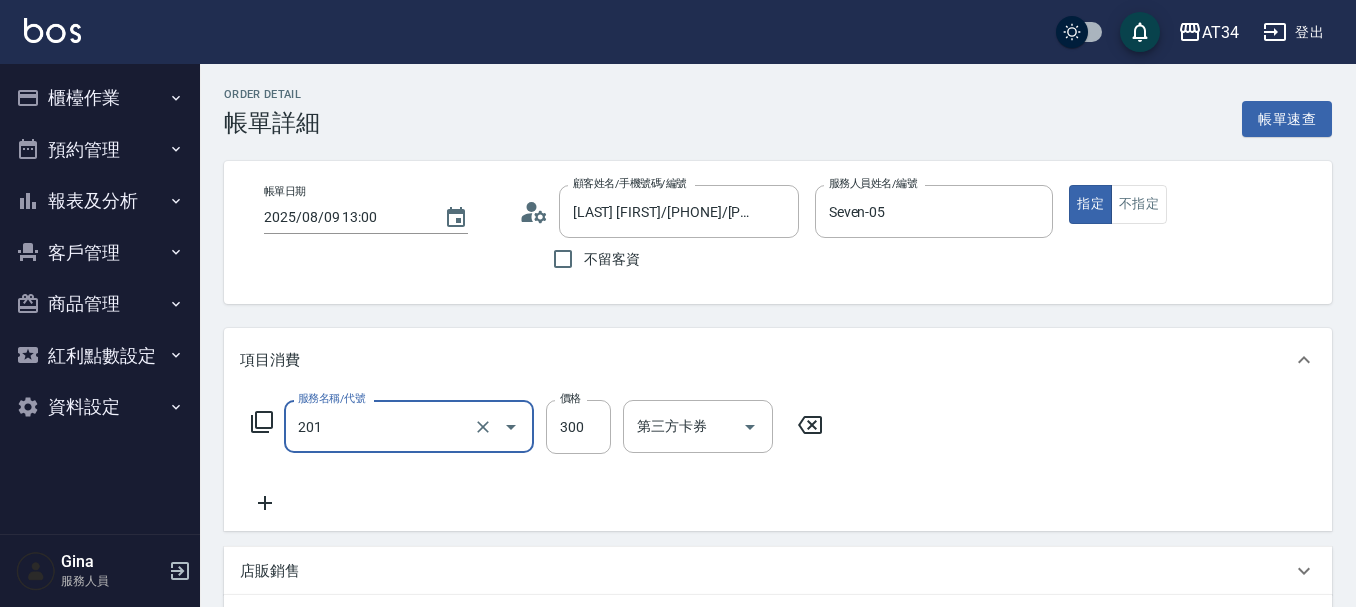 type on "洗髮(201)" 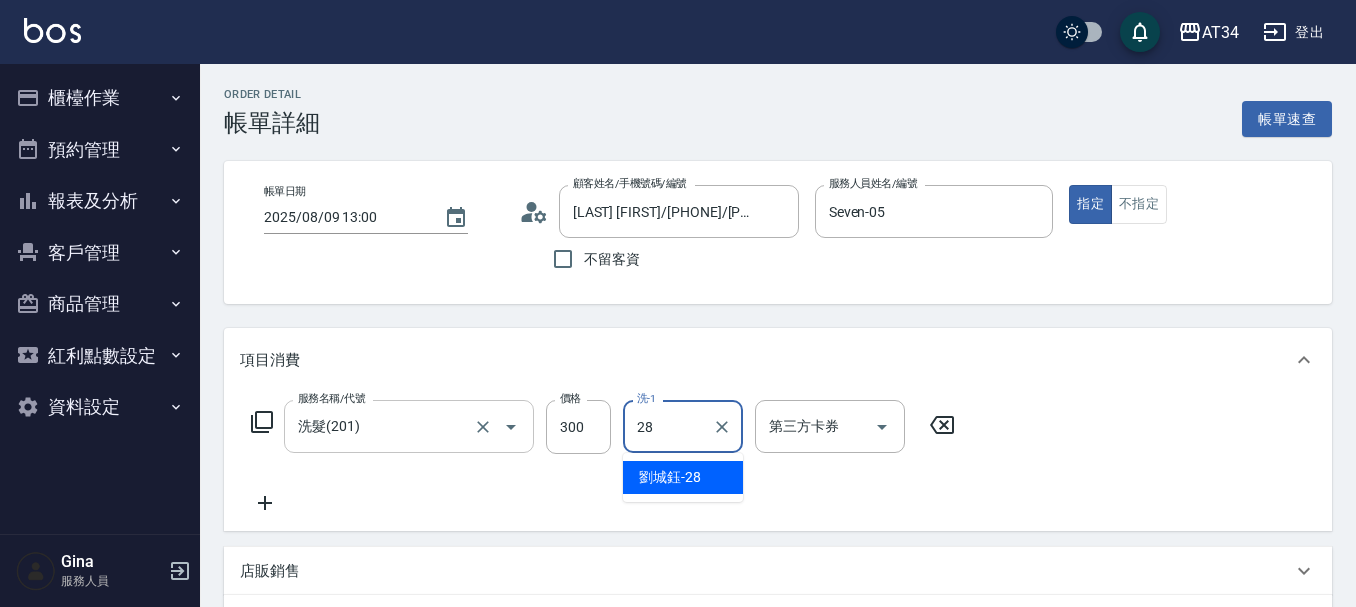 type on "劉城鈺-28" 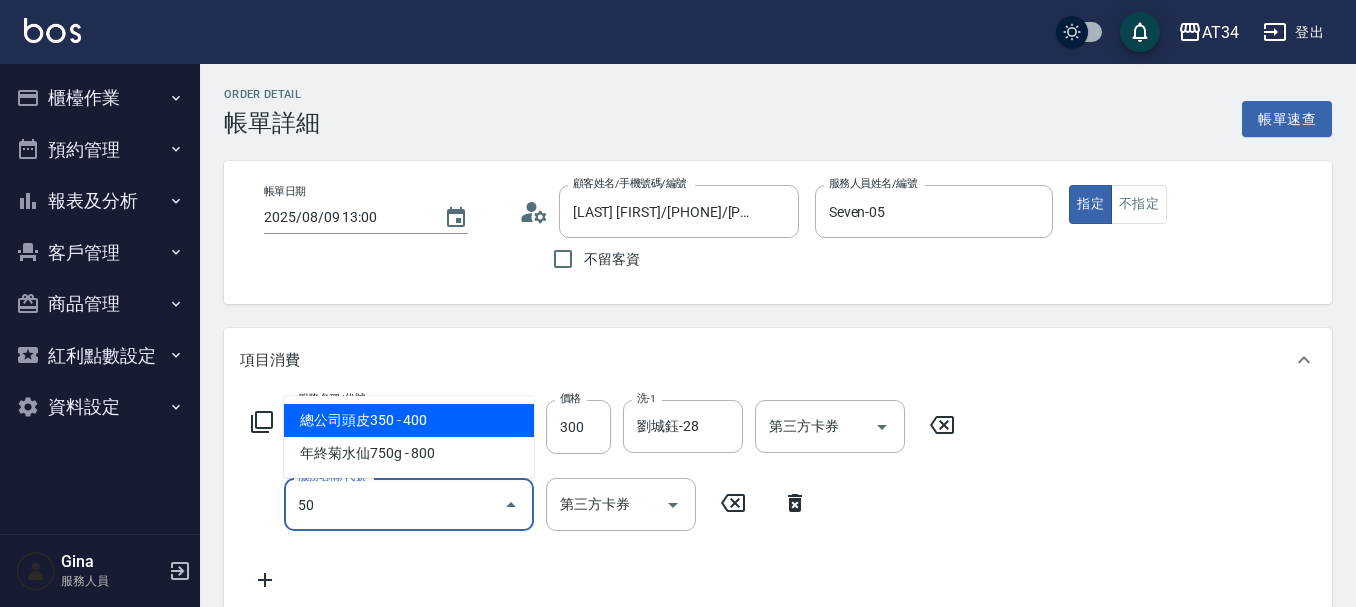type on "501" 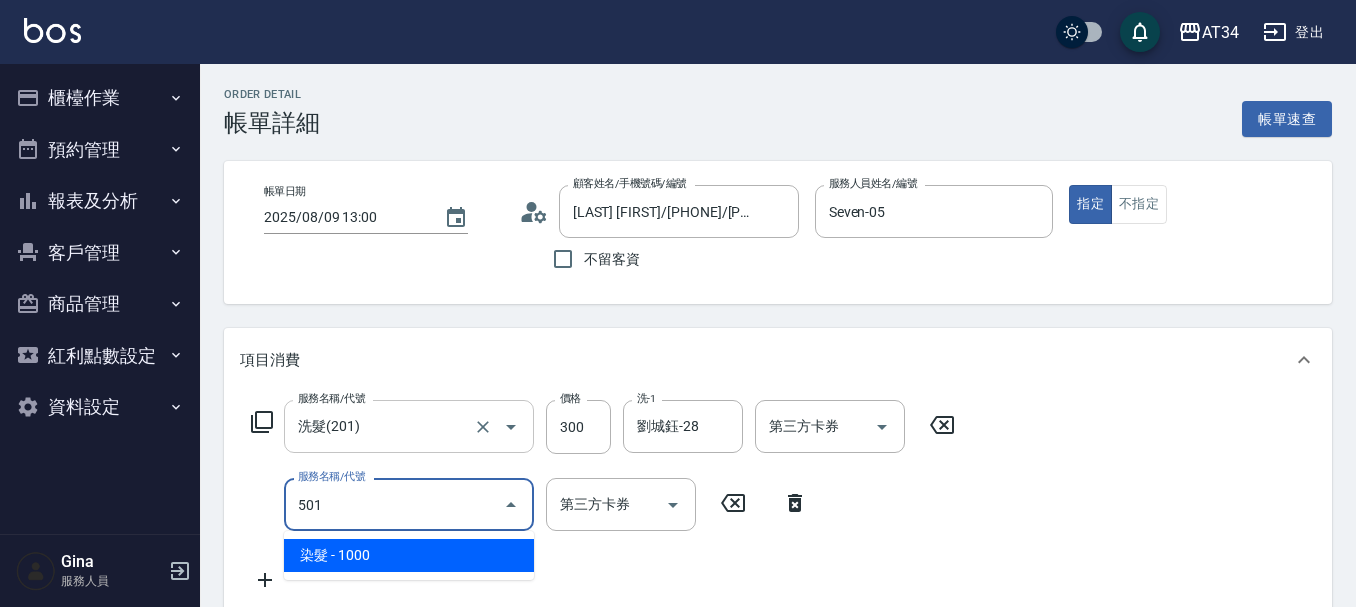 type on "130" 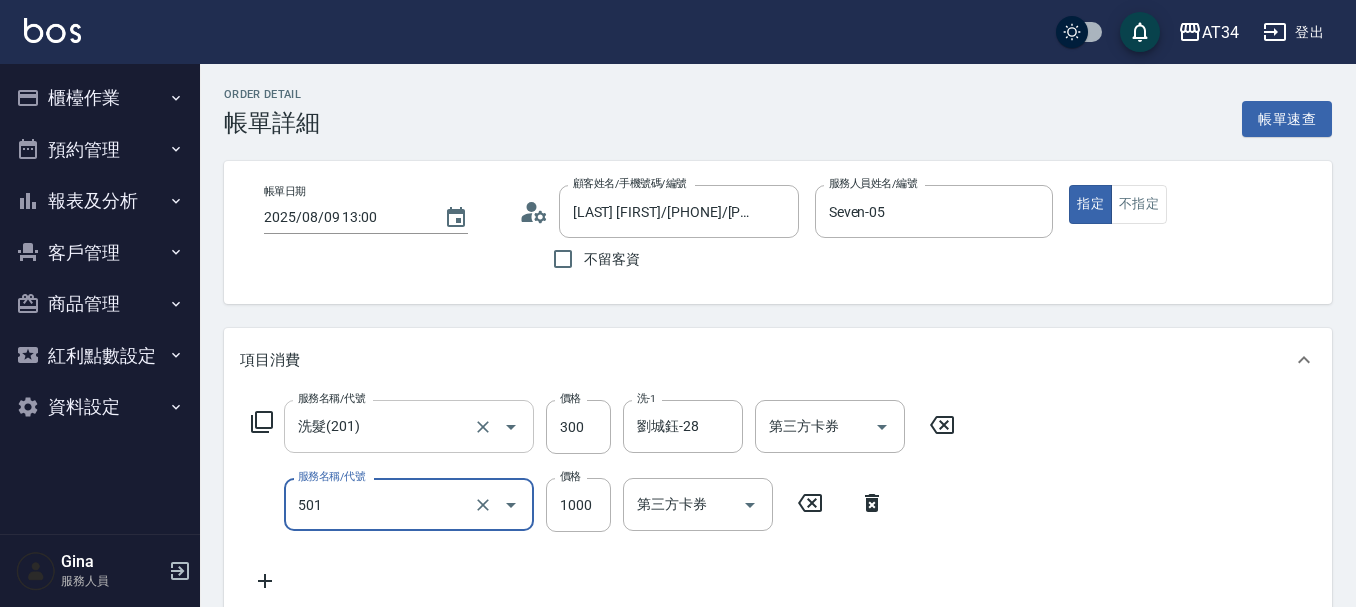 type on "染髮(501)" 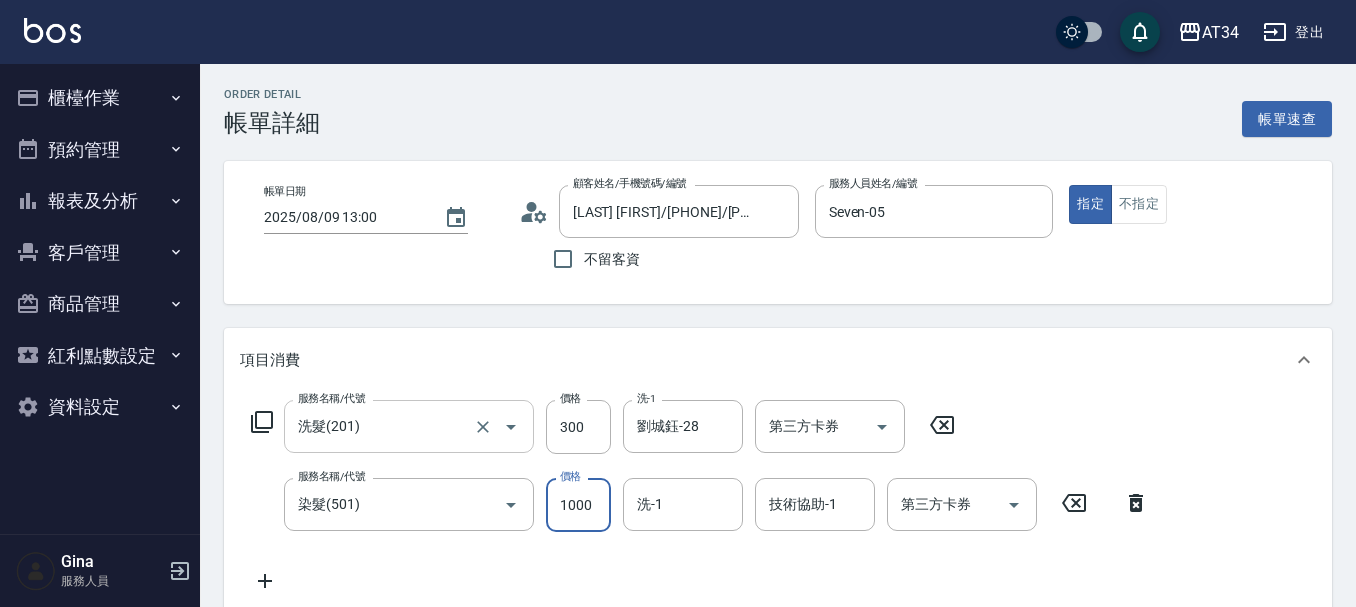 type on "2" 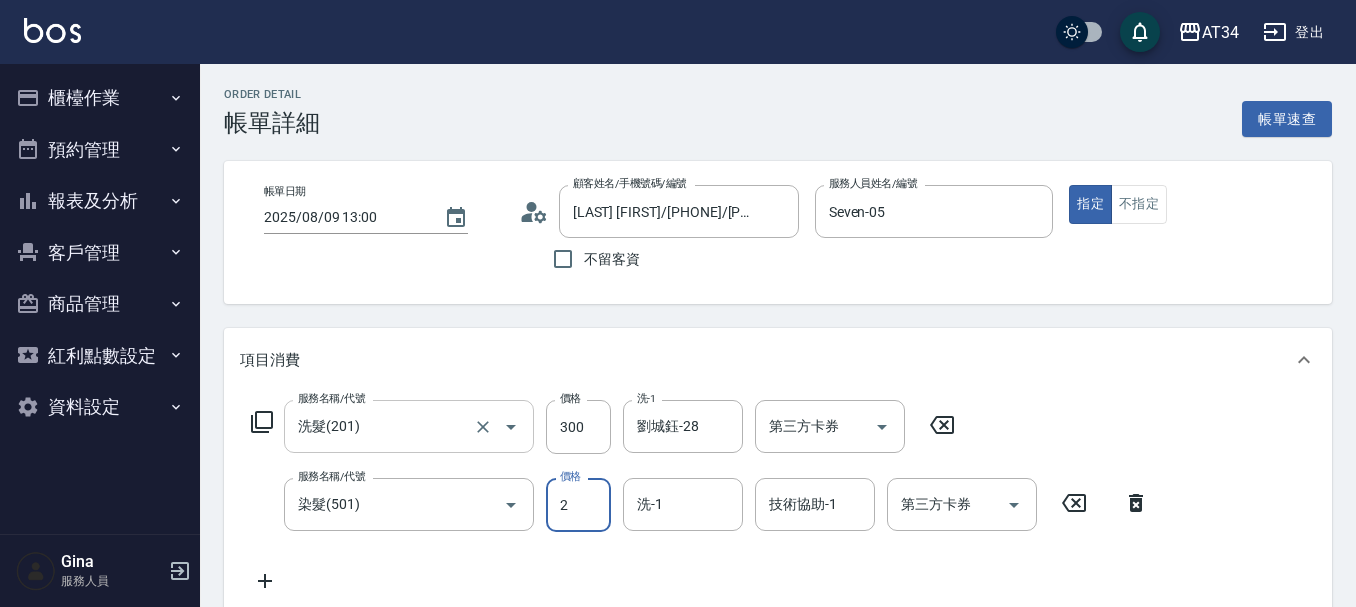 type on "30" 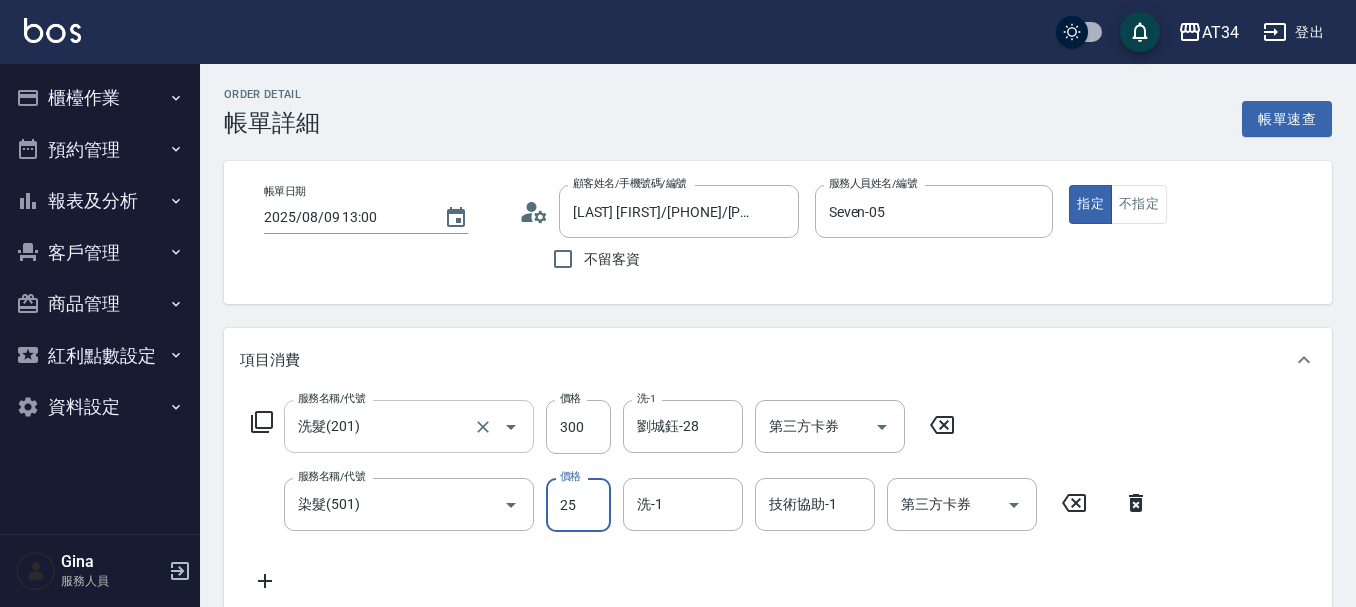 type on "50" 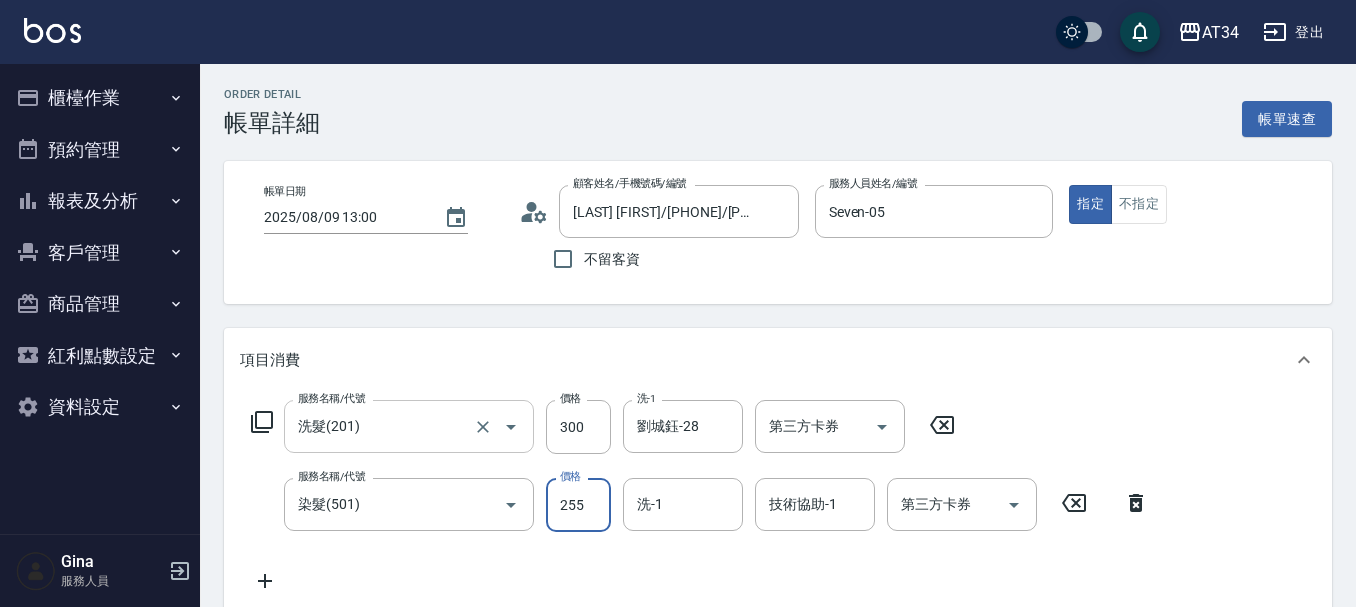 type on "2550" 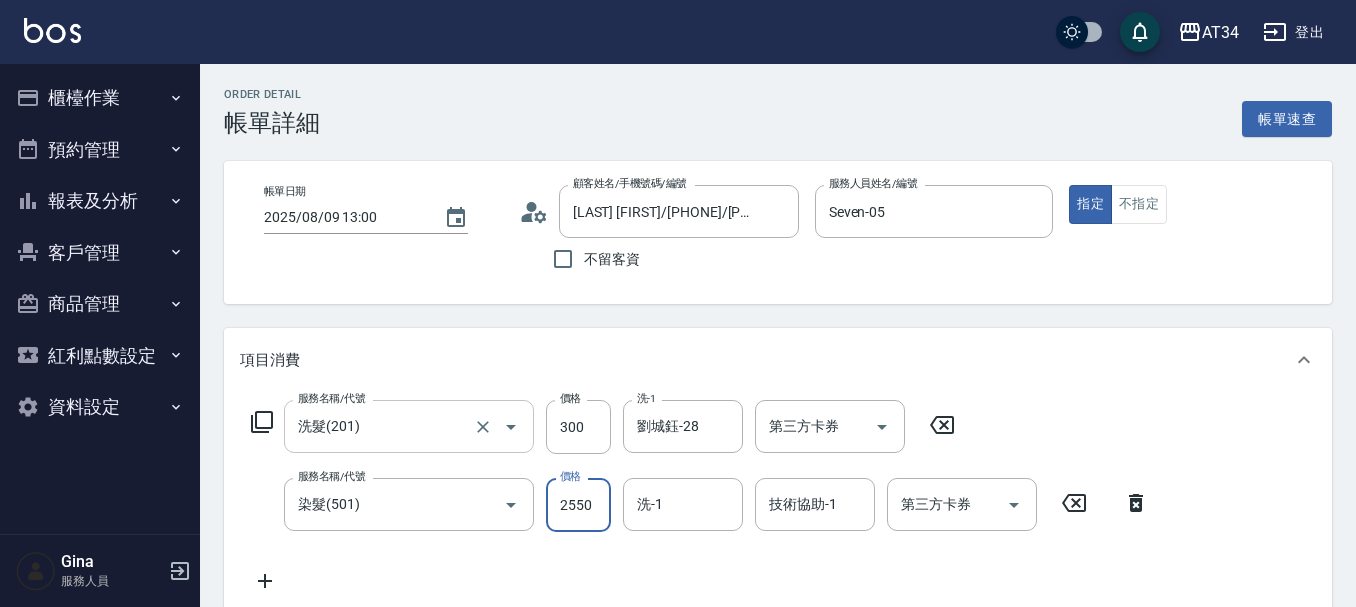 type on "280" 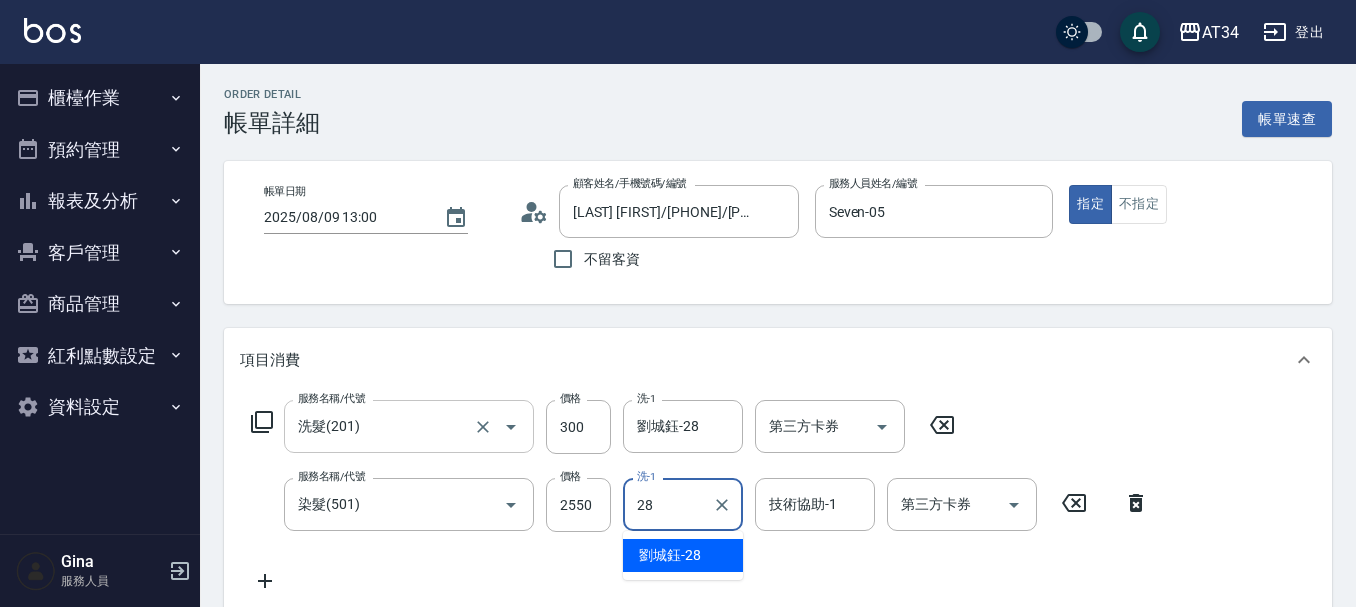 type on "劉城鈺-28" 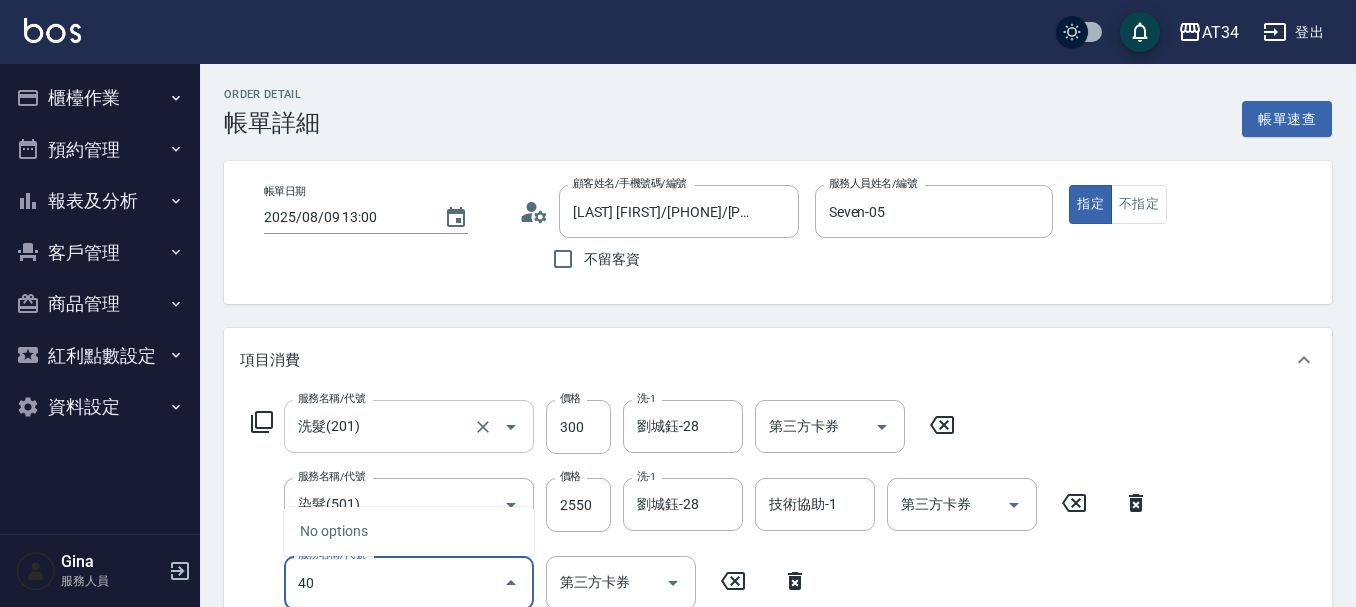 type on "401" 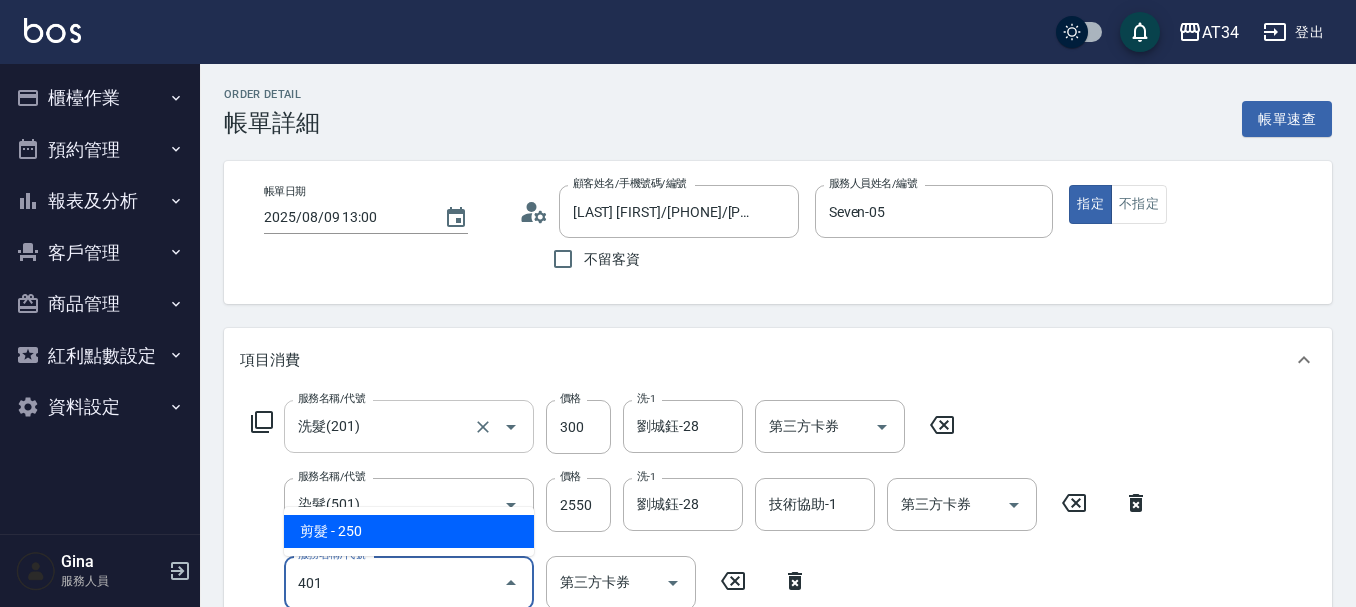 type on "310" 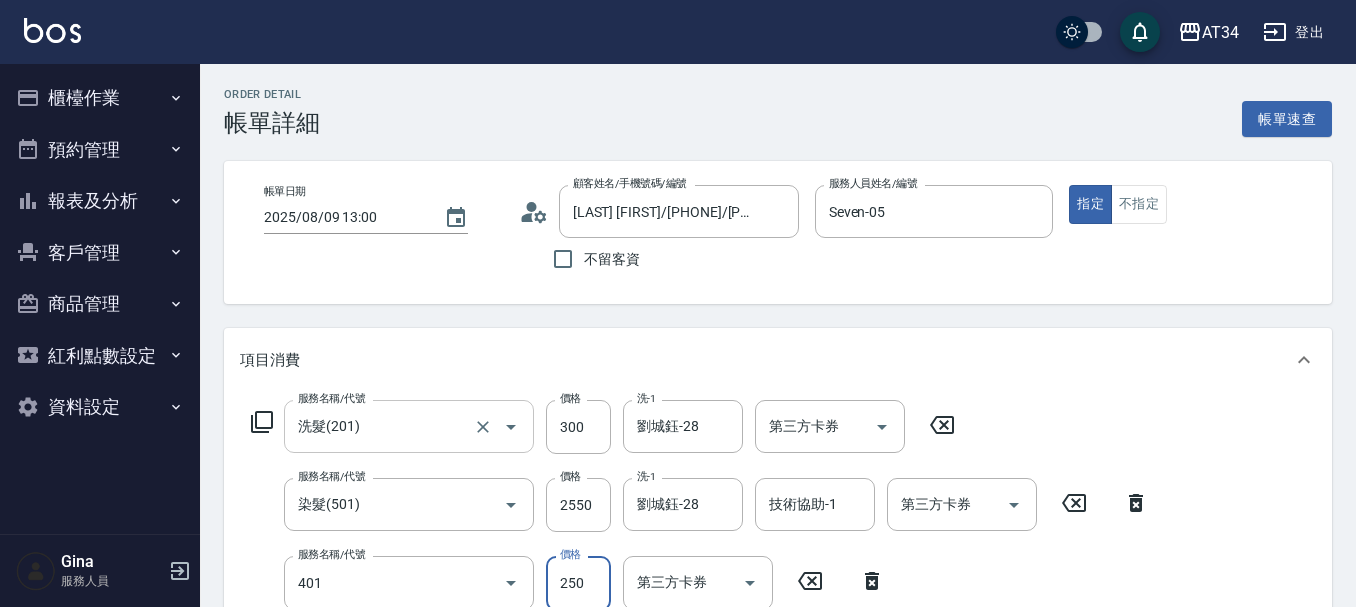 type on "剪髮(401)" 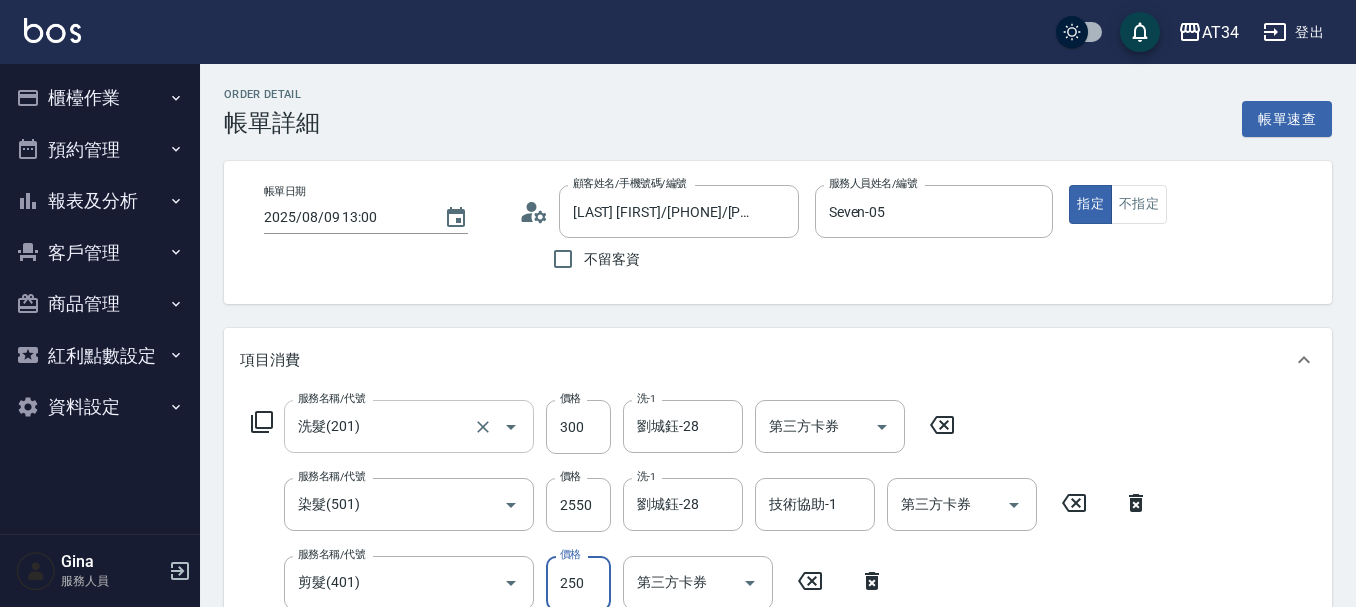 scroll, scrollTop: 4, scrollLeft: 0, axis: vertical 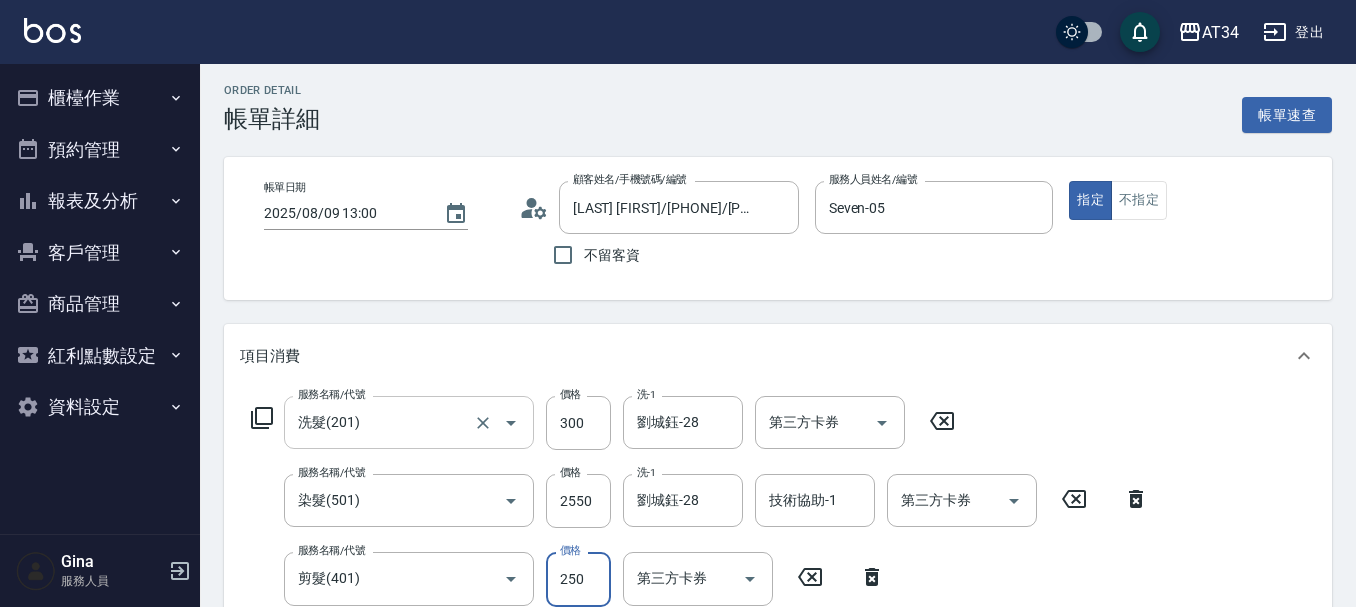 type on "6" 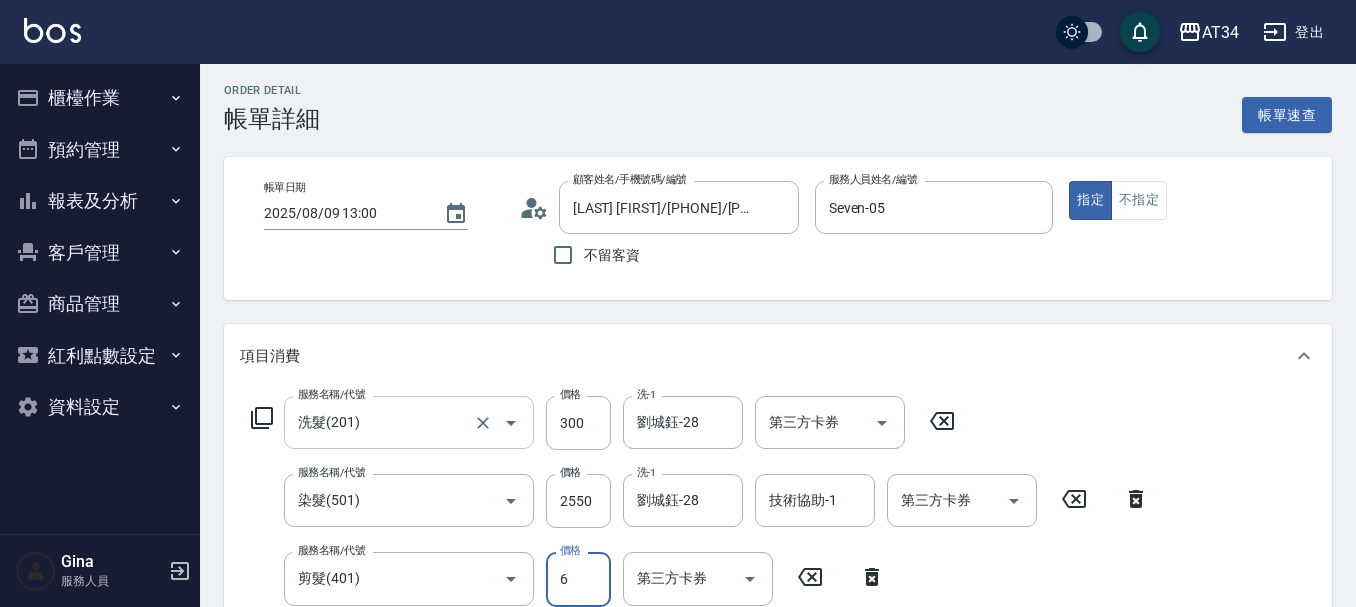 type on "280" 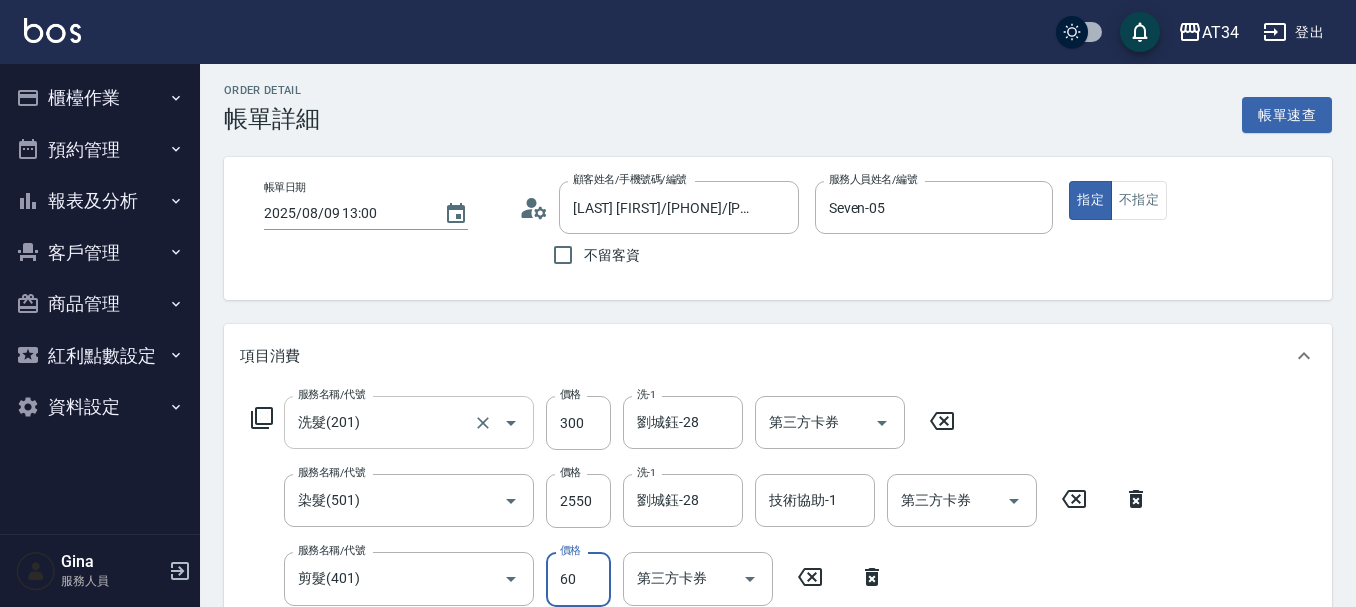 type on "340" 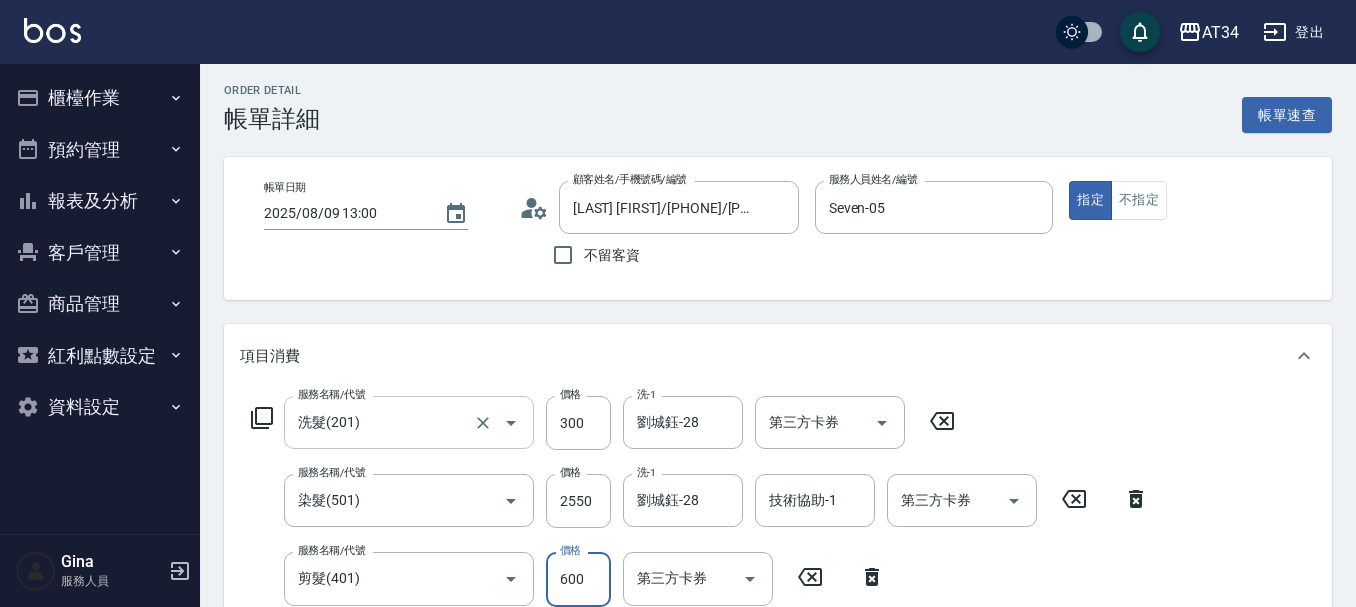 type on "600" 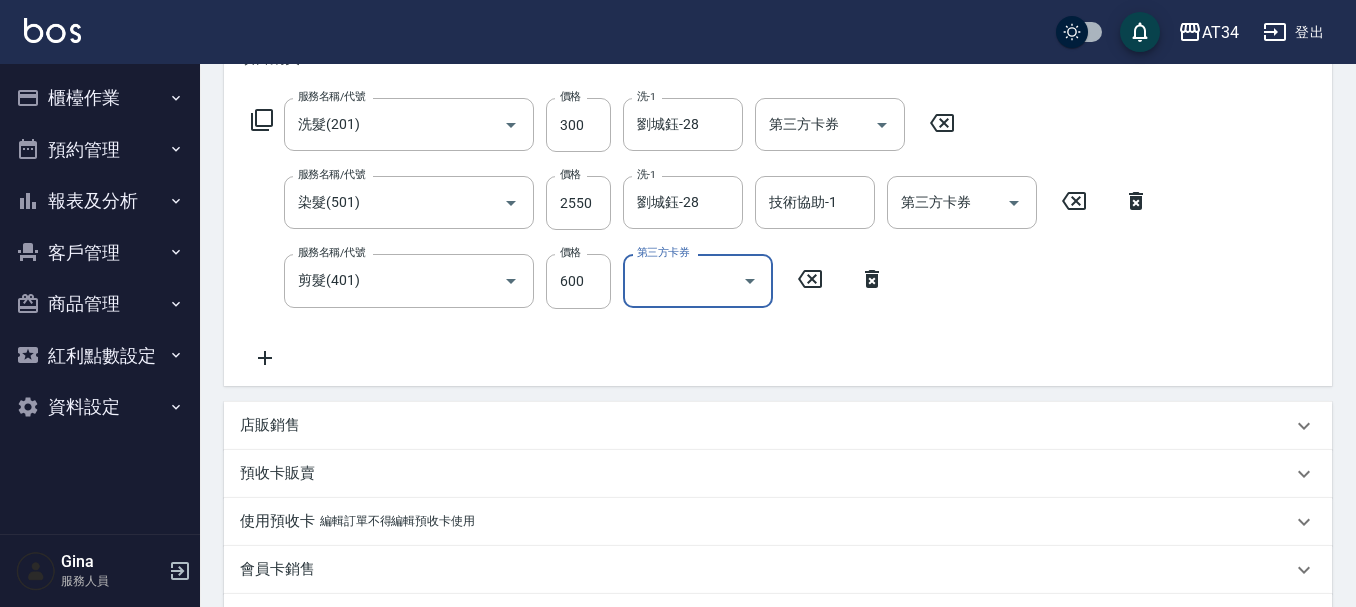 scroll, scrollTop: 304, scrollLeft: 0, axis: vertical 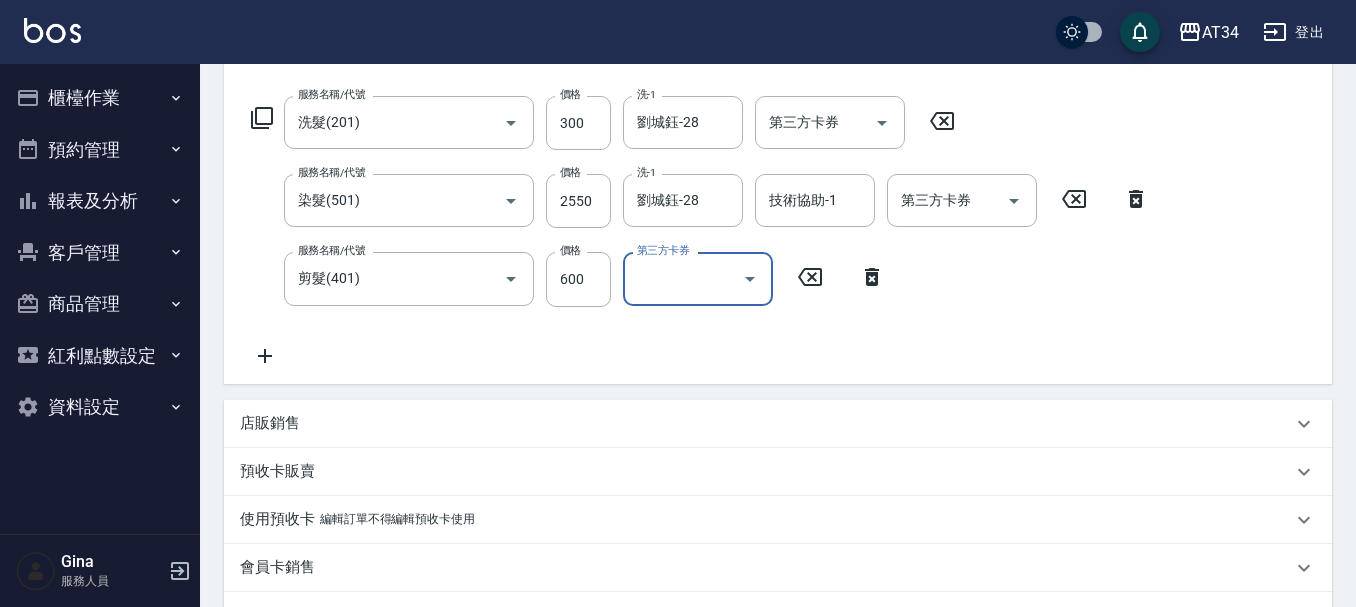 click 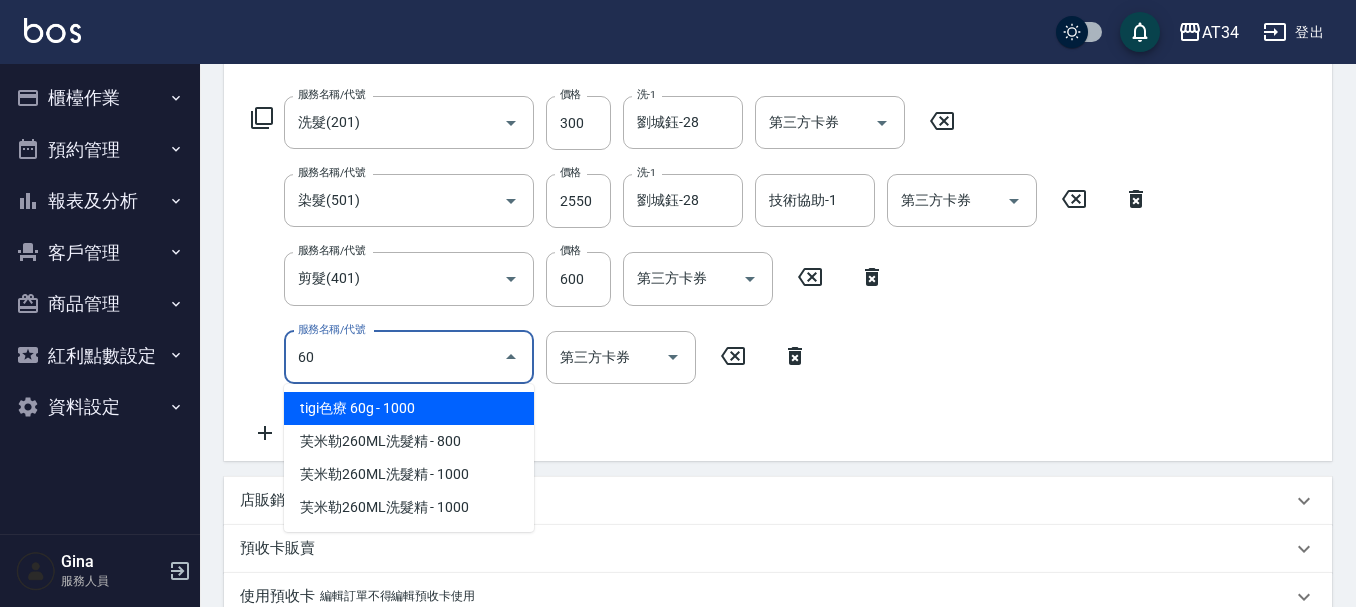 type on "602" 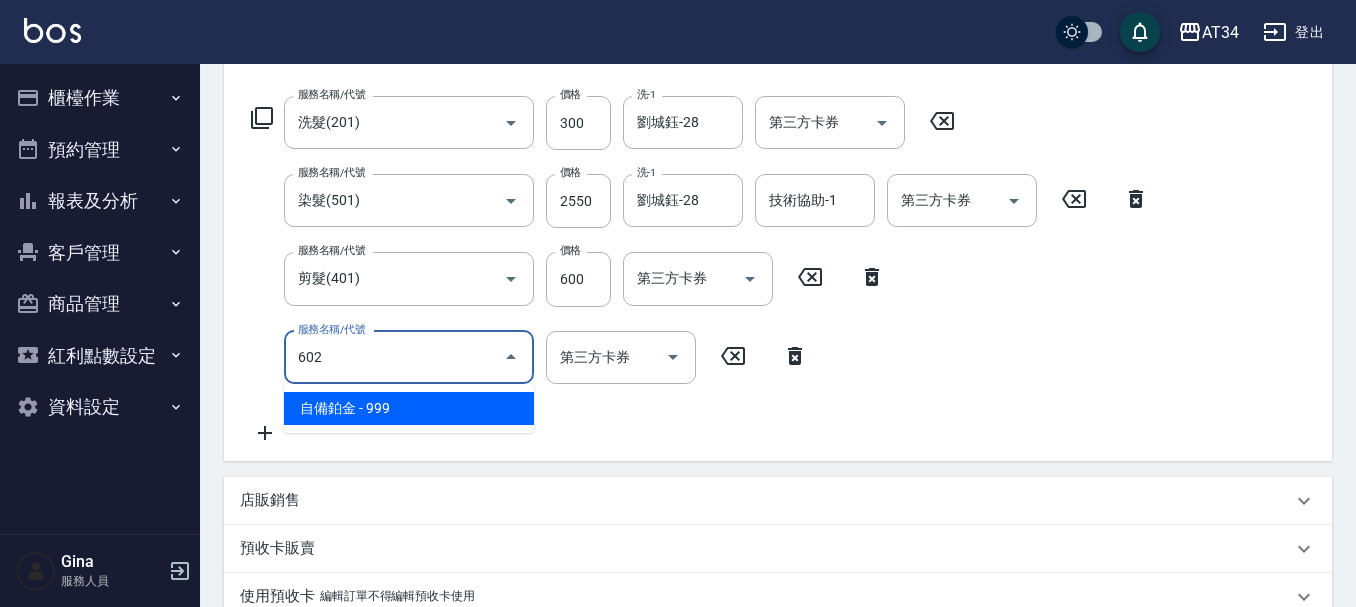 type on "440" 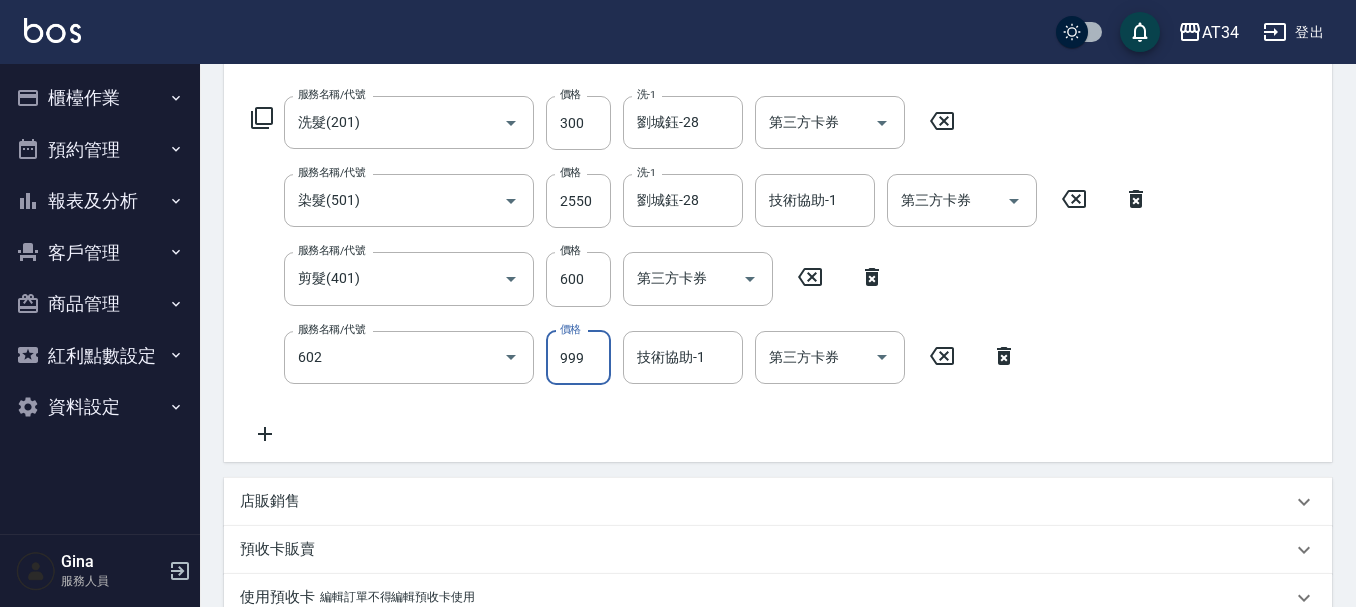 type on "自備鉑金(602)" 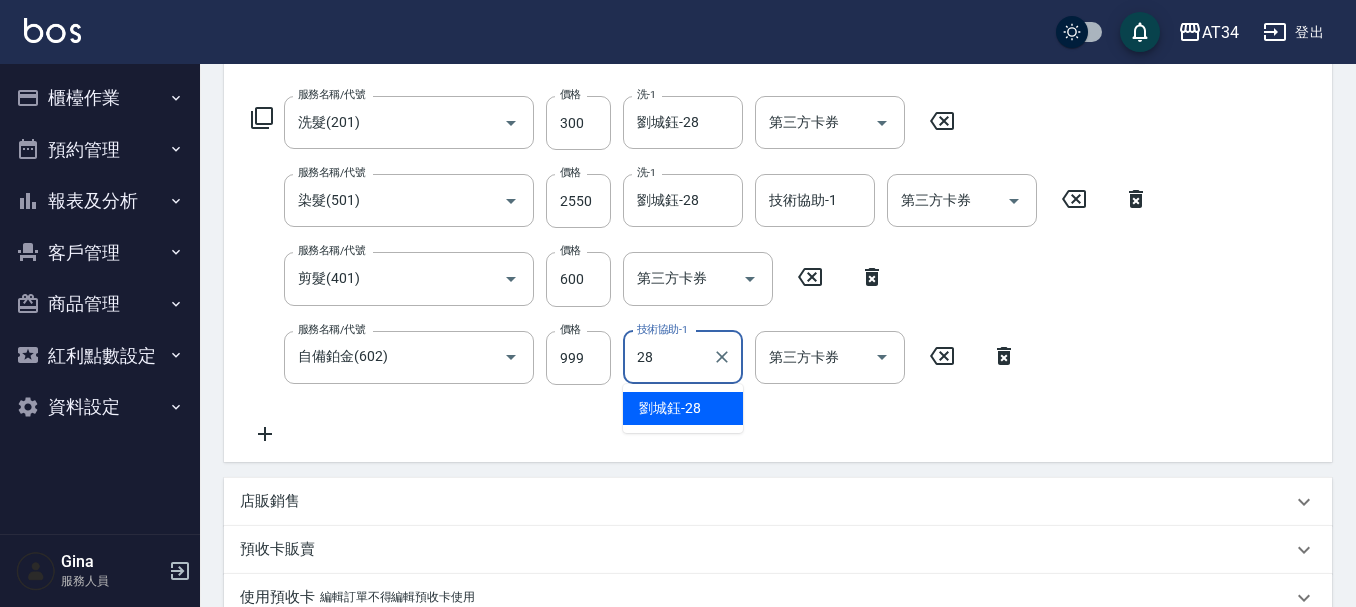 type on "劉城鈺-28" 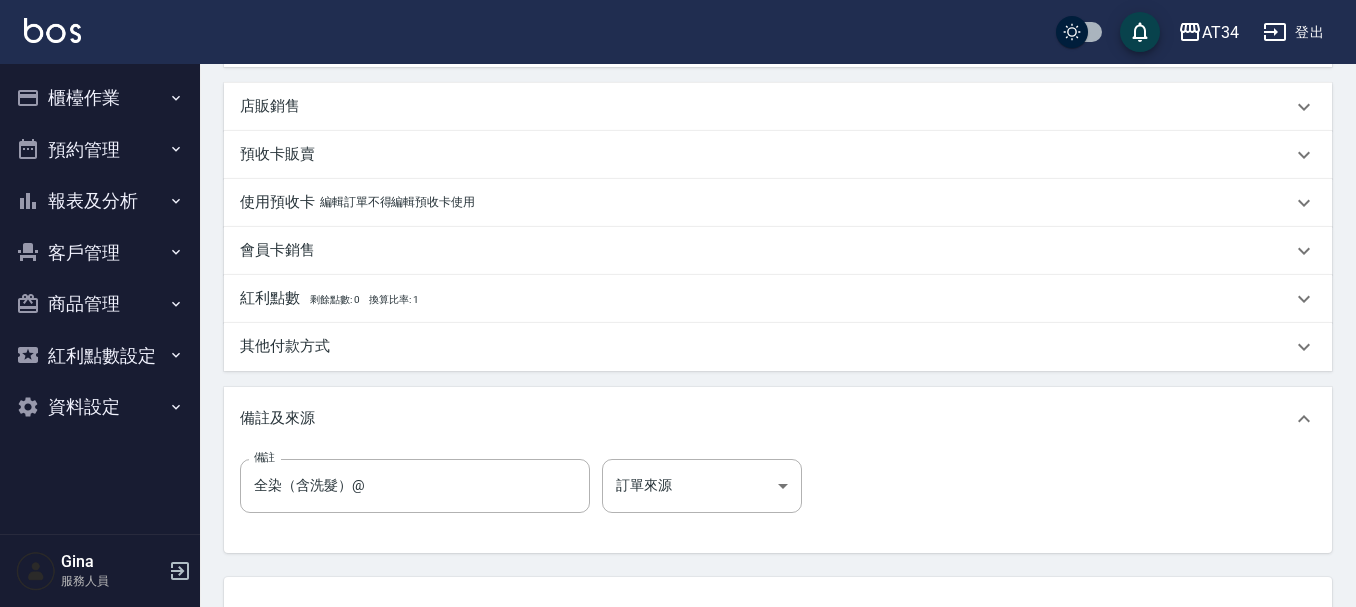 scroll, scrollTop: 661, scrollLeft: 0, axis: vertical 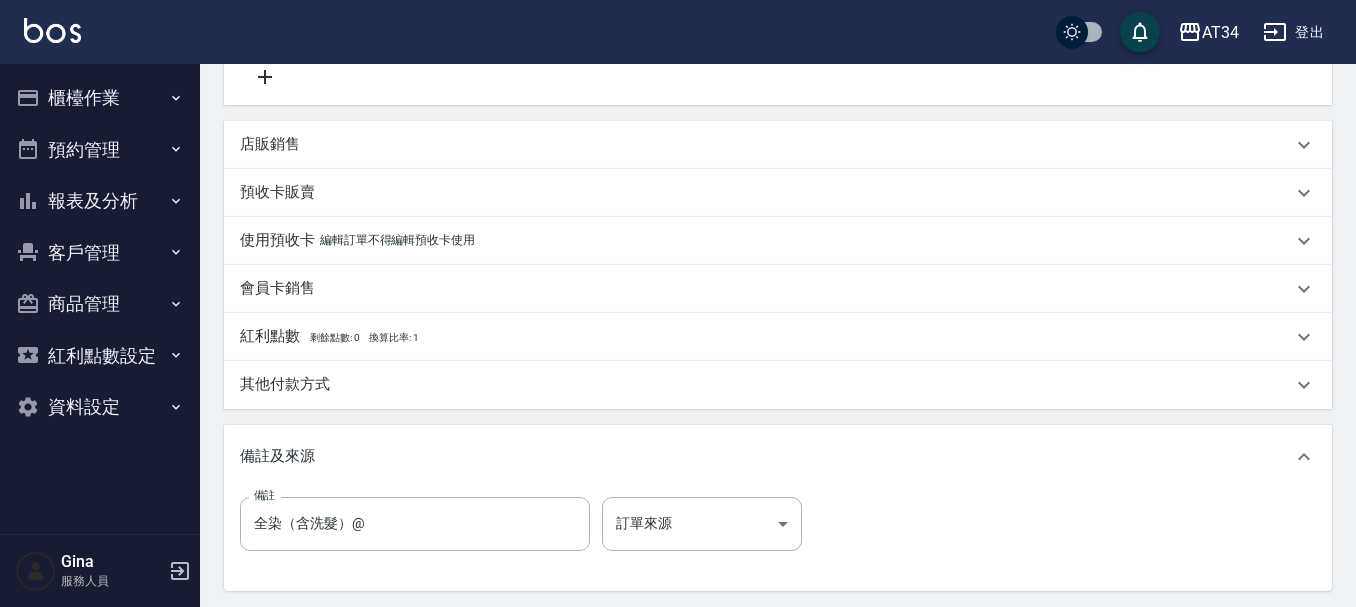 click on "其他付款方式" at bounding box center (766, 384) 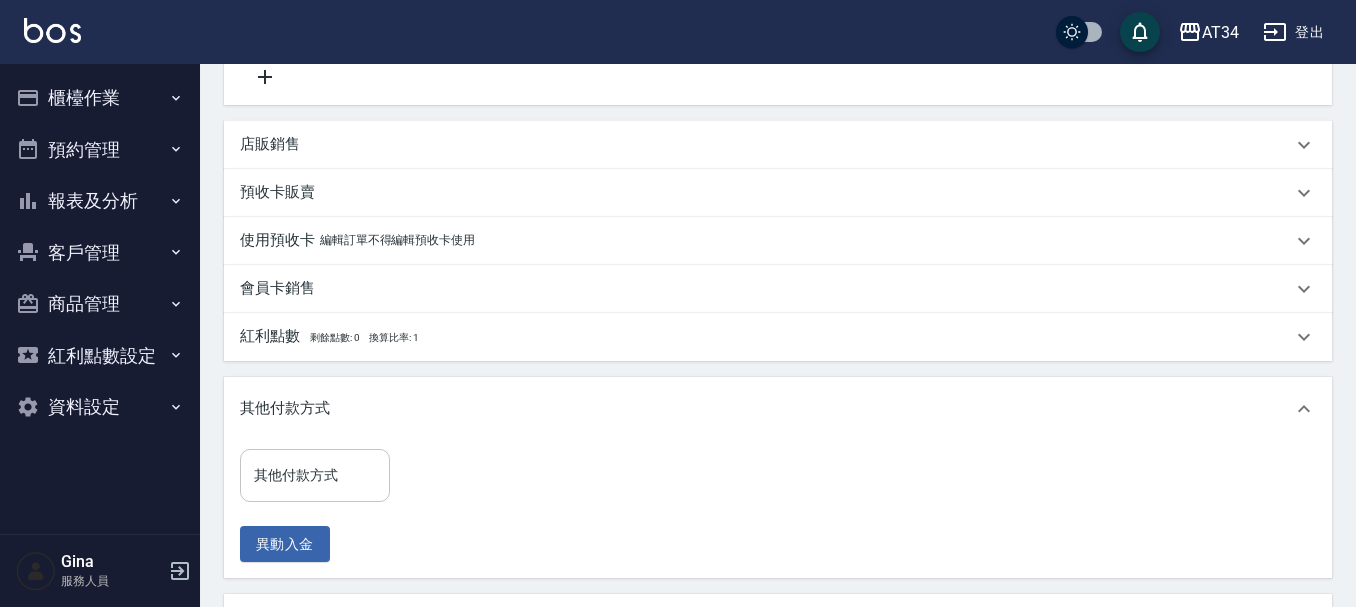 click on "其他付款方式" at bounding box center [315, 475] 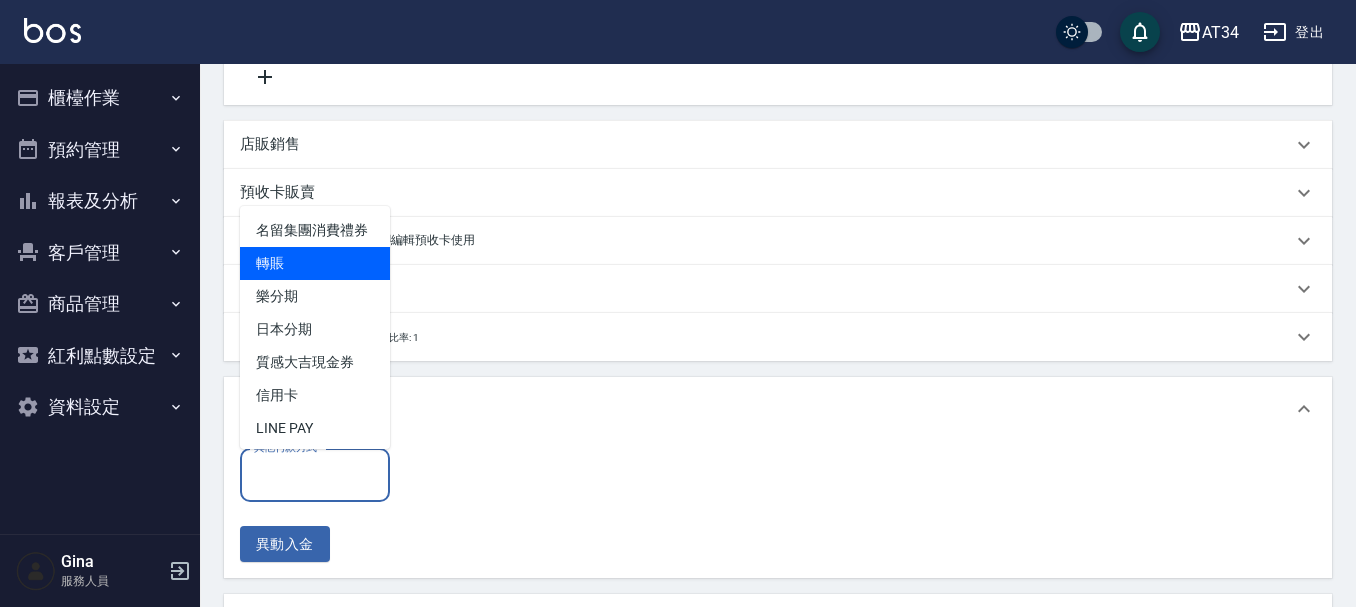 click on "轉賬" at bounding box center [315, 263] 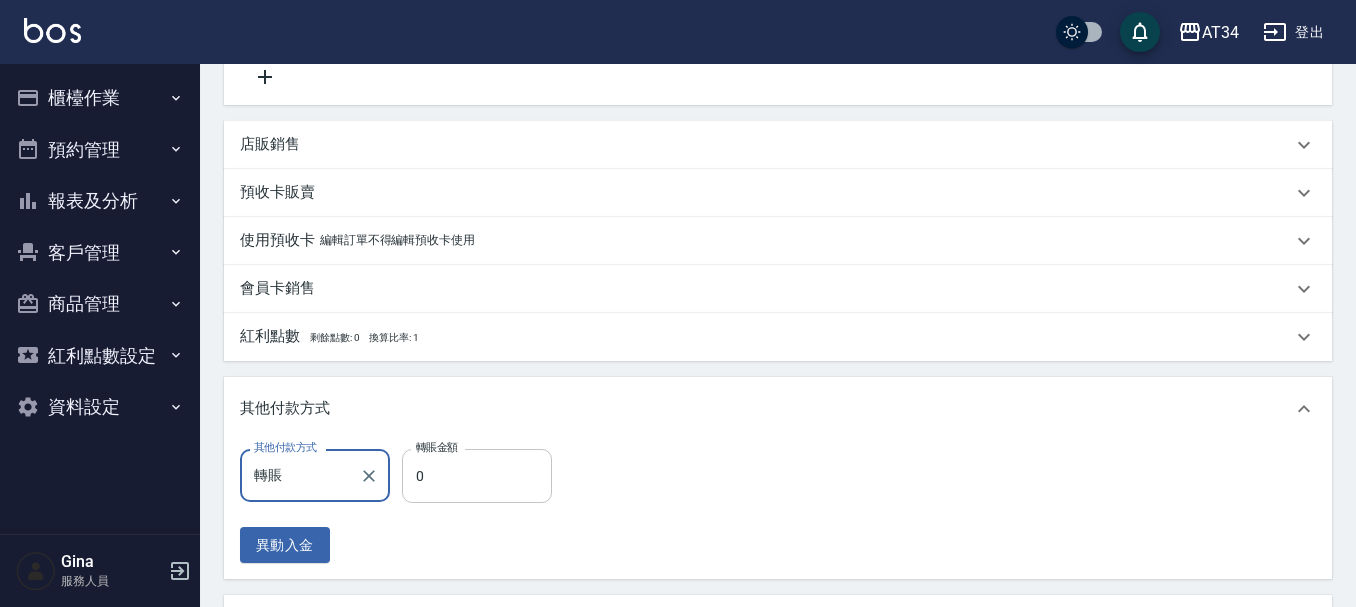 click on "0" at bounding box center (477, 476) 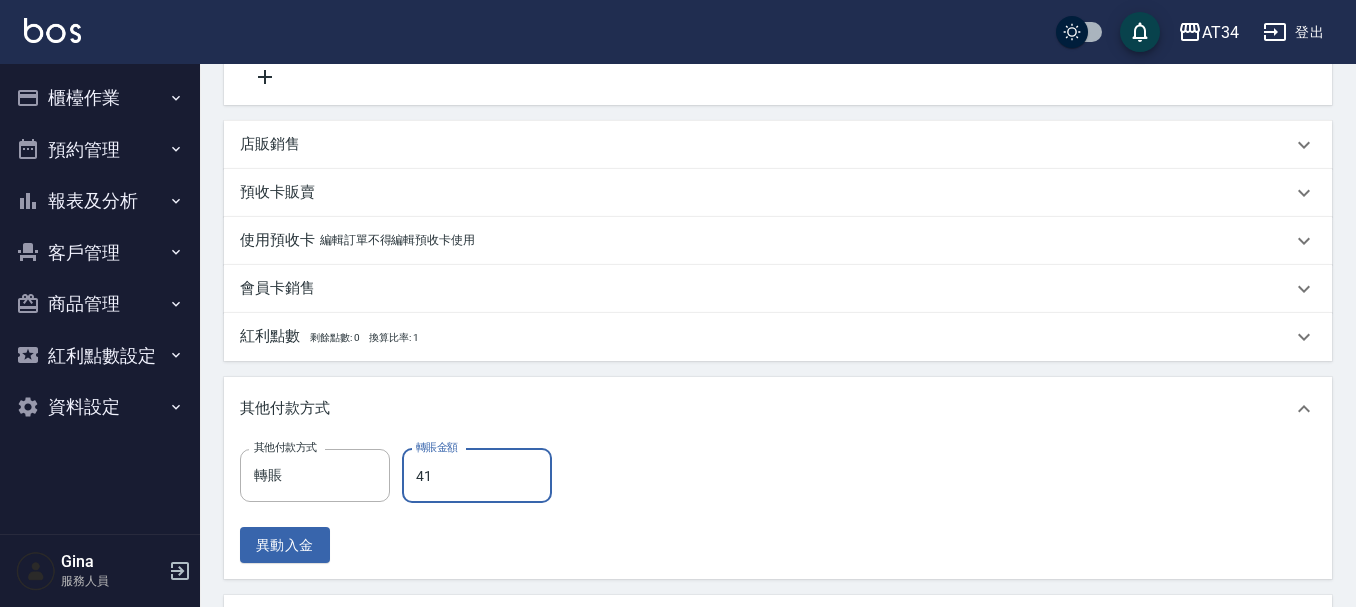 type on "414" 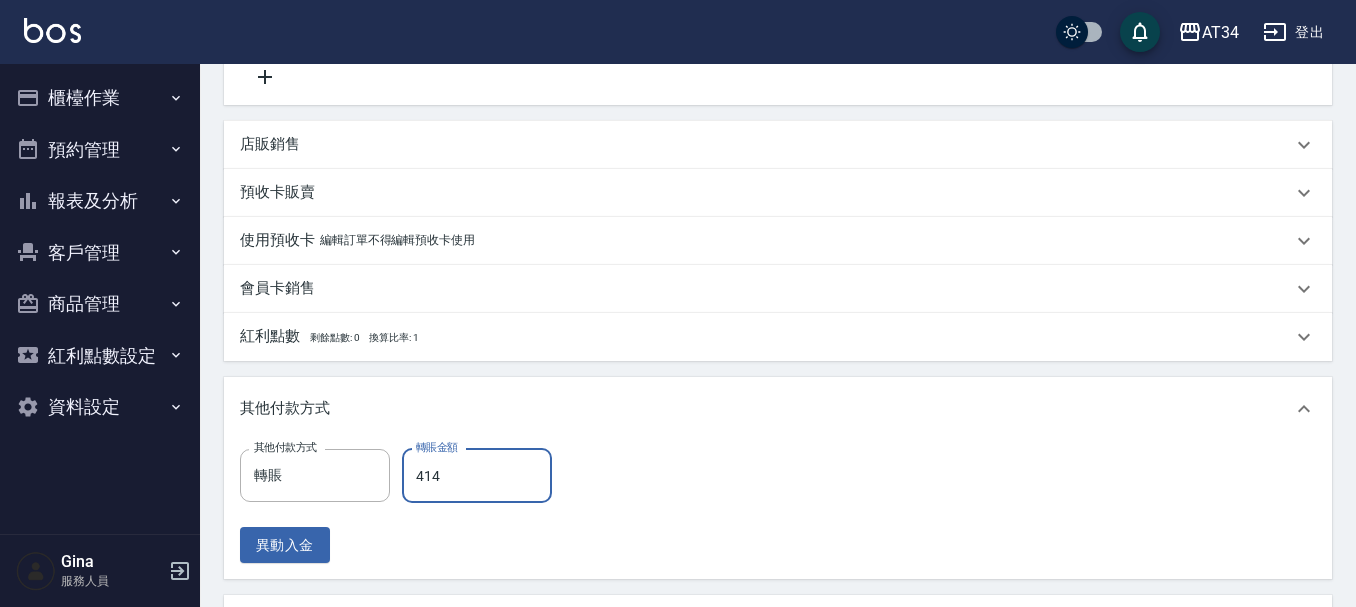 type on "400" 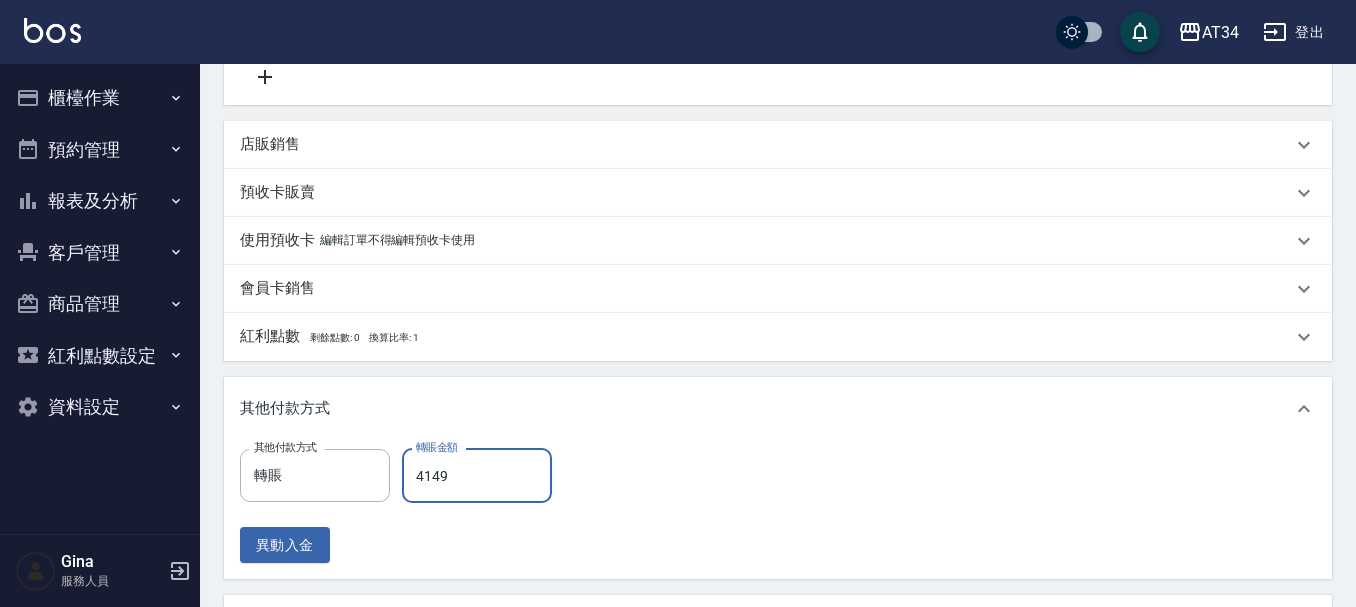 type on "30" 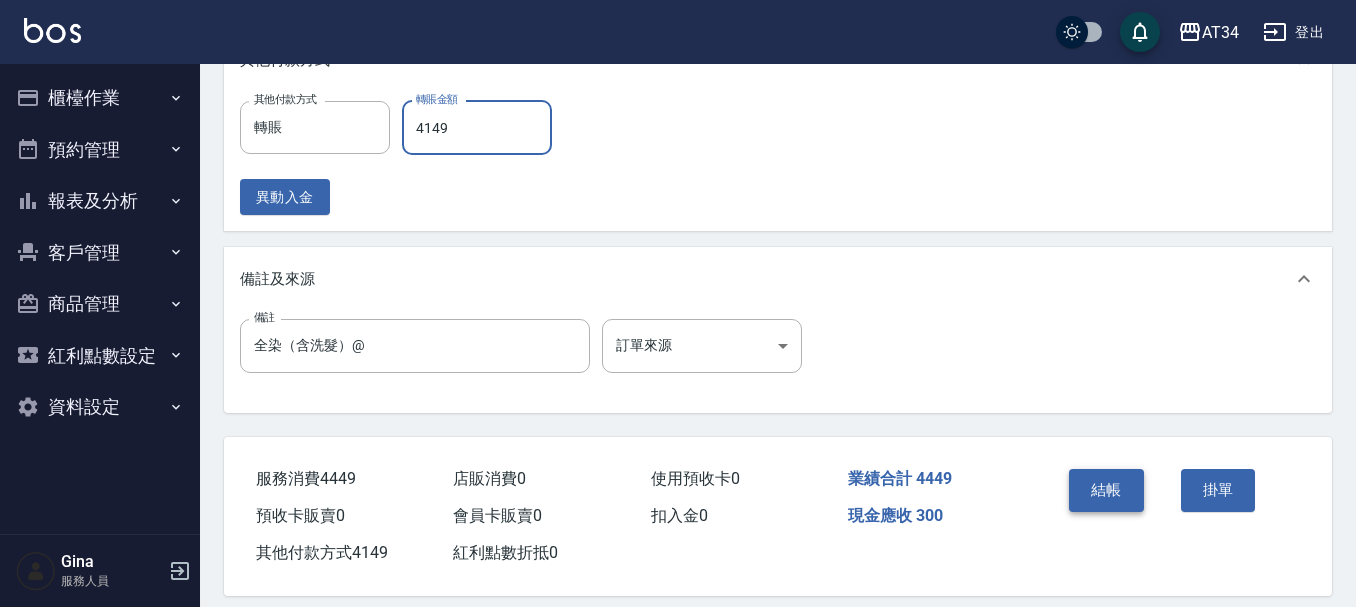 scroll, scrollTop: 1031, scrollLeft: 0, axis: vertical 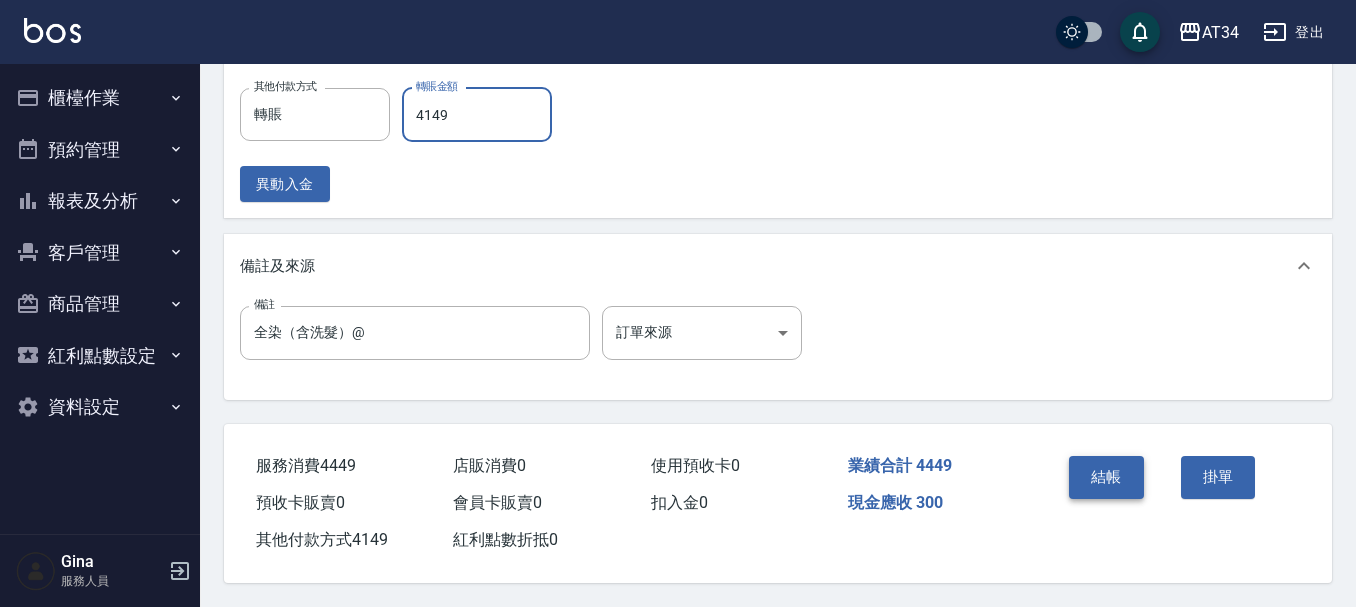type on "4149" 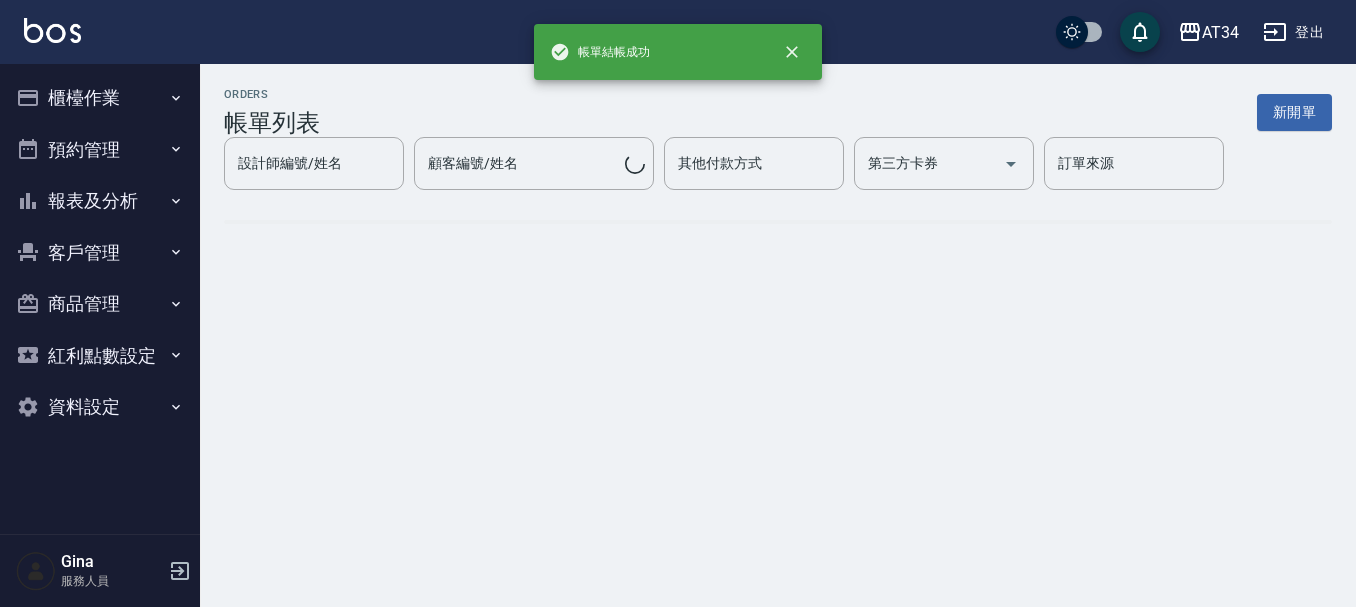 scroll, scrollTop: 0, scrollLeft: 0, axis: both 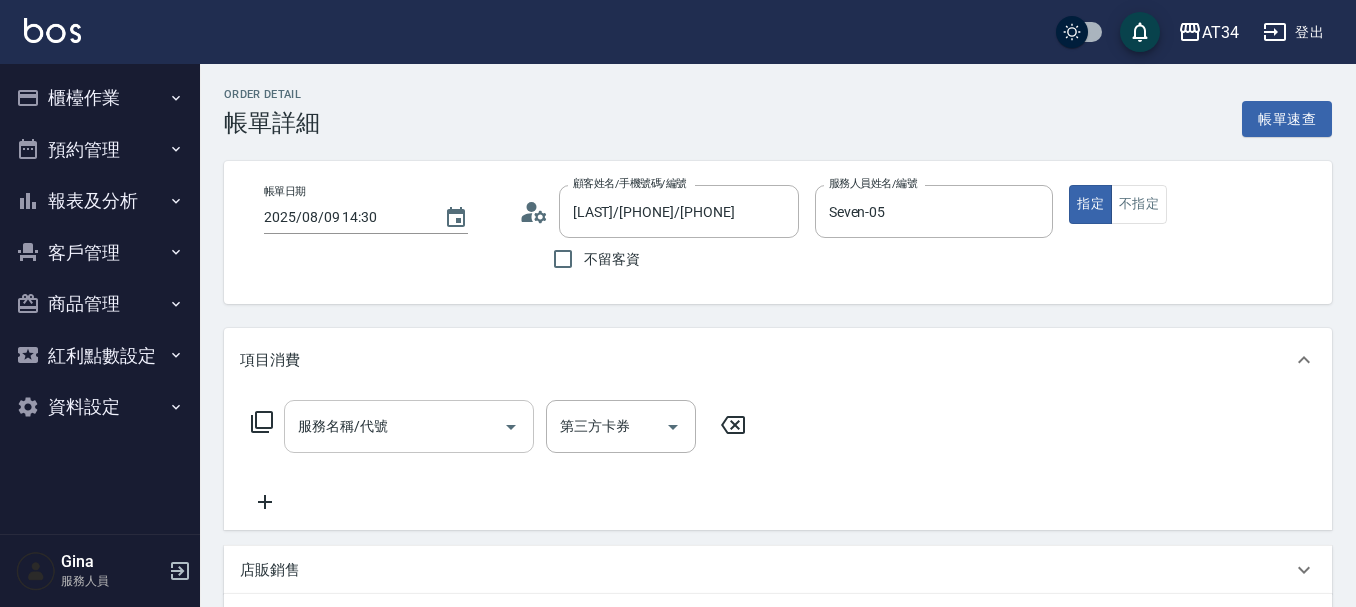 click on "服務名稱/代號 服務名稱/代號" at bounding box center (409, 426) 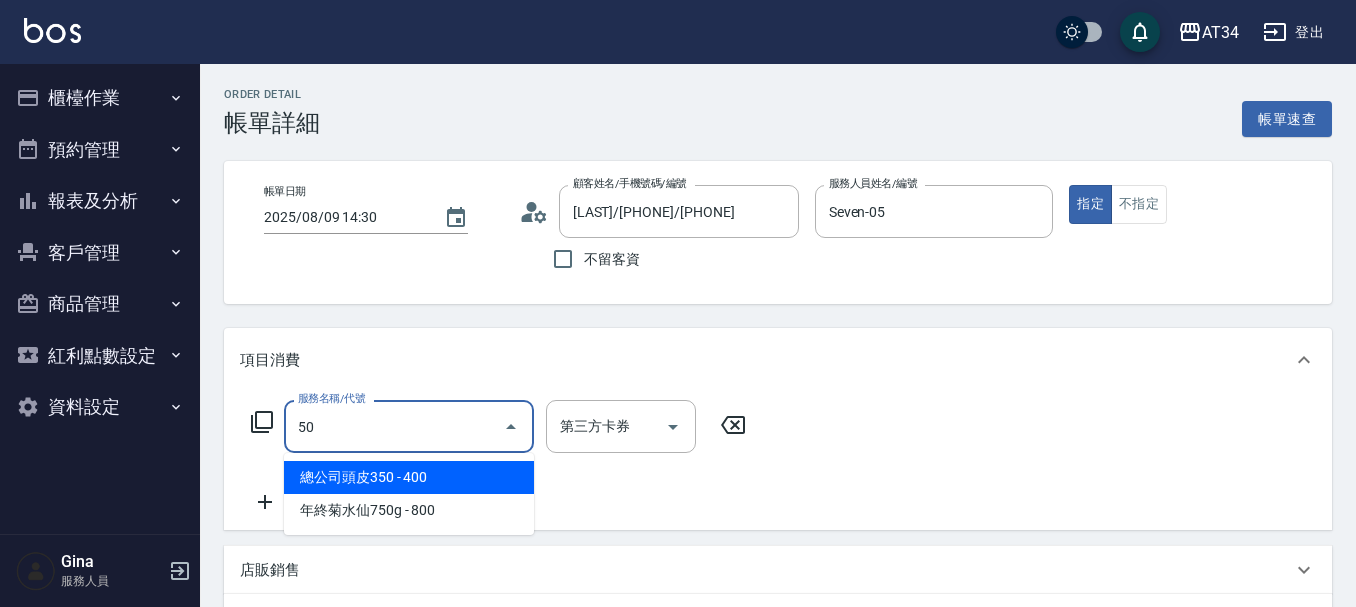 type on "503" 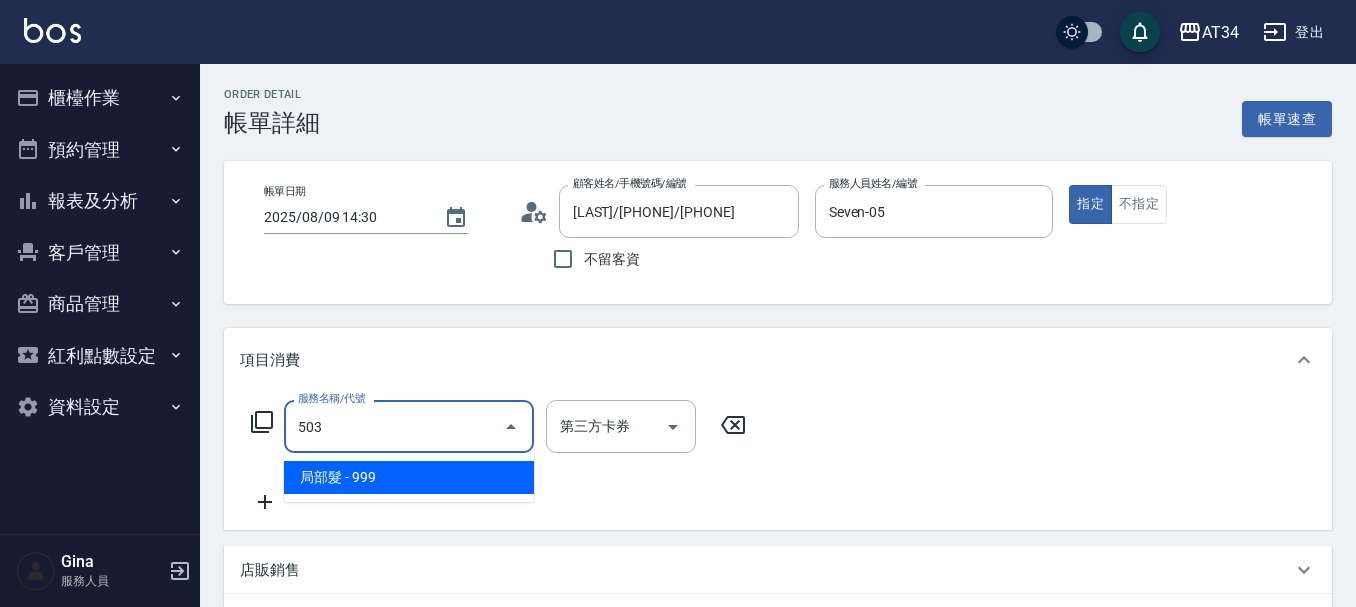 type on "90" 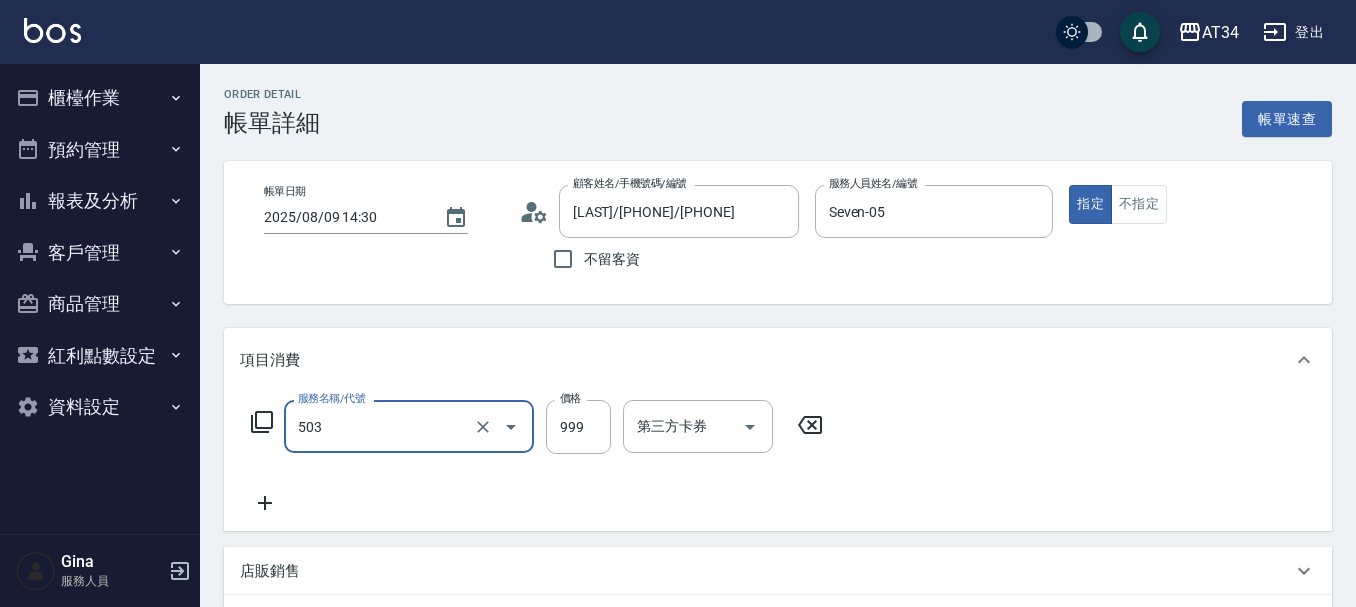 type on "局部髮(503)" 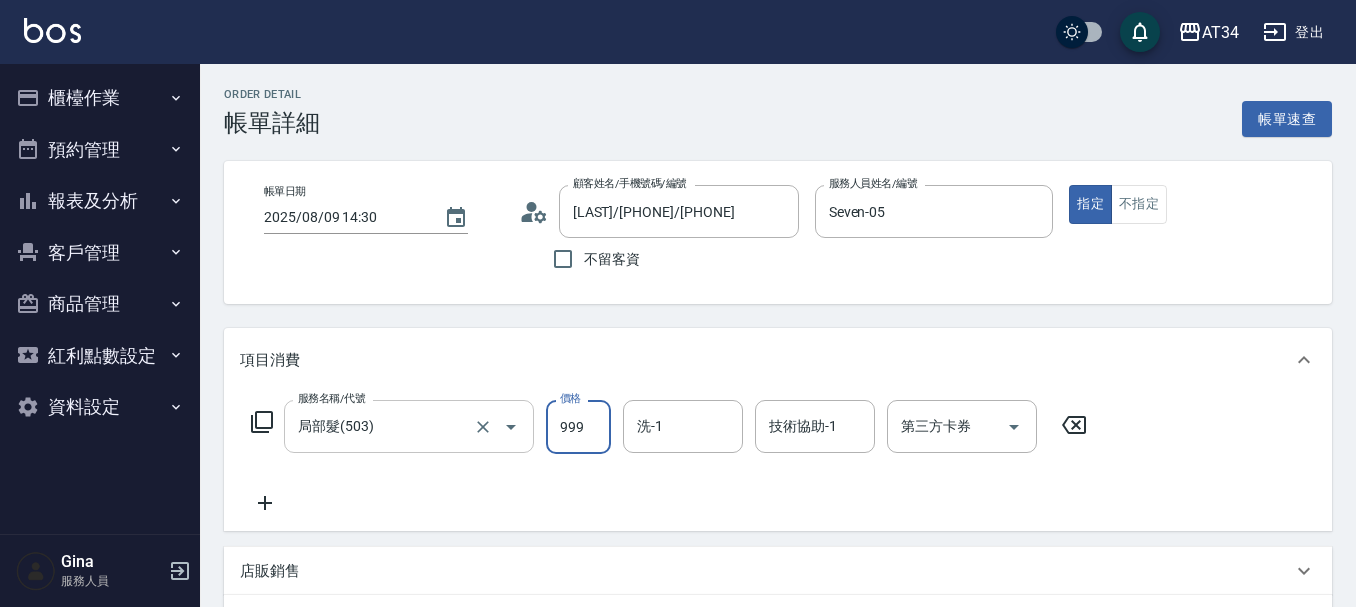 type on "0" 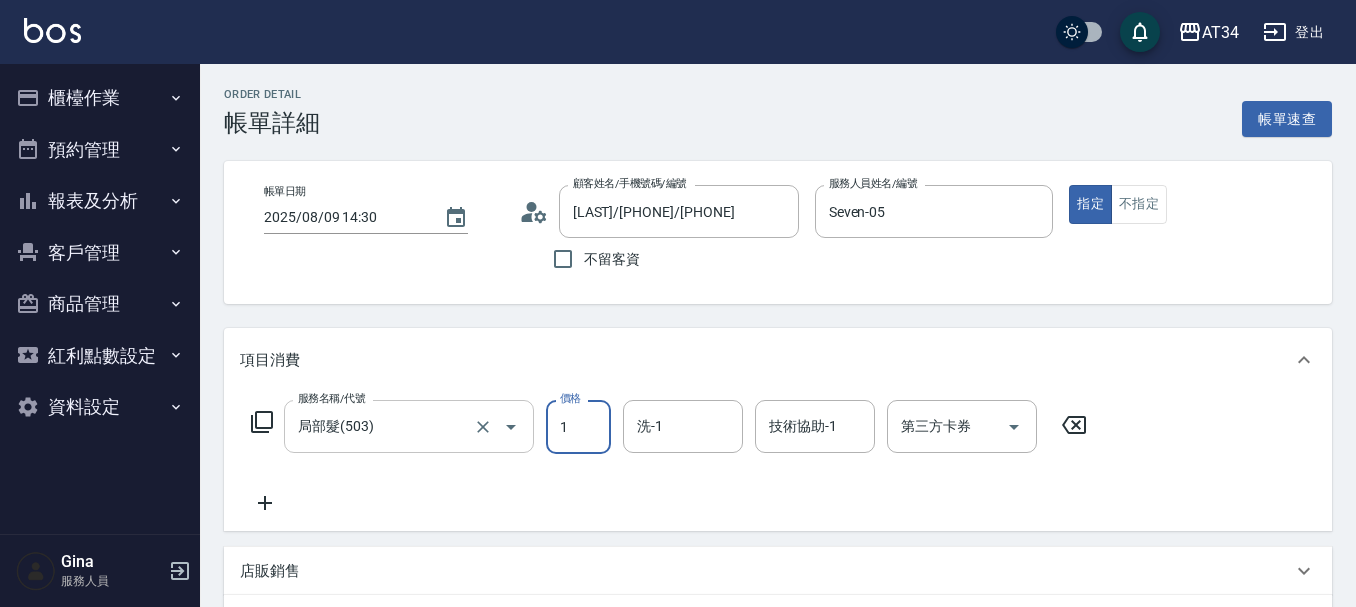 type on "16" 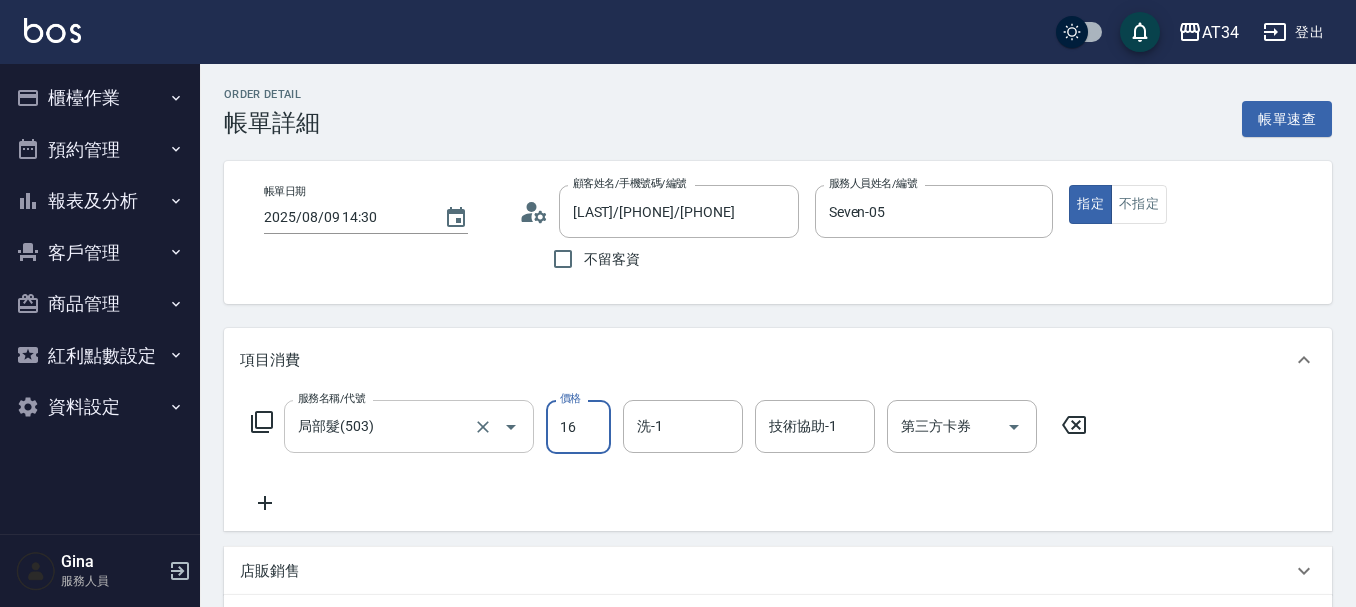 type on "10" 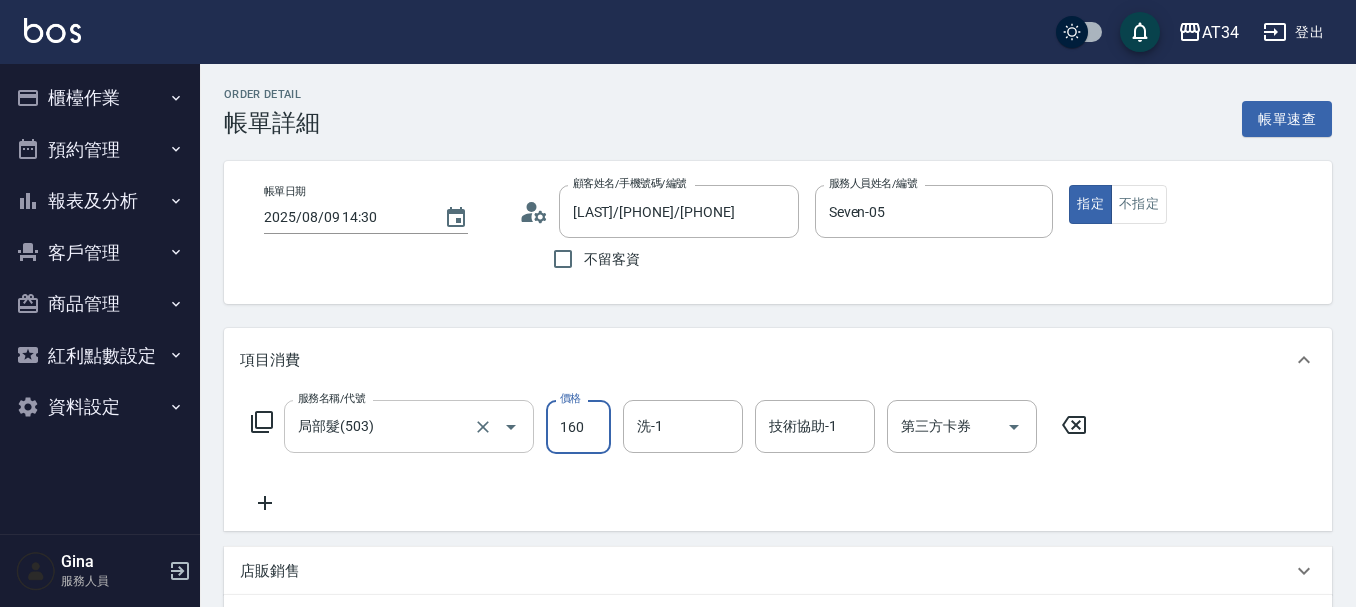 type on "160" 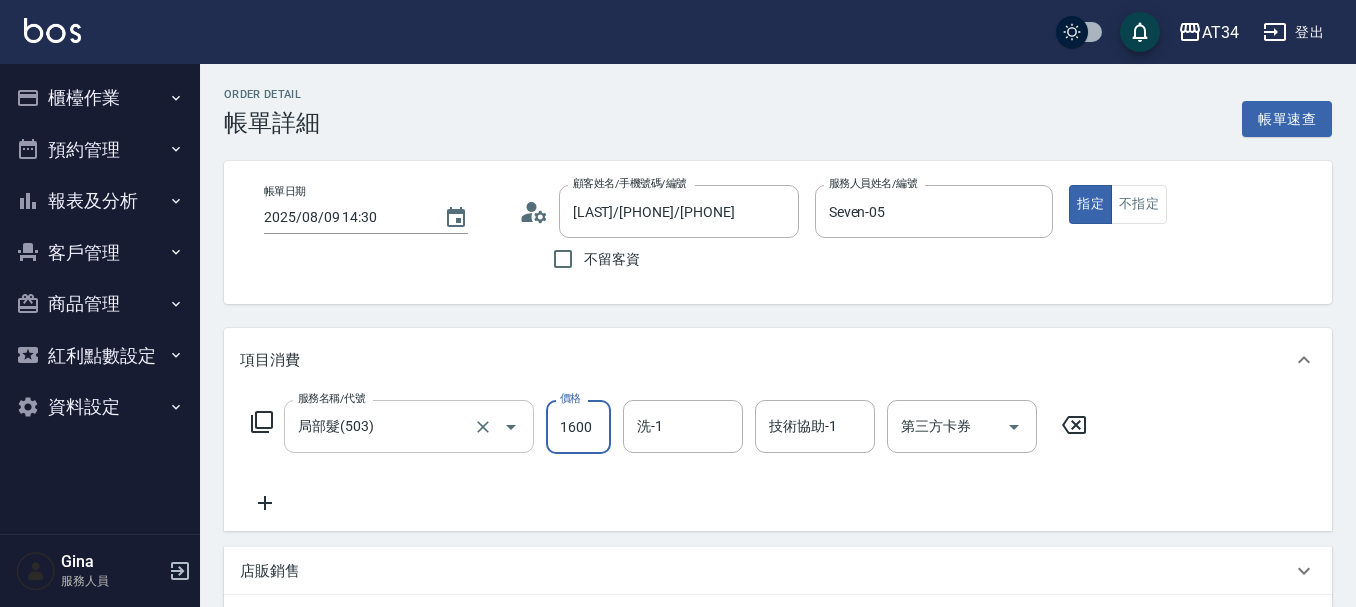 type on "1600" 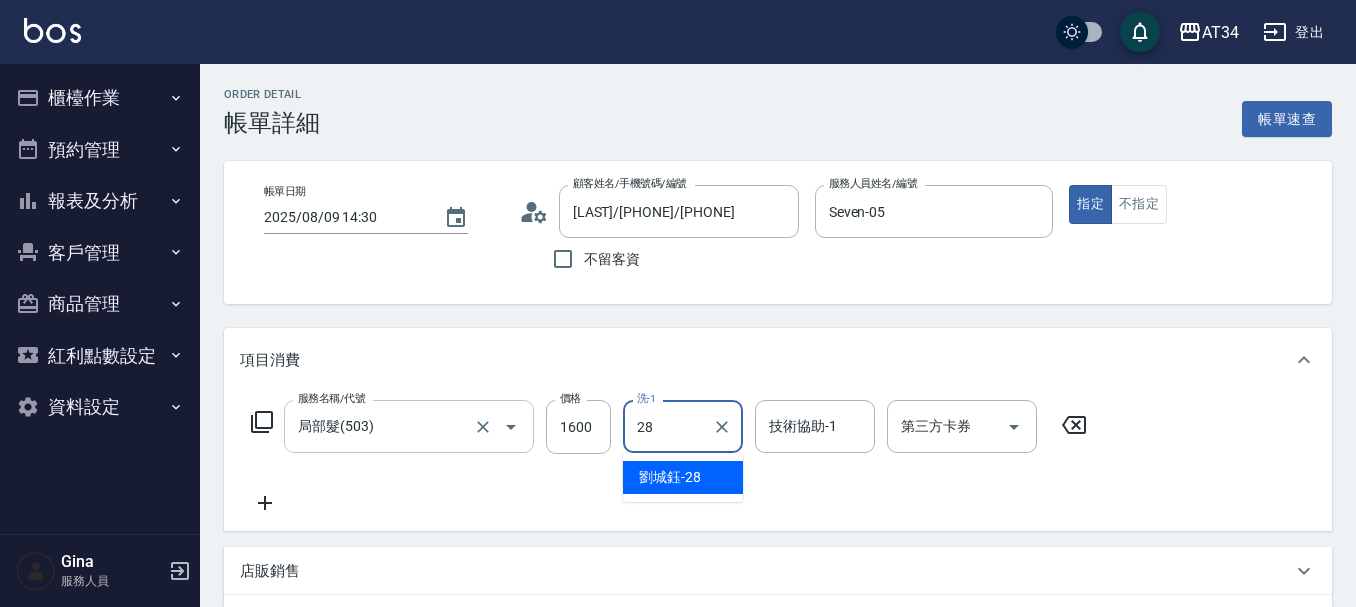 type on "劉城鈺-28" 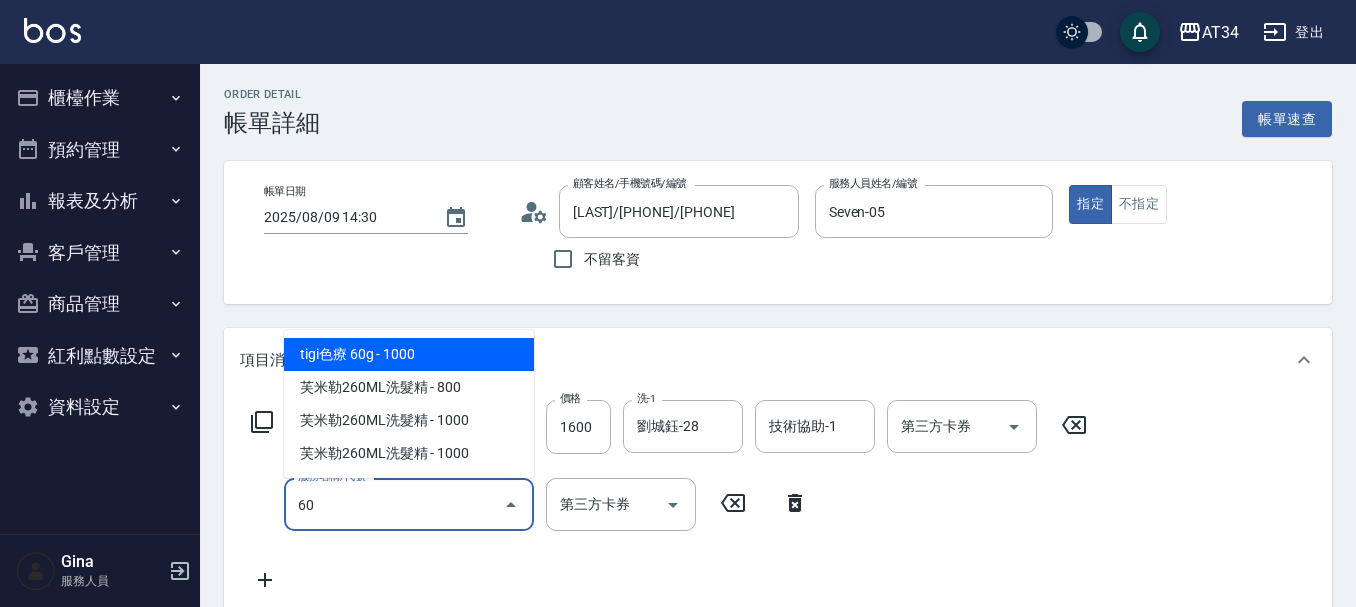 type on "6" 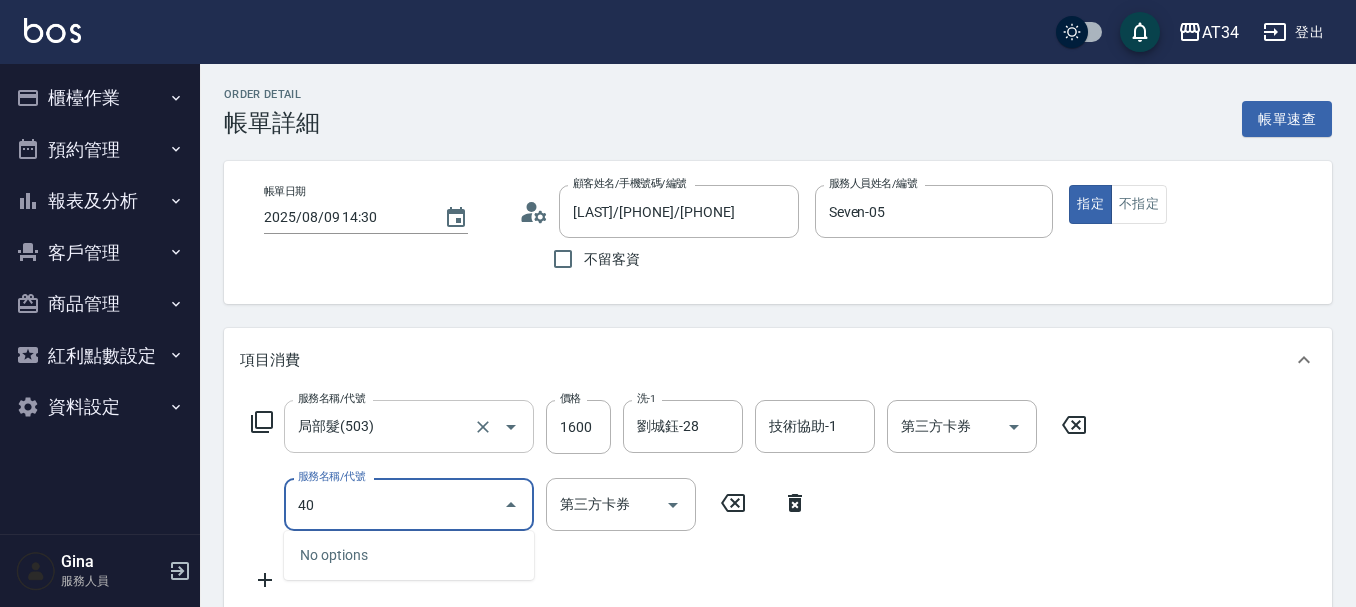 type on "401" 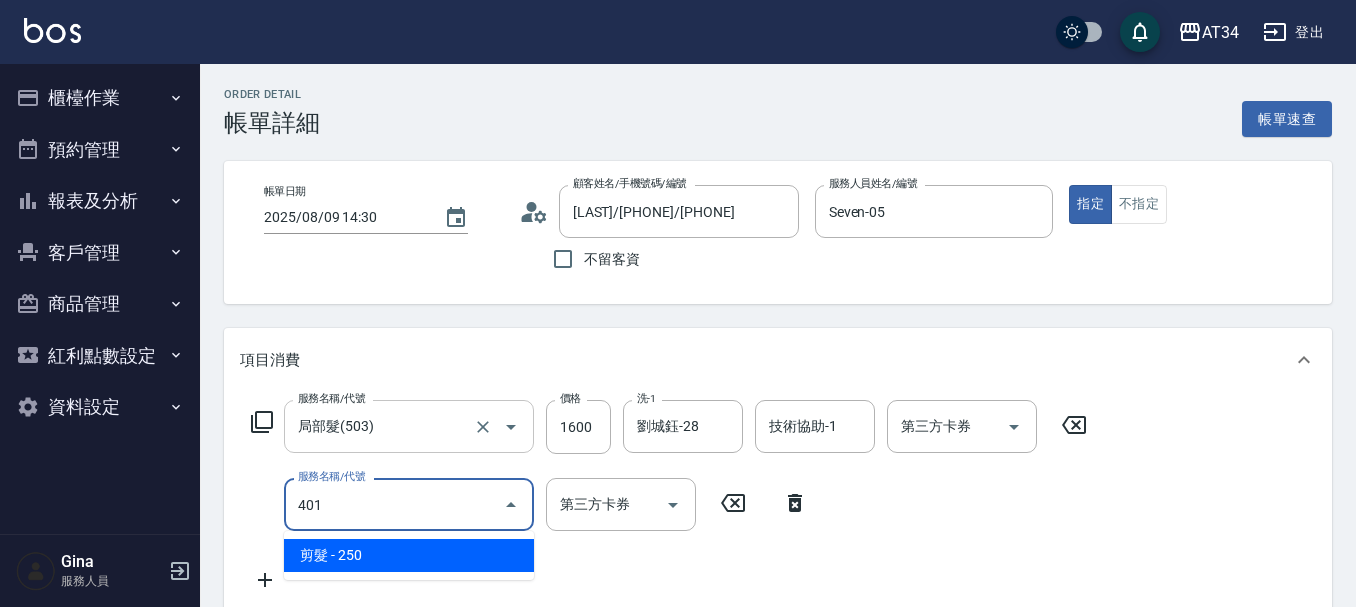 type on "180" 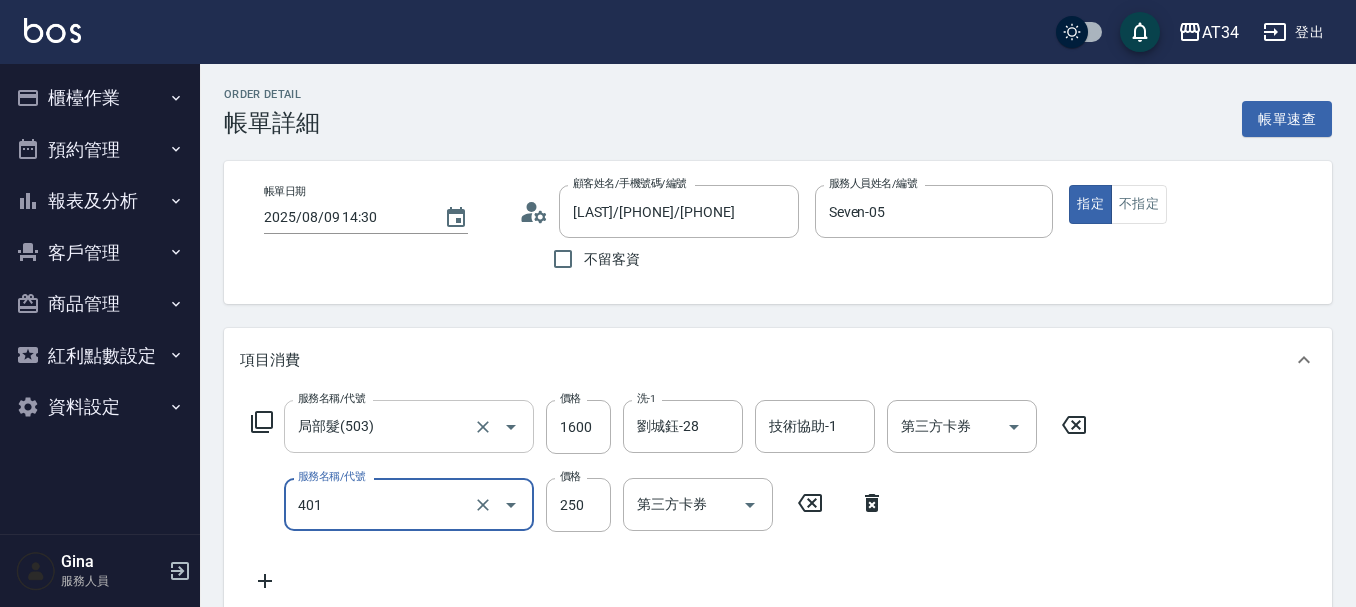 type on "剪髮(401)" 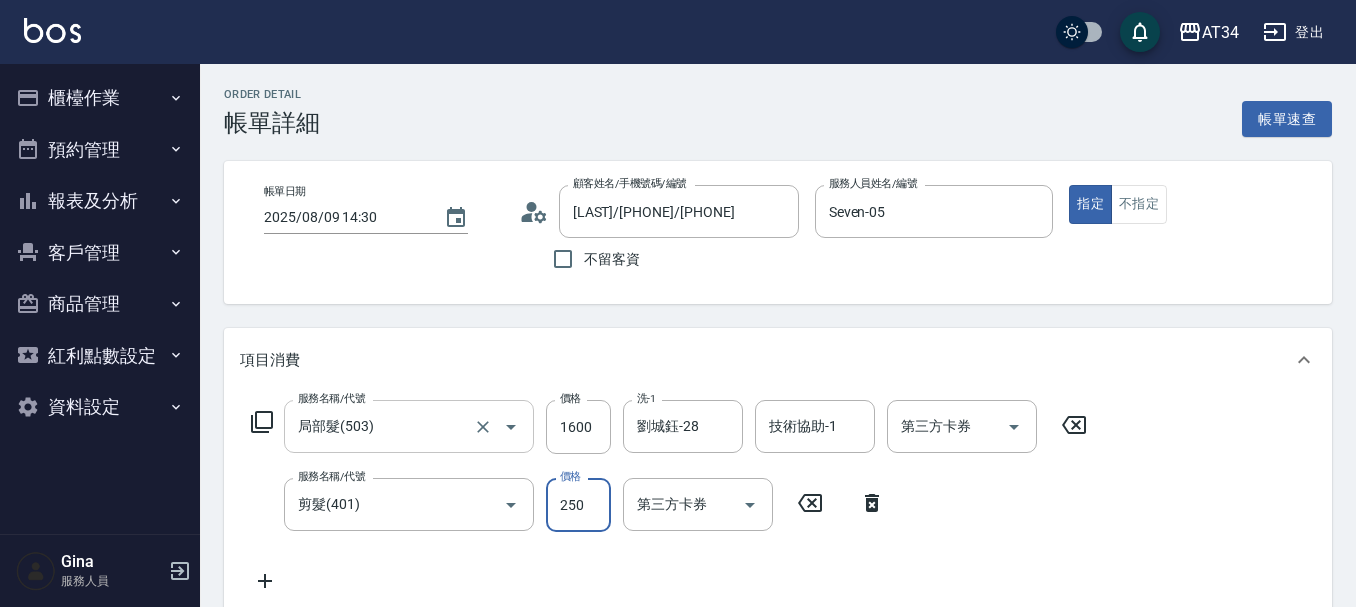 type on "160" 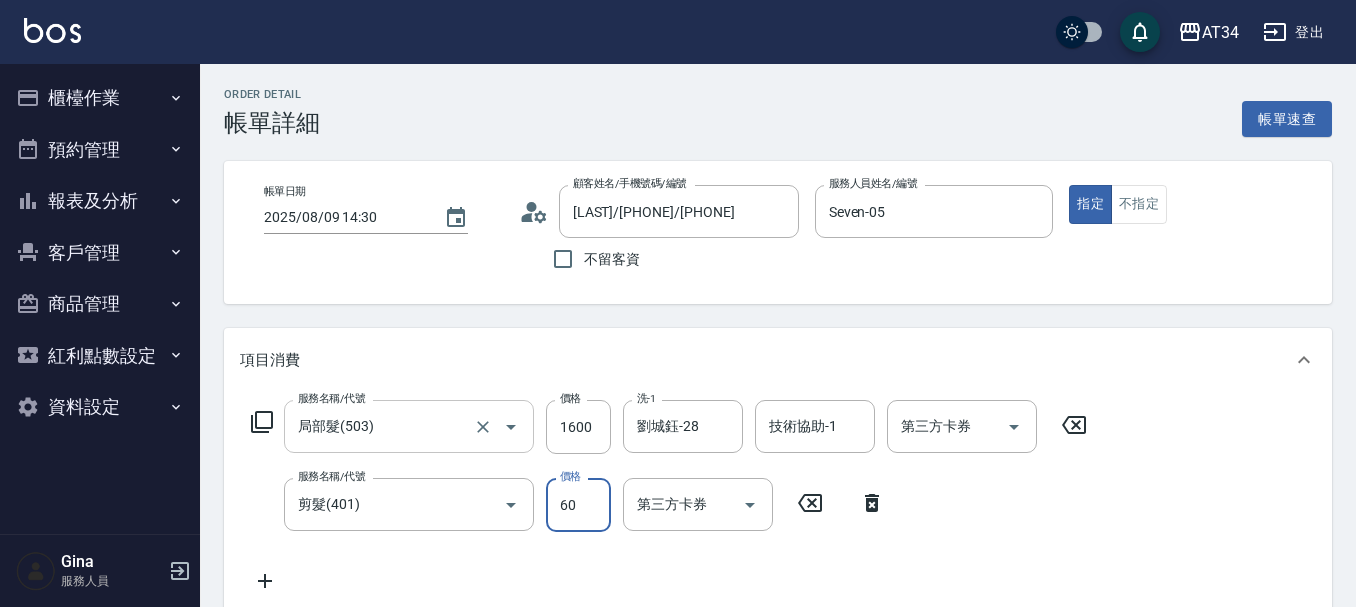 type on "600" 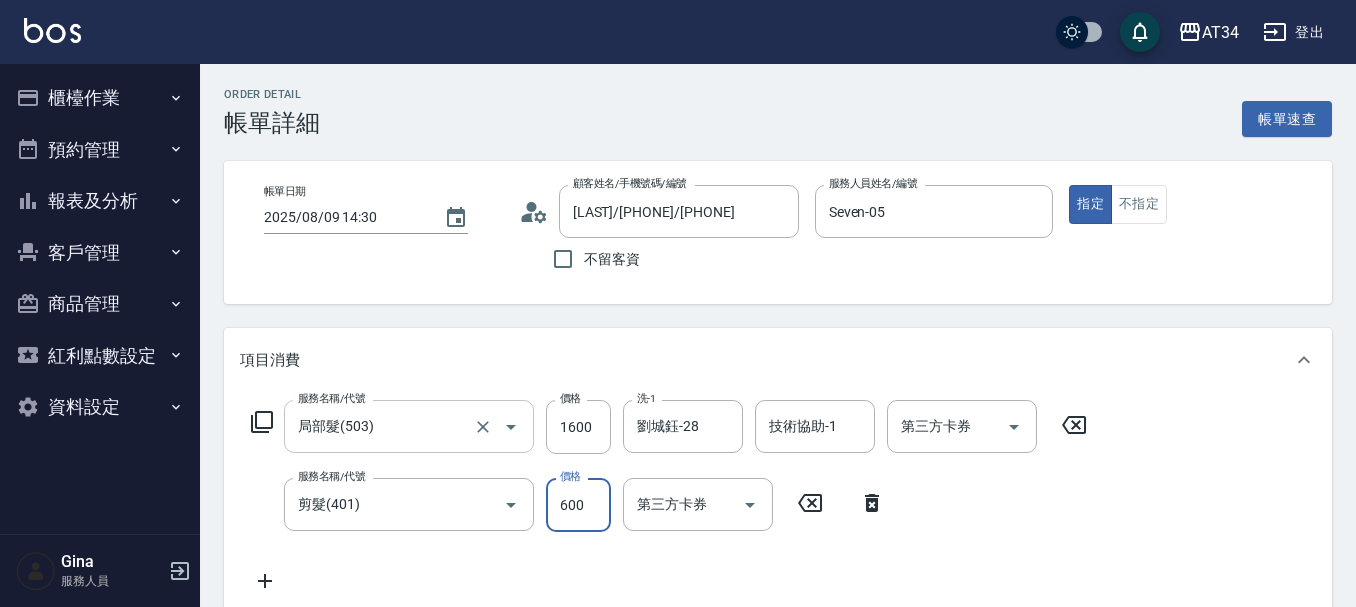 type on "220" 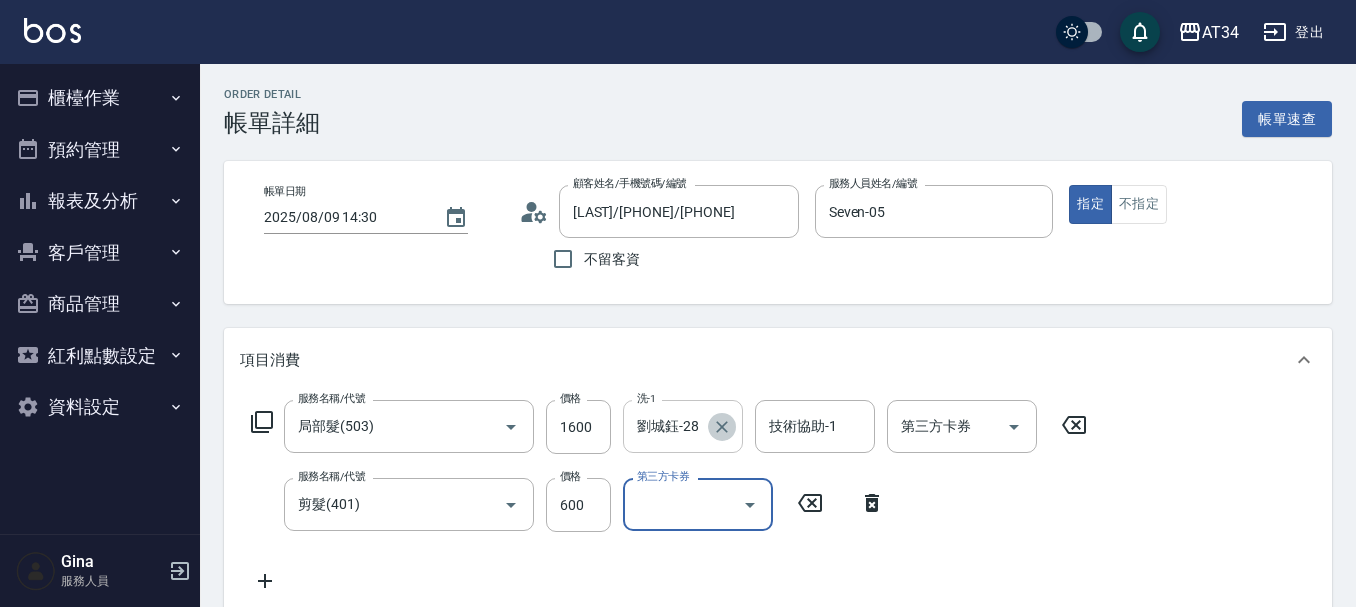 click 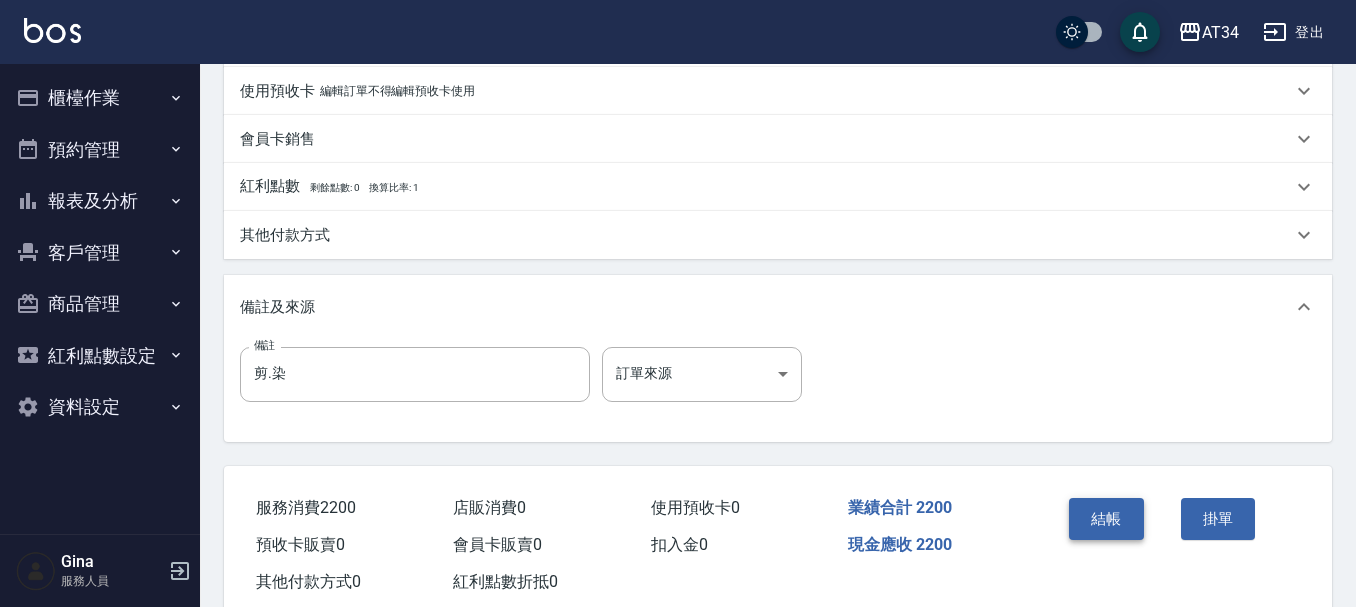 scroll, scrollTop: 705, scrollLeft: 0, axis: vertical 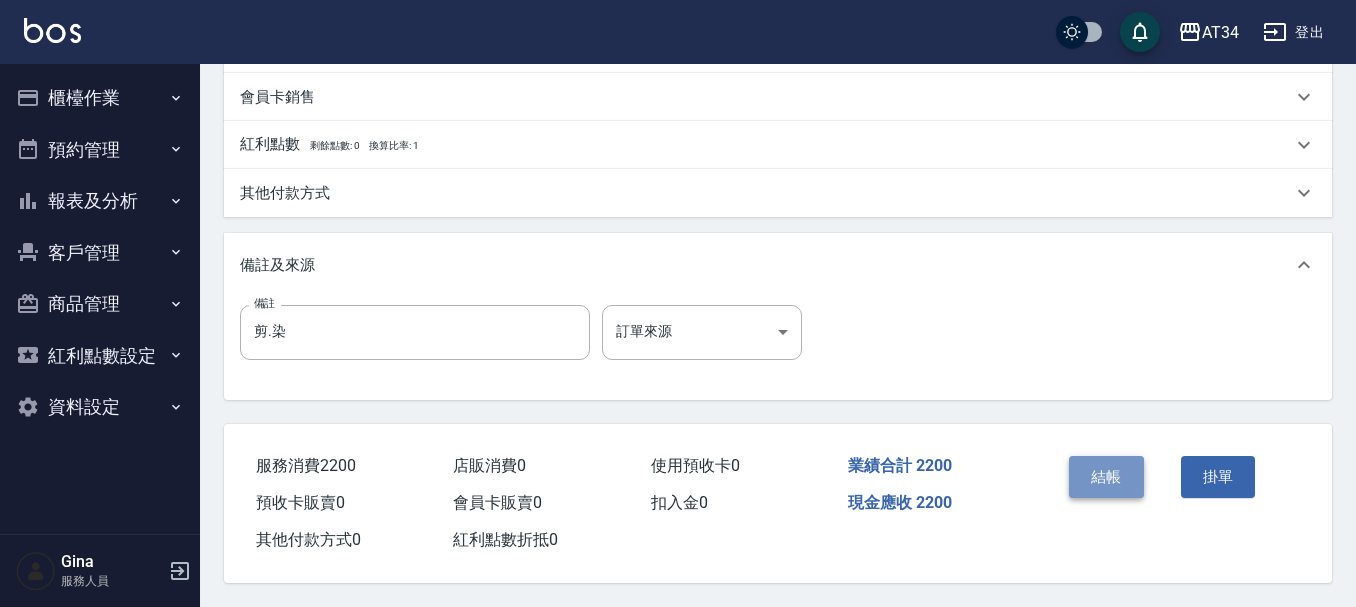 click on "結帳" at bounding box center [1106, 477] 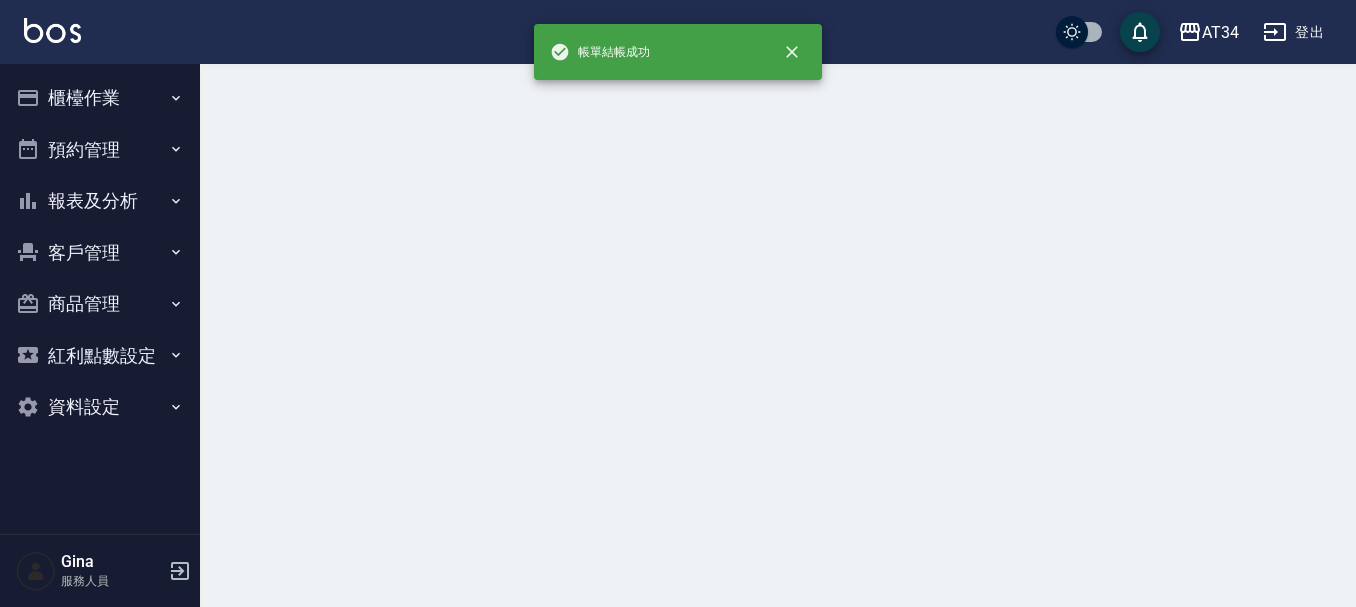 scroll, scrollTop: 0, scrollLeft: 0, axis: both 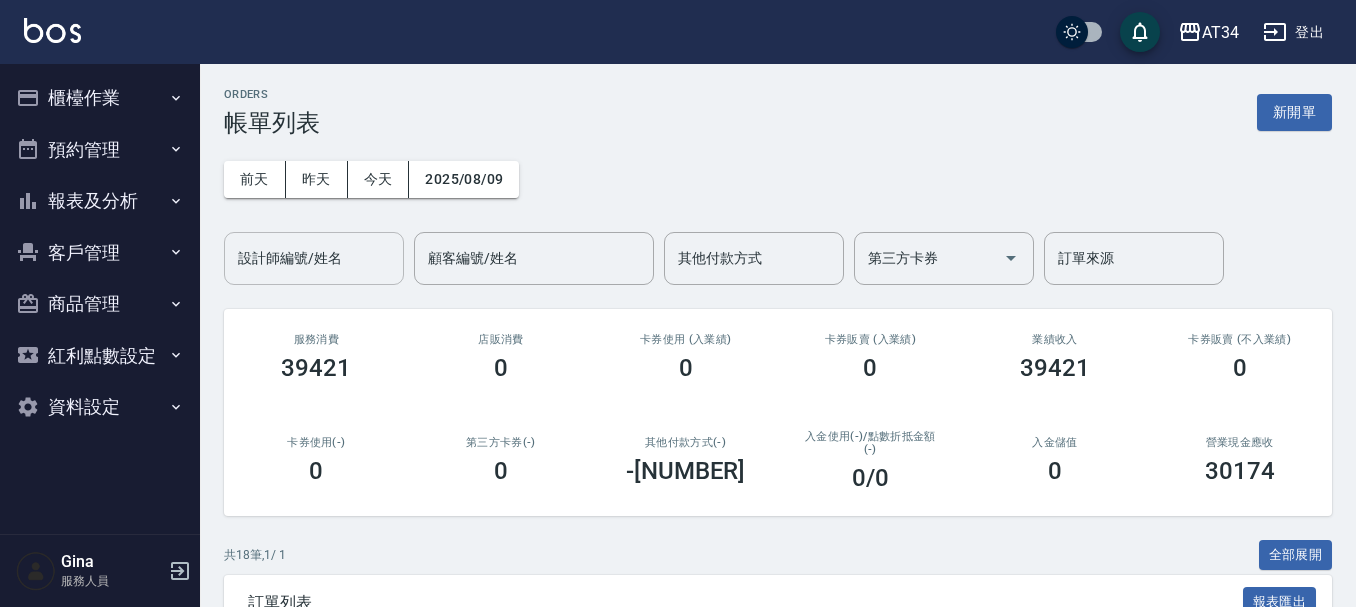 click on "設計師編號/姓名" at bounding box center [314, 258] 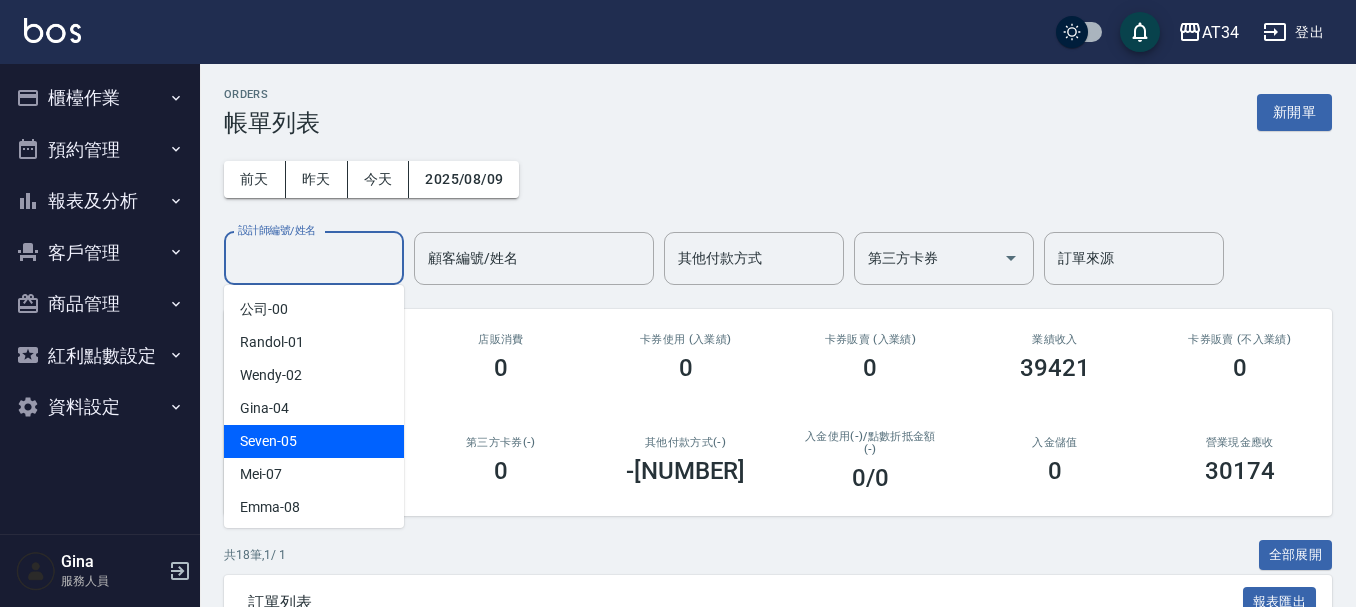 click on "Seven -05" at bounding box center (314, 441) 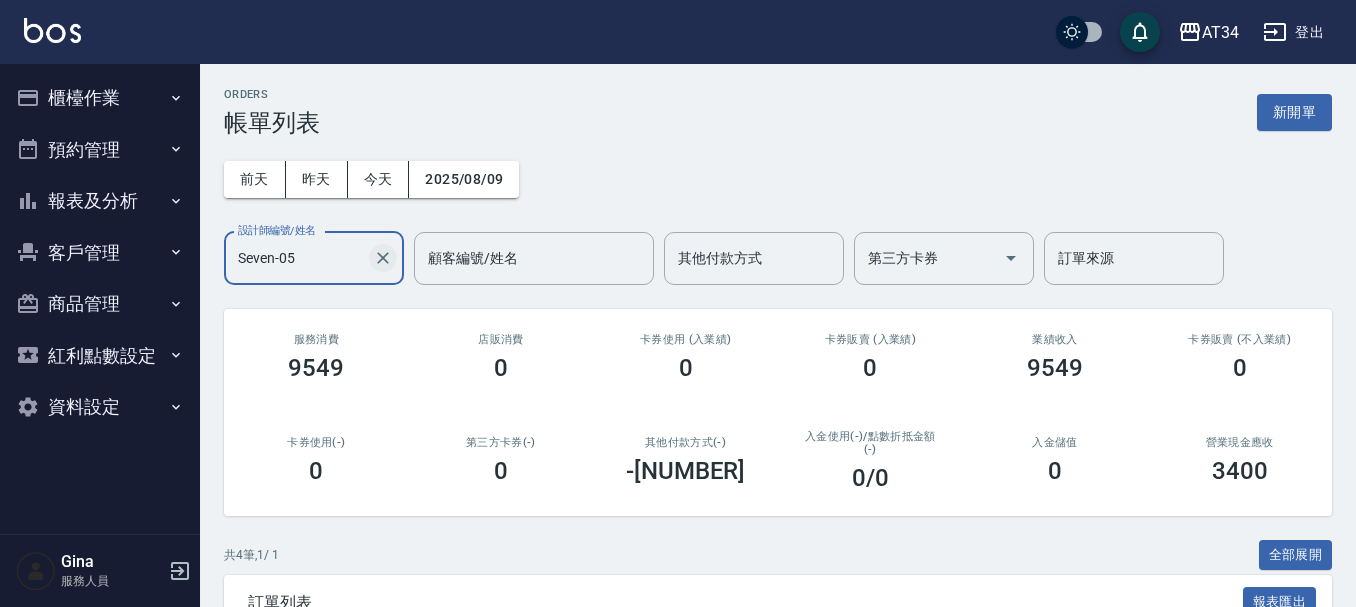 click 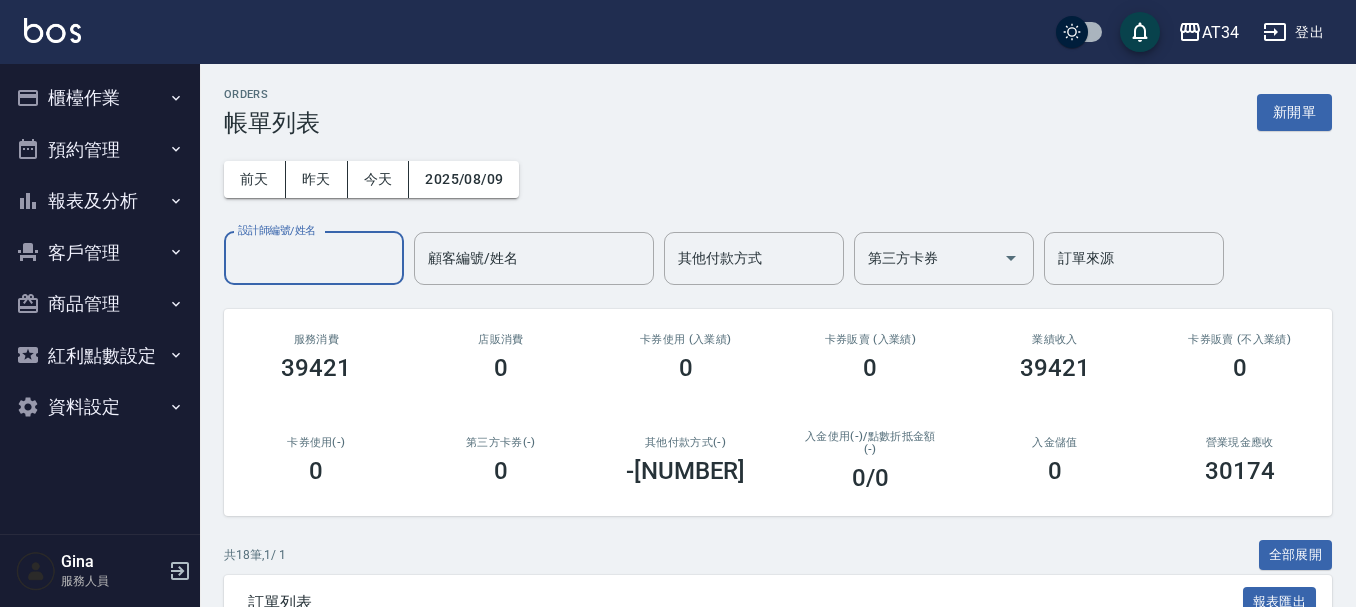 click on "預約管理" at bounding box center (100, 150) 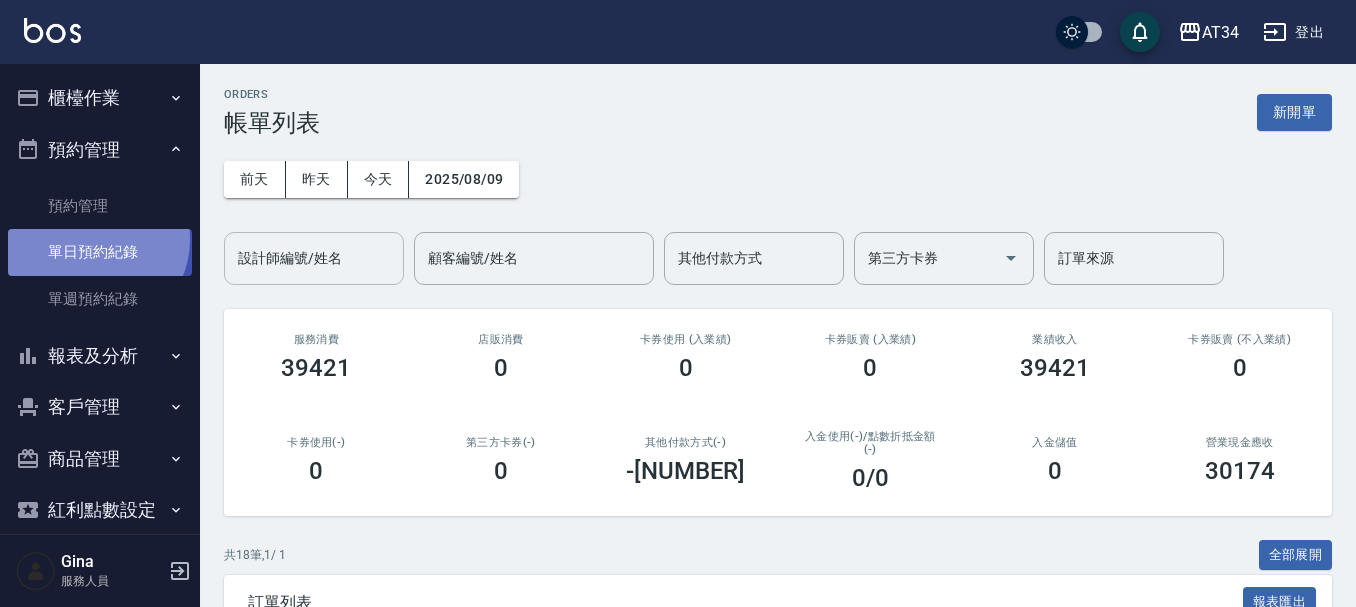 click on "單日預約紀錄" at bounding box center (100, 252) 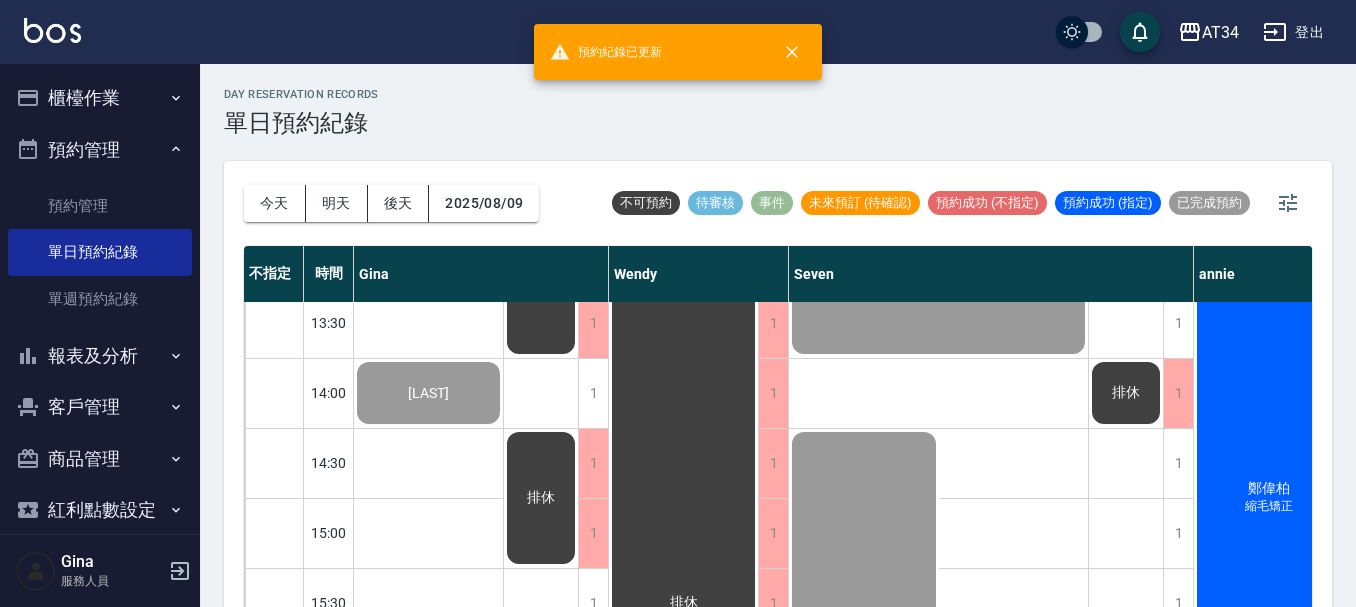 scroll, scrollTop: 400, scrollLeft: 0, axis: vertical 